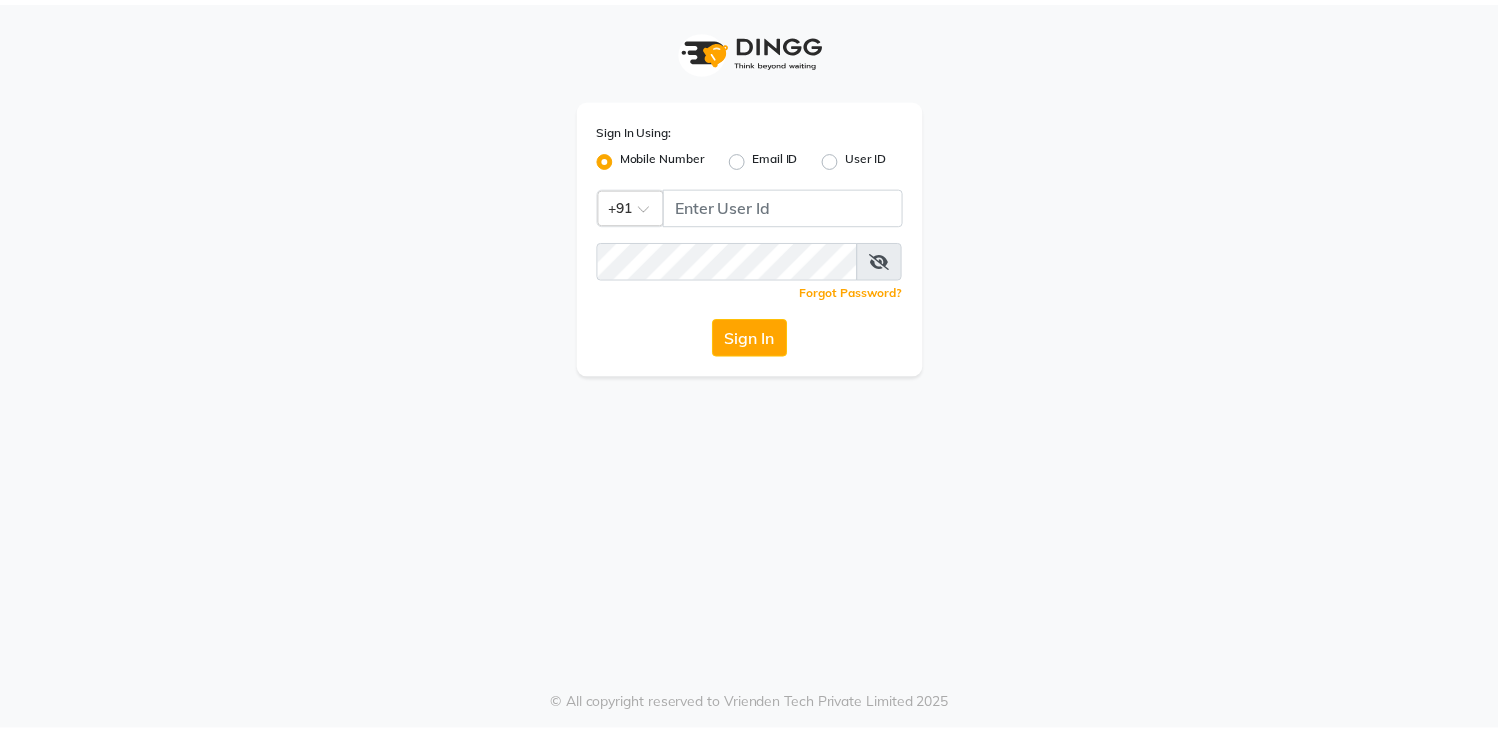 scroll, scrollTop: 0, scrollLeft: 0, axis: both 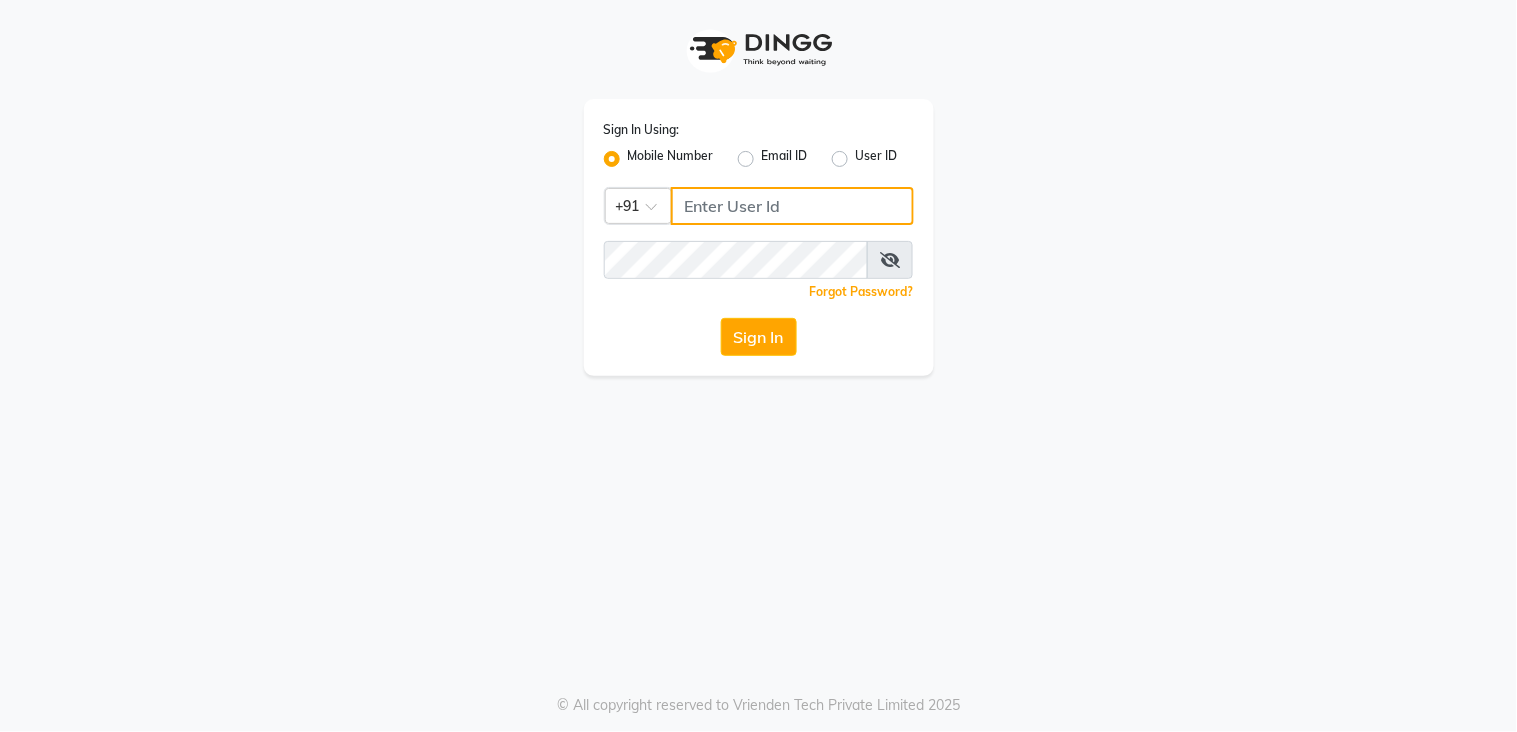 click 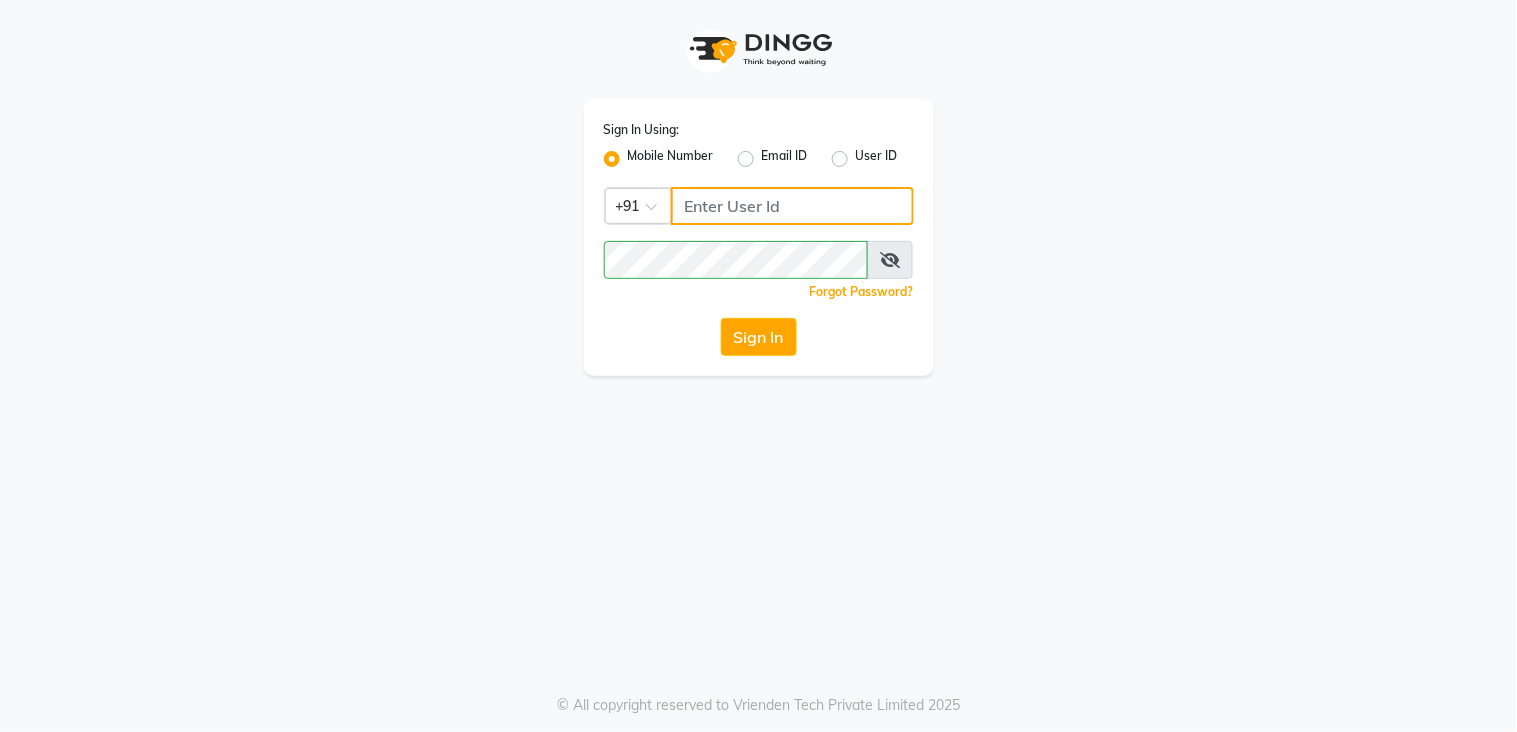 type on "9136266936" 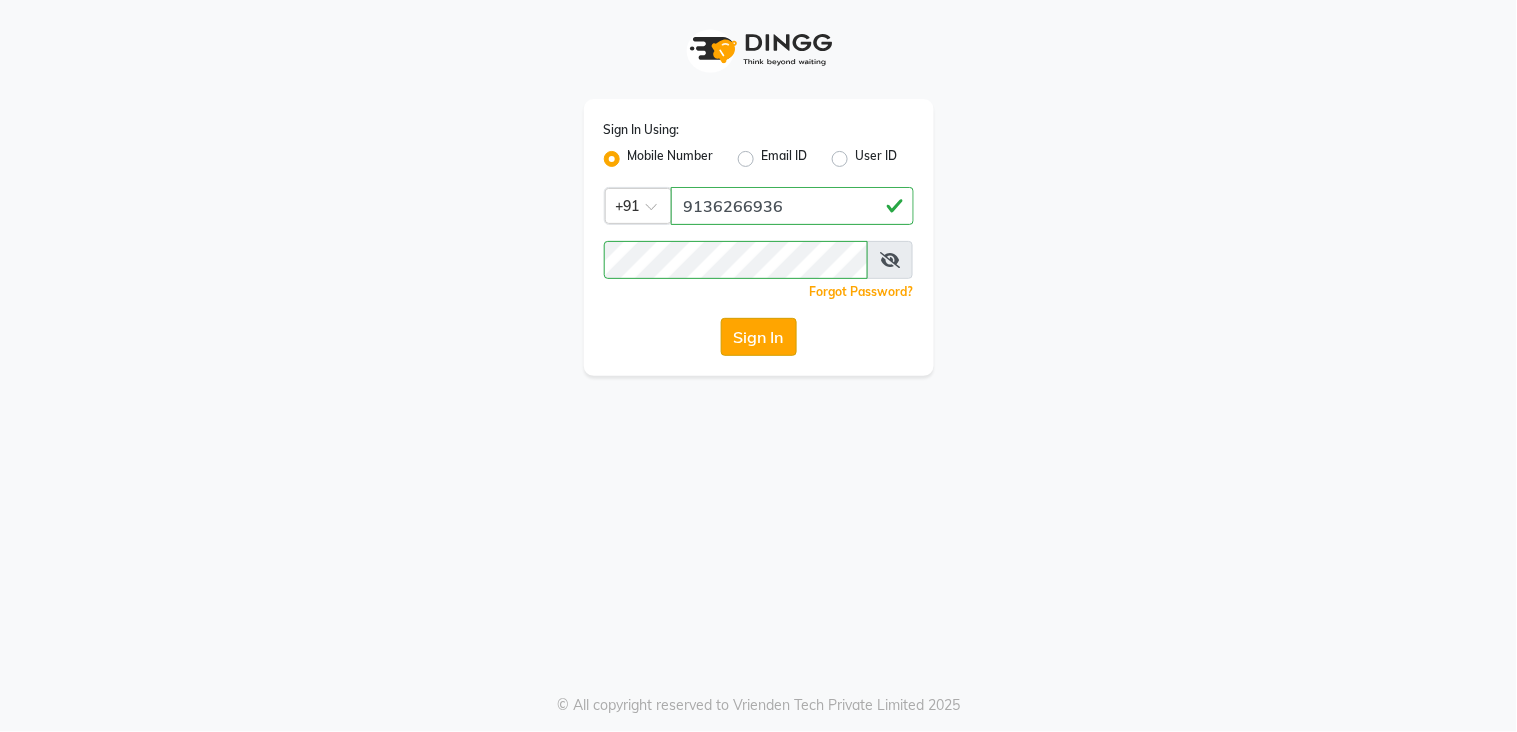 click on "Sign In" 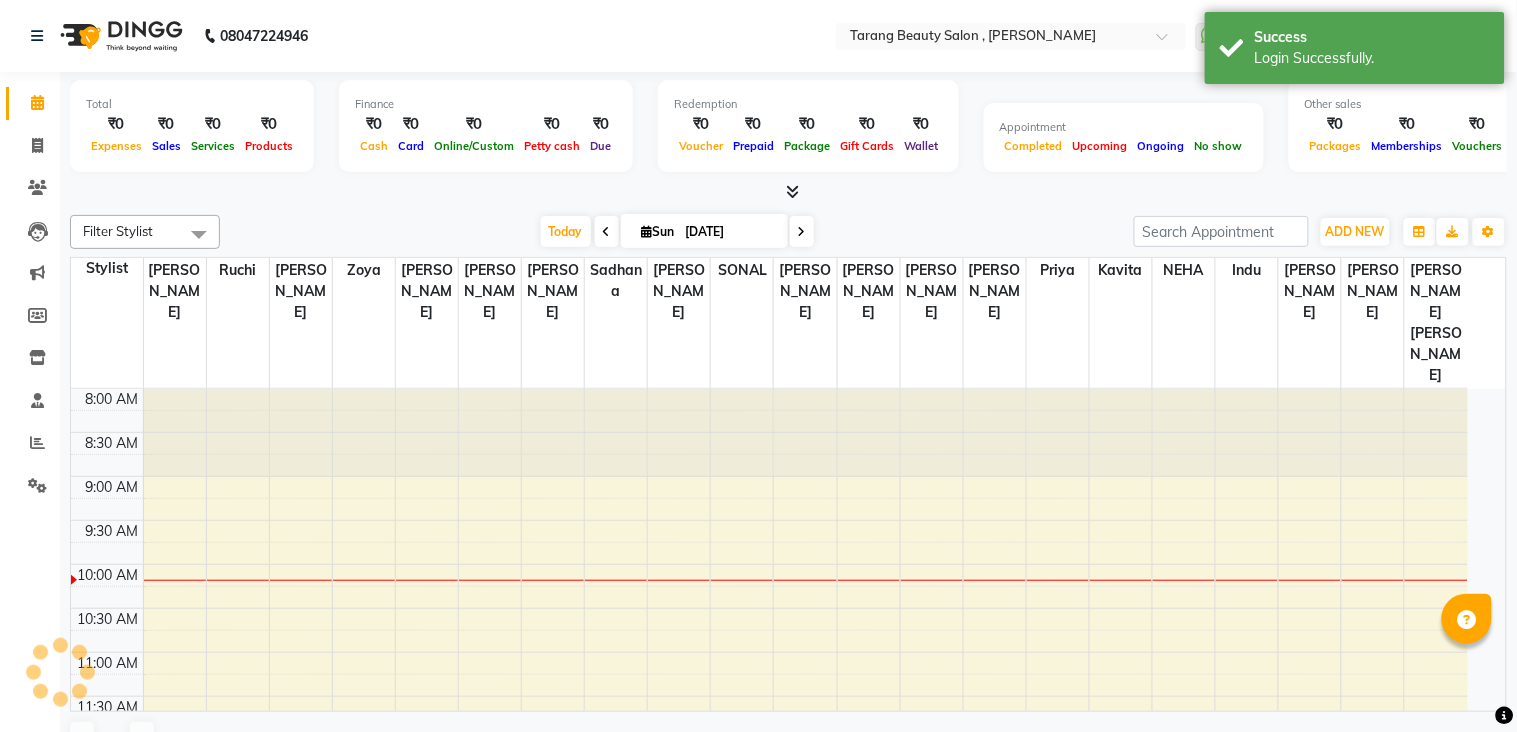 select on "en" 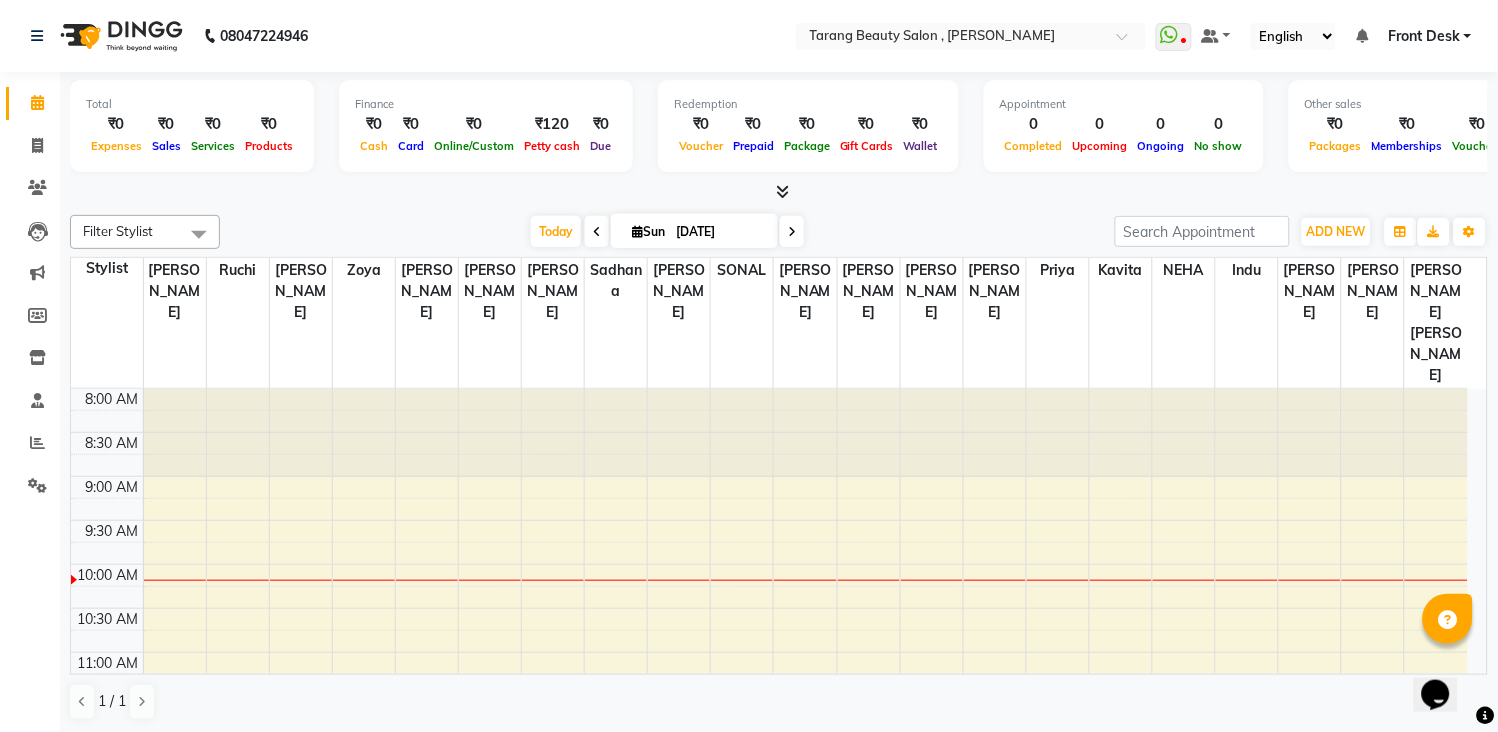 scroll, scrollTop: 0, scrollLeft: 0, axis: both 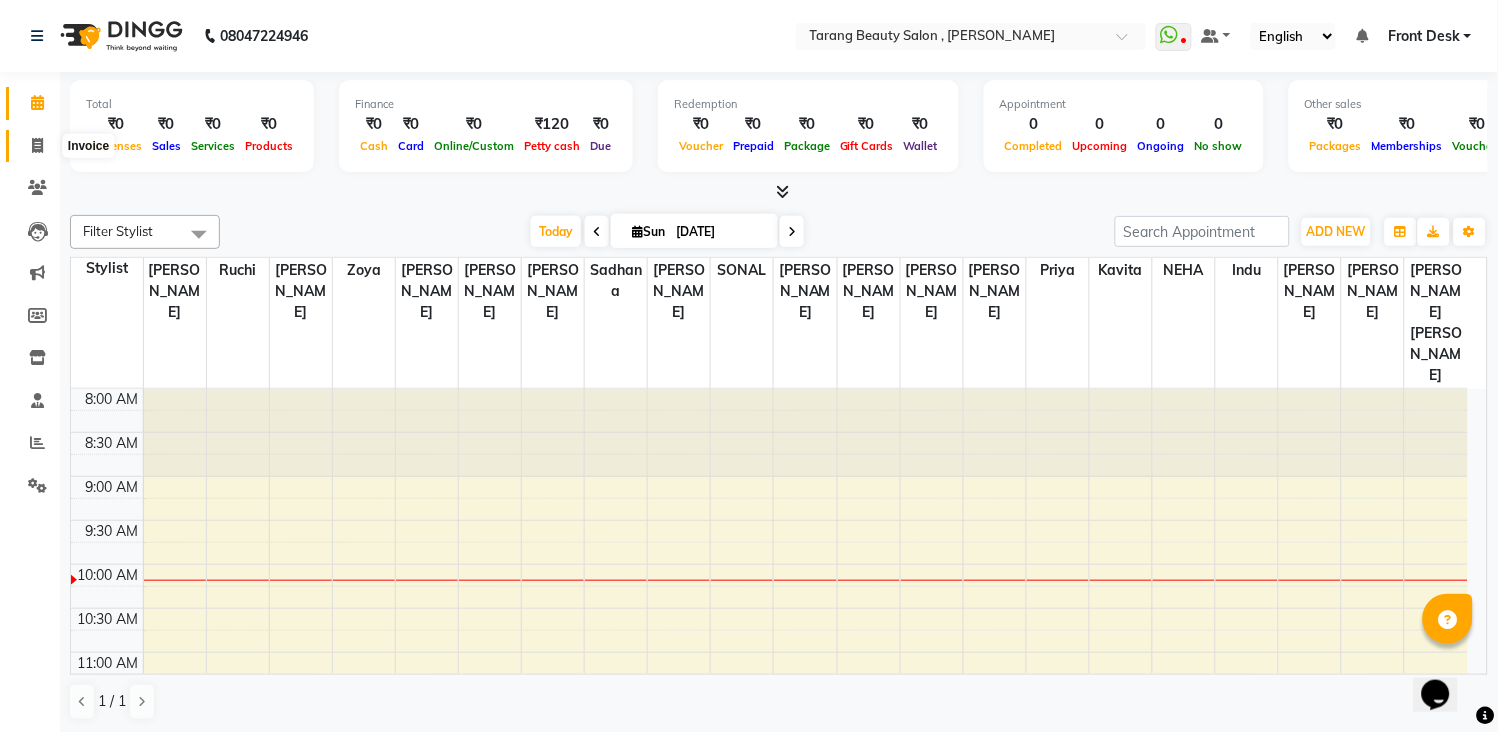 click 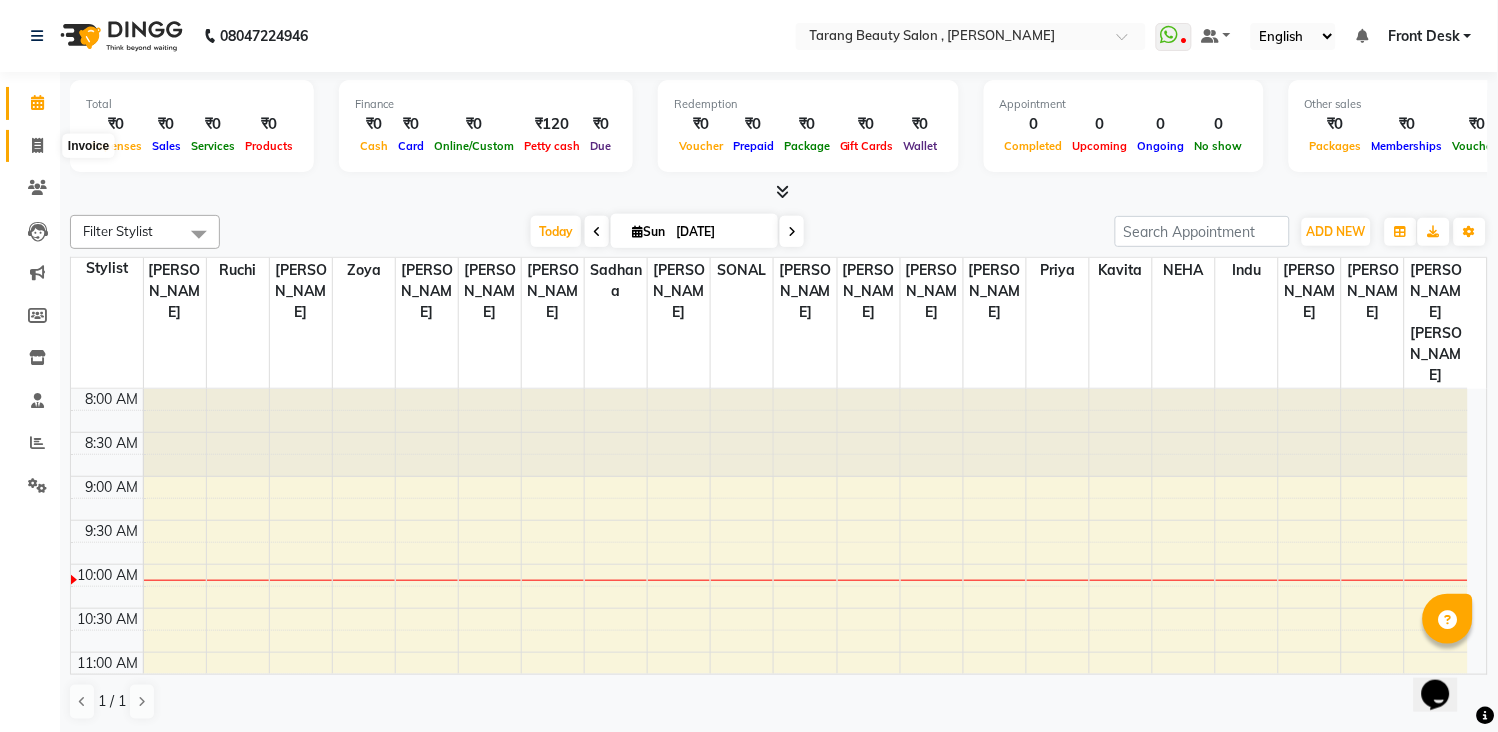 select on "service" 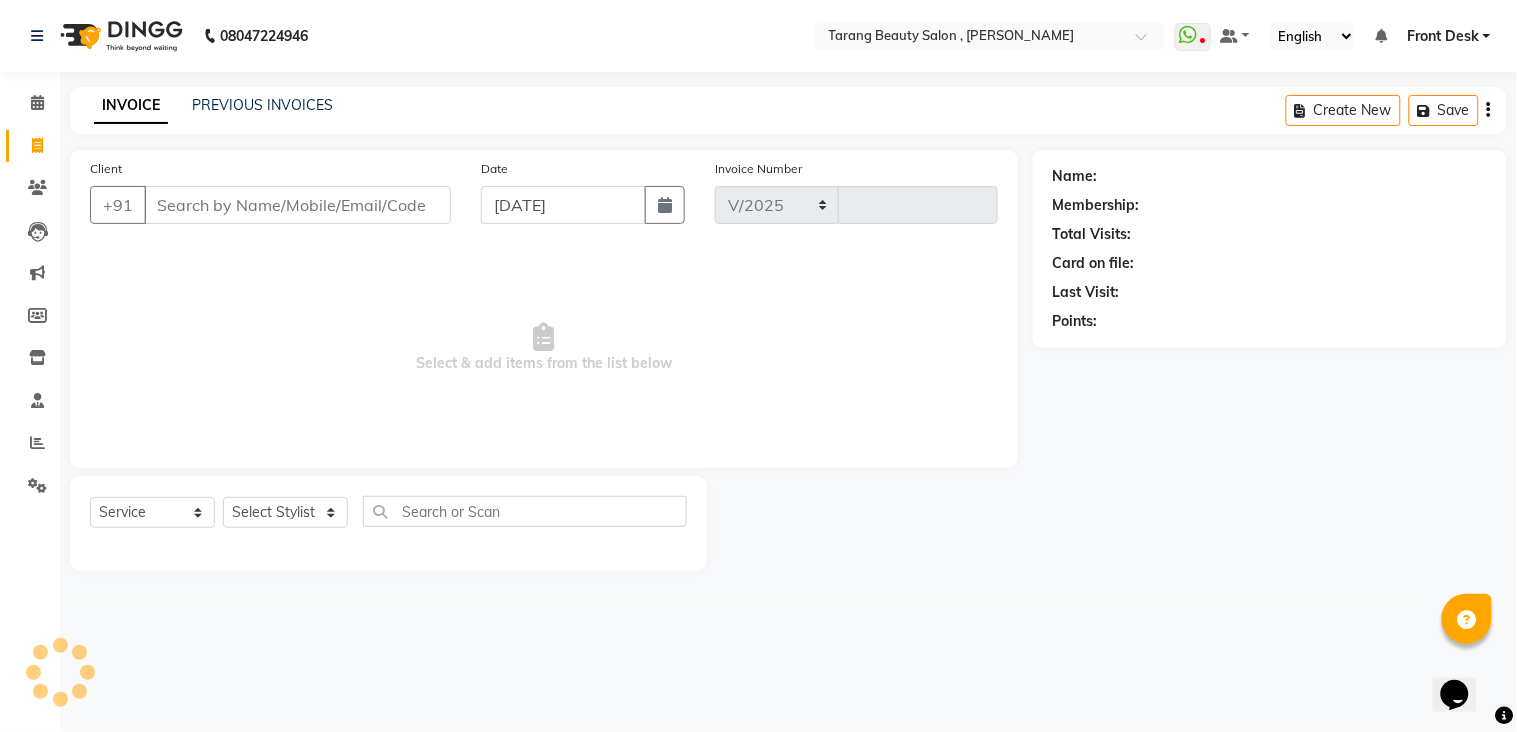 select on "5133" 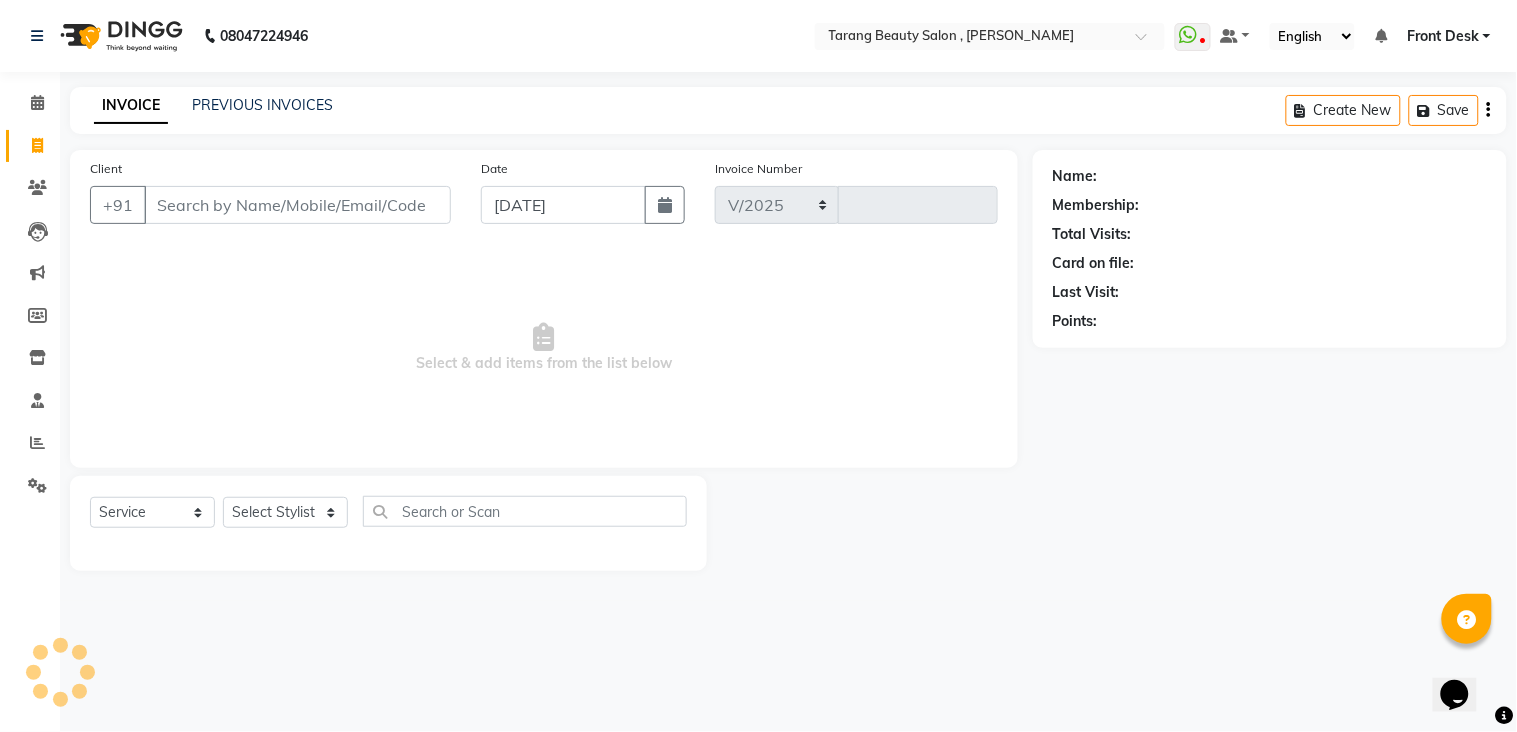 type on "2535" 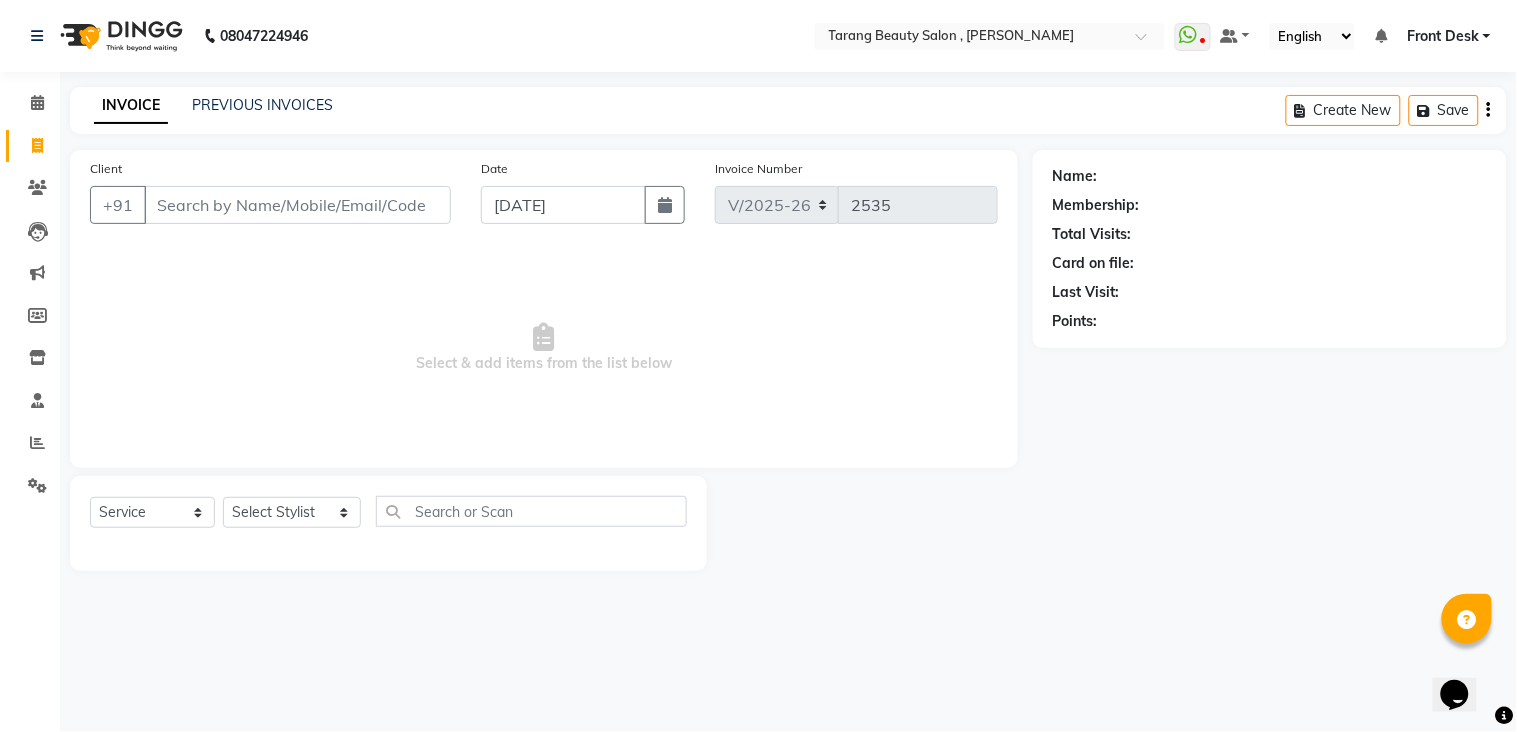drag, startPoint x: 195, startPoint y: 186, endPoint x: 195, endPoint y: 202, distance: 16 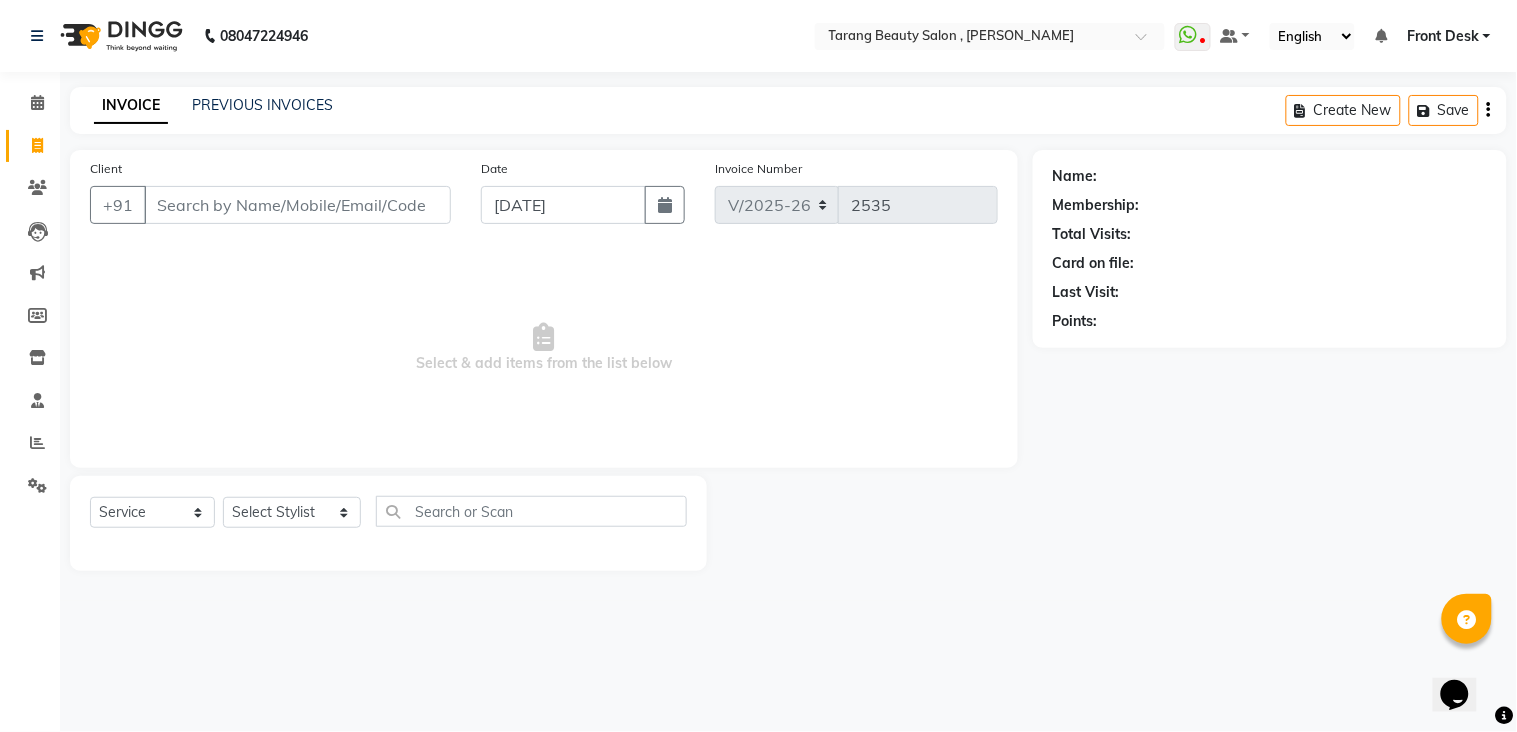 click on "Select & add items from the list below" at bounding box center (544, 348) 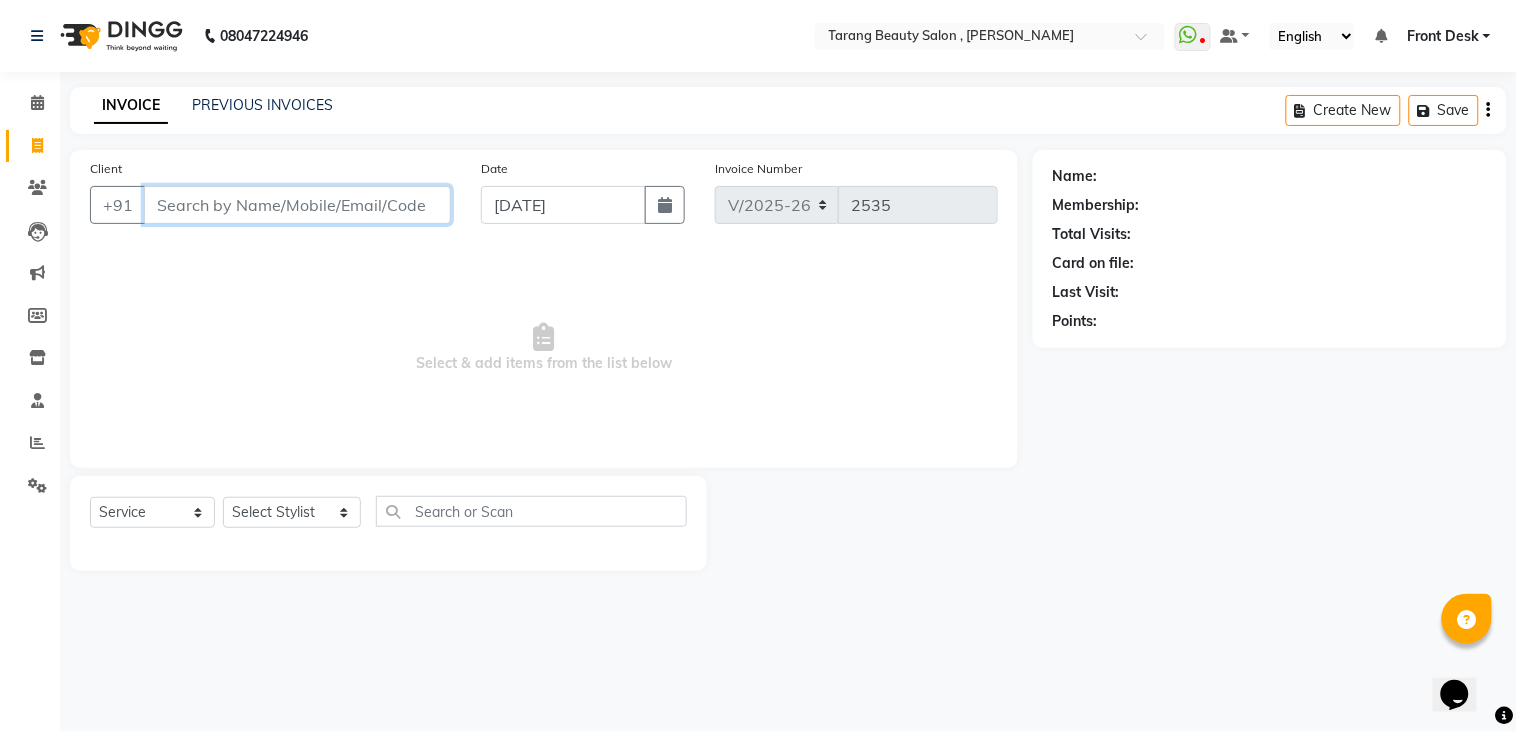 click on "Client" at bounding box center (297, 205) 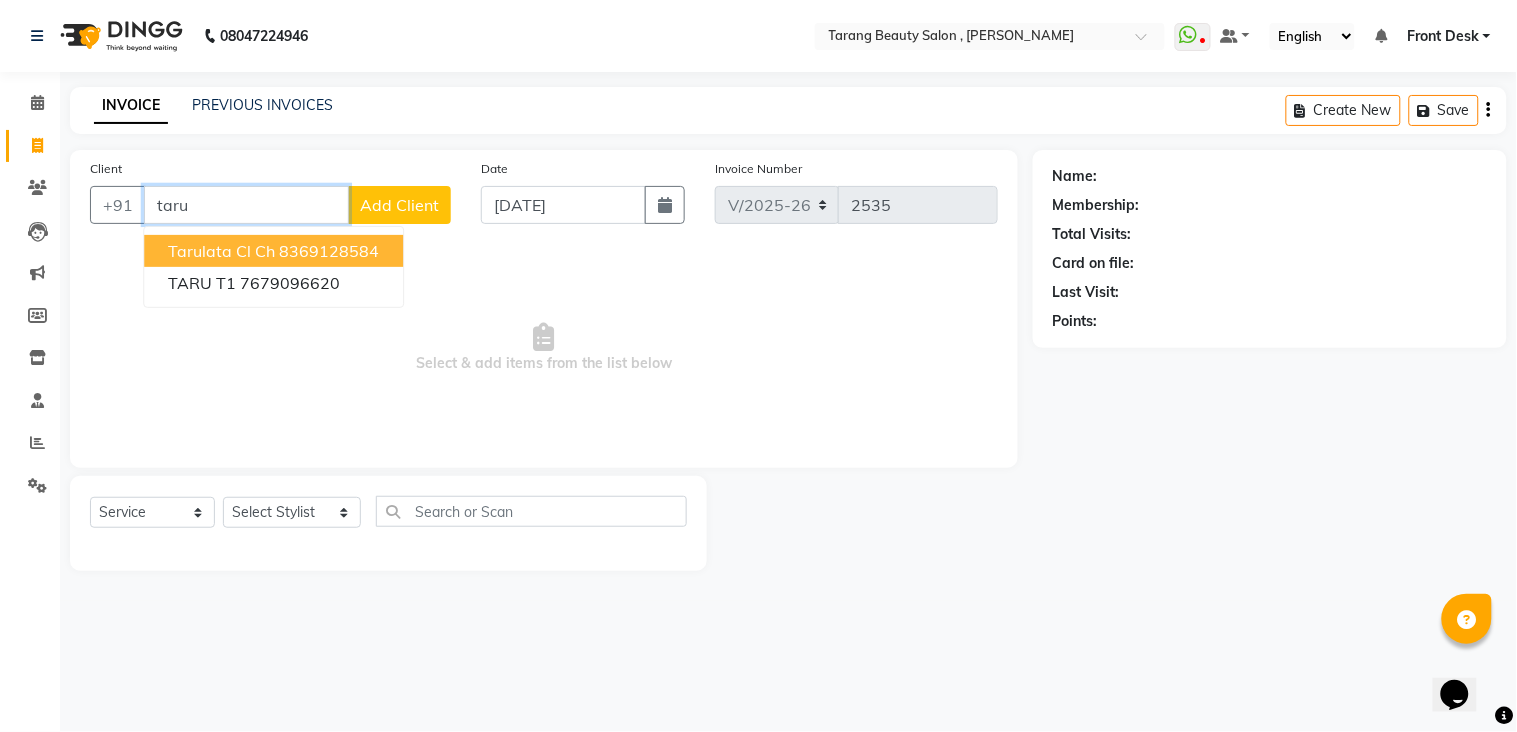 click on "8369128584" at bounding box center (329, 251) 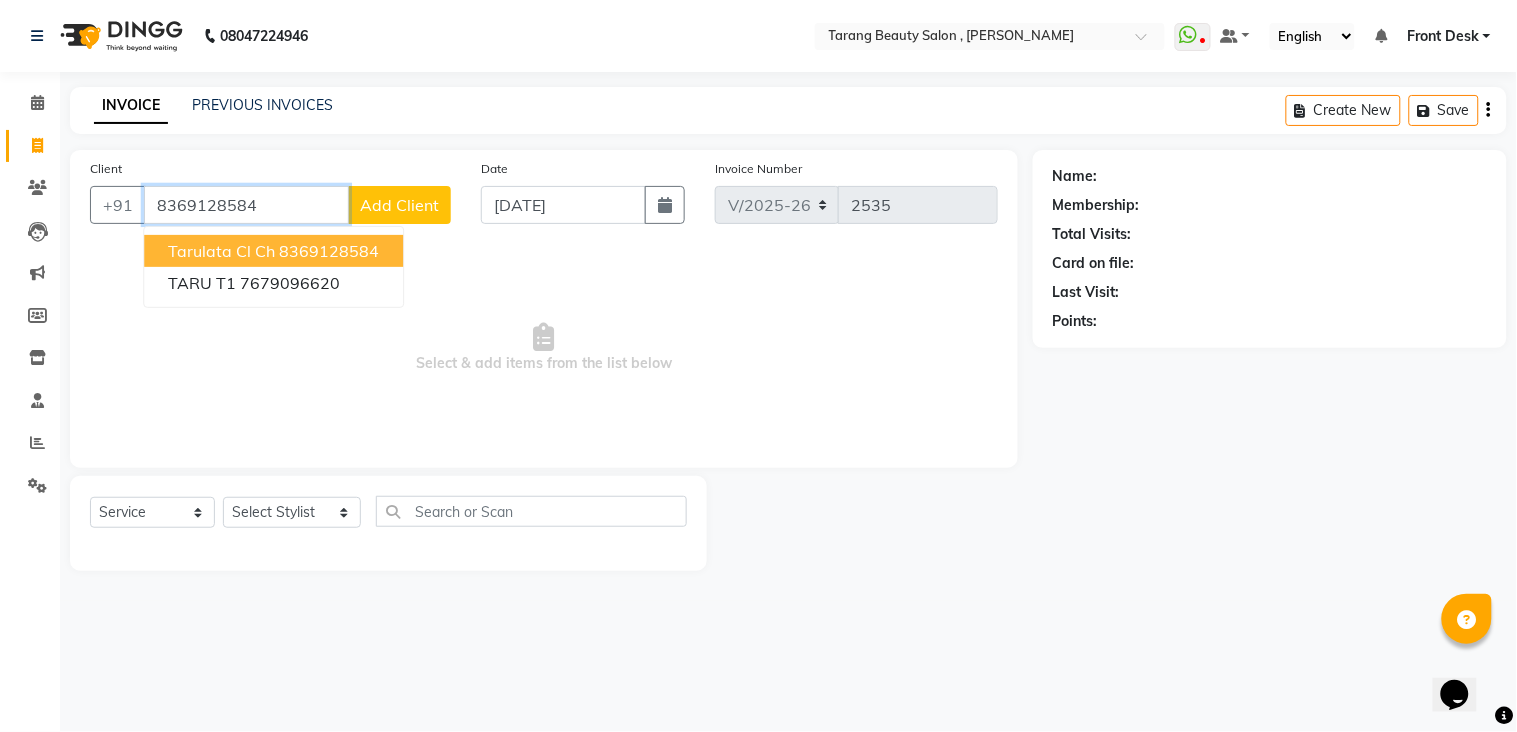 type on "8369128584" 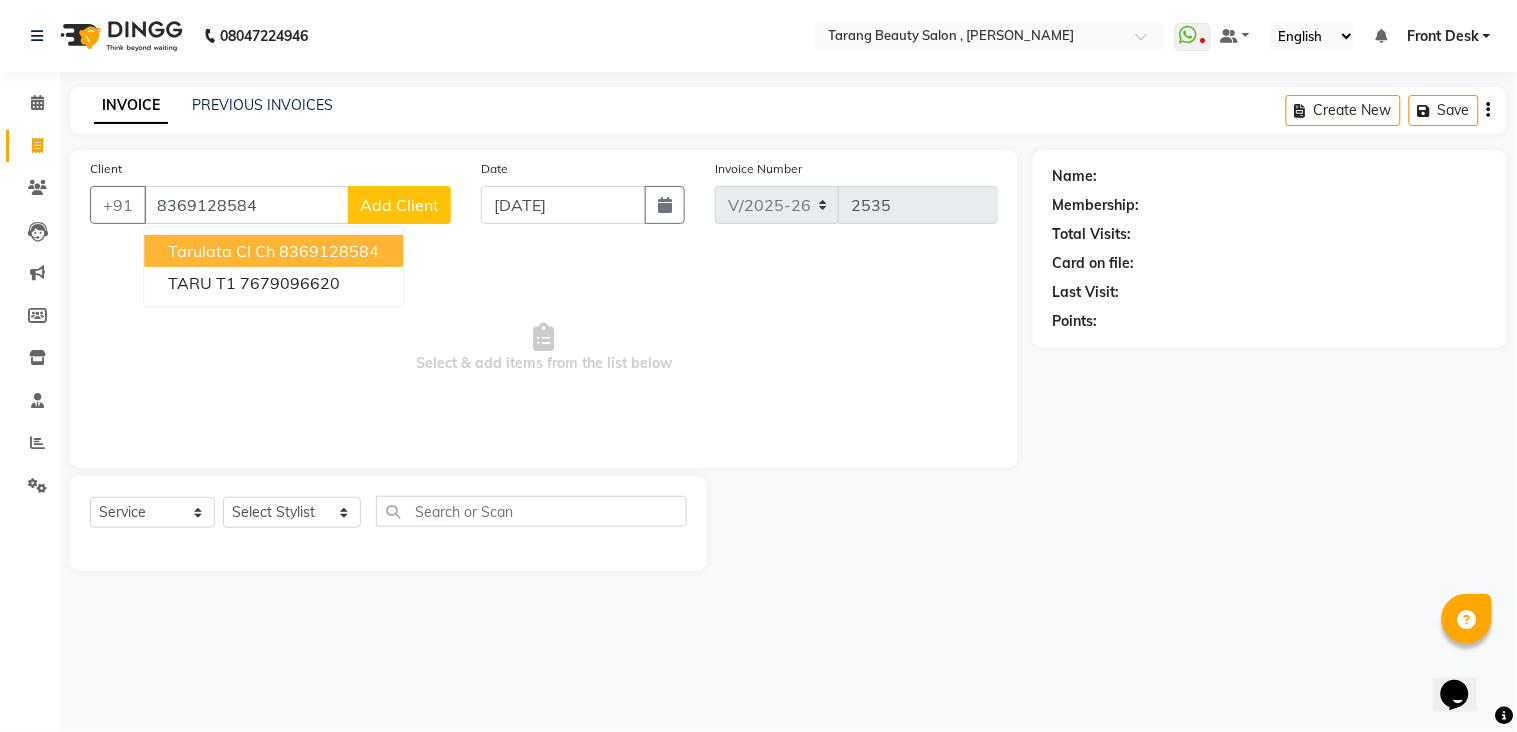 select on "1: Object" 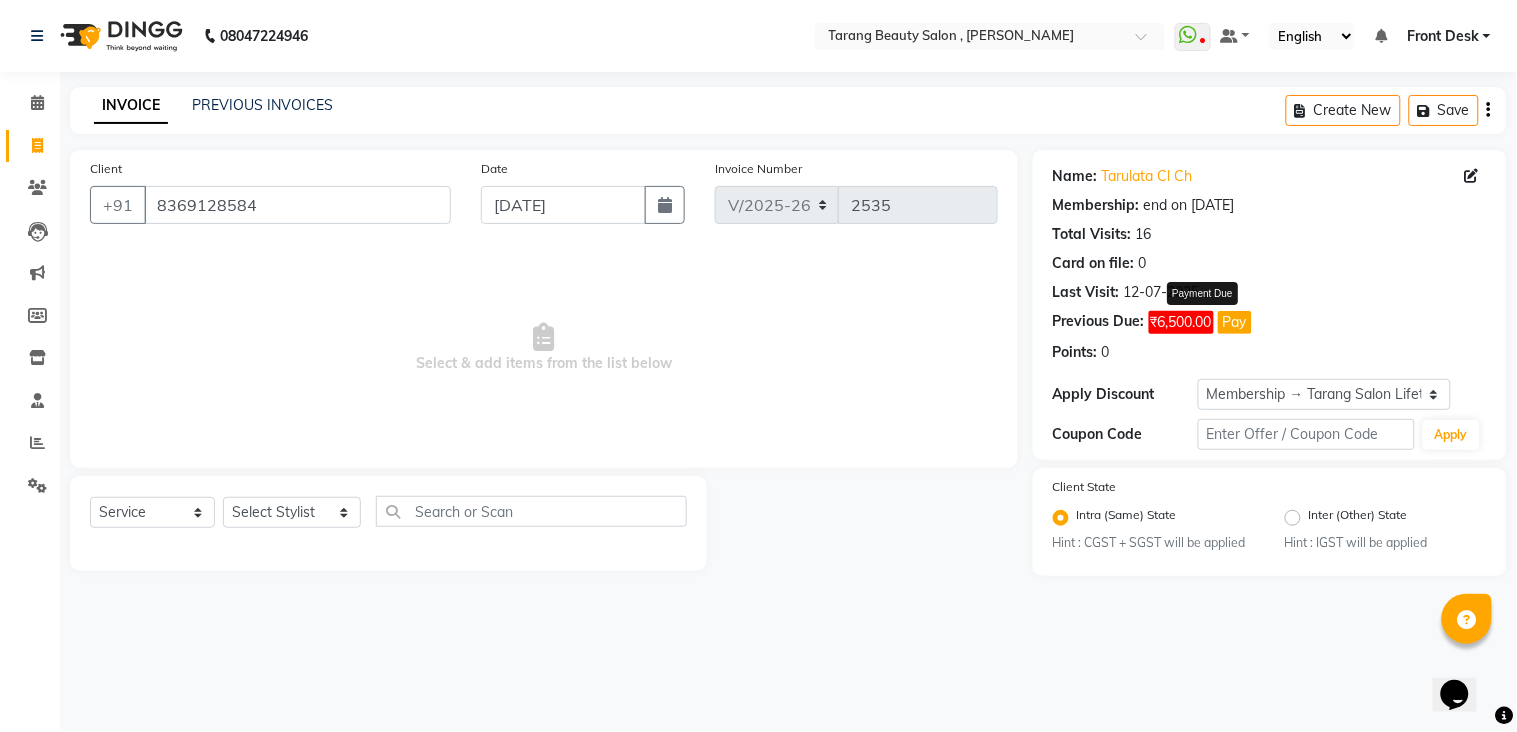 click on "Pay" 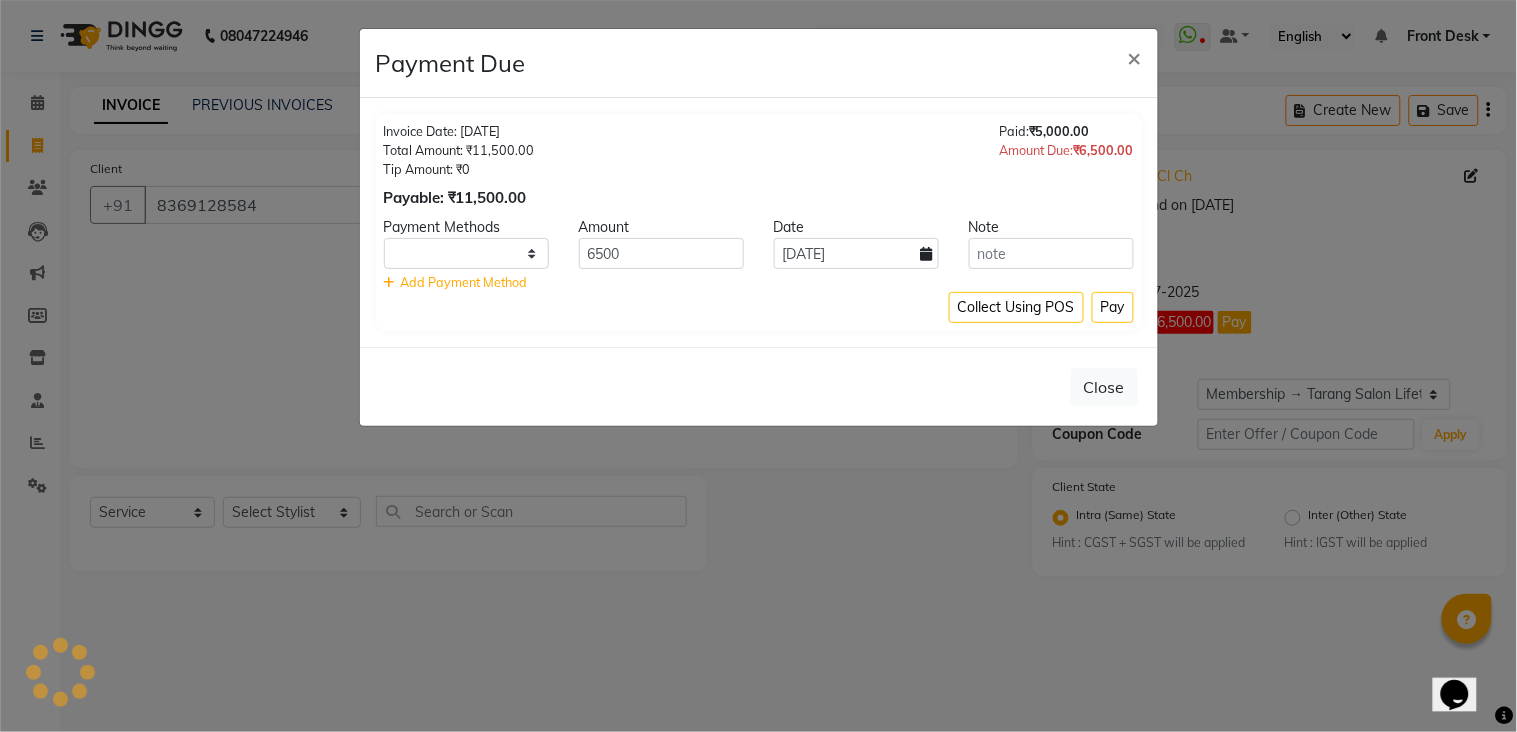 select on "1" 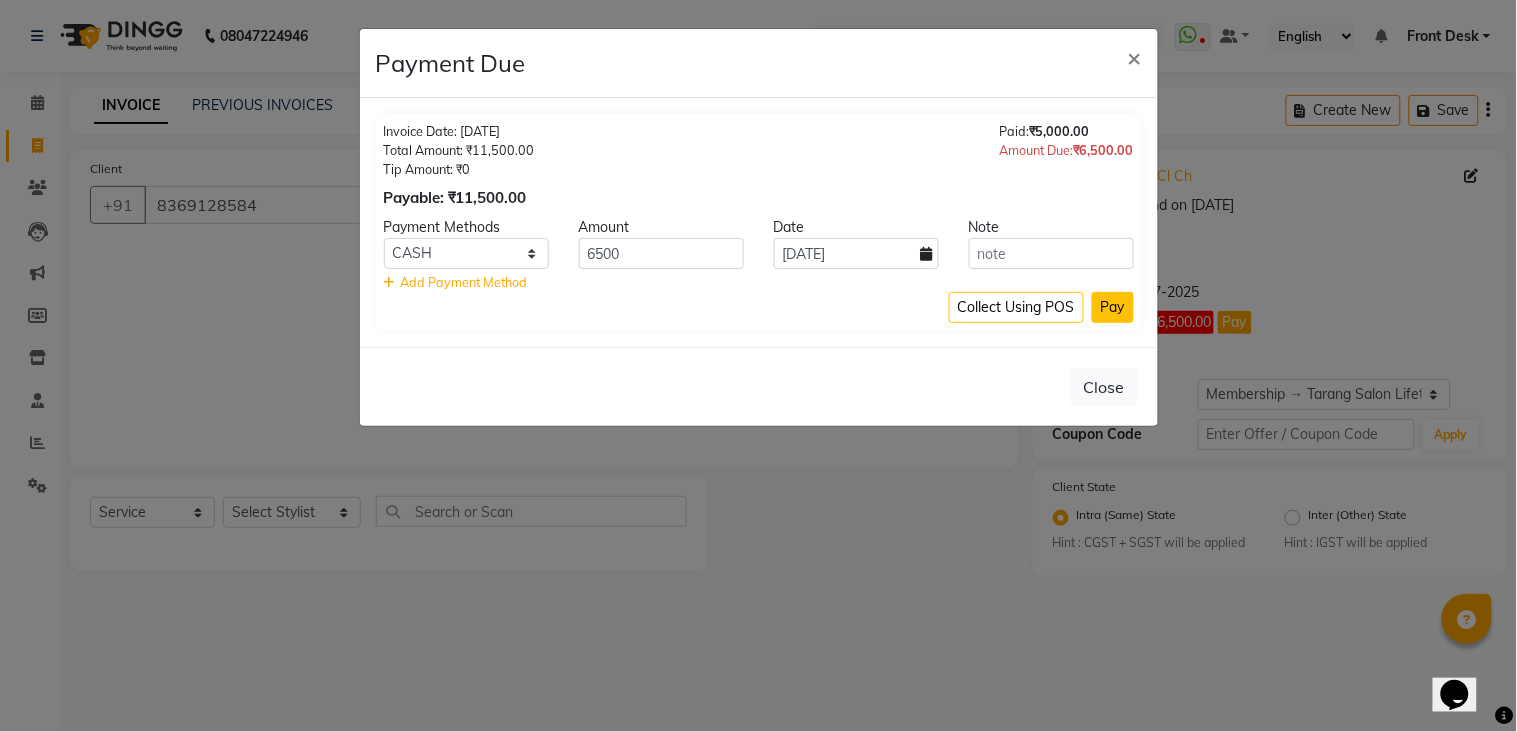 click on "Pay" 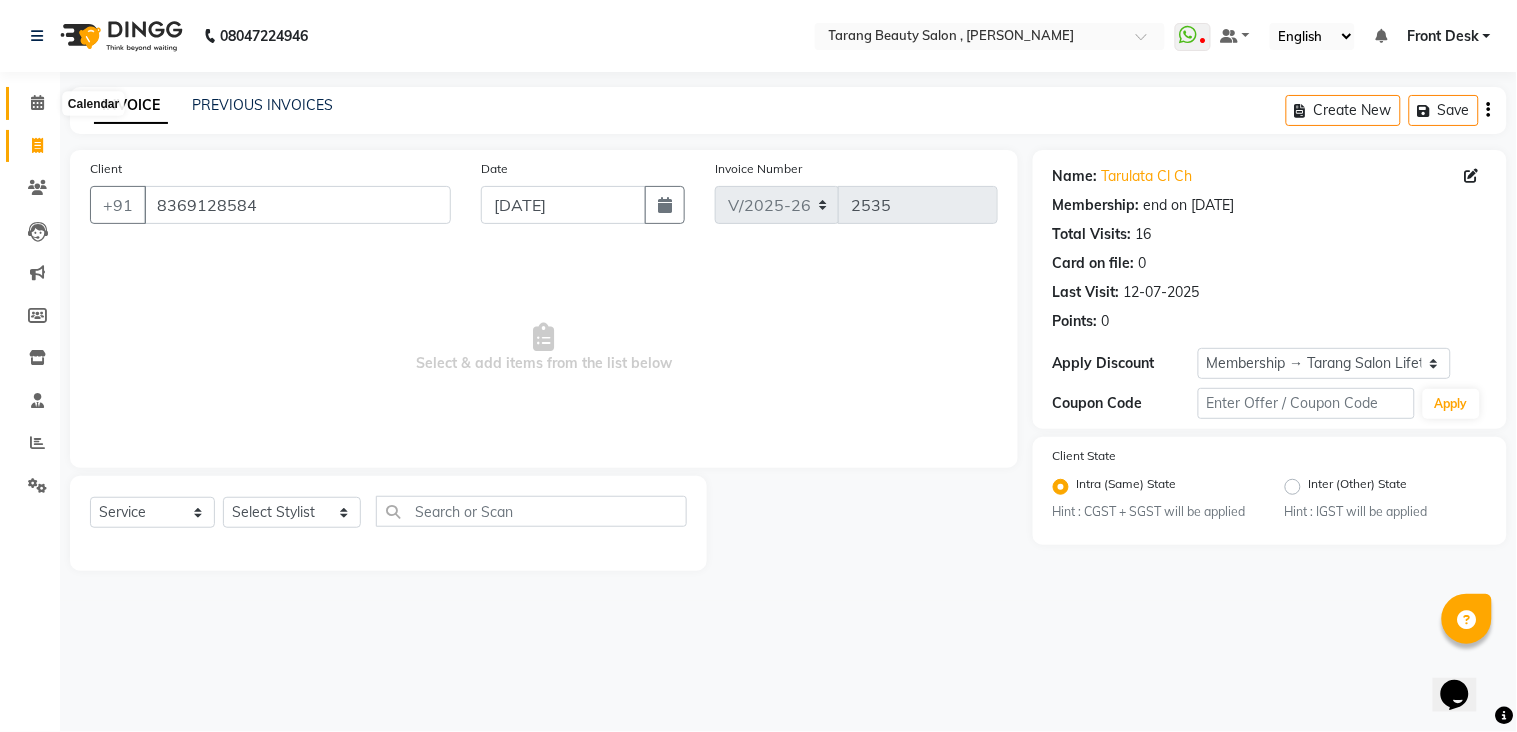 click 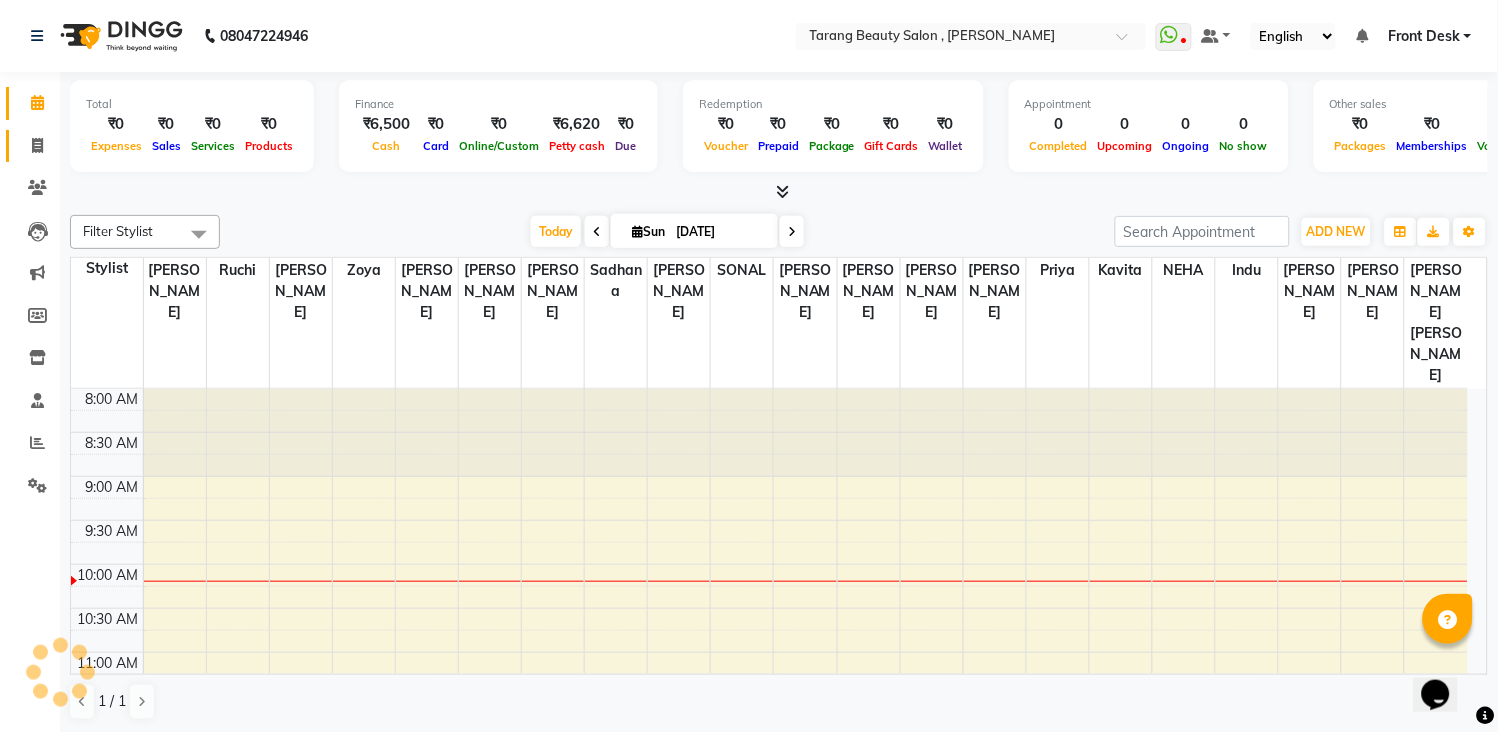 scroll, scrollTop: 0, scrollLeft: 0, axis: both 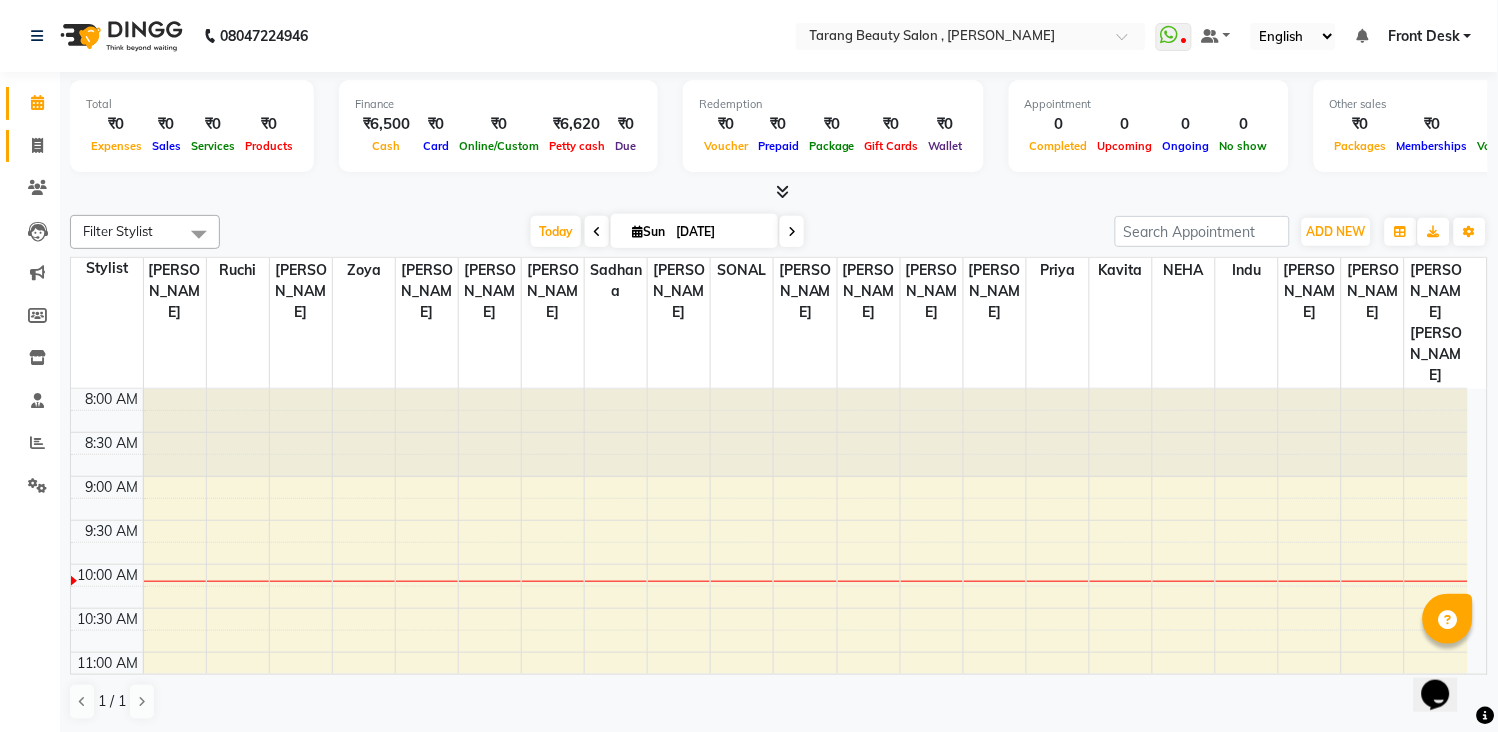 click 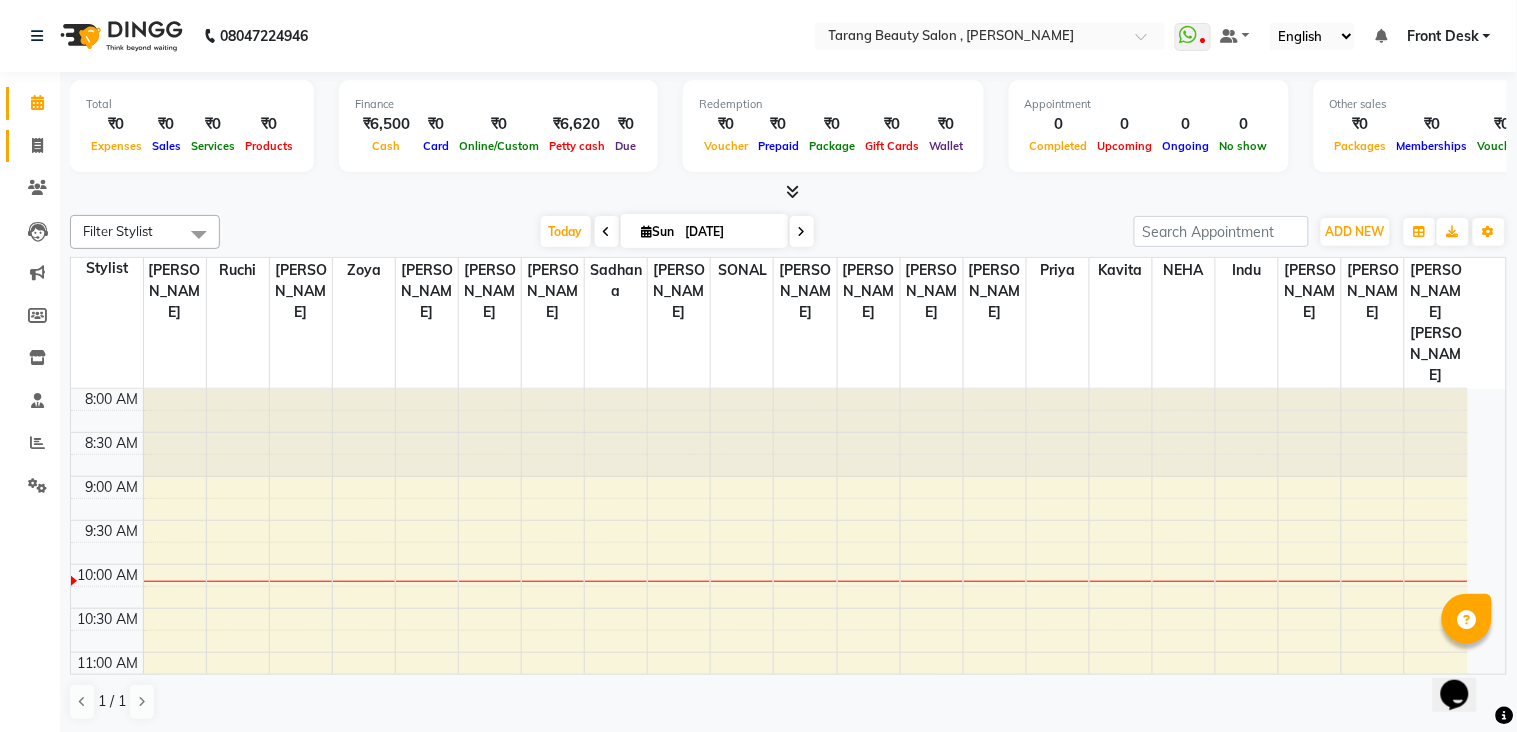 select on "5133" 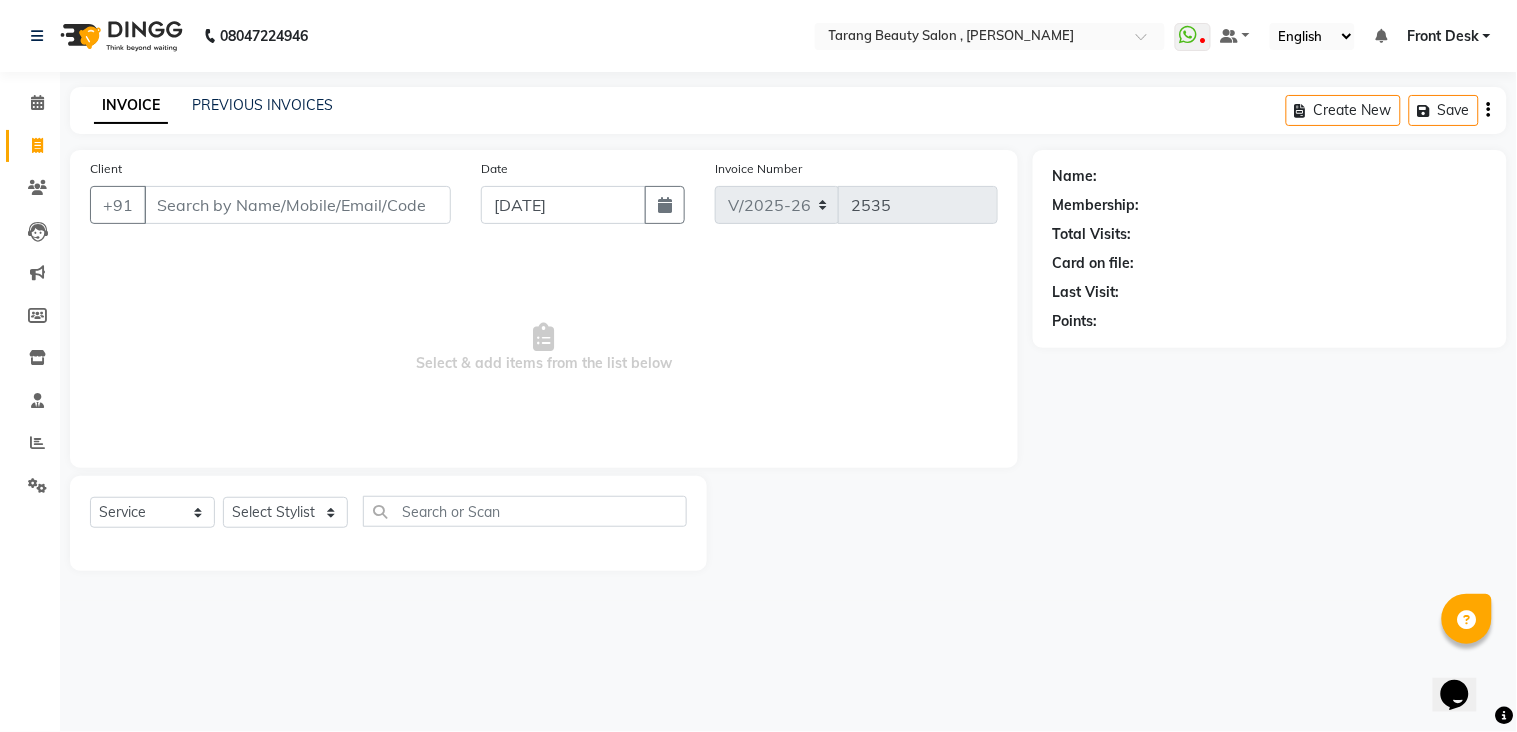 click on "Client" at bounding box center (297, 205) 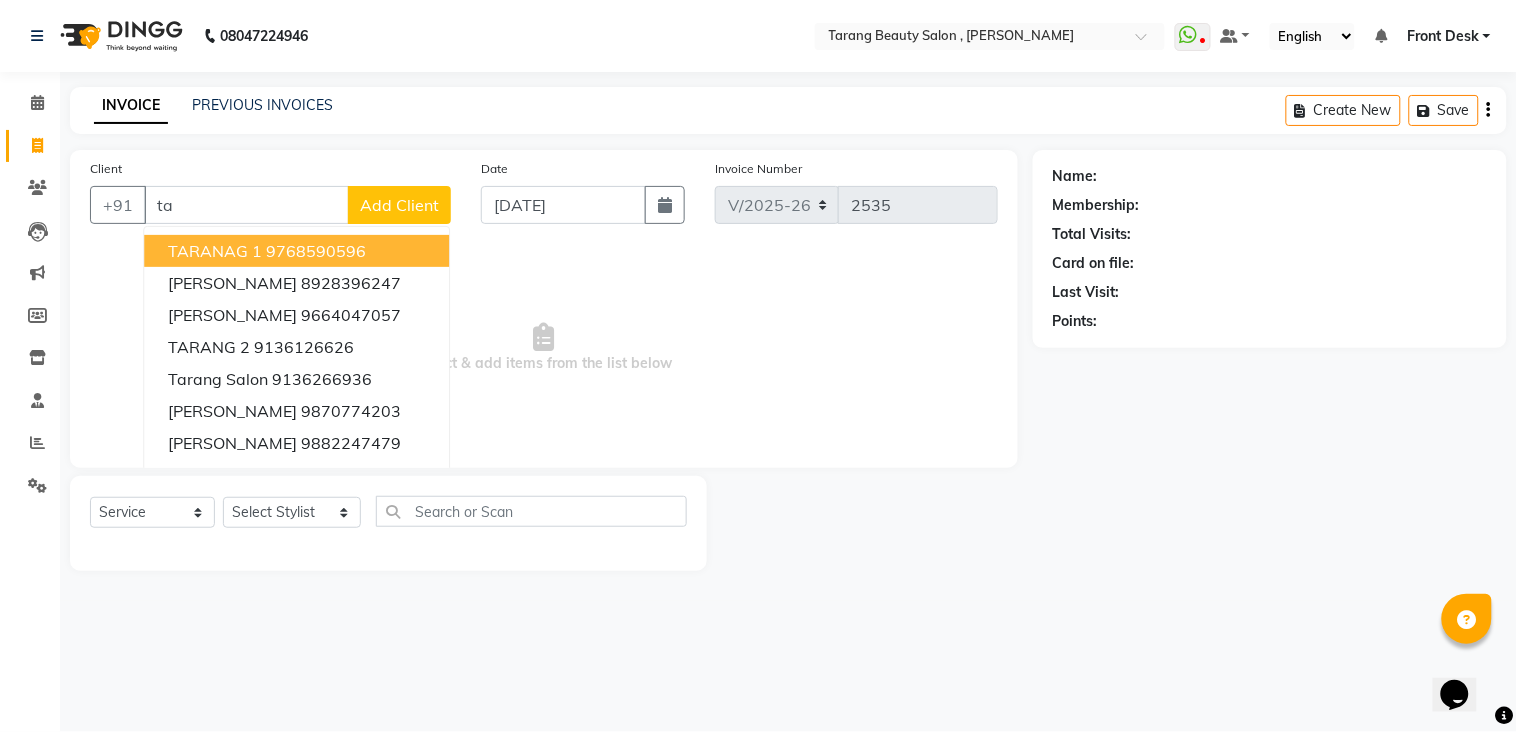 type on "t" 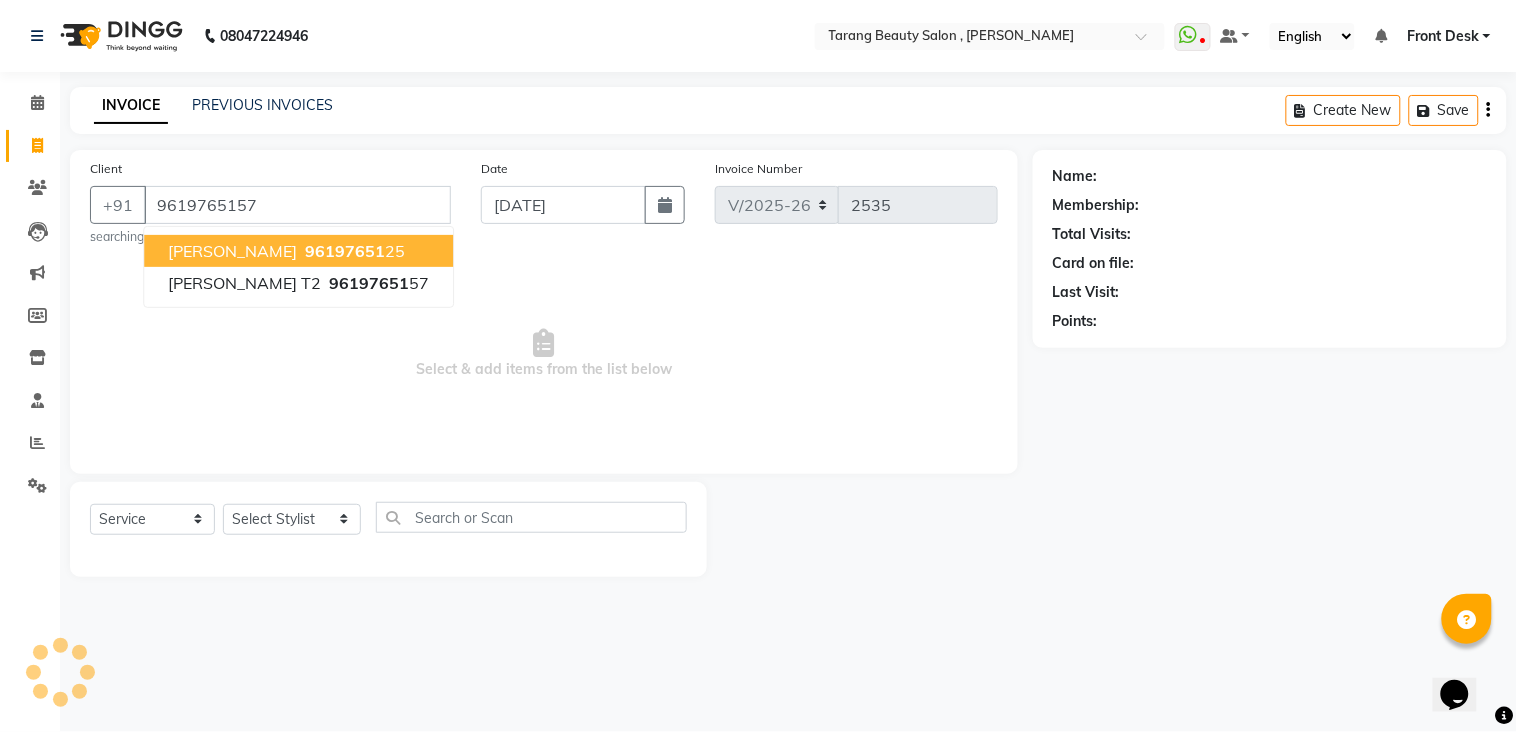 type on "9619765157" 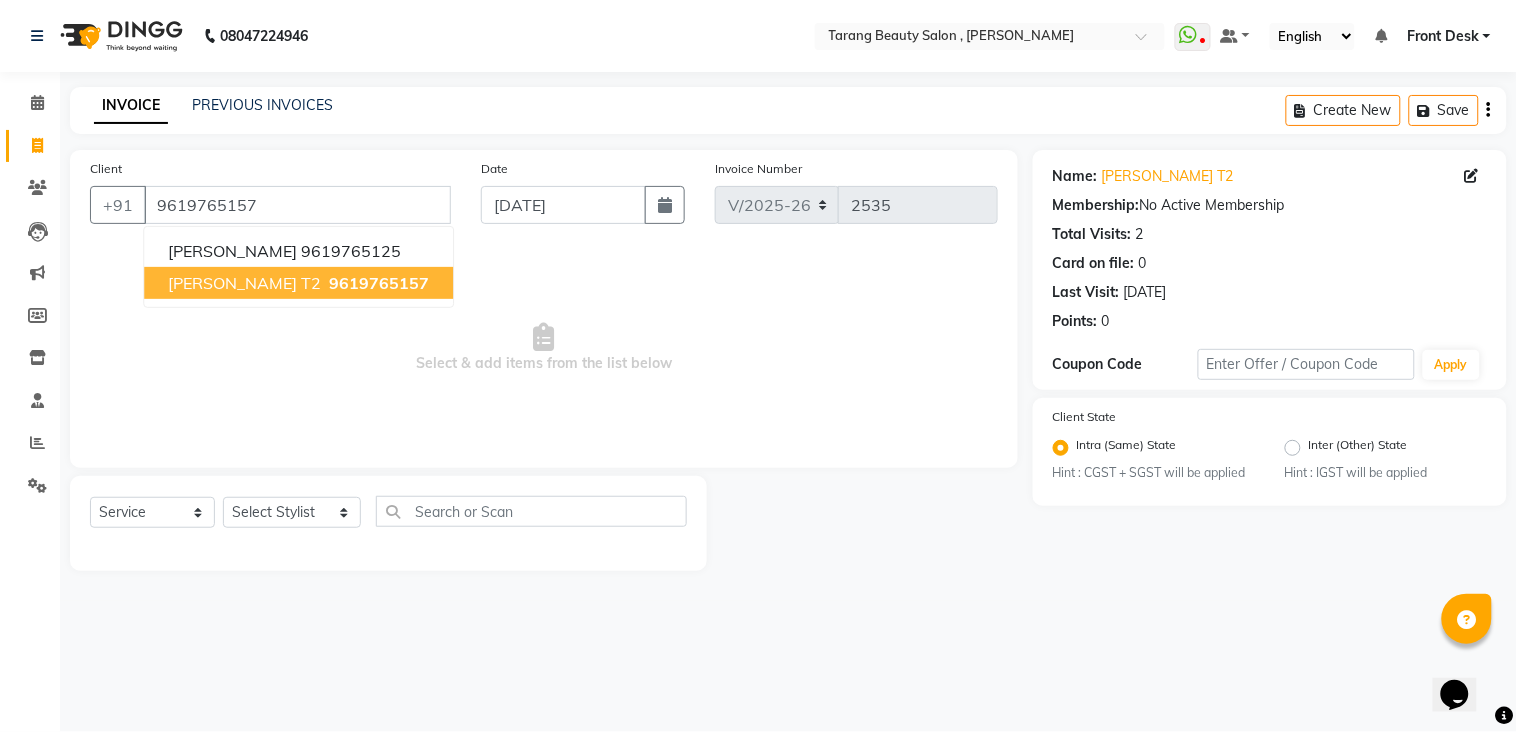 click on "9619765157" at bounding box center (379, 283) 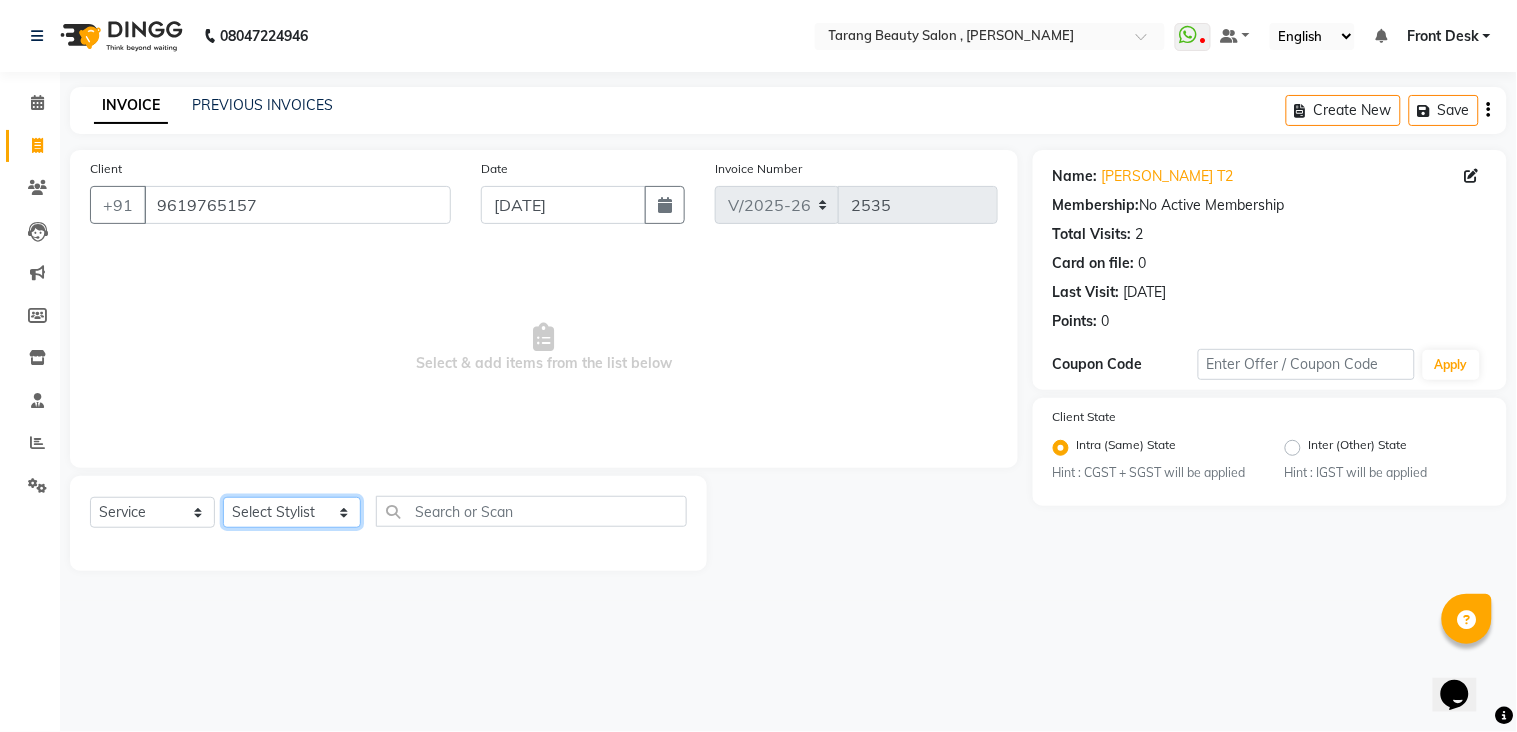 click on "Select Stylist [PERSON_NAME] [PERSON_NAME] [PERSON_NAME] KHAMDARE [PERSON_NAME] [PERSON_NAME] Front Desk GAYATRI [PERSON_NAME]  [PERSON_NAME] kavita NEHA Pooja [PERSON_NAME]  [PERSON_NAME] KUAVAHA [PERSON_NAME] sadhana [PERSON_NAME] [PERSON_NAME] [PERSON_NAME] [PERSON_NAME] [PERSON_NAME] [PERSON_NAME] [PERSON_NAME]" 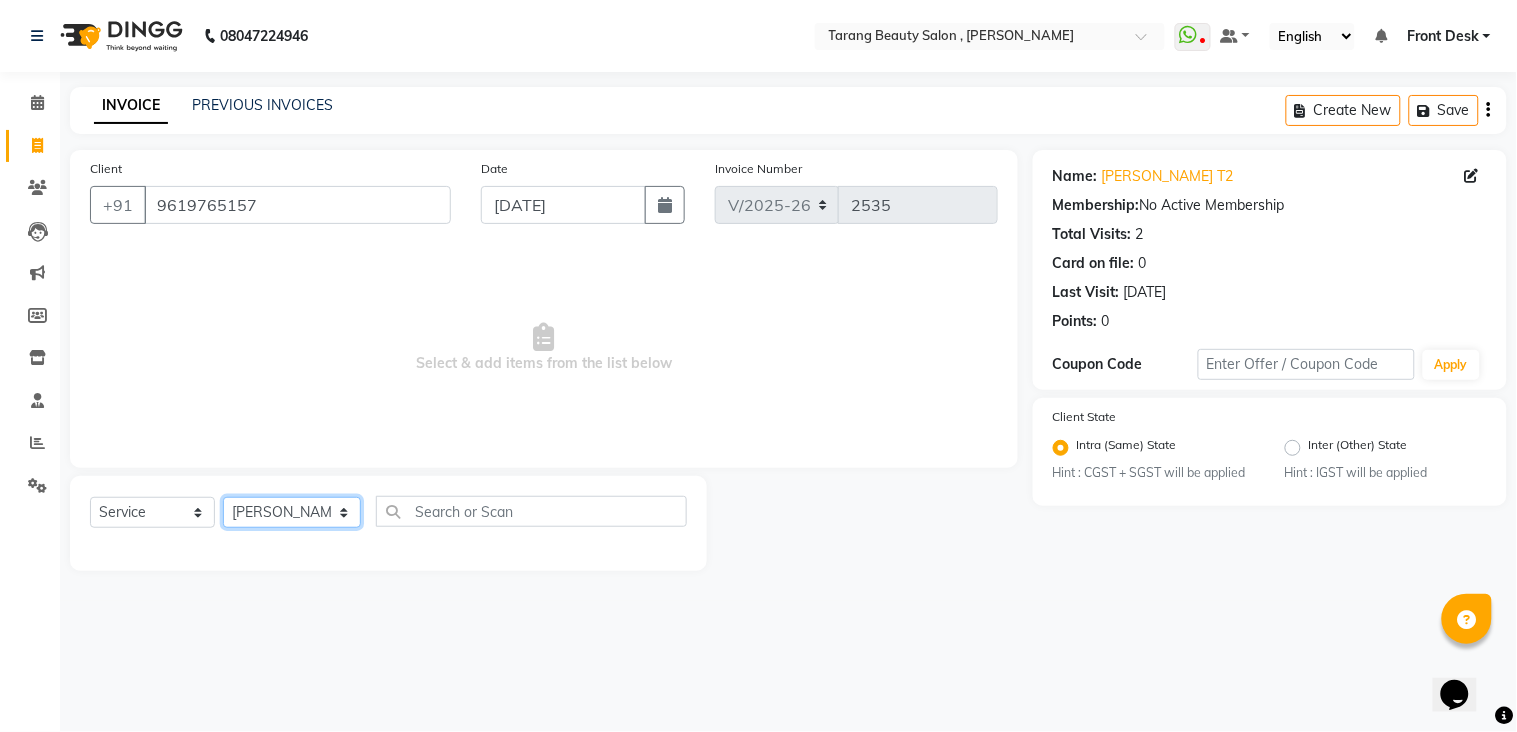 click on "Select Stylist [PERSON_NAME] [PERSON_NAME] [PERSON_NAME] KHAMDARE [PERSON_NAME] [PERSON_NAME] Front Desk GAYATRI [PERSON_NAME]  [PERSON_NAME] kavita NEHA Pooja [PERSON_NAME]  [PERSON_NAME] KUAVAHA [PERSON_NAME] sadhana [PERSON_NAME] [PERSON_NAME] [PERSON_NAME] [PERSON_NAME] [PERSON_NAME] [PERSON_NAME] [PERSON_NAME]" 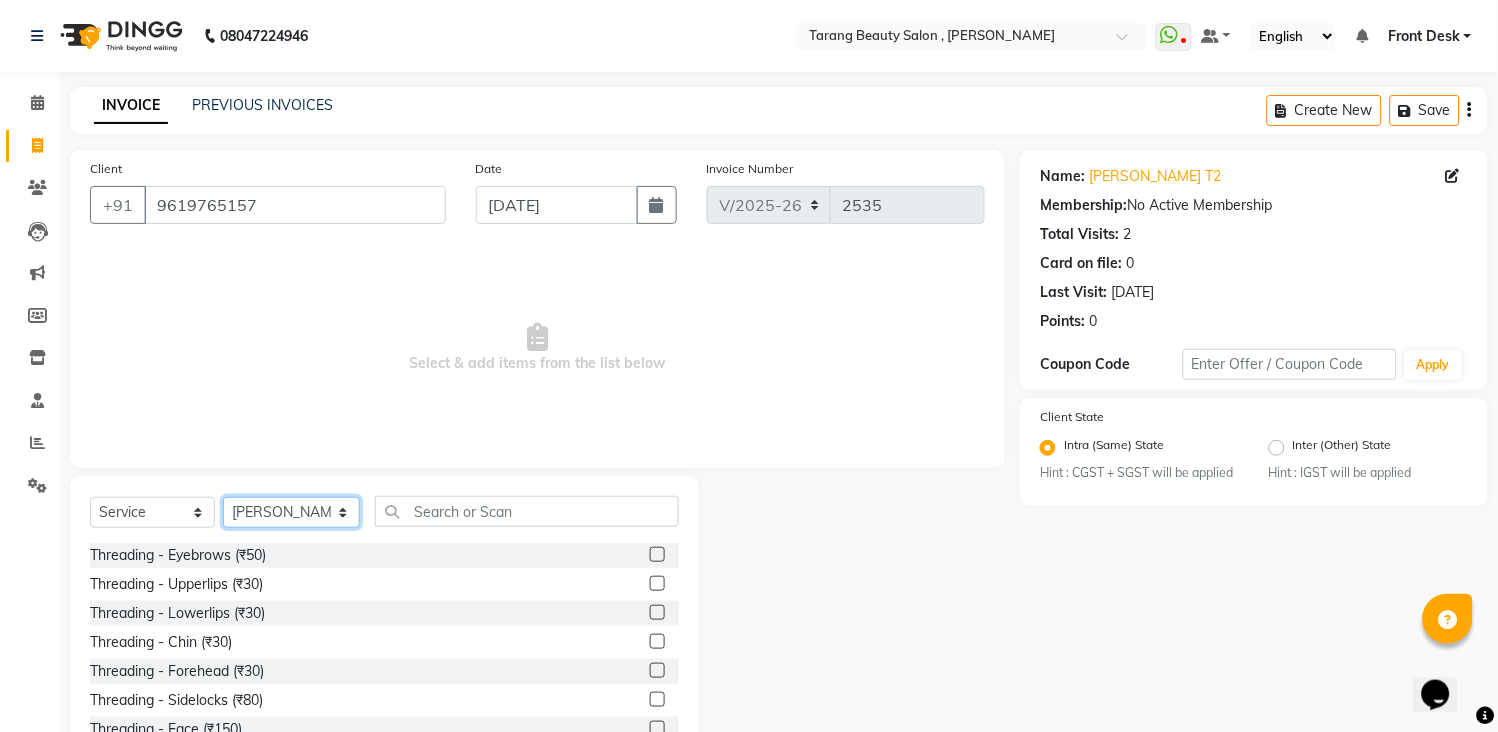 click on "Select Stylist [PERSON_NAME] [PERSON_NAME] [PERSON_NAME] KHAMDARE [PERSON_NAME] [PERSON_NAME] Front Desk GAYATRI [PERSON_NAME]  [PERSON_NAME] kavita NEHA Pooja [PERSON_NAME]  [PERSON_NAME] KUAVAHA [PERSON_NAME] sadhana [PERSON_NAME] [PERSON_NAME] [PERSON_NAME] [PERSON_NAME] [PERSON_NAME] [PERSON_NAME] [PERSON_NAME]" 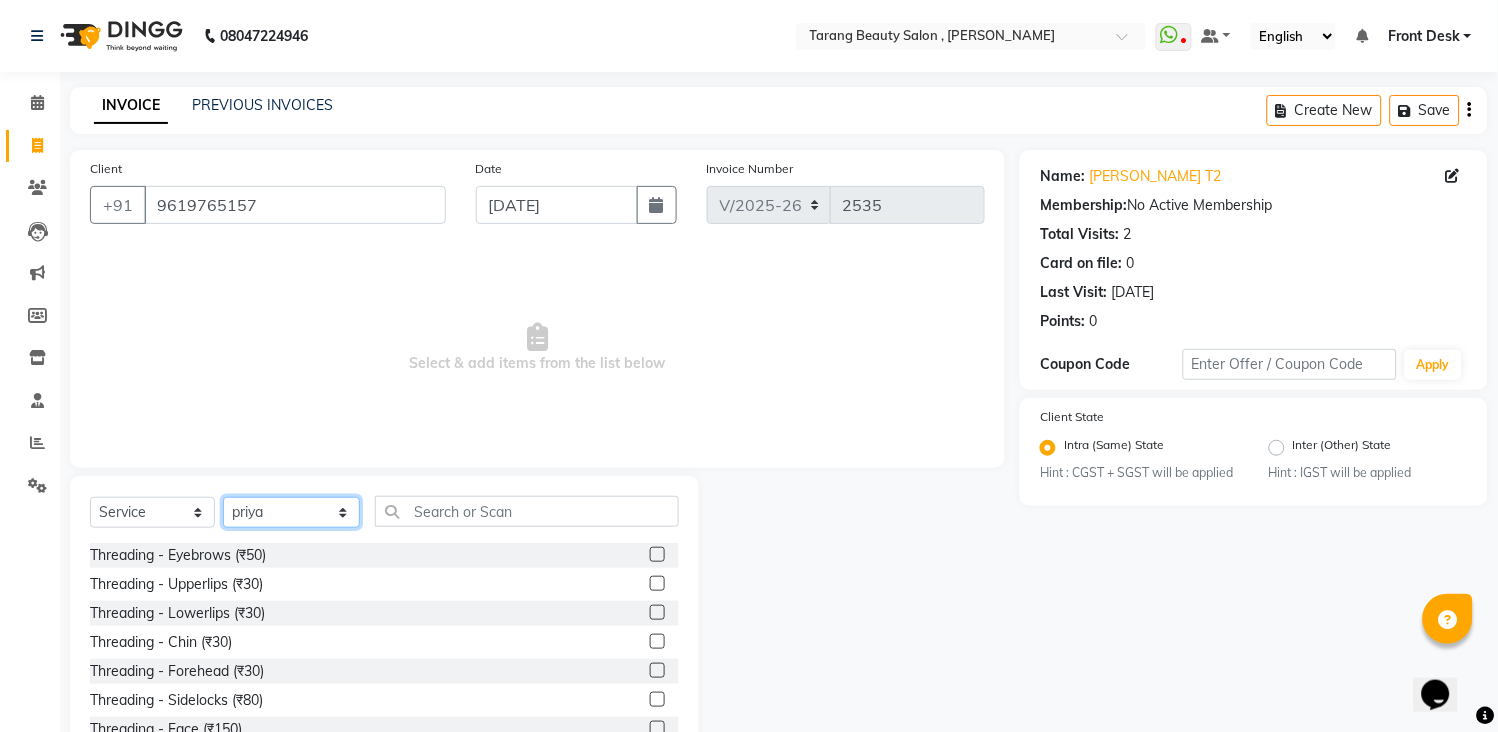 click on "Select Stylist [PERSON_NAME] [PERSON_NAME] [PERSON_NAME] KHAMDARE [PERSON_NAME] [PERSON_NAME] Front Desk GAYATRI [PERSON_NAME]  [PERSON_NAME] kavita NEHA Pooja [PERSON_NAME]  [PERSON_NAME] KUAVAHA [PERSON_NAME] sadhana [PERSON_NAME] [PERSON_NAME] [PERSON_NAME] [PERSON_NAME] [PERSON_NAME] [PERSON_NAME] [PERSON_NAME]" 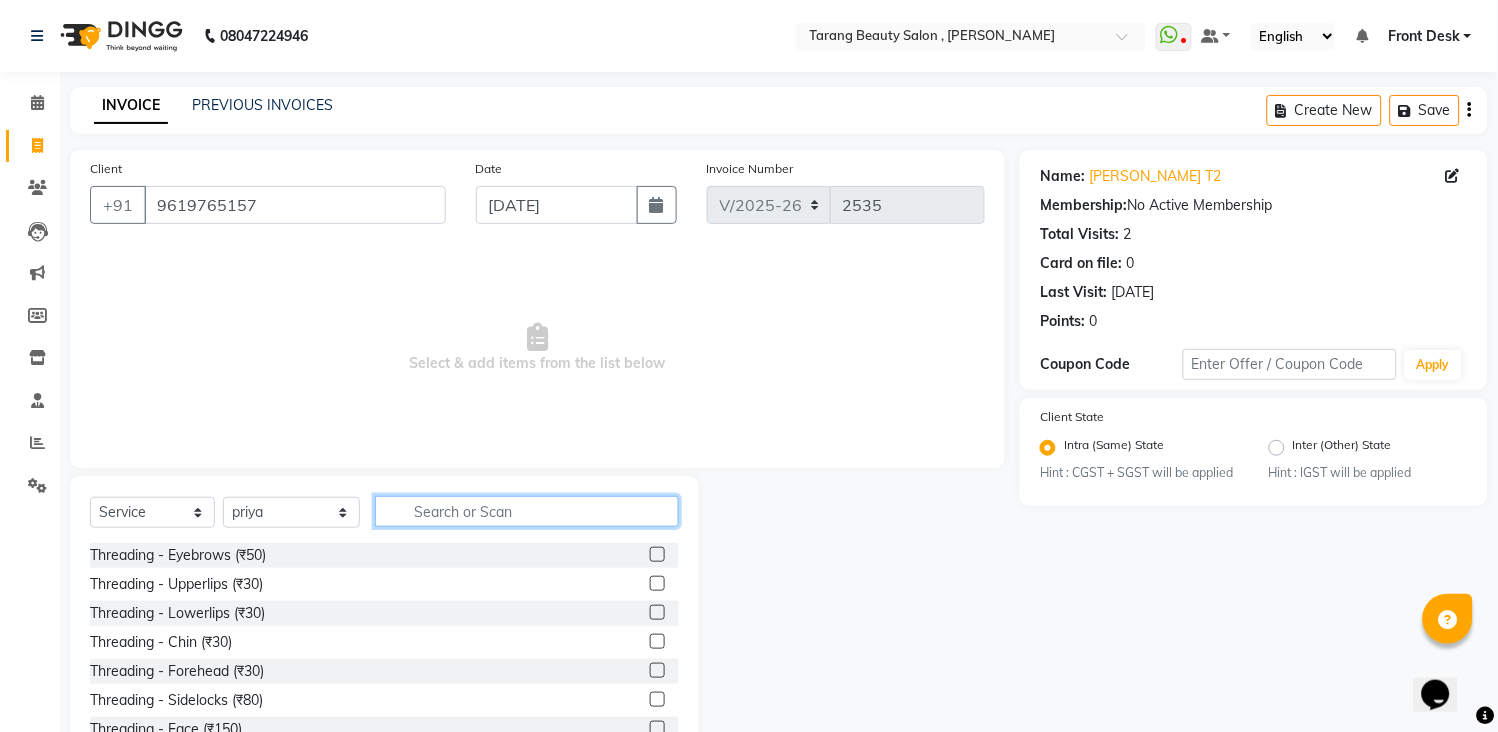 click 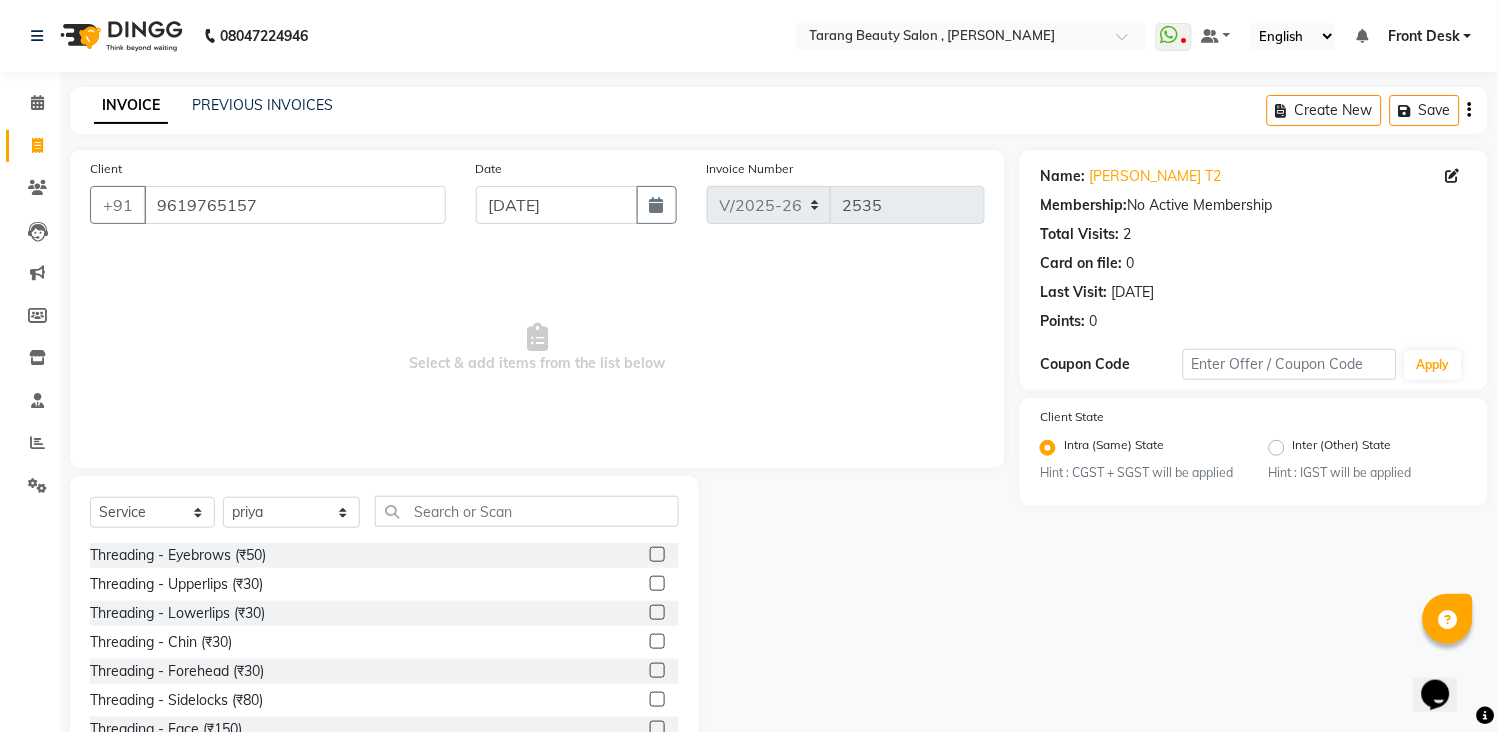 click 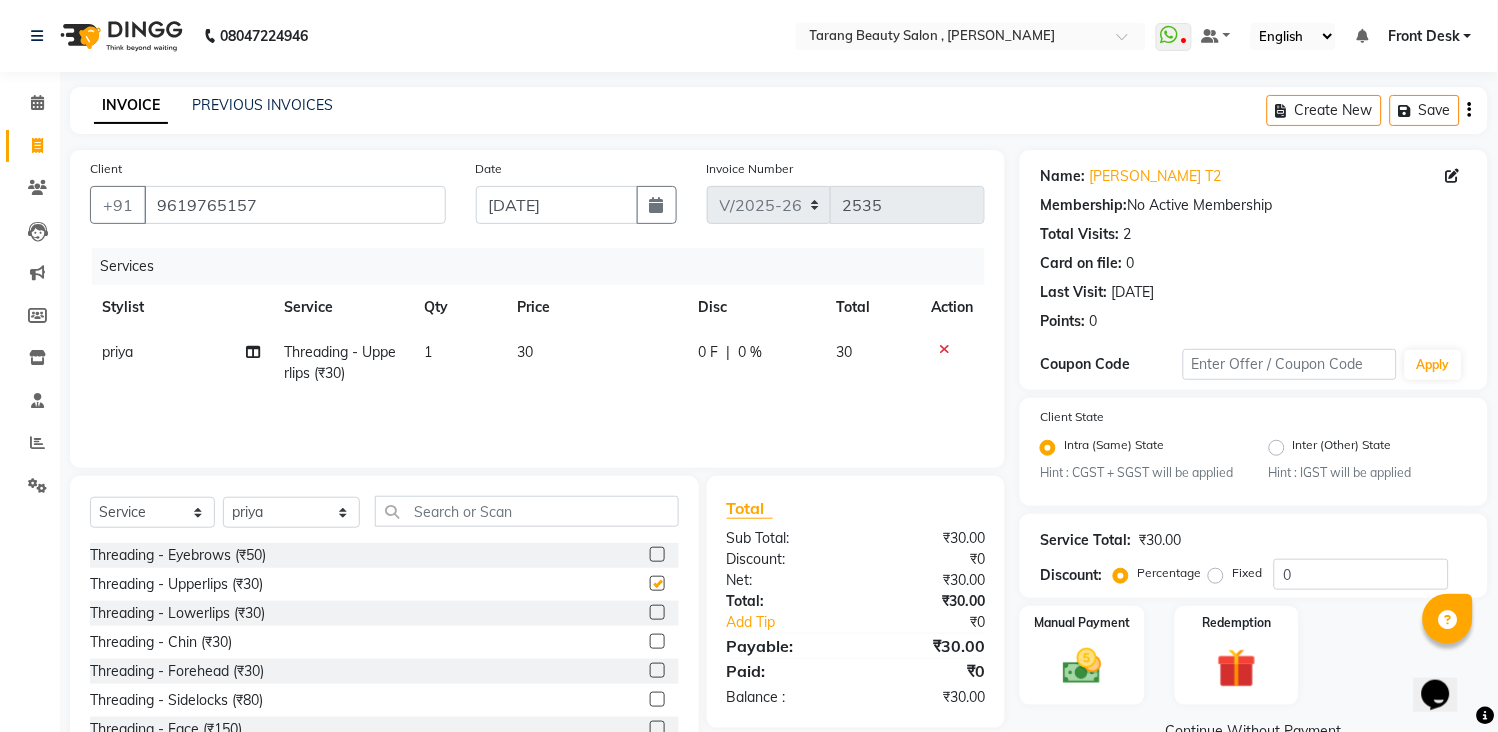 checkbox on "false" 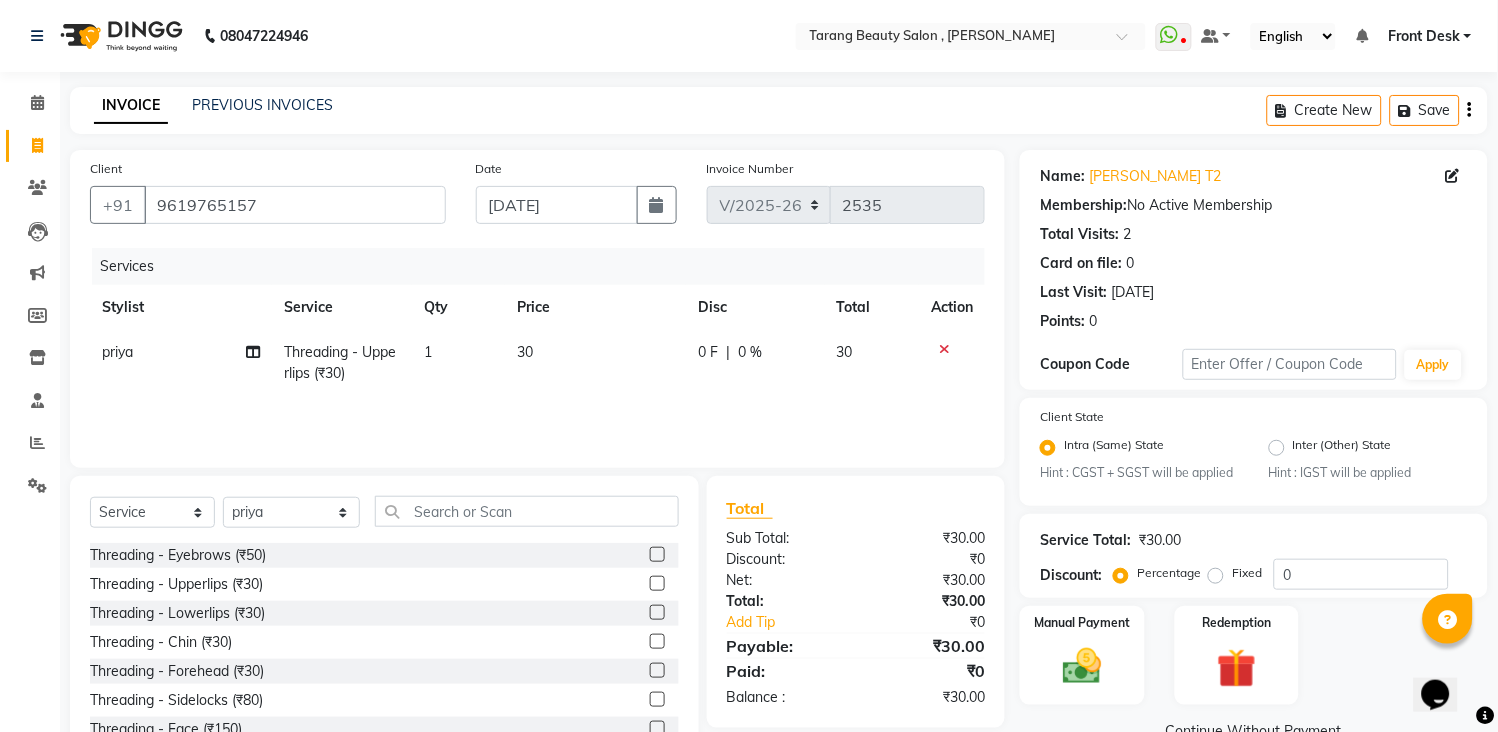click 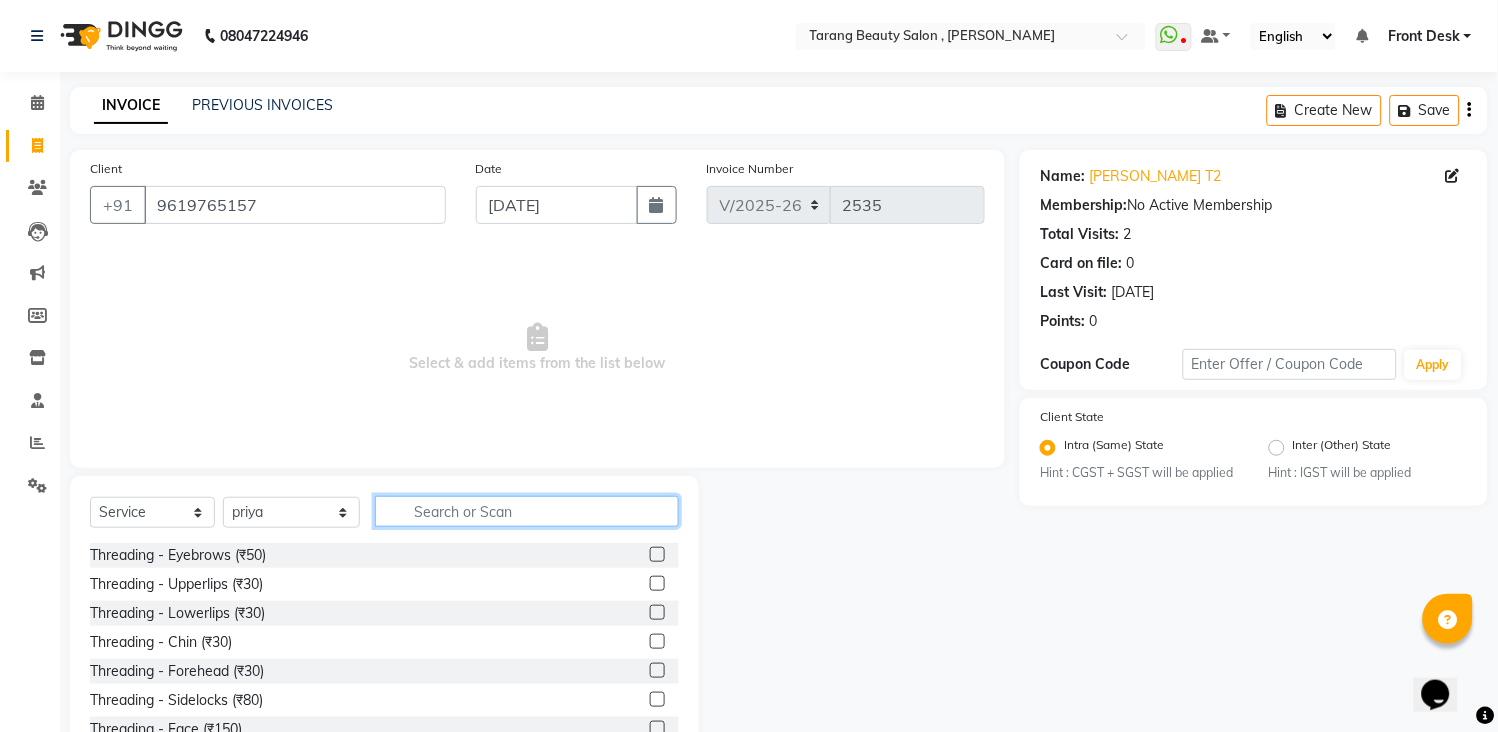 click 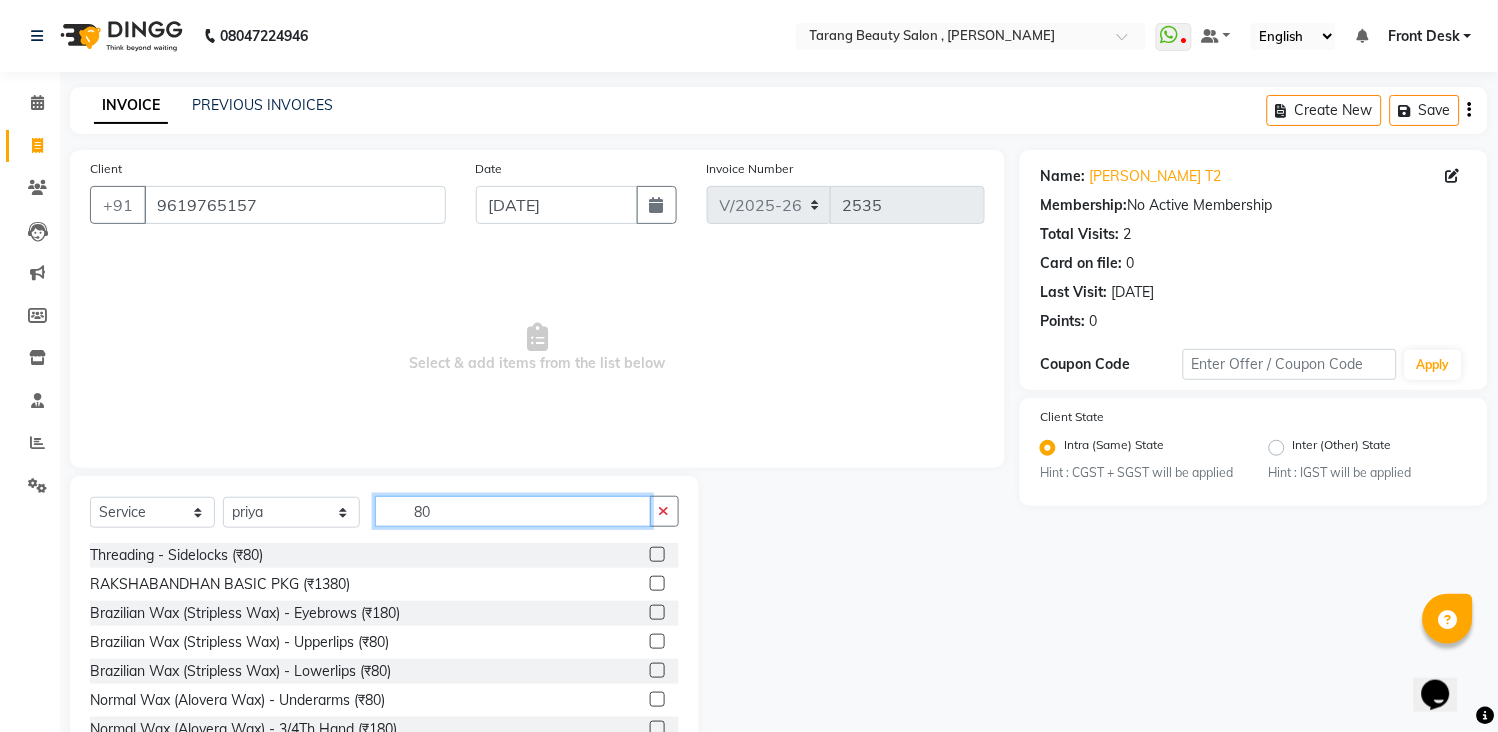 type on "80" 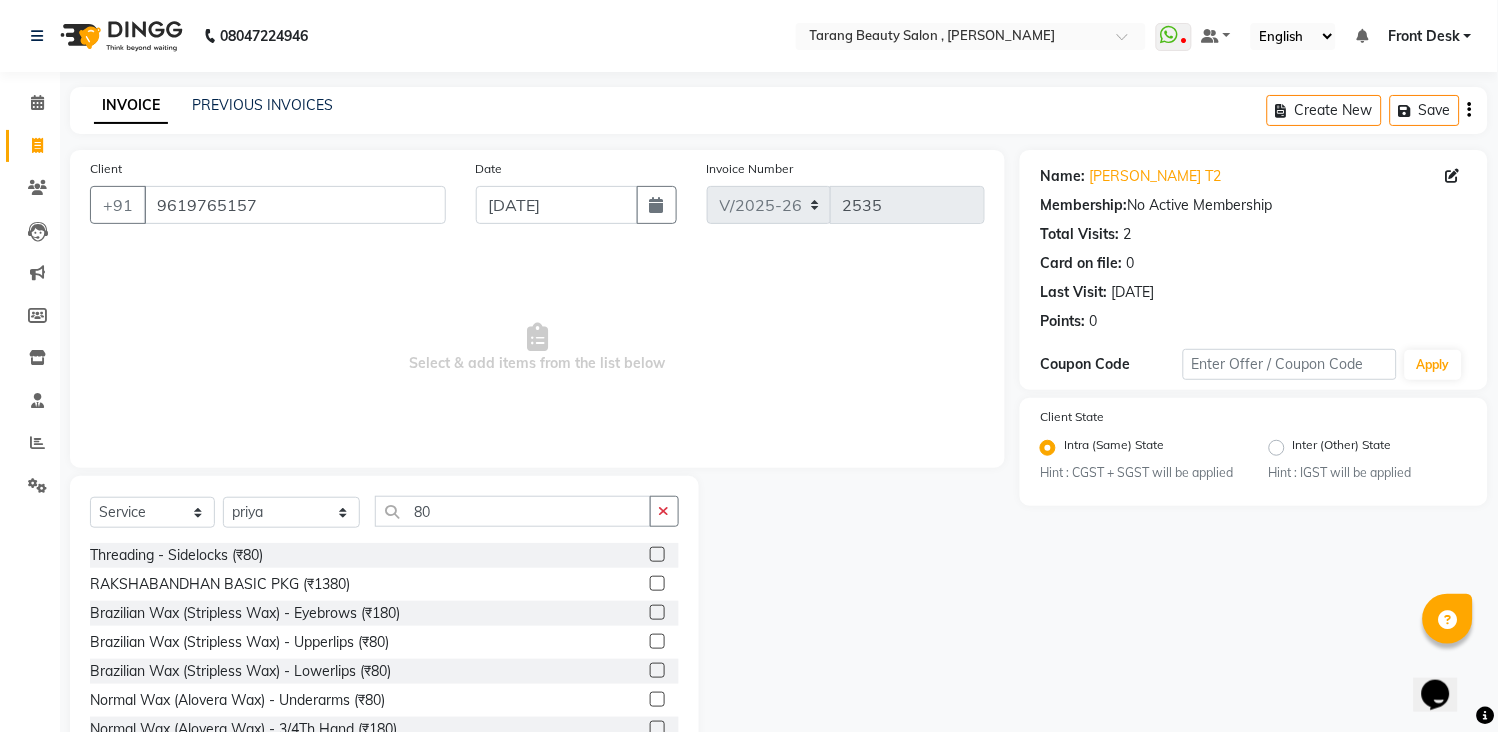 click 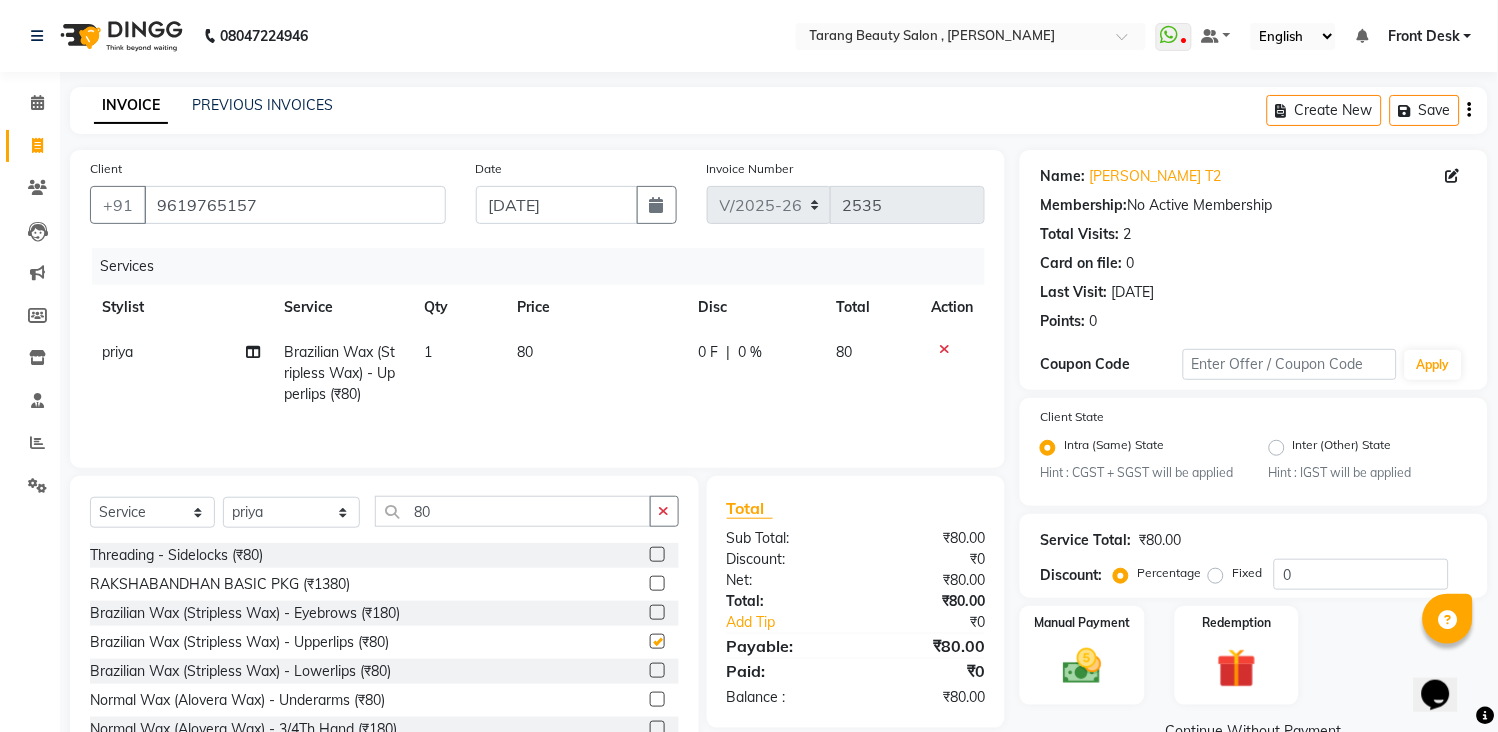 checkbox on "false" 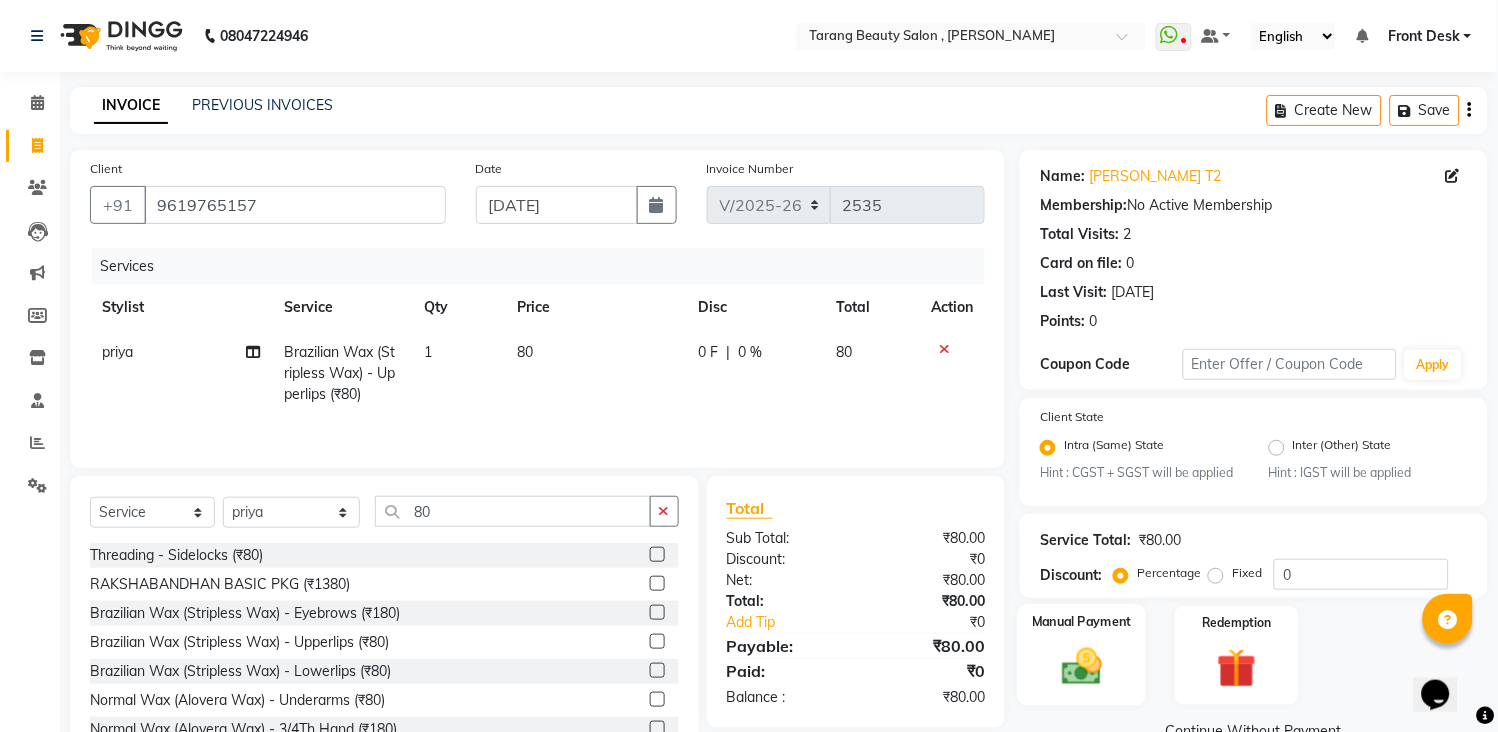 click 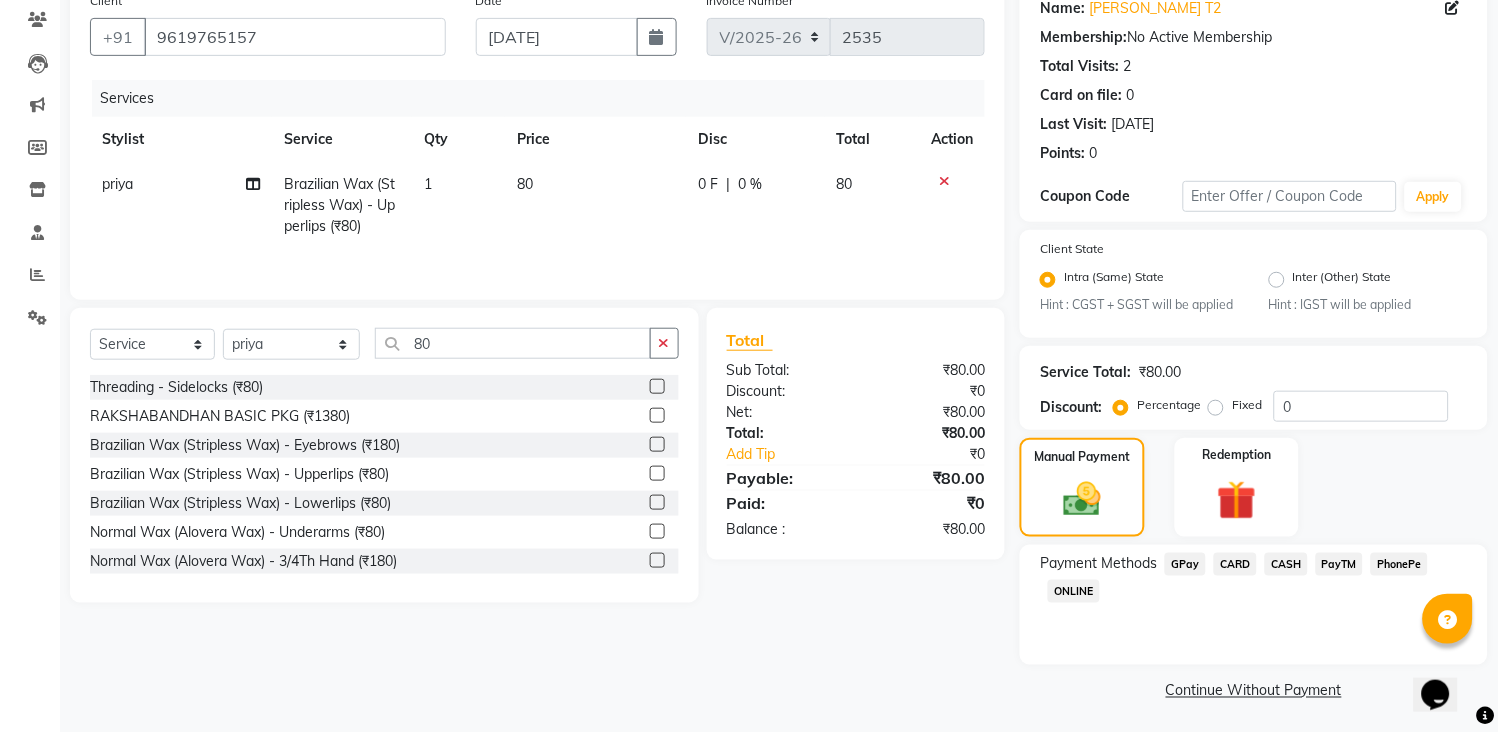 scroll, scrollTop: 171, scrollLeft: 0, axis: vertical 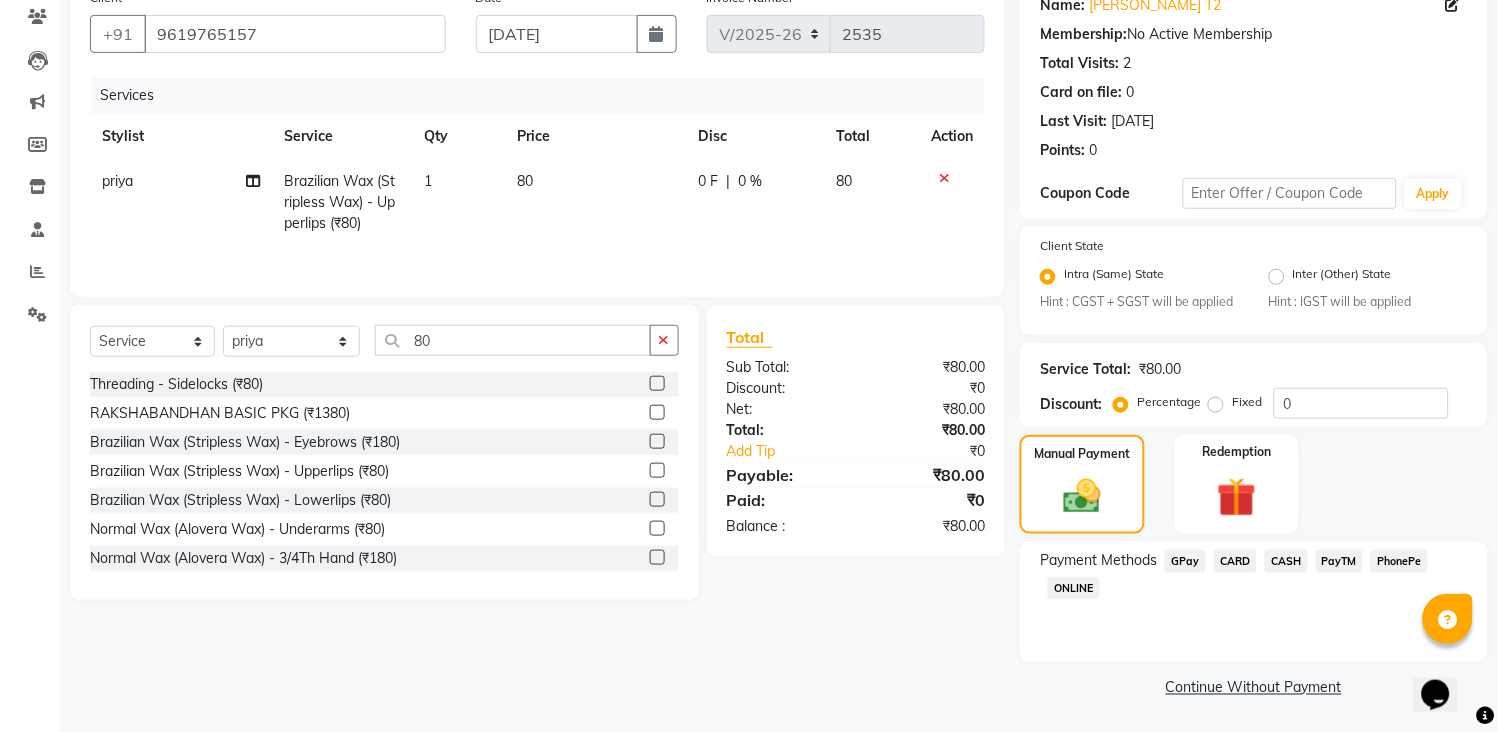 click on "GPay" 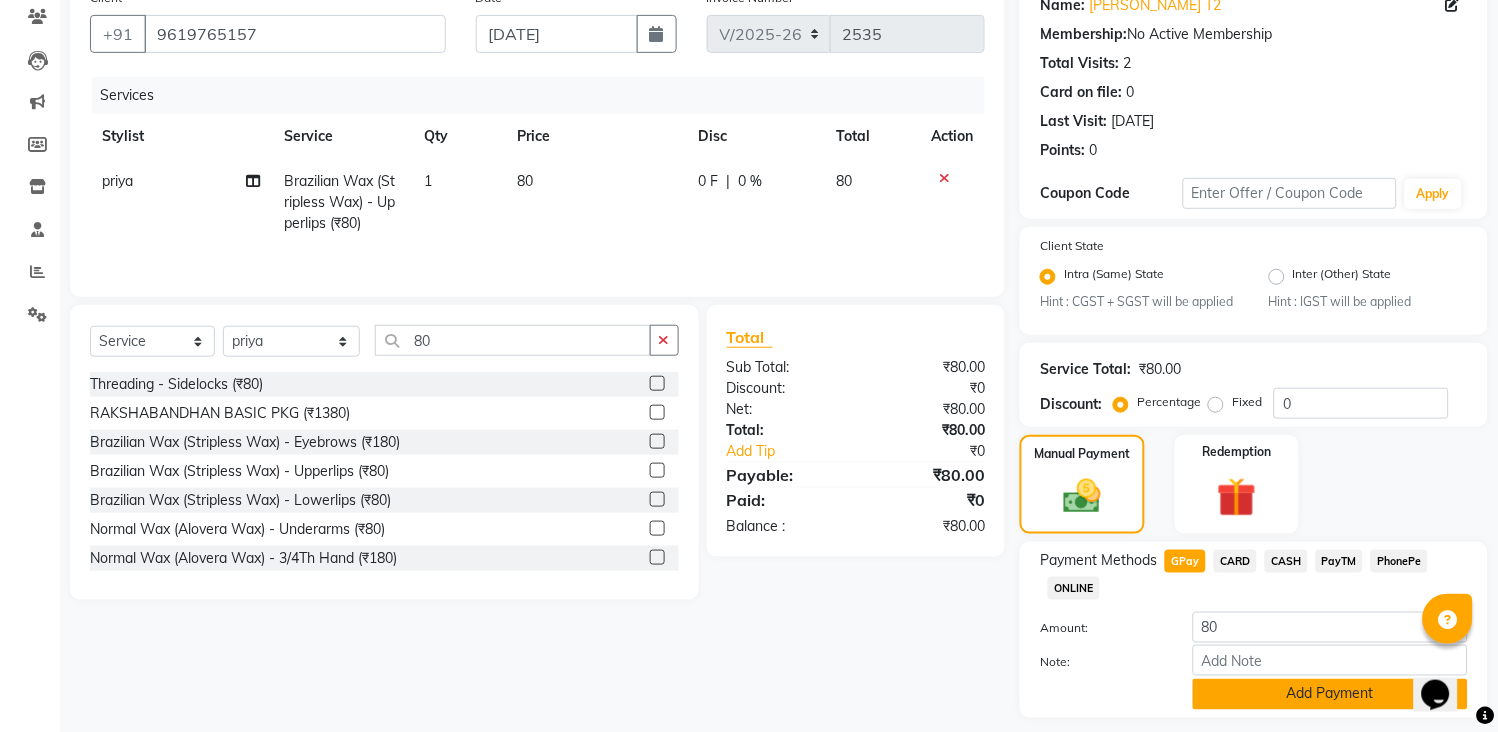 click on "Add Payment" 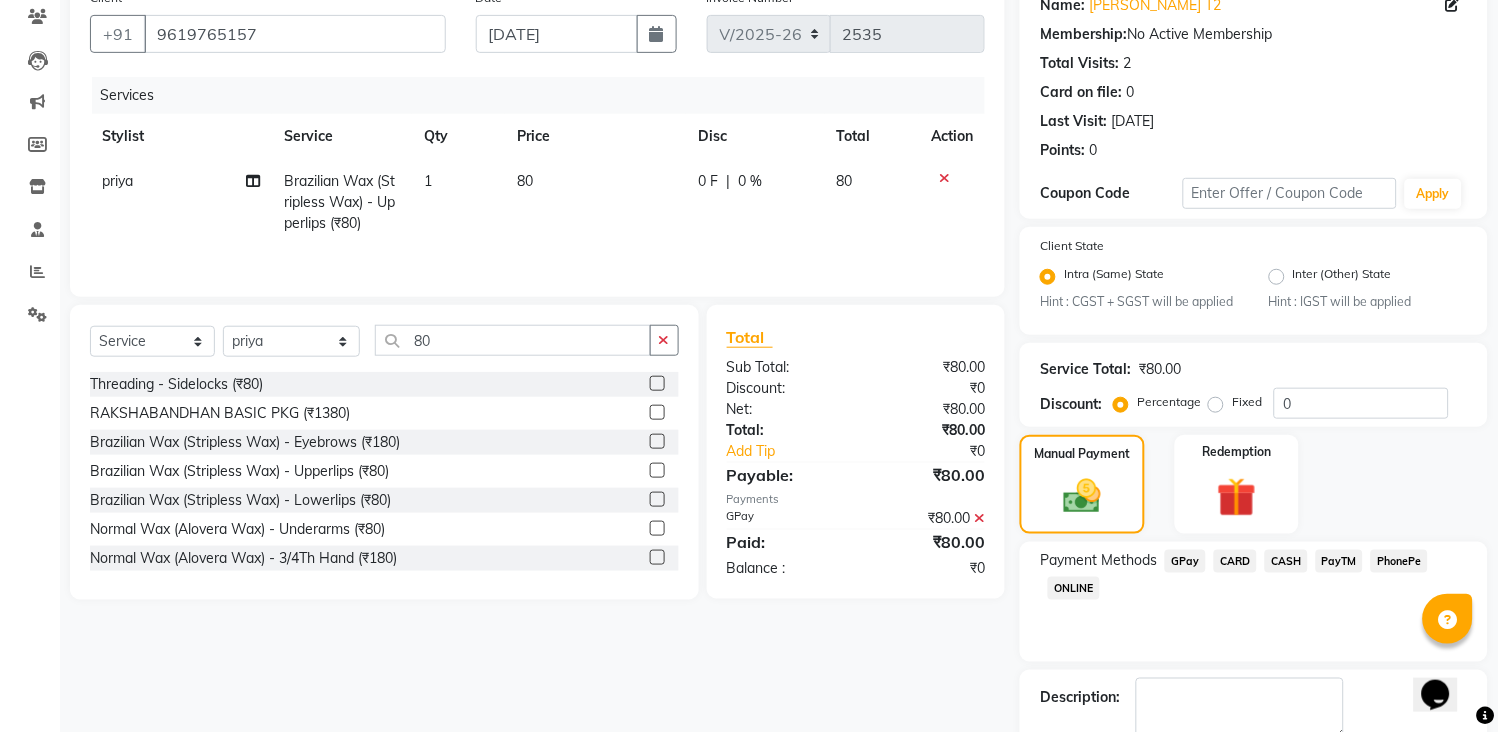 scroll, scrollTop: 284, scrollLeft: 0, axis: vertical 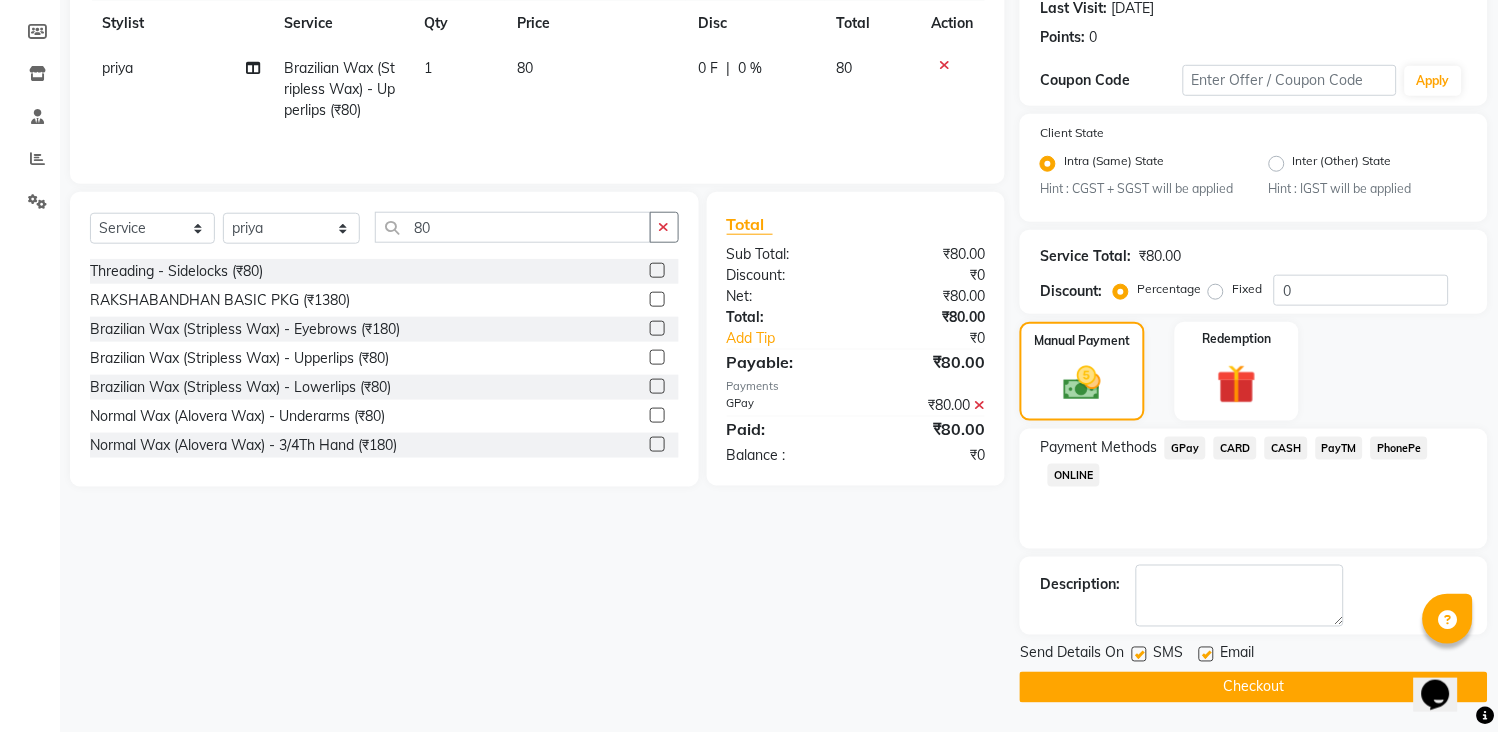 click on "Checkout" 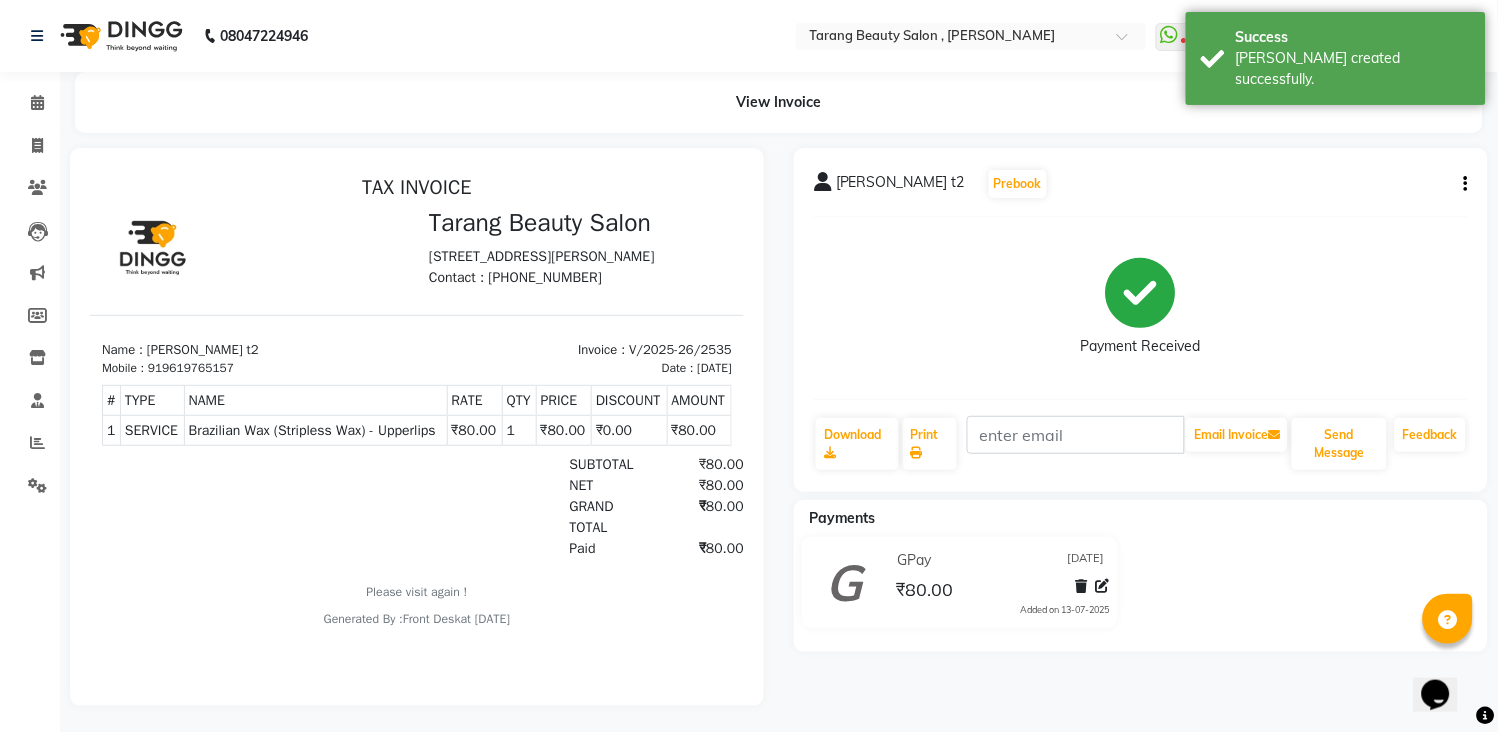 scroll, scrollTop: 0, scrollLeft: 0, axis: both 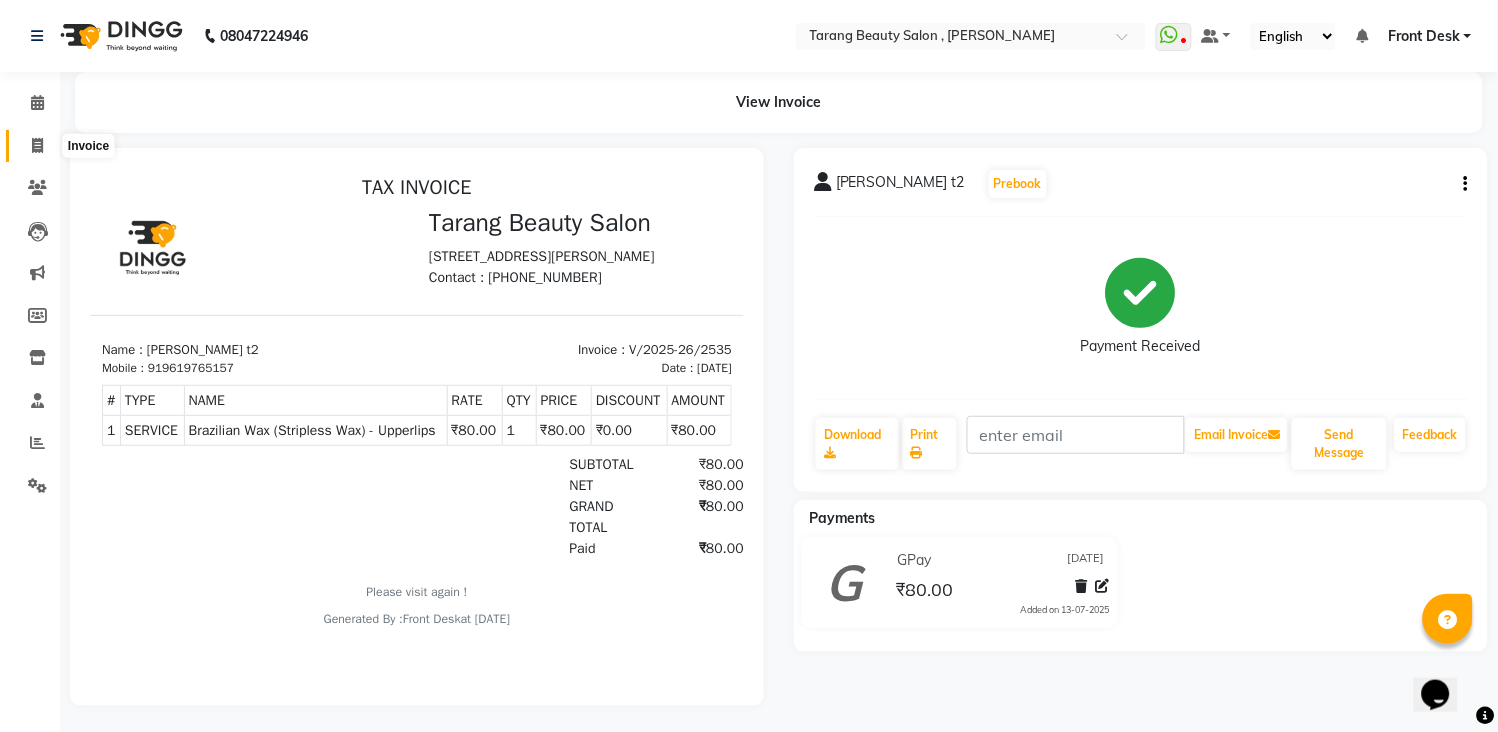 click 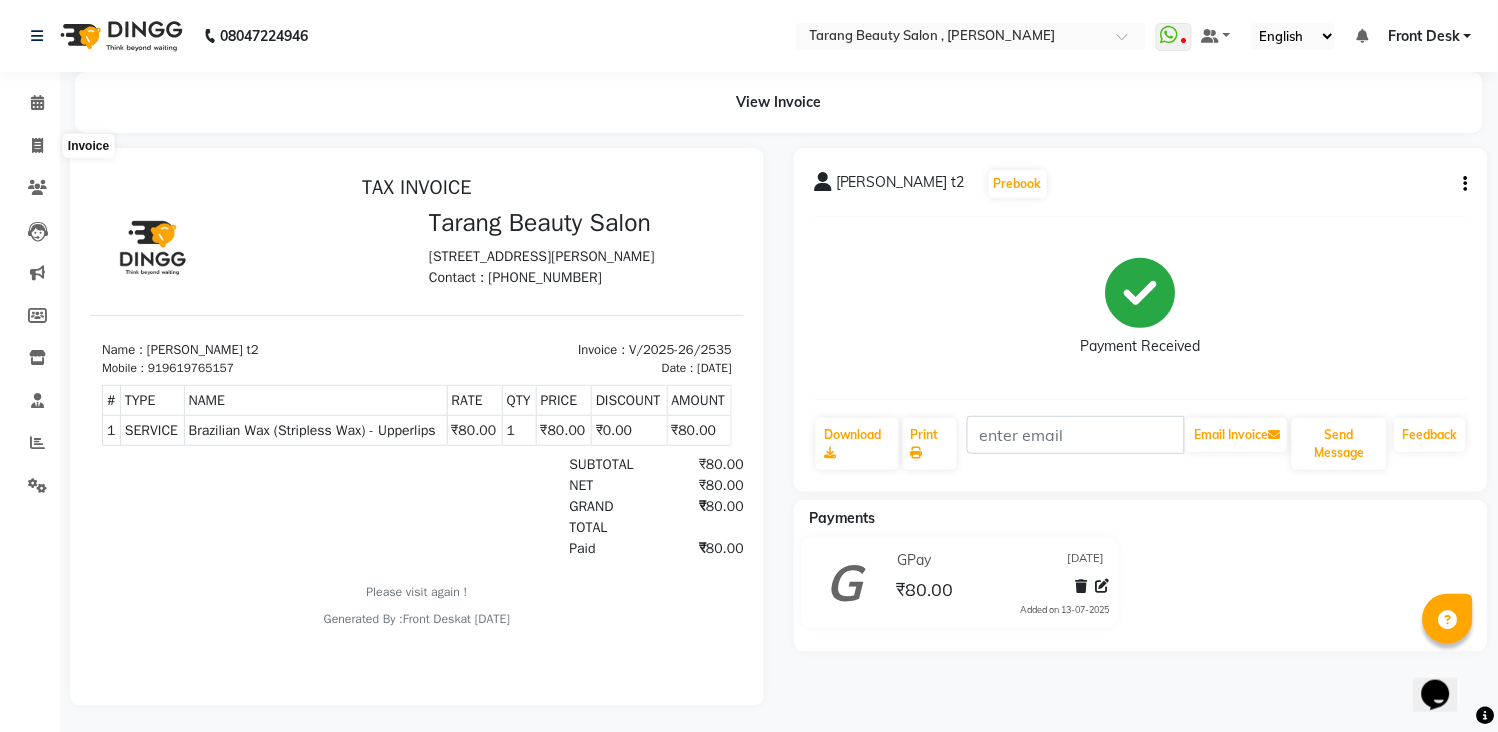 select on "service" 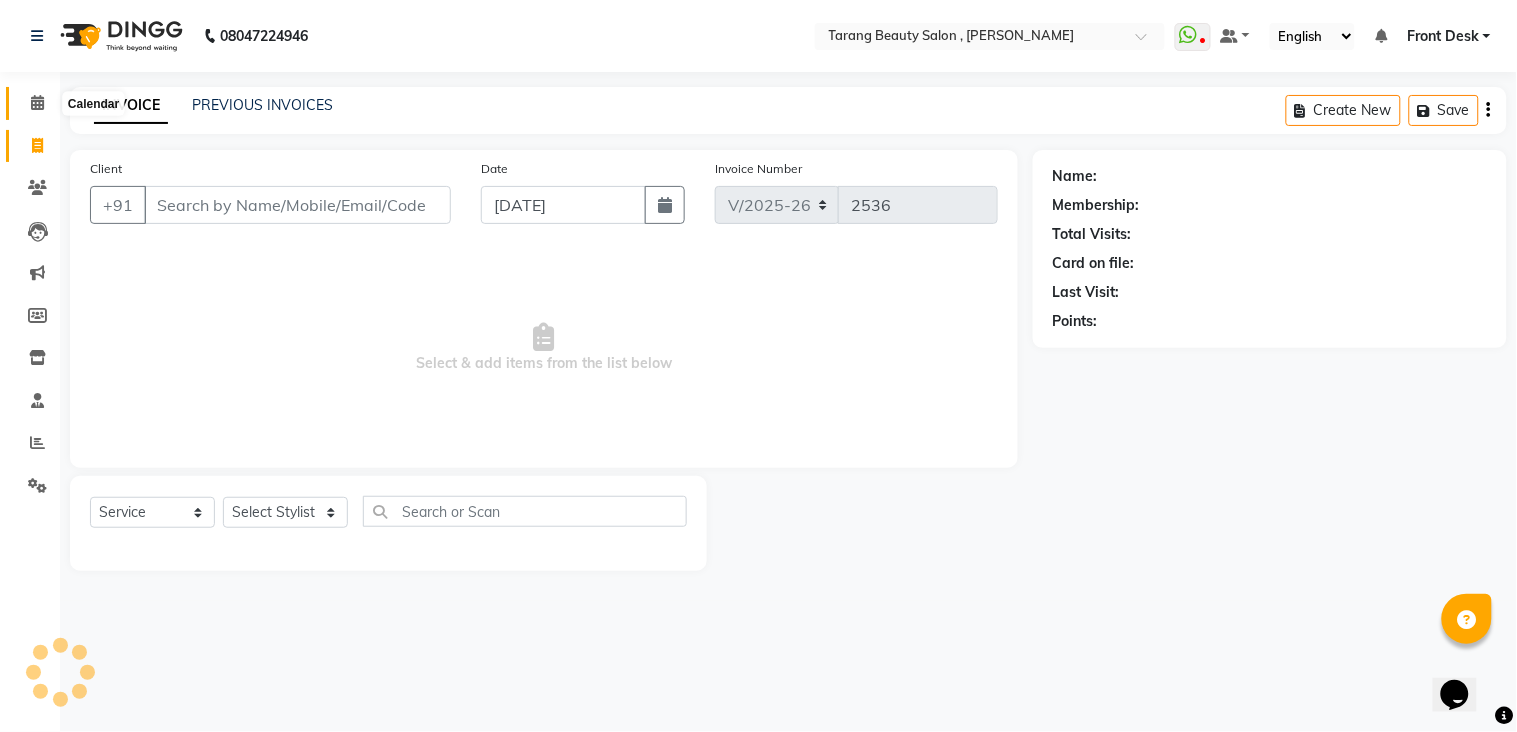click 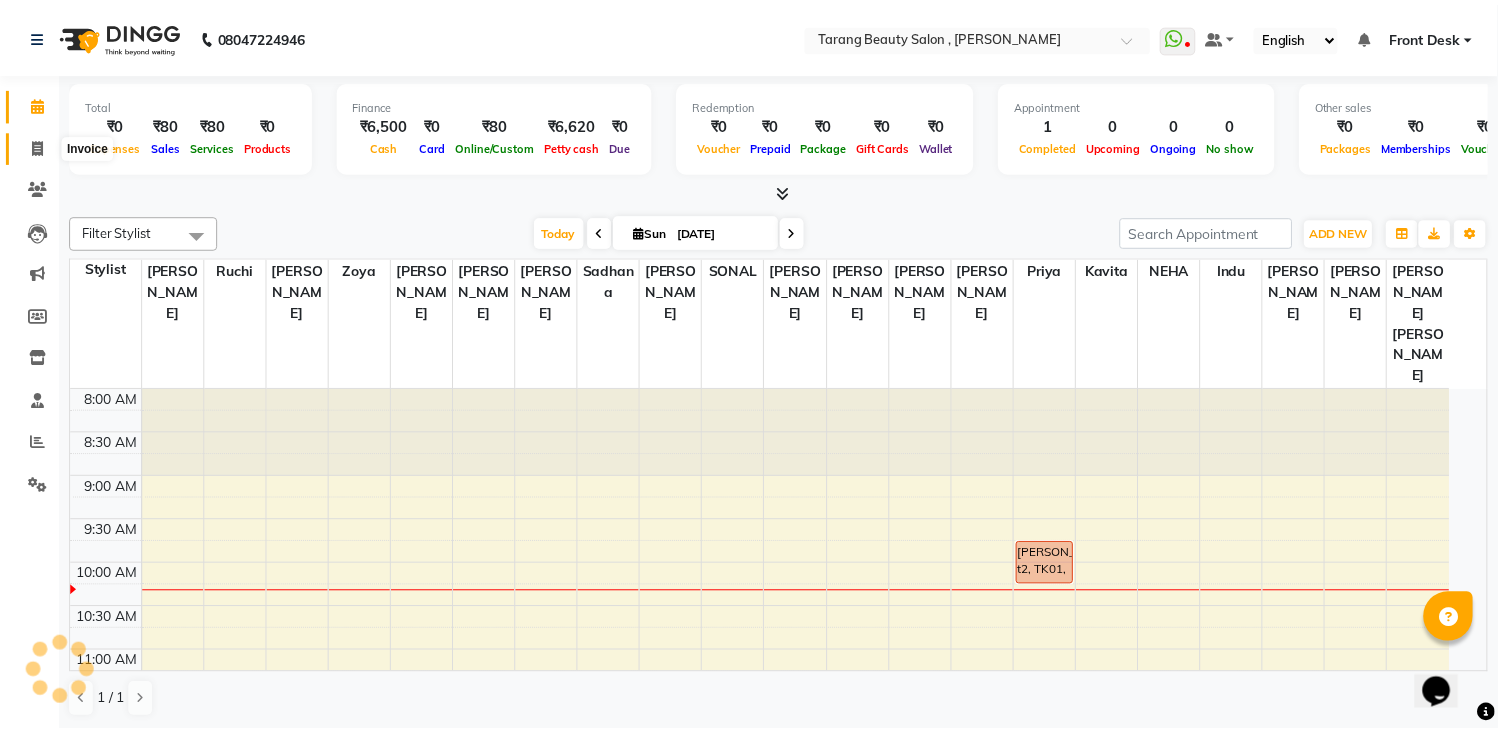 scroll, scrollTop: 0, scrollLeft: 0, axis: both 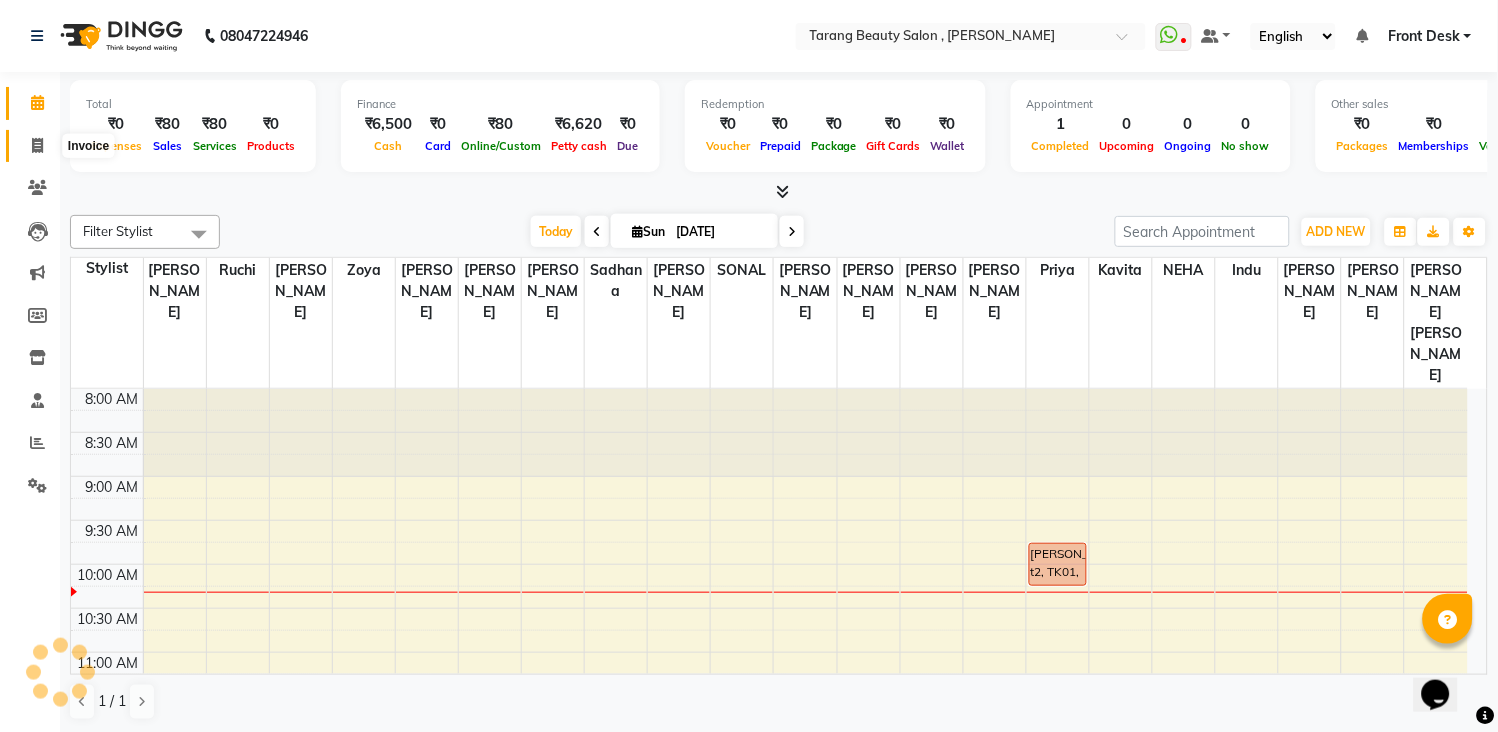 click 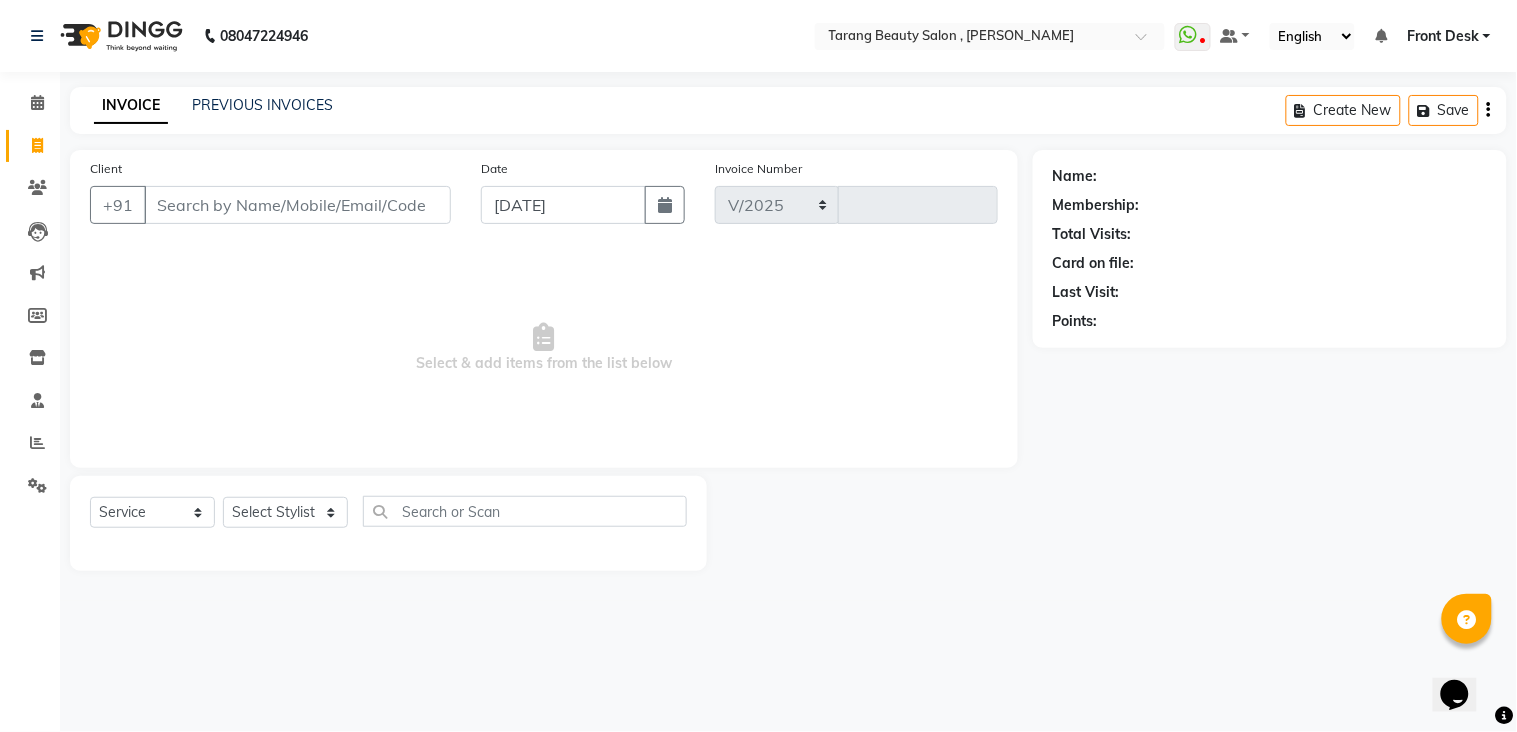select on "5133" 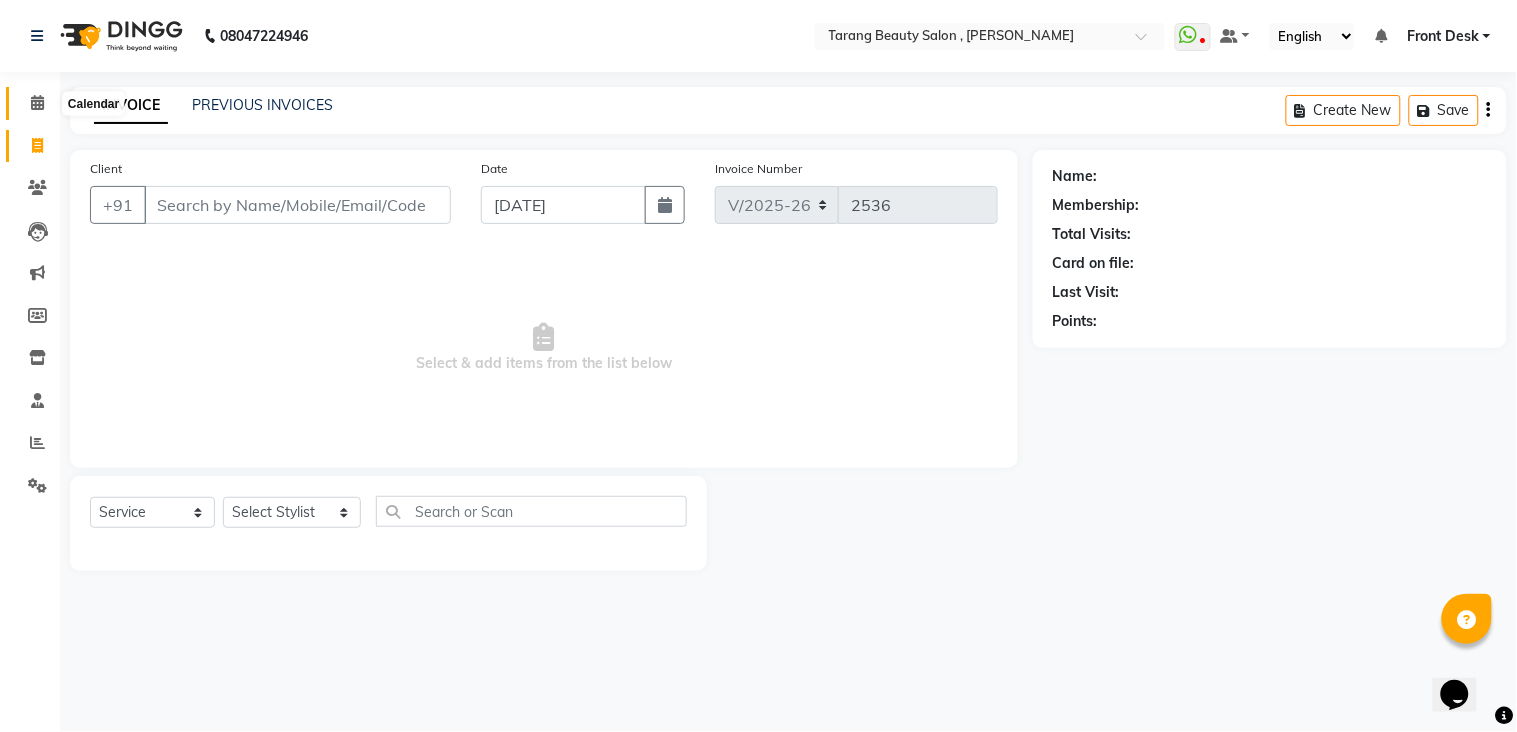 click 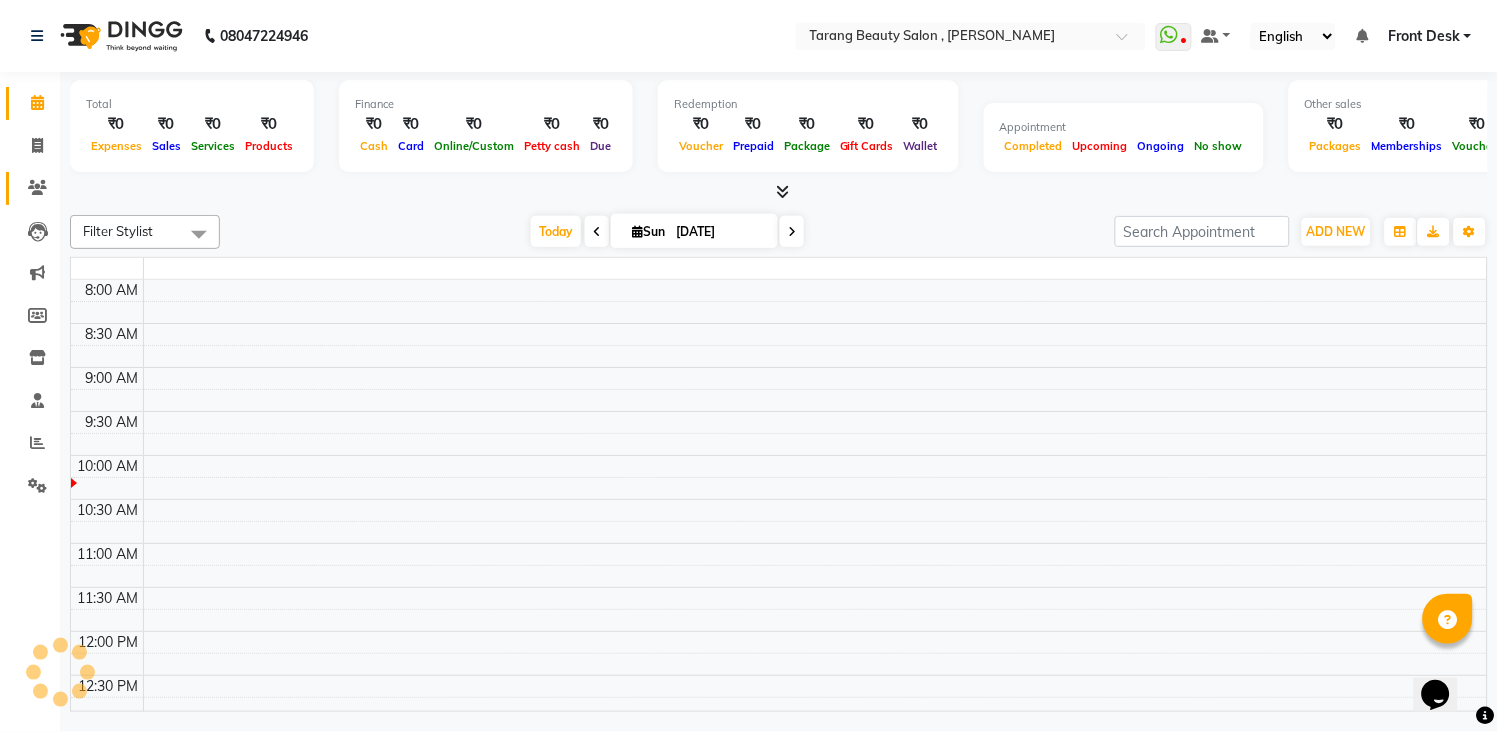 scroll, scrollTop: 0, scrollLeft: 0, axis: both 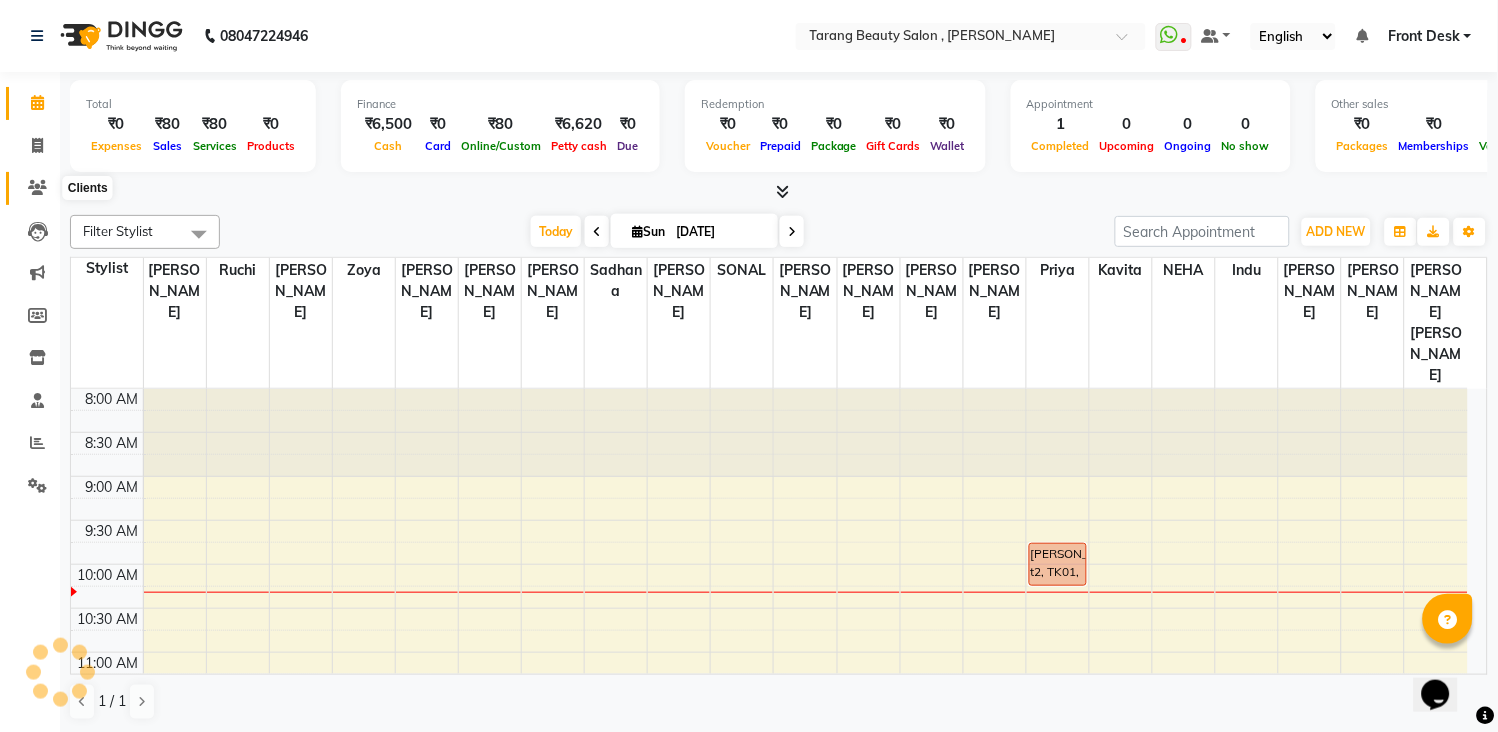 click 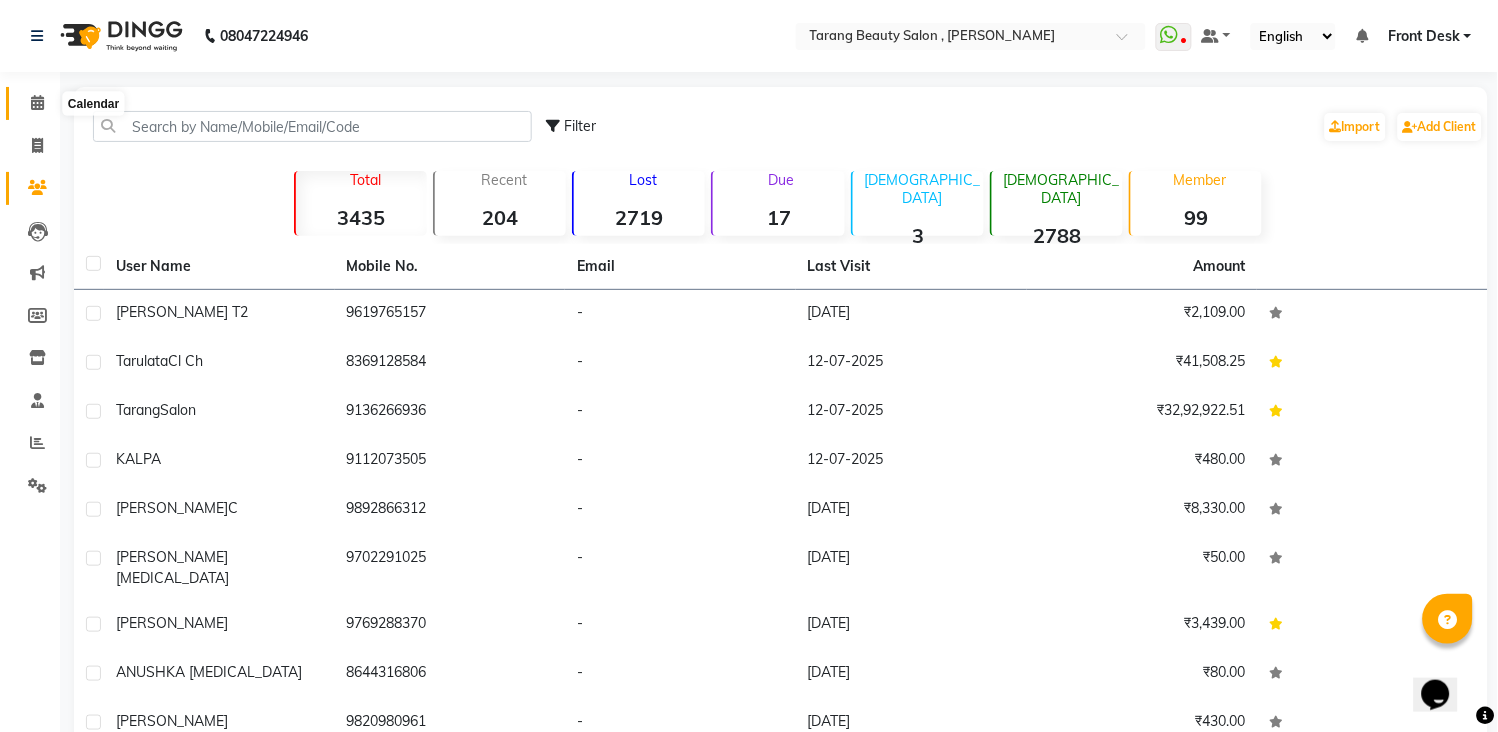 click 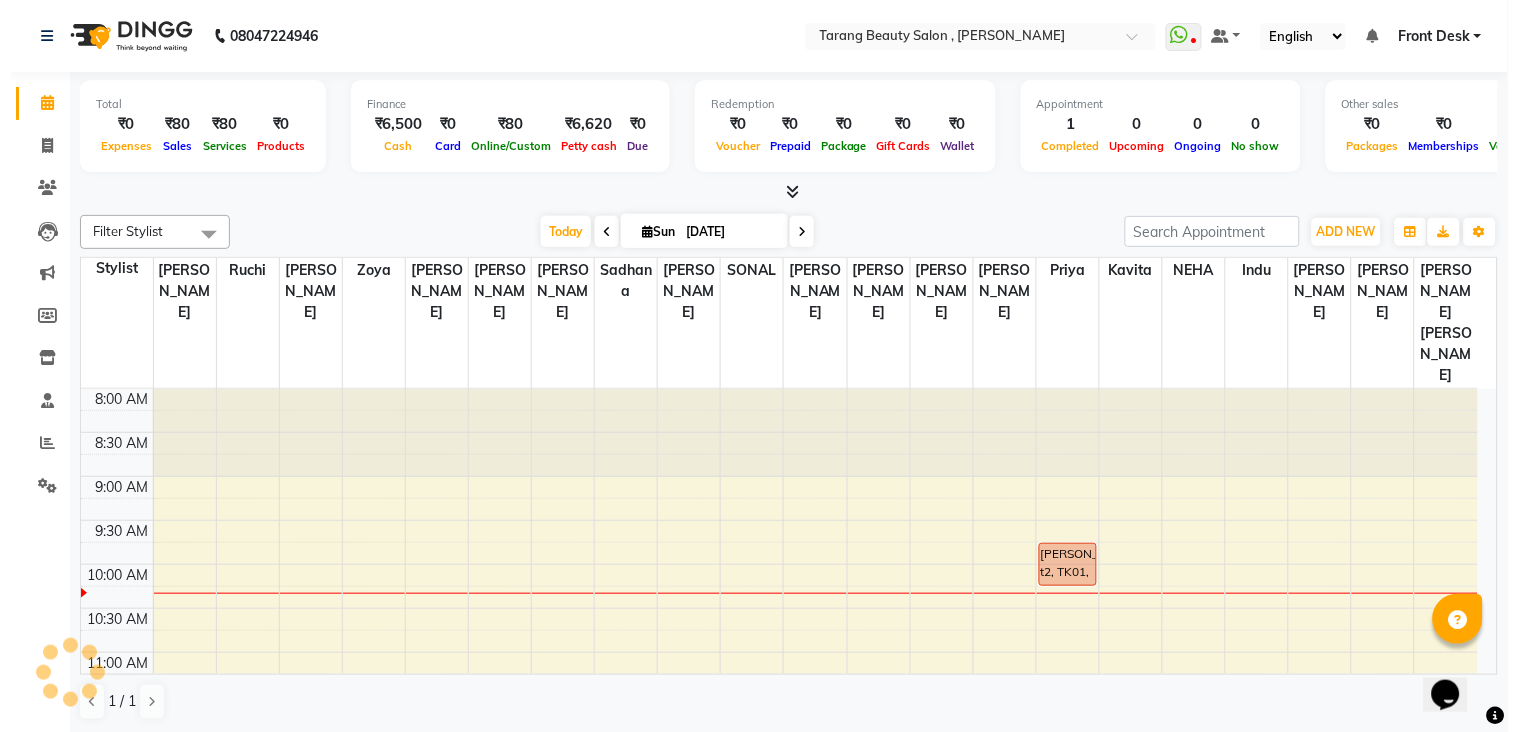 scroll, scrollTop: 0, scrollLeft: 0, axis: both 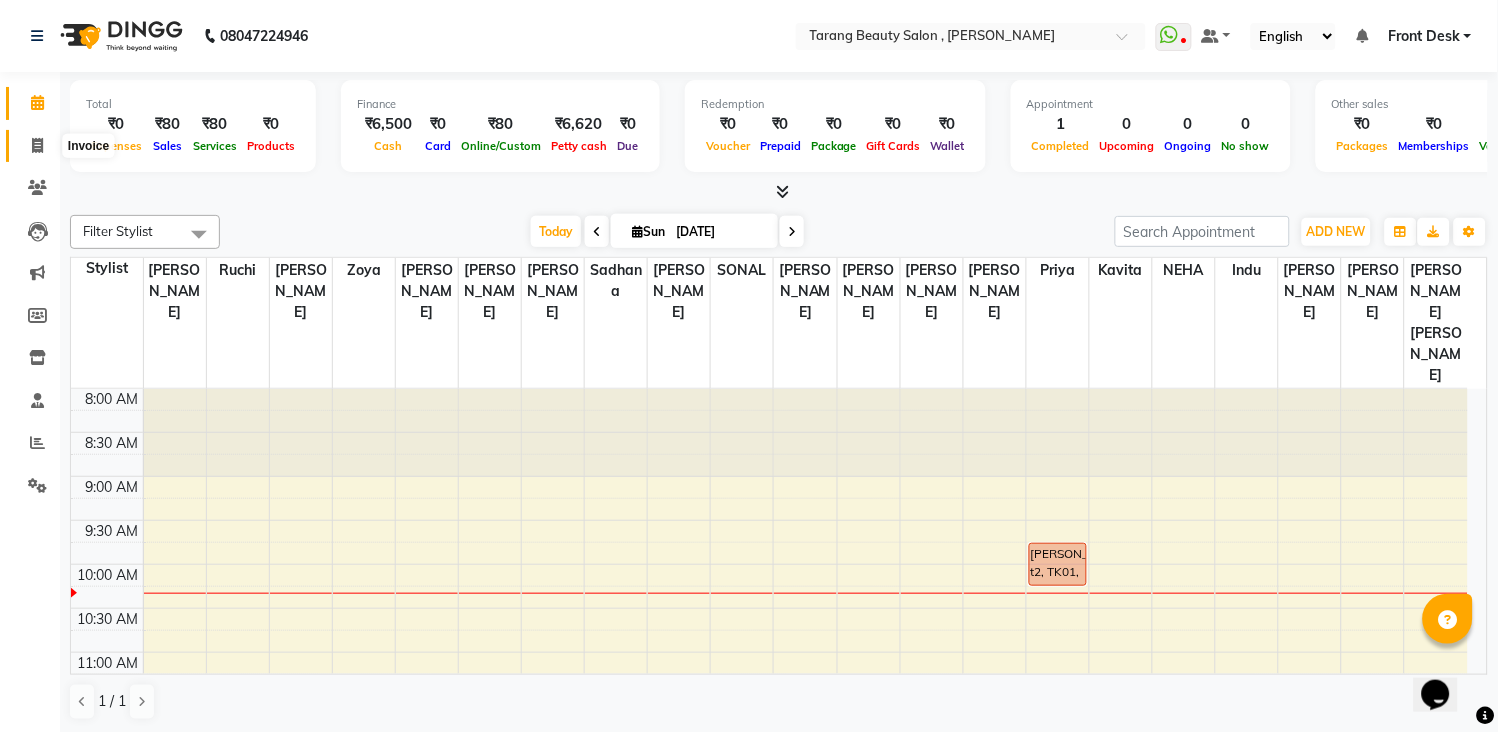 click 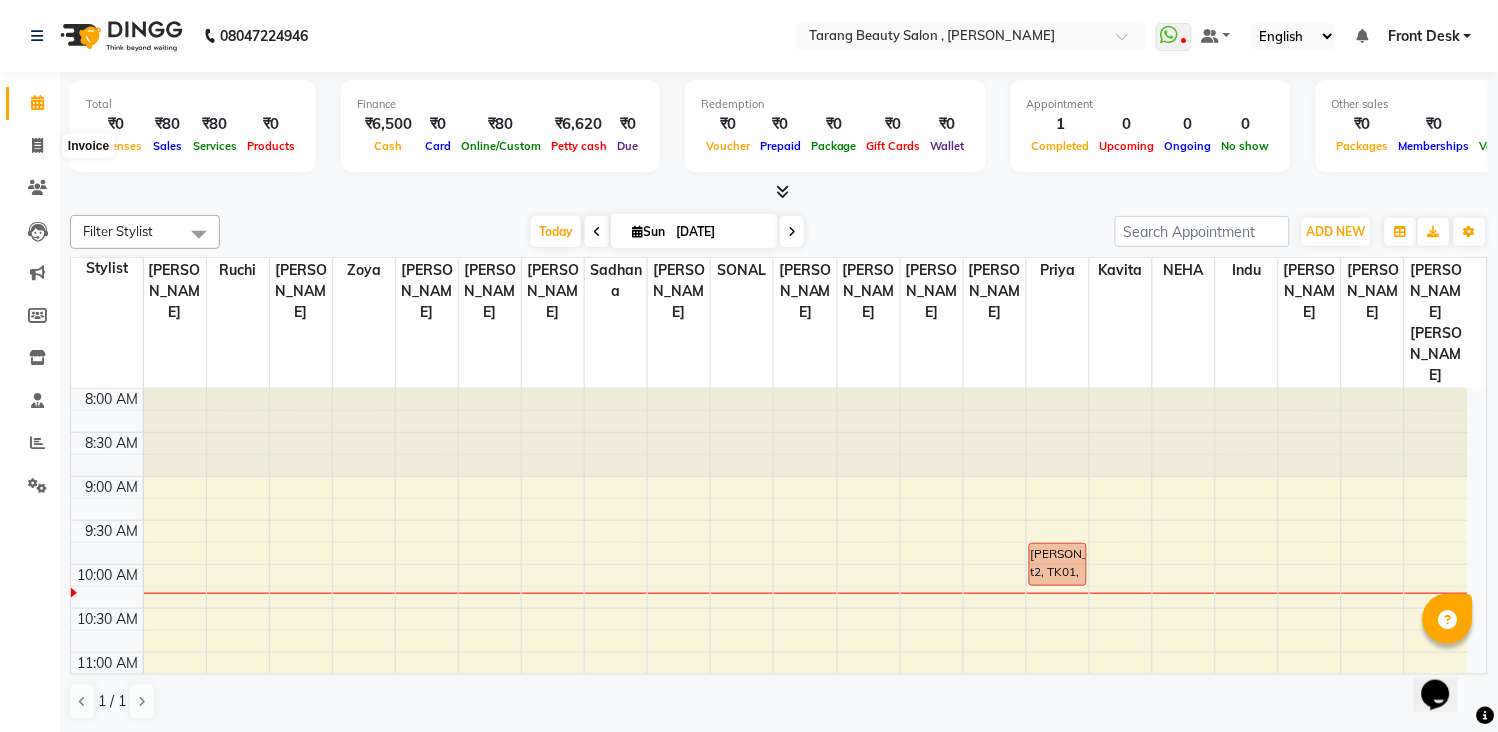 select on "service" 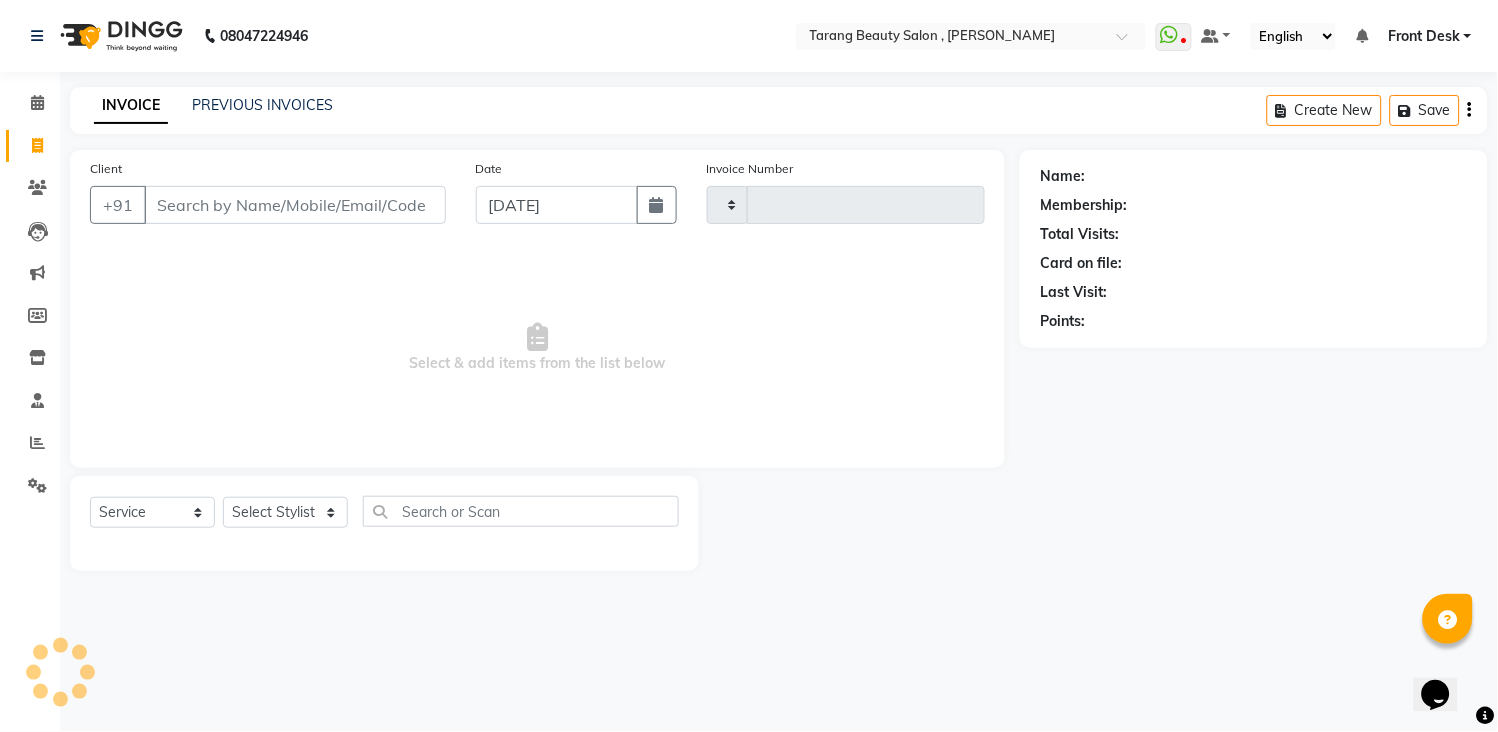 type on "2536" 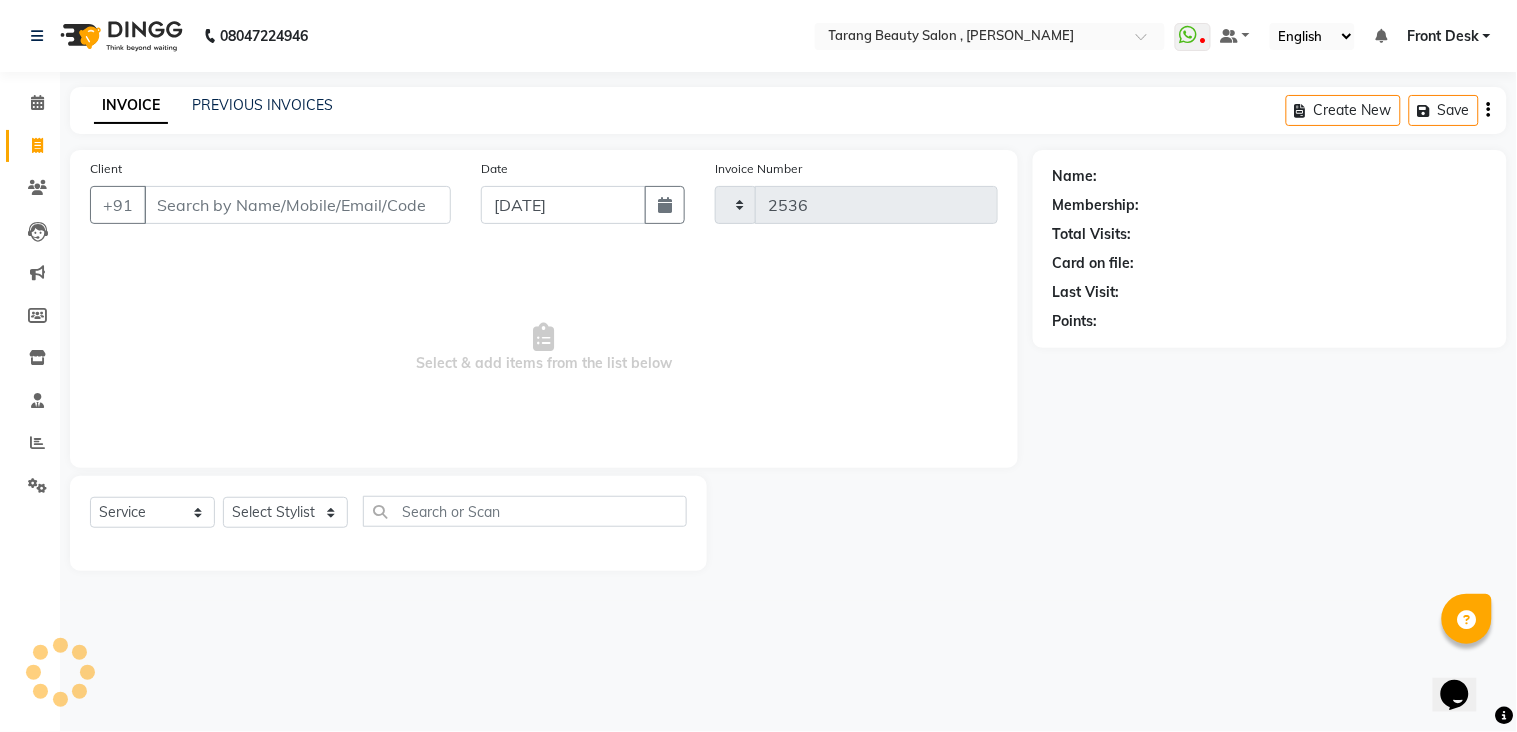 select on "5133" 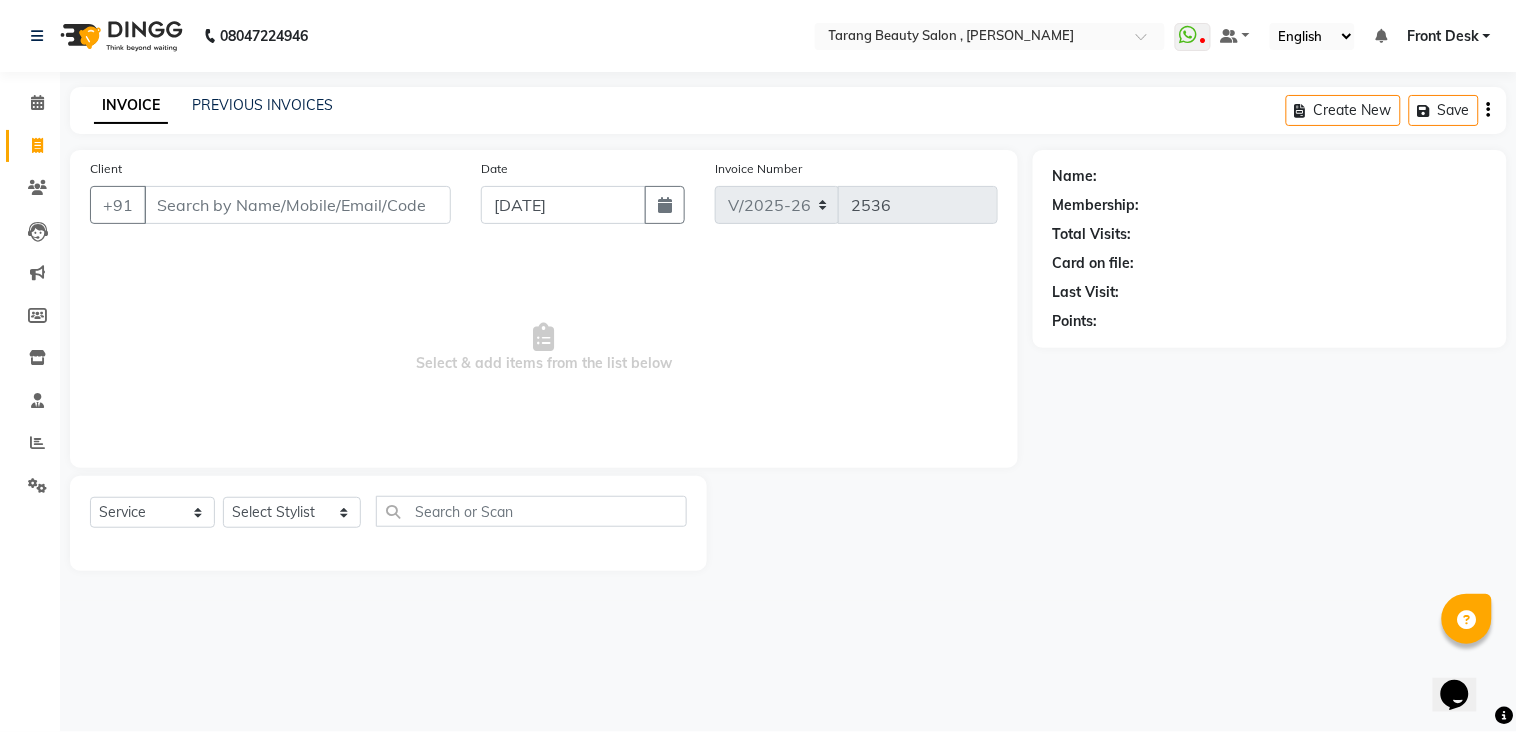 click on "Client" at bounding box center (297, 205) 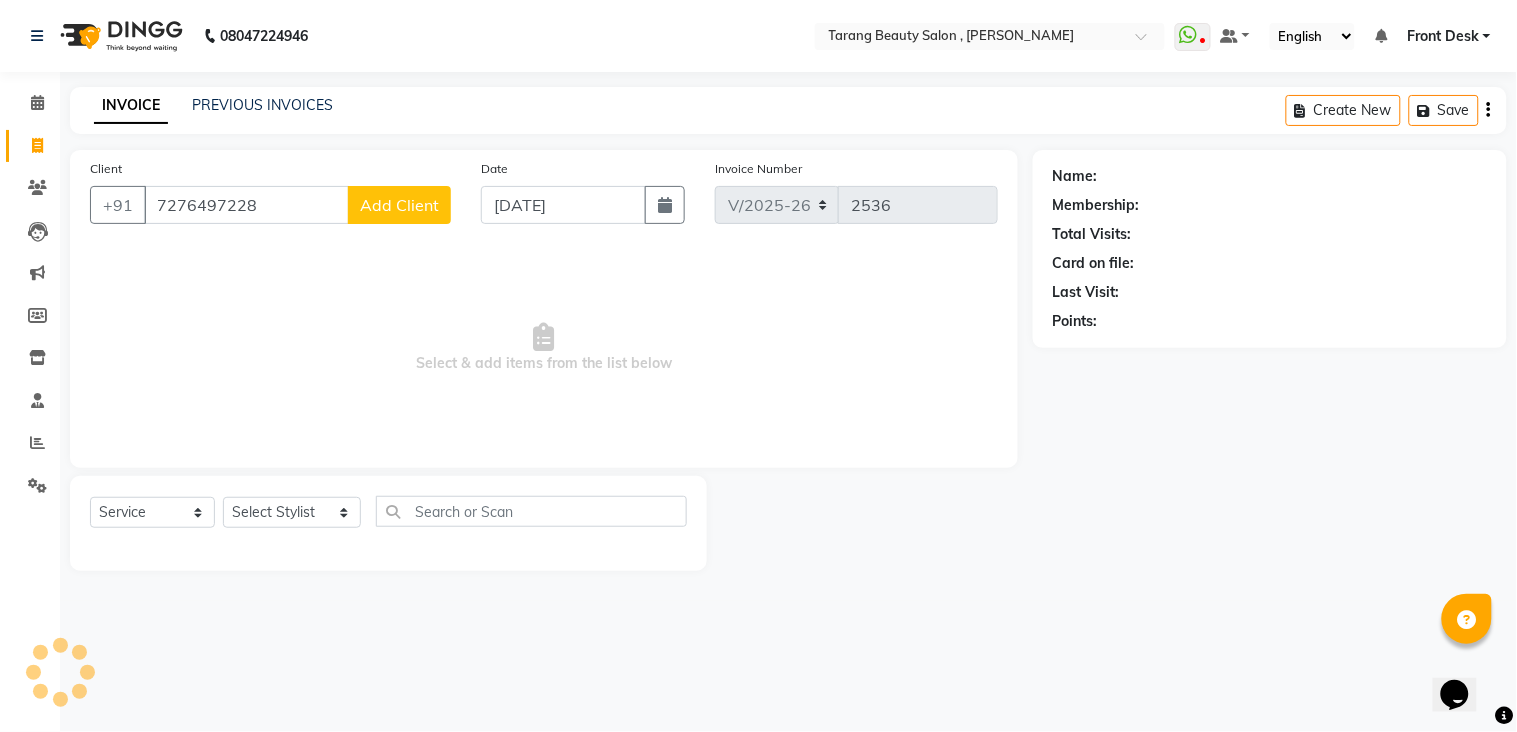 type on "7276497228" 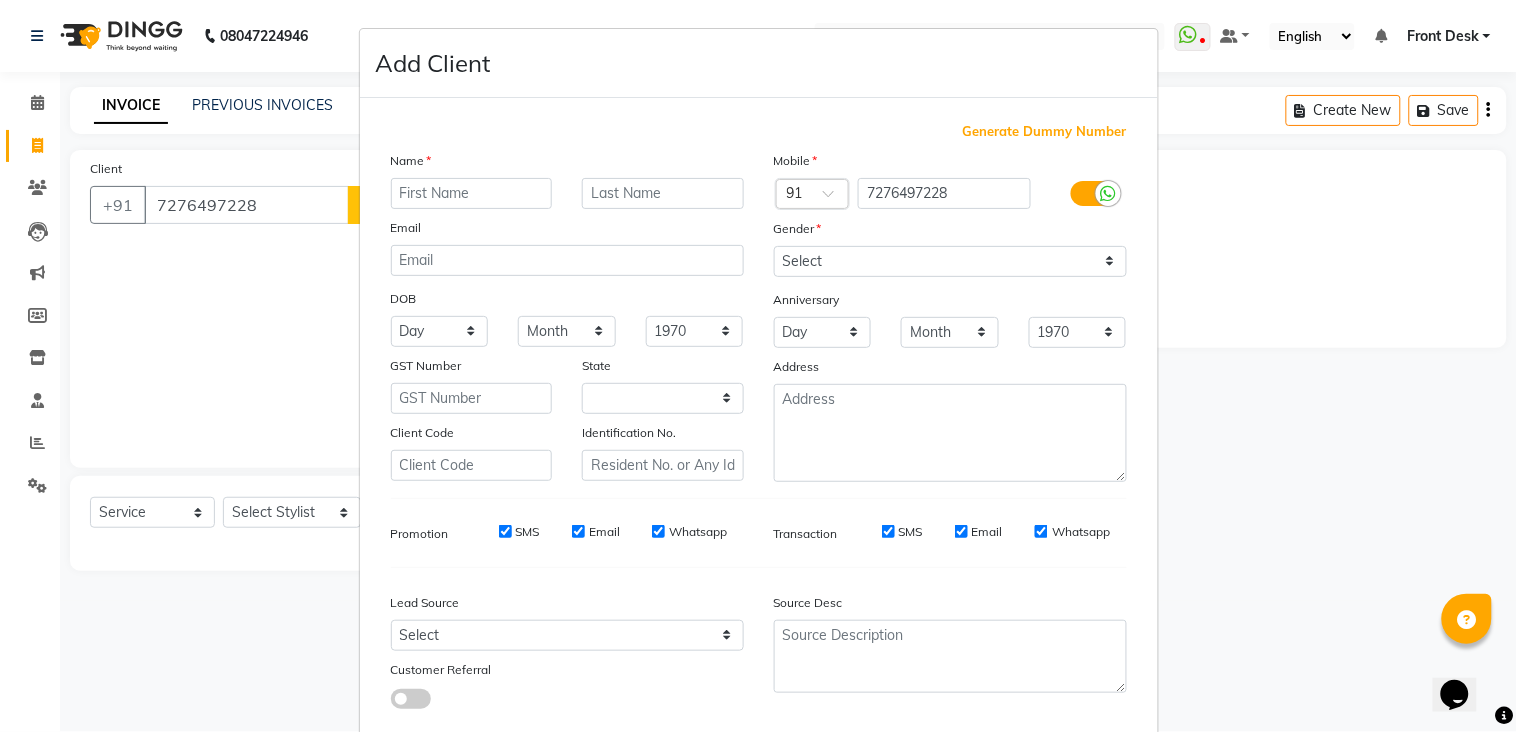 select on "22" 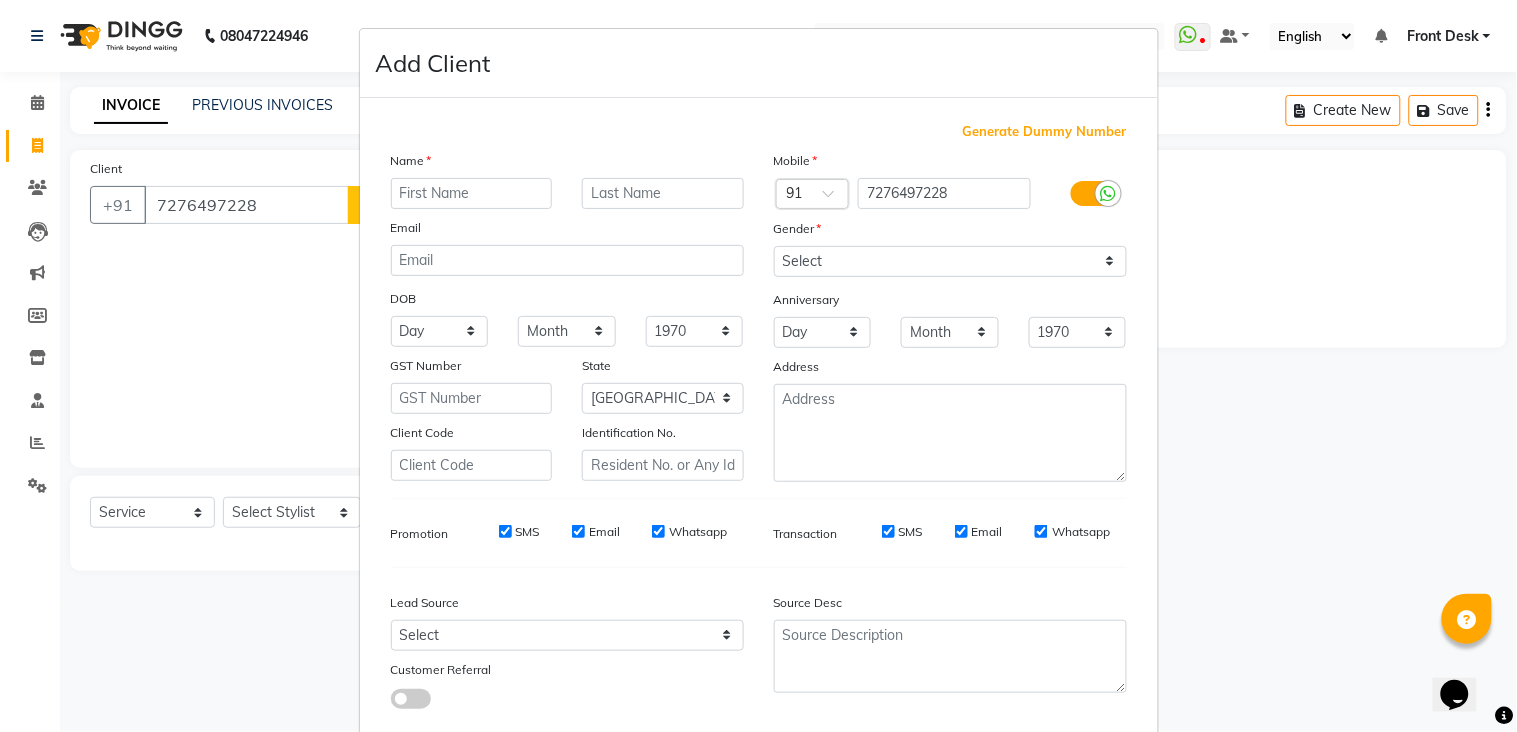 click at bounding box center [472, 193] 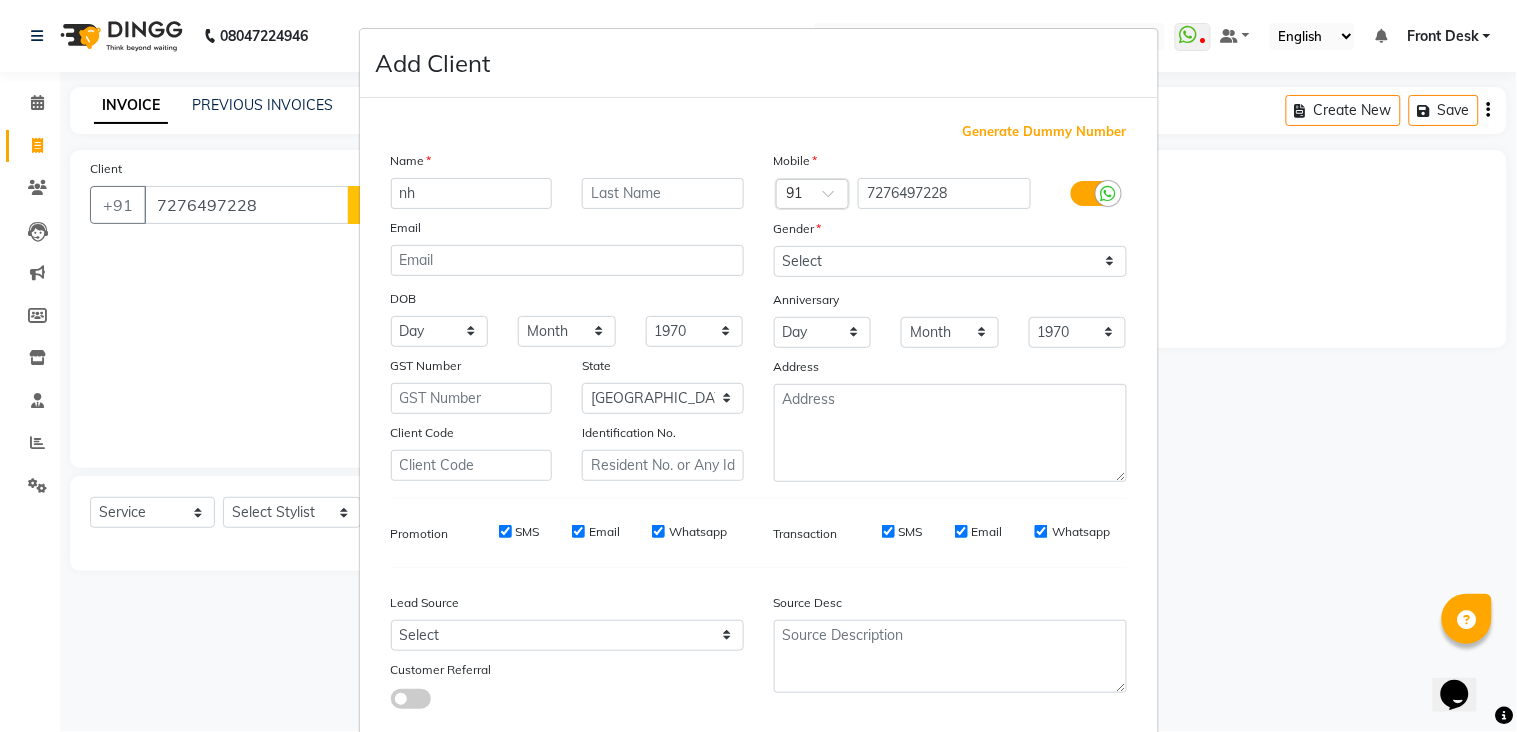 type on "n" 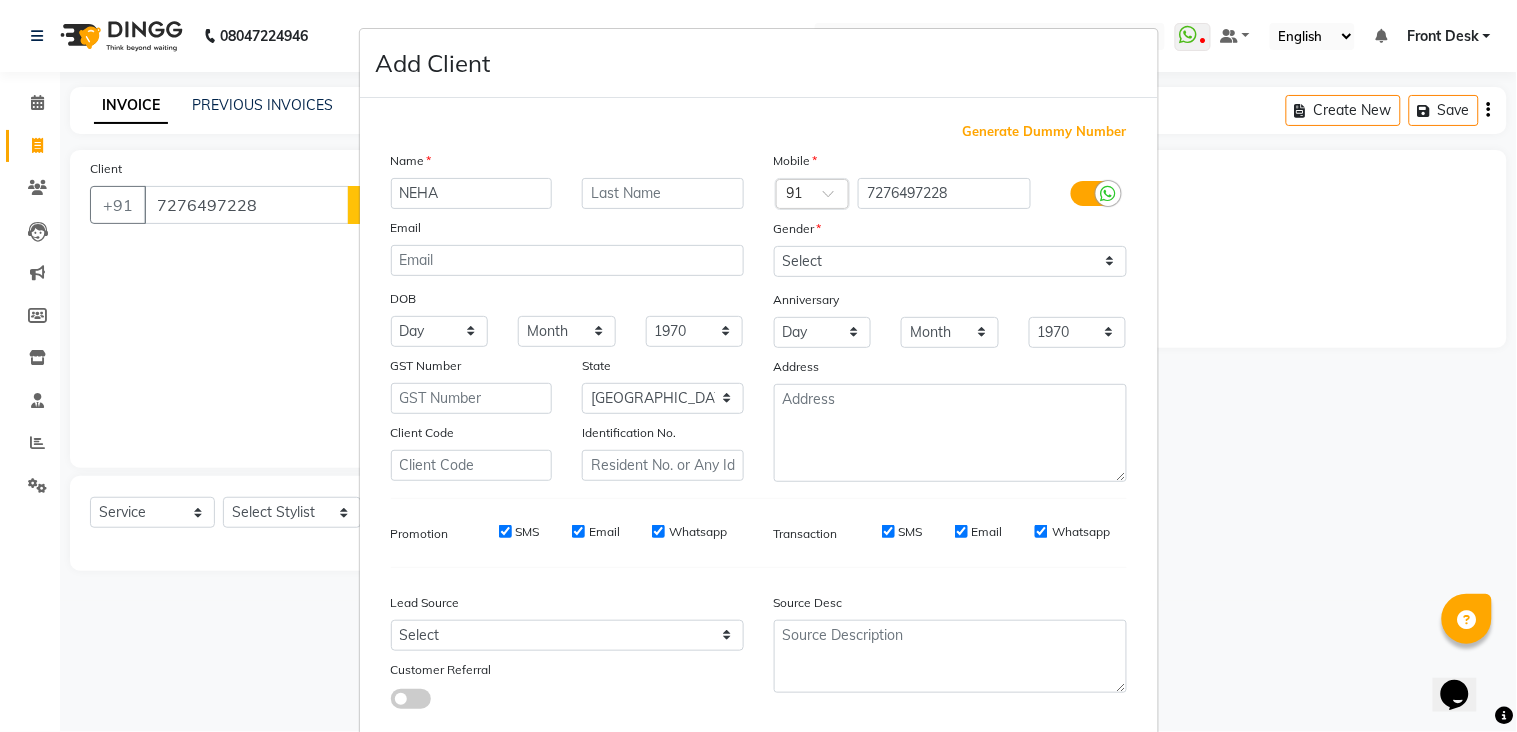 type on "NEHA" 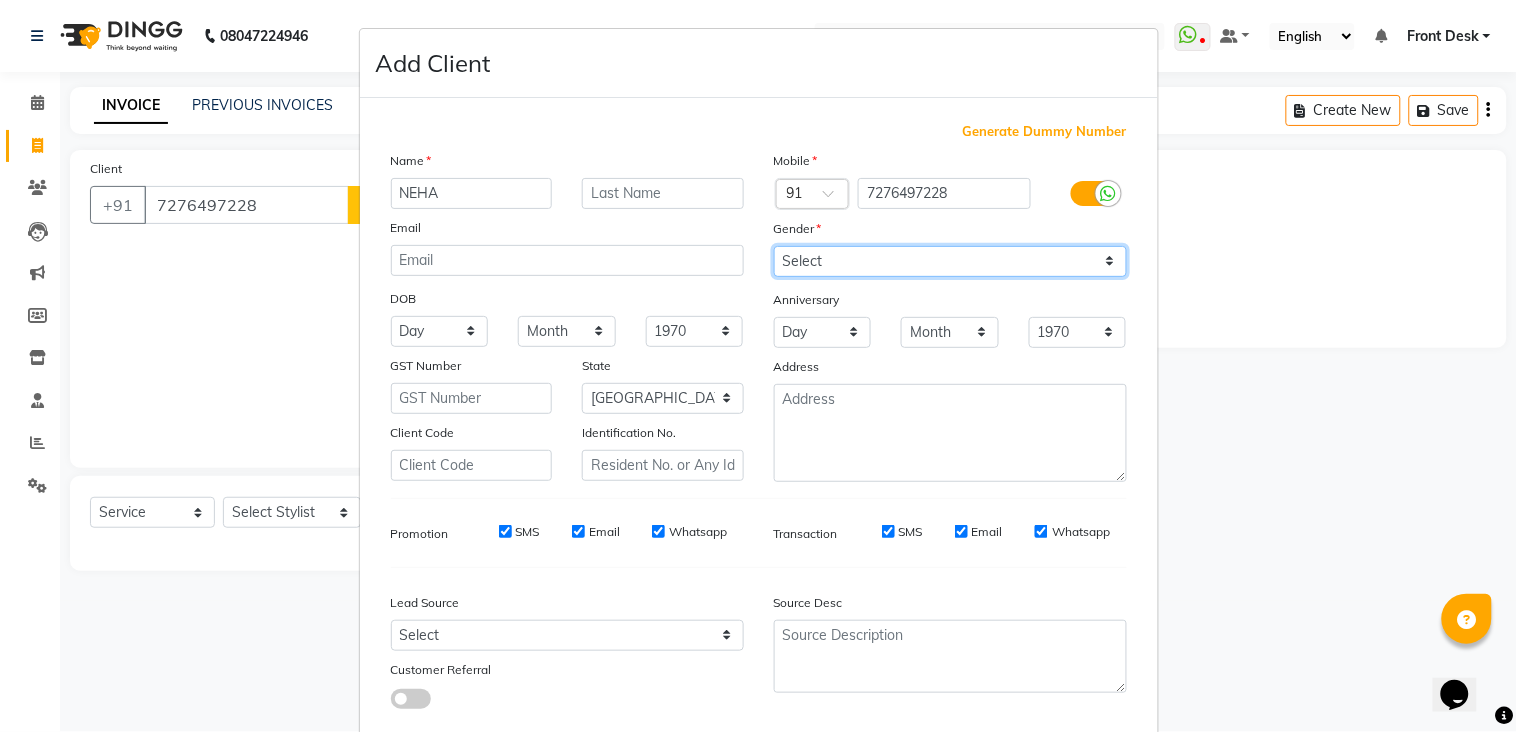click on "Select [DEMOGRAPHIC_DATA] [DEMOGRAPHIC_DATA] Other Prefer Not To Say" at bounding box center [950, 261] 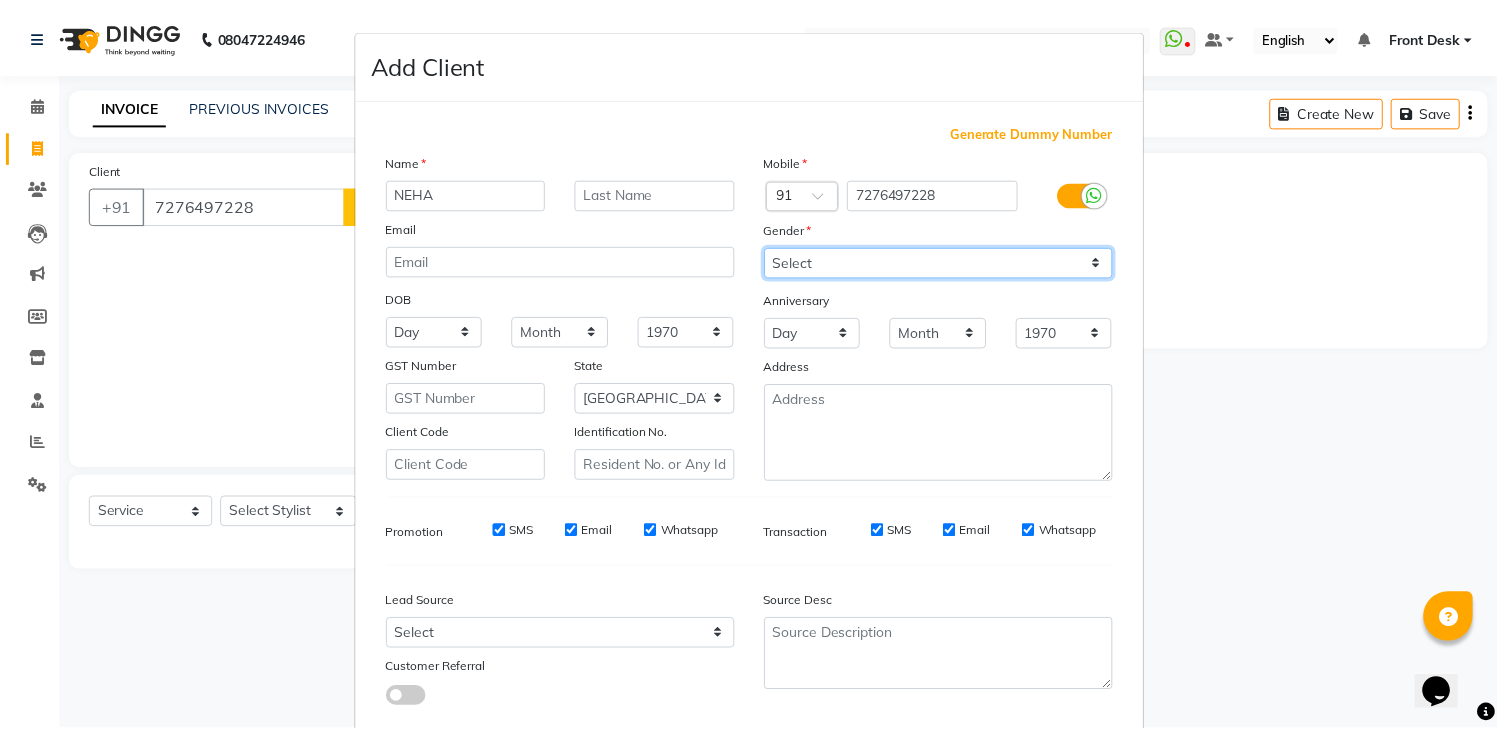 scroll, scrollTop: 118, scrollLeft: 0, axis: vertical 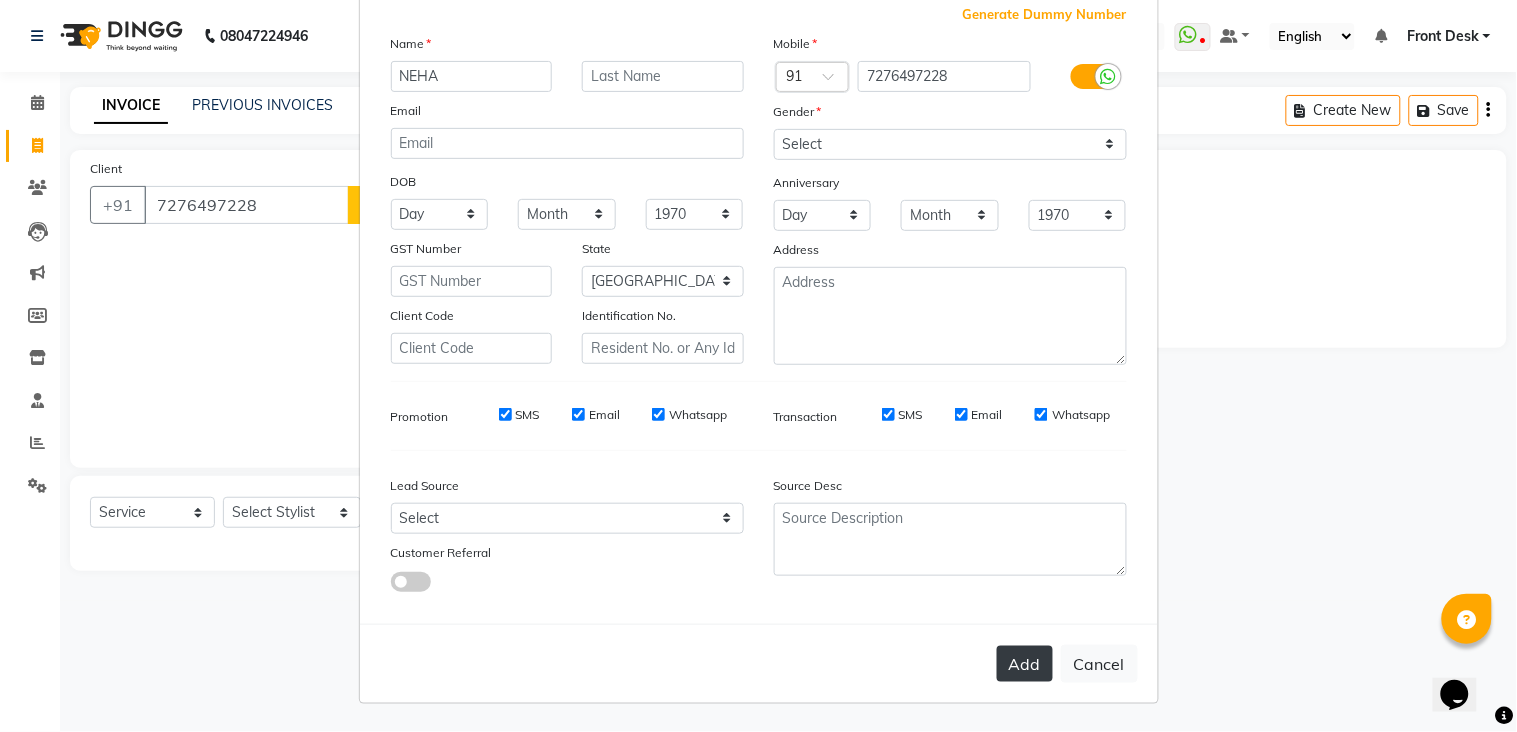 click on "Add" at bounding box center (1025, 664) 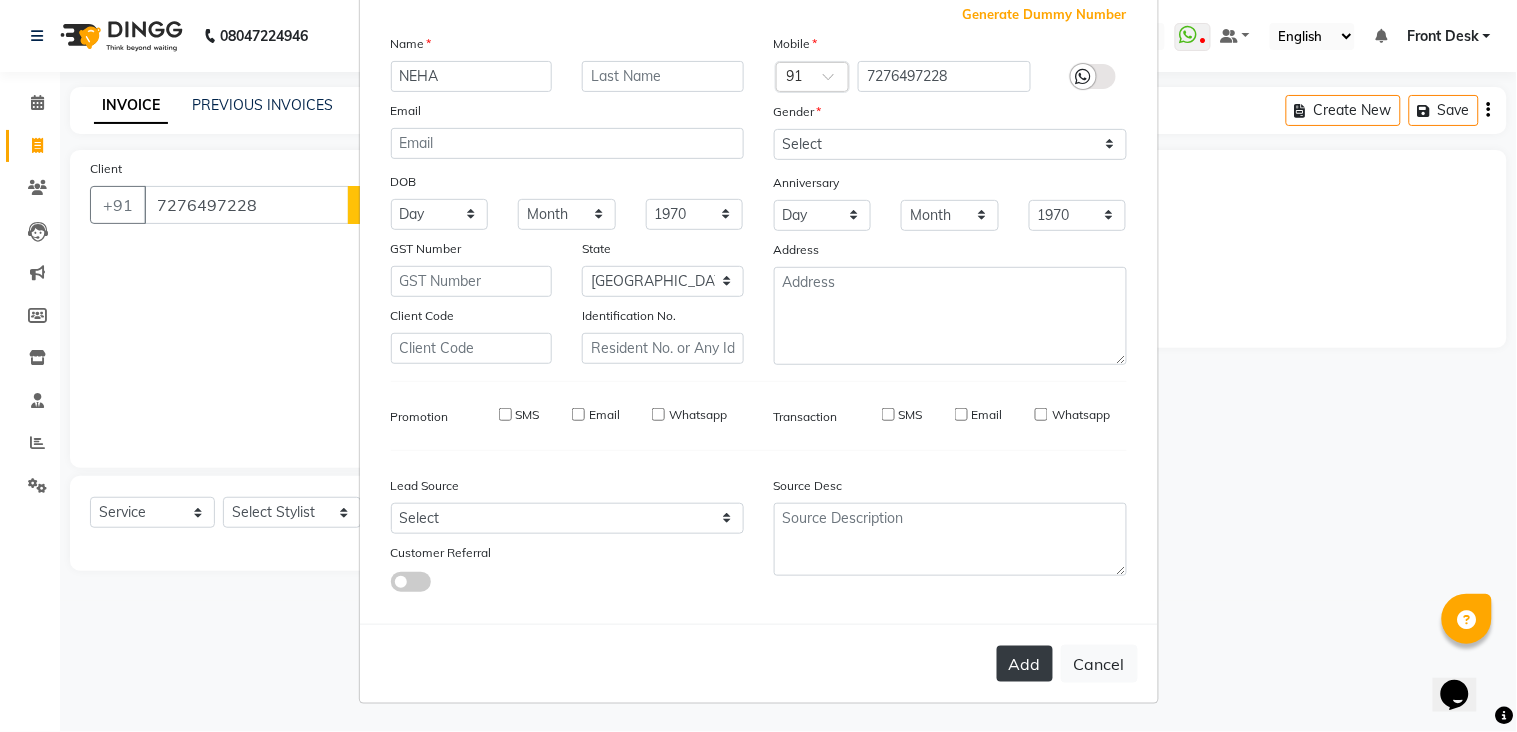 type 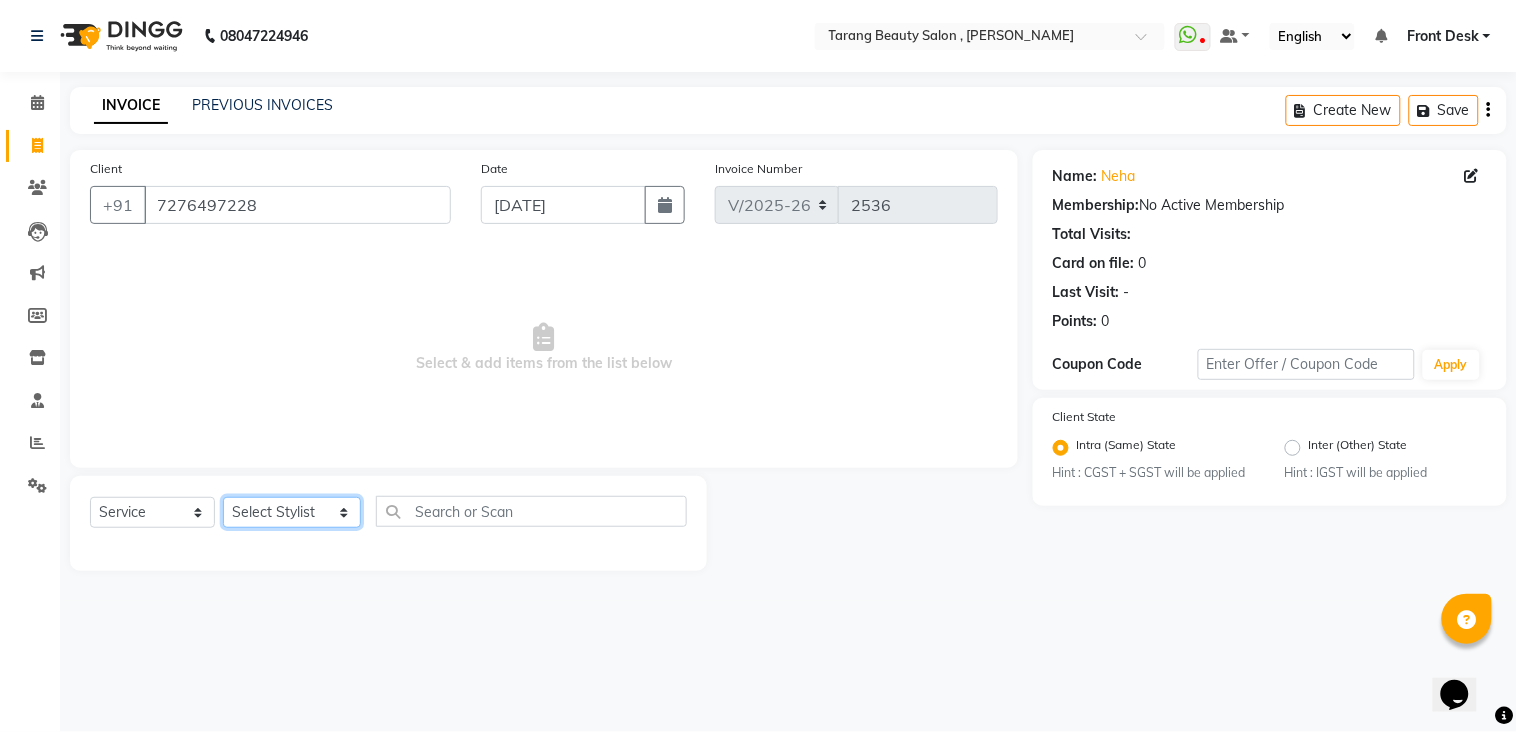 click on "Select Stylist [PERSON_NAME] [PERSON_NAME] [PERSON_NAME] KHAMDARE [PERSON_NAME] [PERSON_NAME] Front Desk GAYATRI [PERSON_NAME]  [PERSON_NAME] kavita NEHA Pooja [PERSON_NAME]  [PERSON_NAME] KUAVAHA [PERSON_NAME] sadhana [PERSON_NAME] [PERSON_NAME] [PERSON_NAME] [PERSON_NAME] [PERSON_NAME] [PERSON_NAME] [PERSON_NAME]" 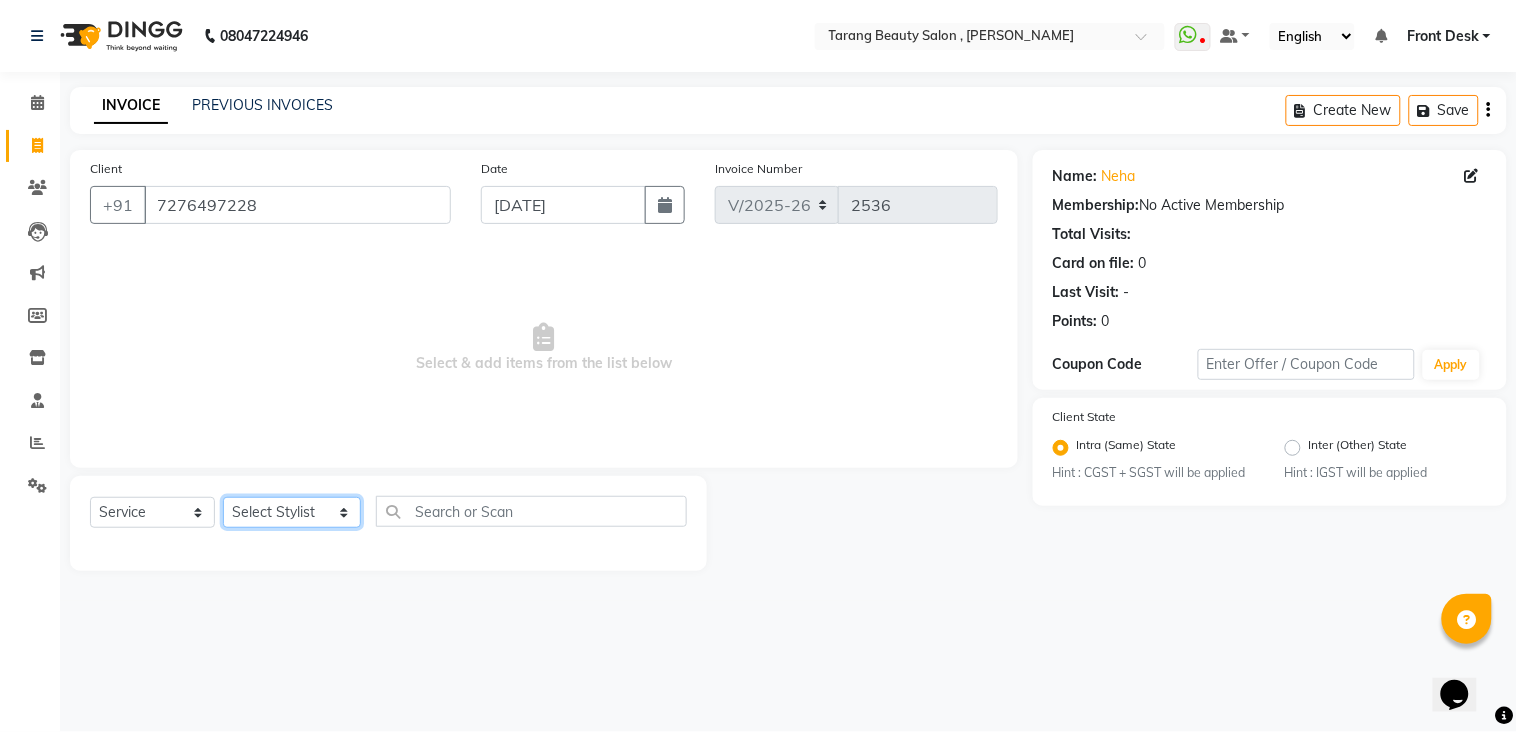 select on "61547" 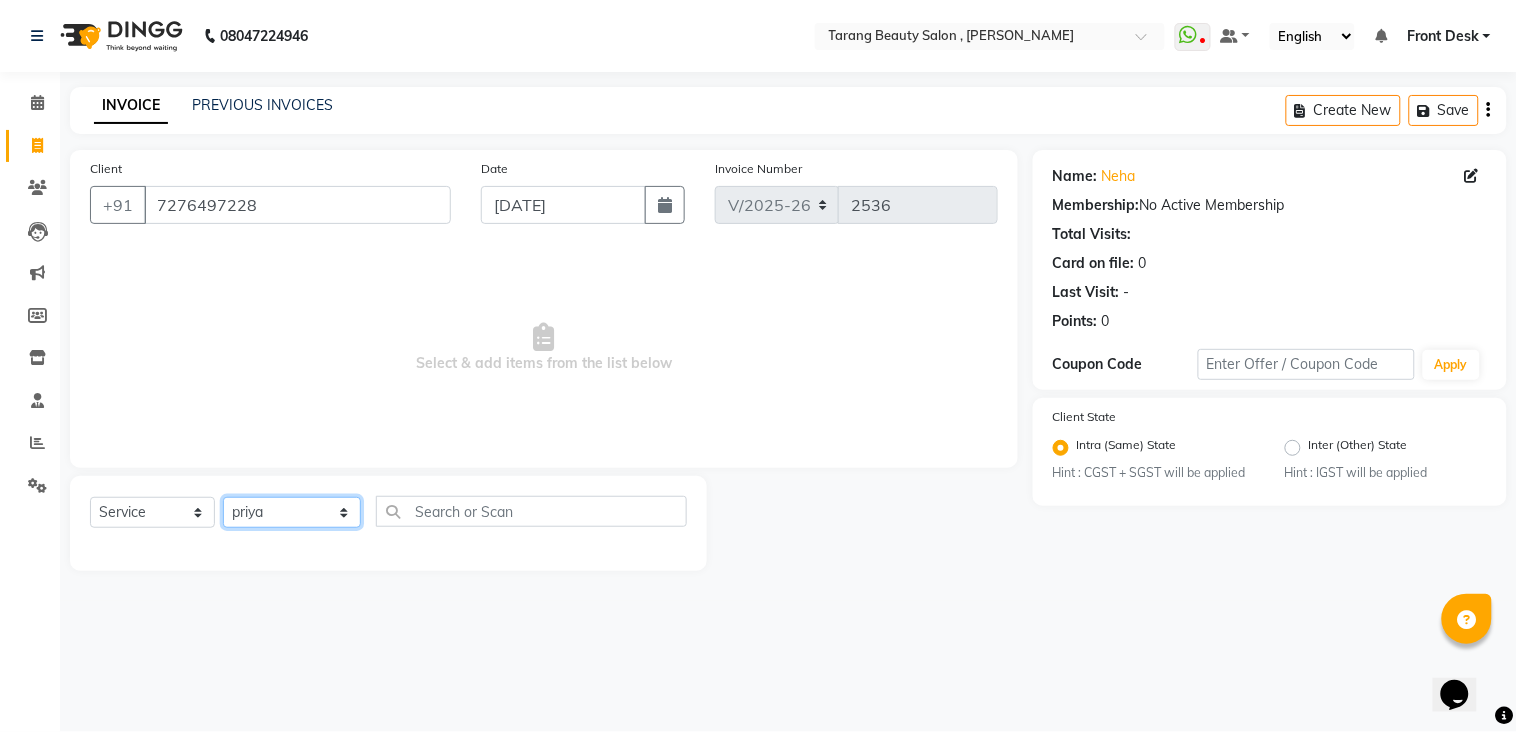 click on "Select Stylist [PERSON_NAME] [PERSON_NAME] [PERSON_NAME] KHAMDARE [PERSON_NAME] [PERSON_NAME] Front Desk GAYATRI [PERSON_NAME]  [PERSON_NAME] kavita NEHA Pooja [PERSON_NAME]  [PERSON_NAME] KUAVAHA [PERSON_NAME] sadhana [PERSON_NAME] [PERSON_NAME] [PERSON_NAME] [PERSON_NAME] [PERSON_NAME] [PERSON_NAME] [PERSON_NAME]" 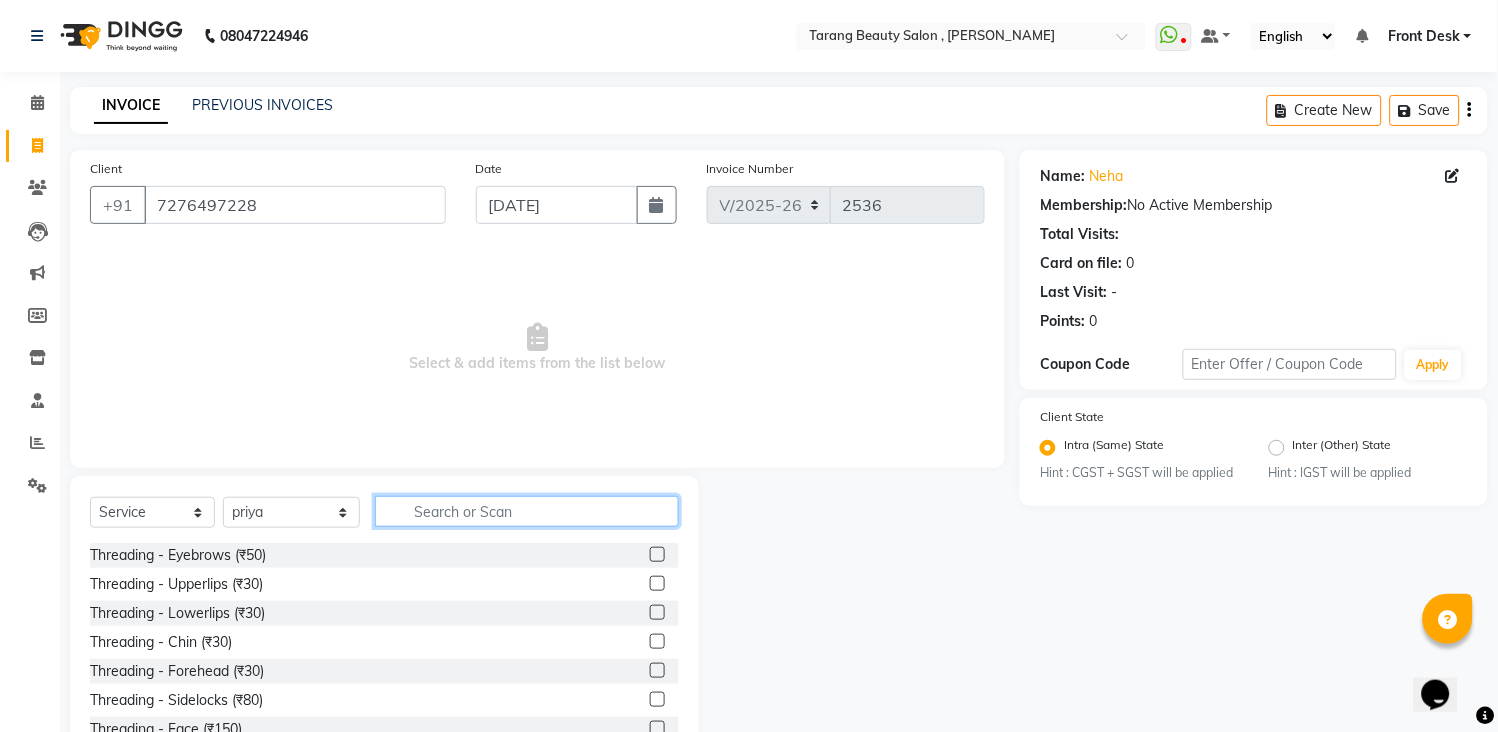click 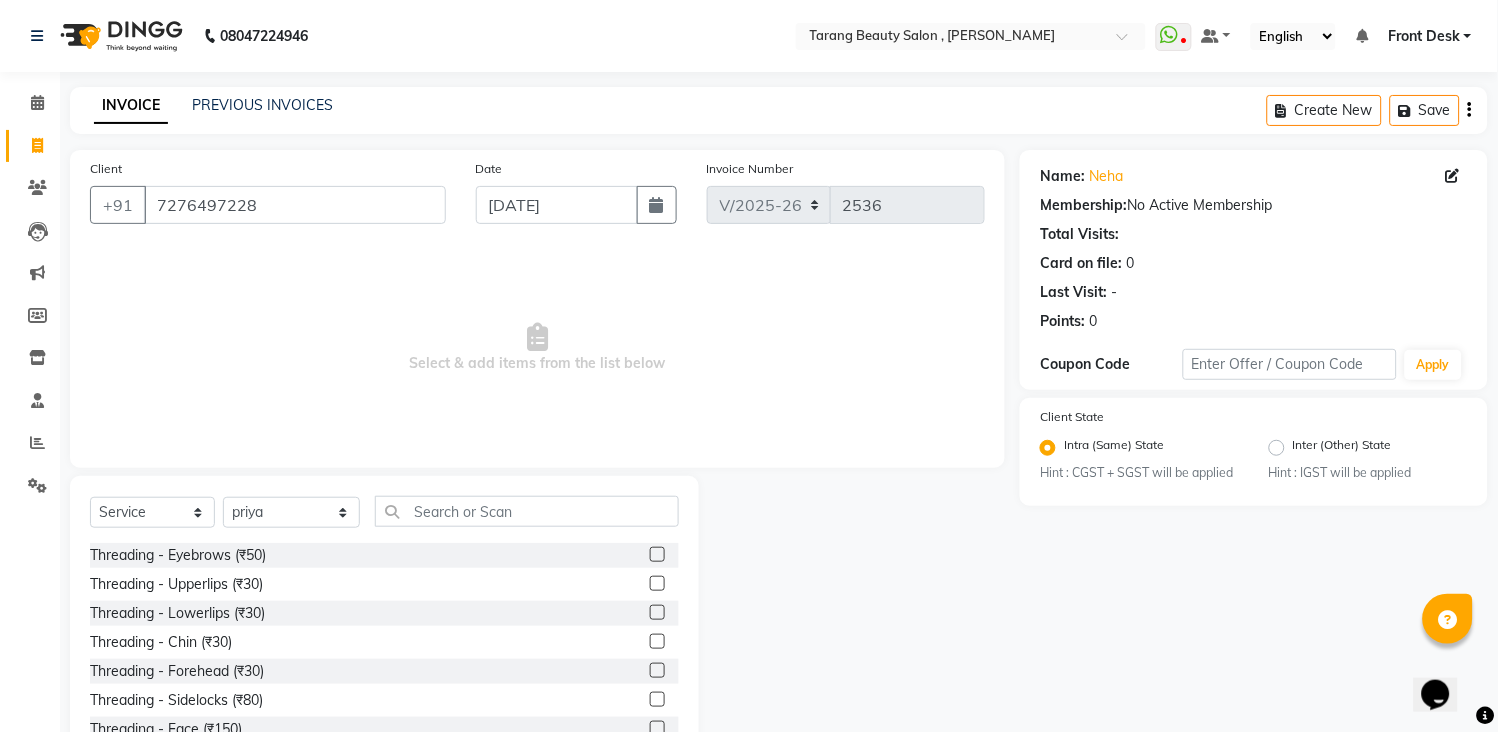 click 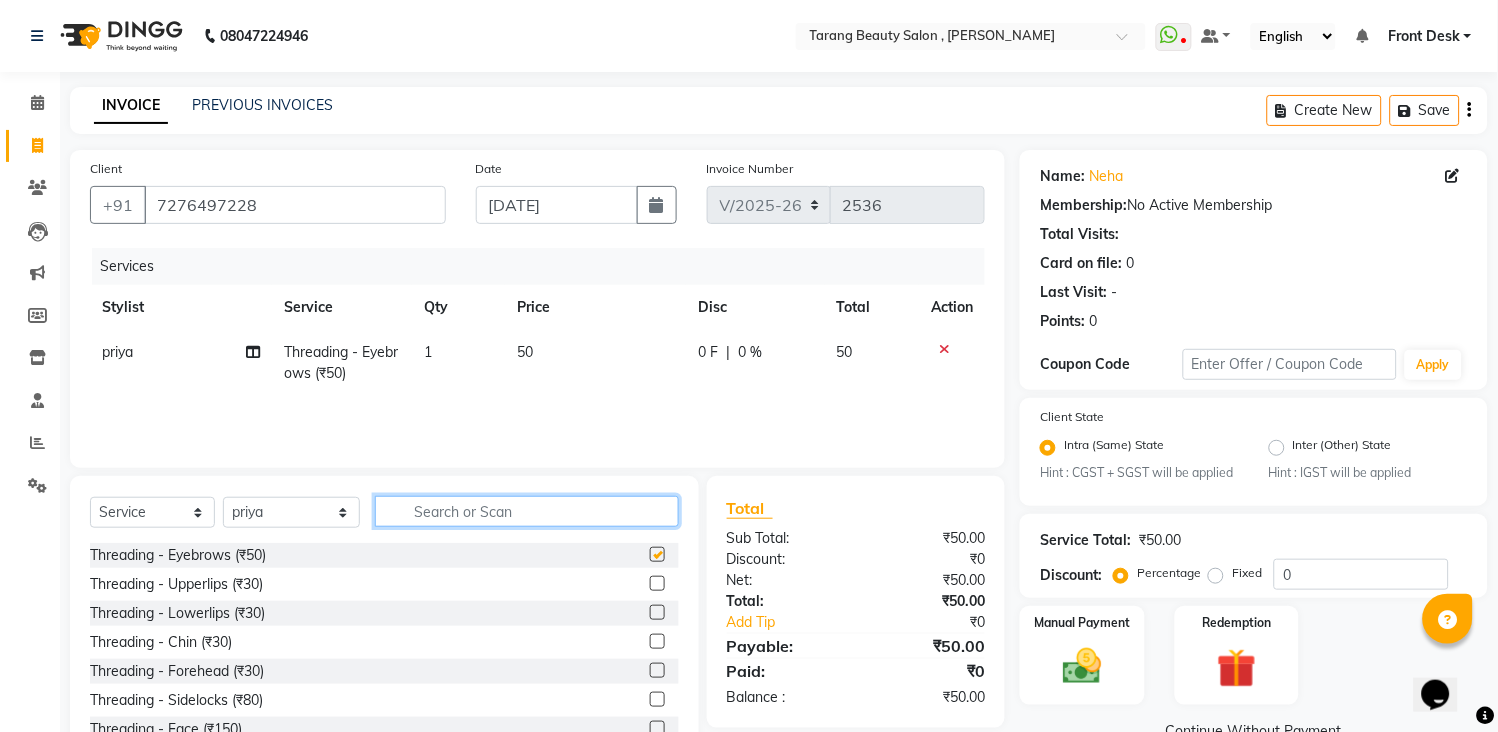 click 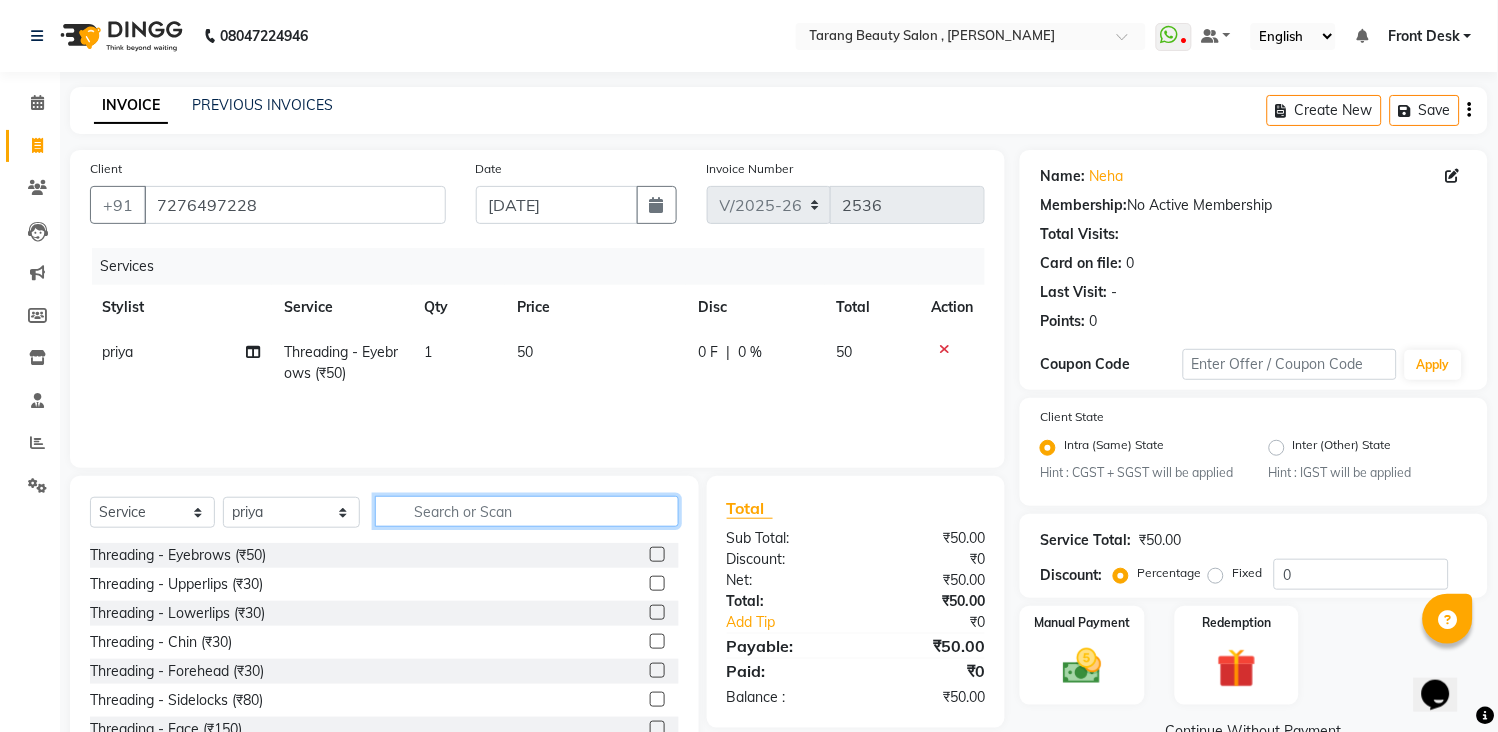 checkbox on "false" 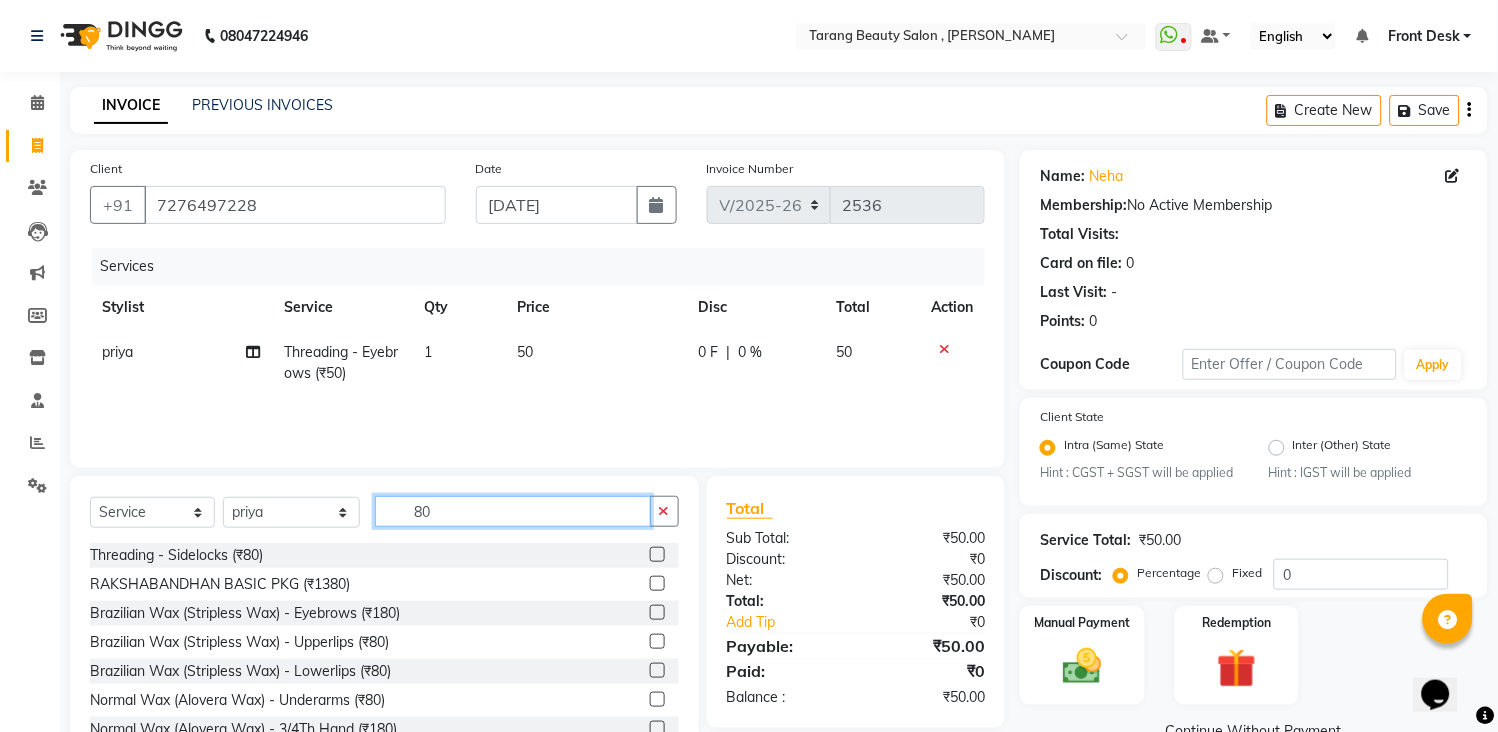 type on "80" 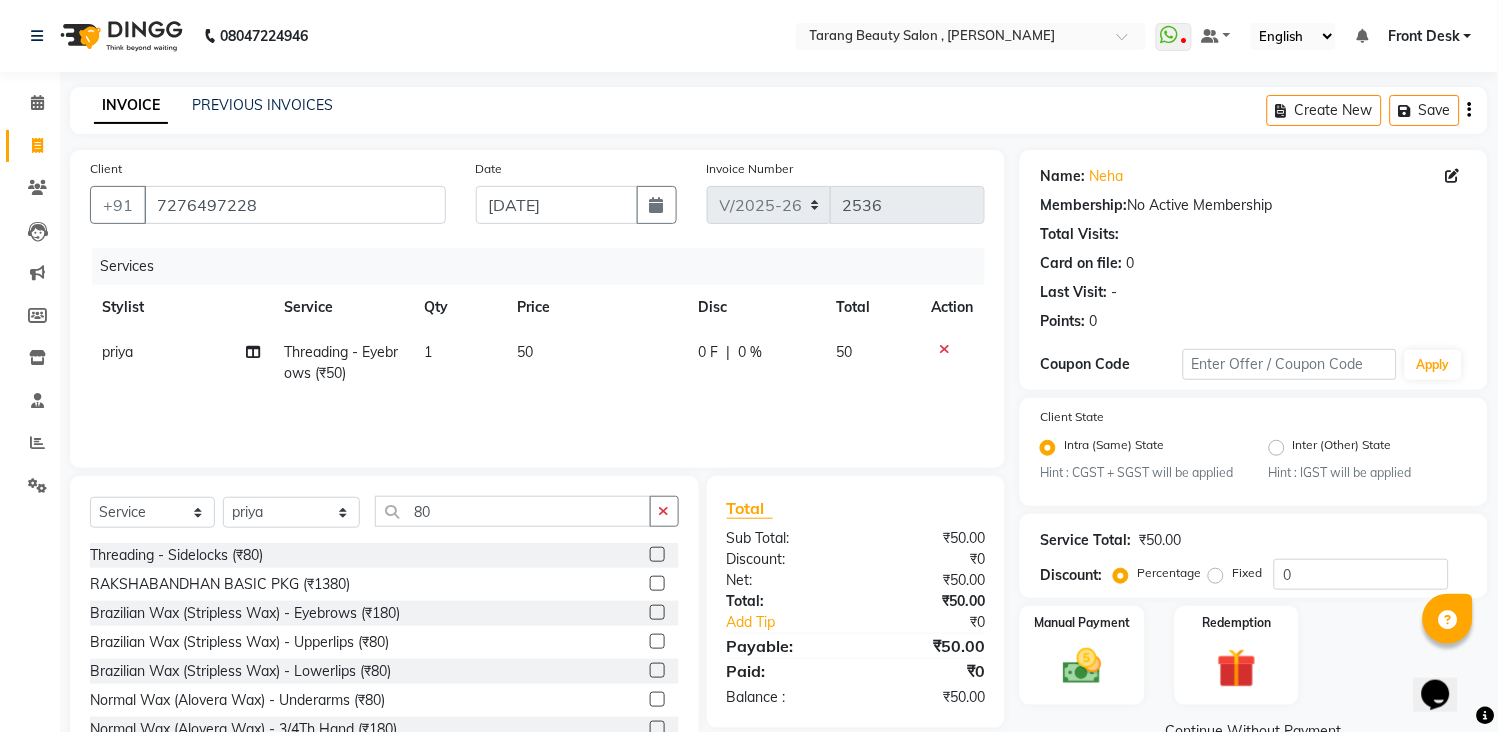 click 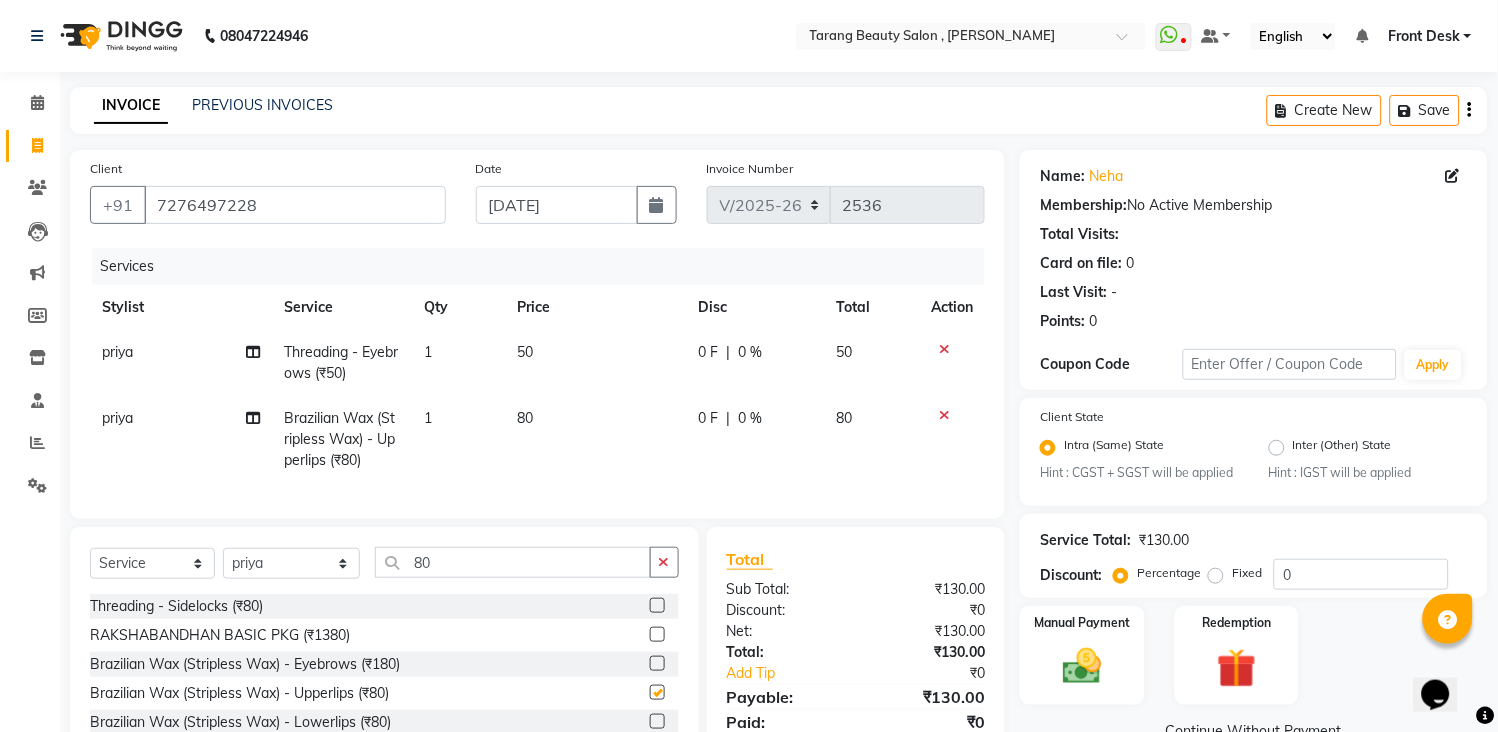 checkbox on "false" 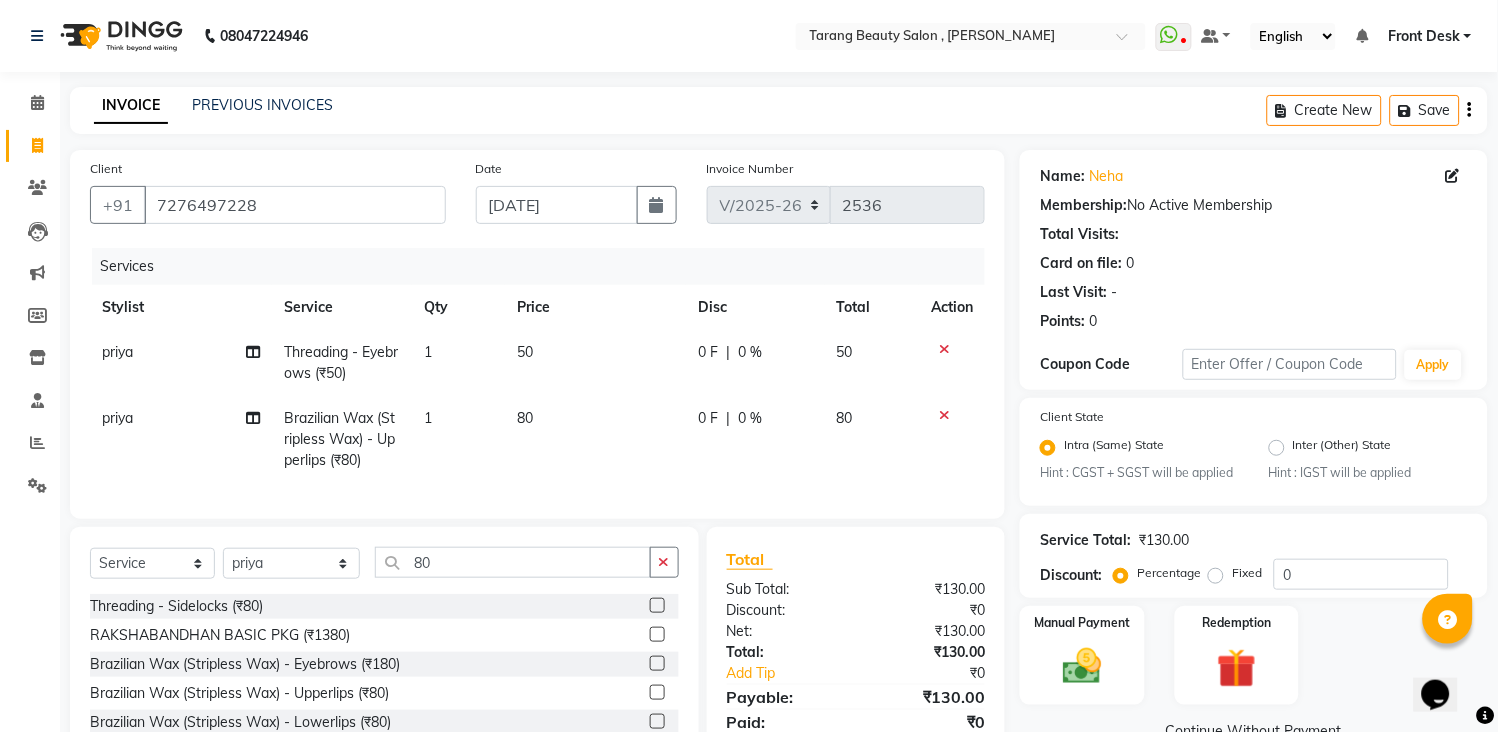 scroll, scrollTop: 111, scrollLeft: 0, axis: vertical 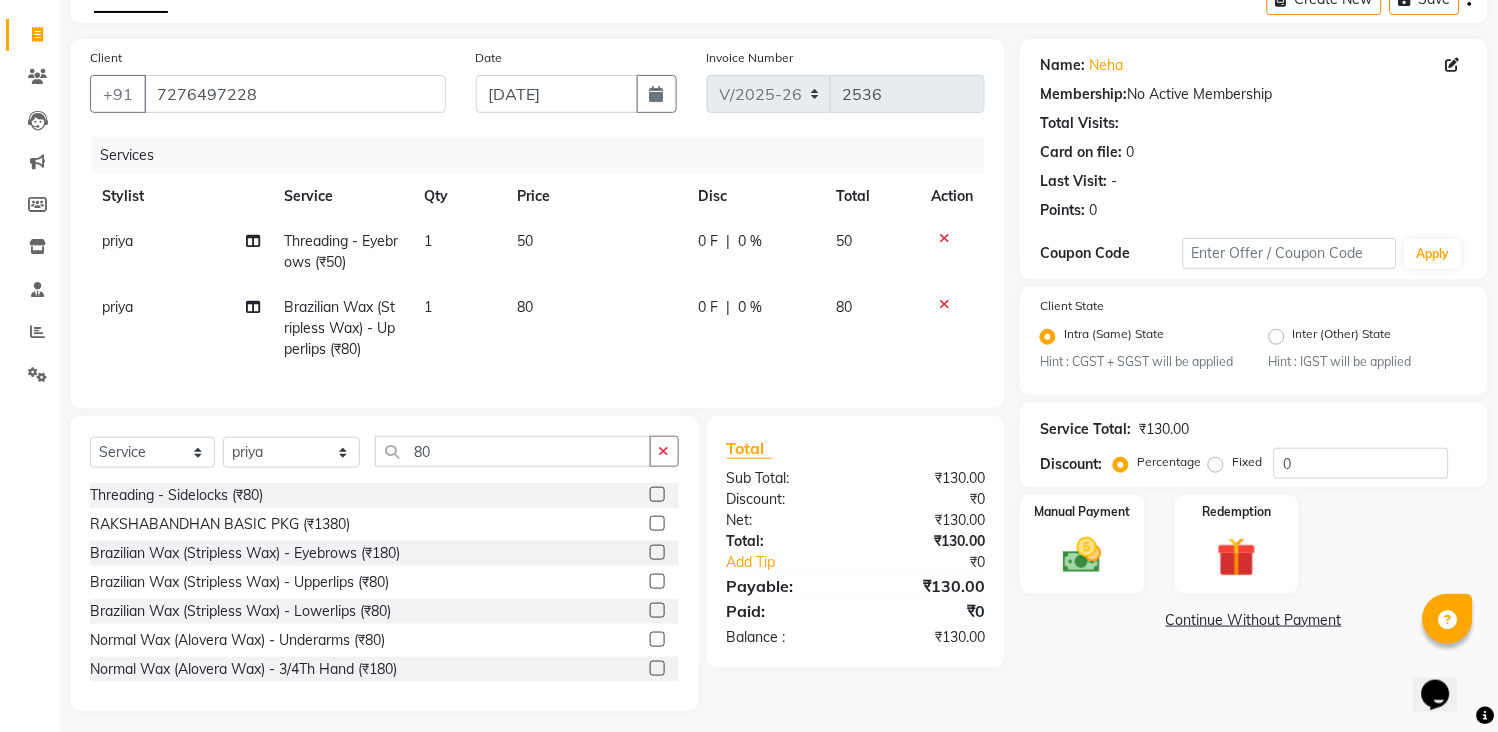 click 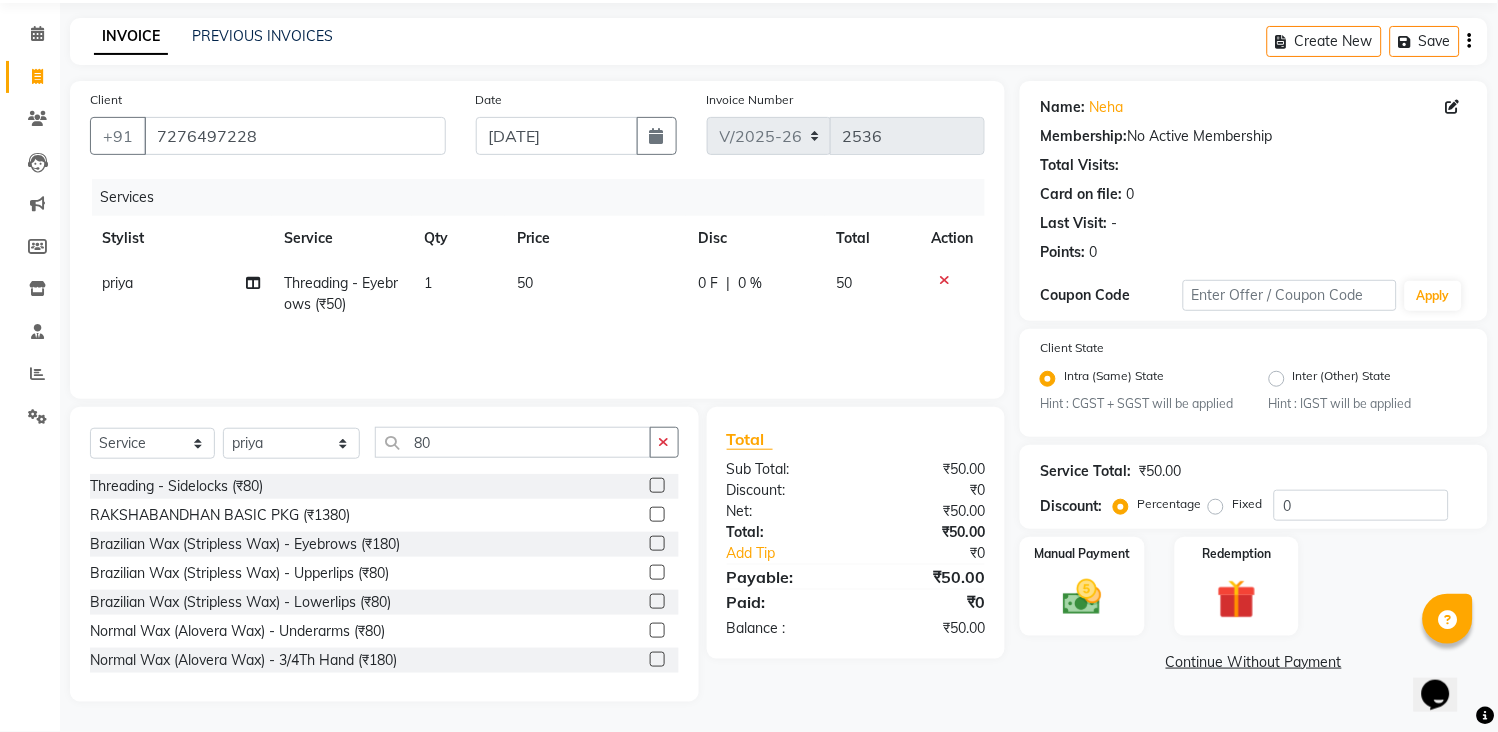 scroll, scrollTop: 68, scrollLeft: 0, axis: vertical 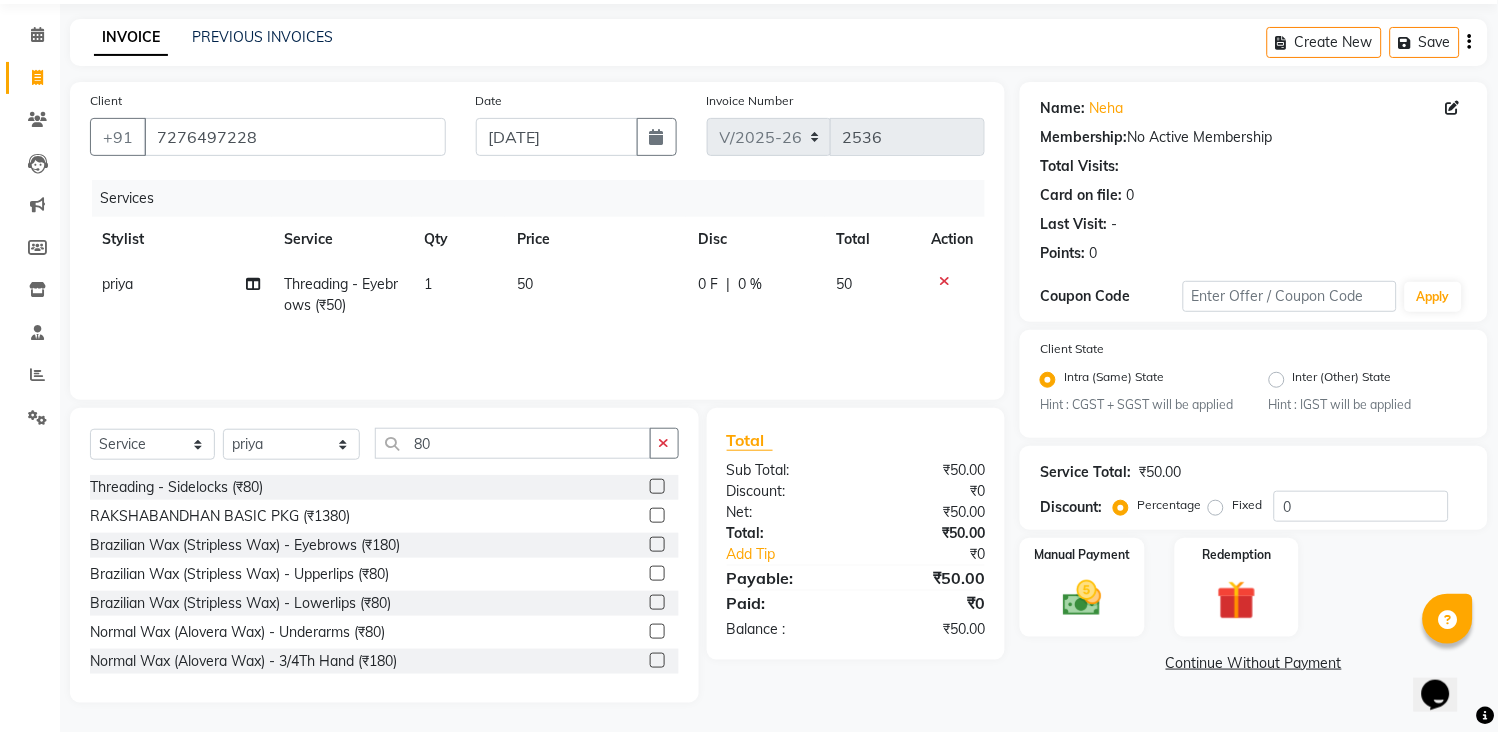 click 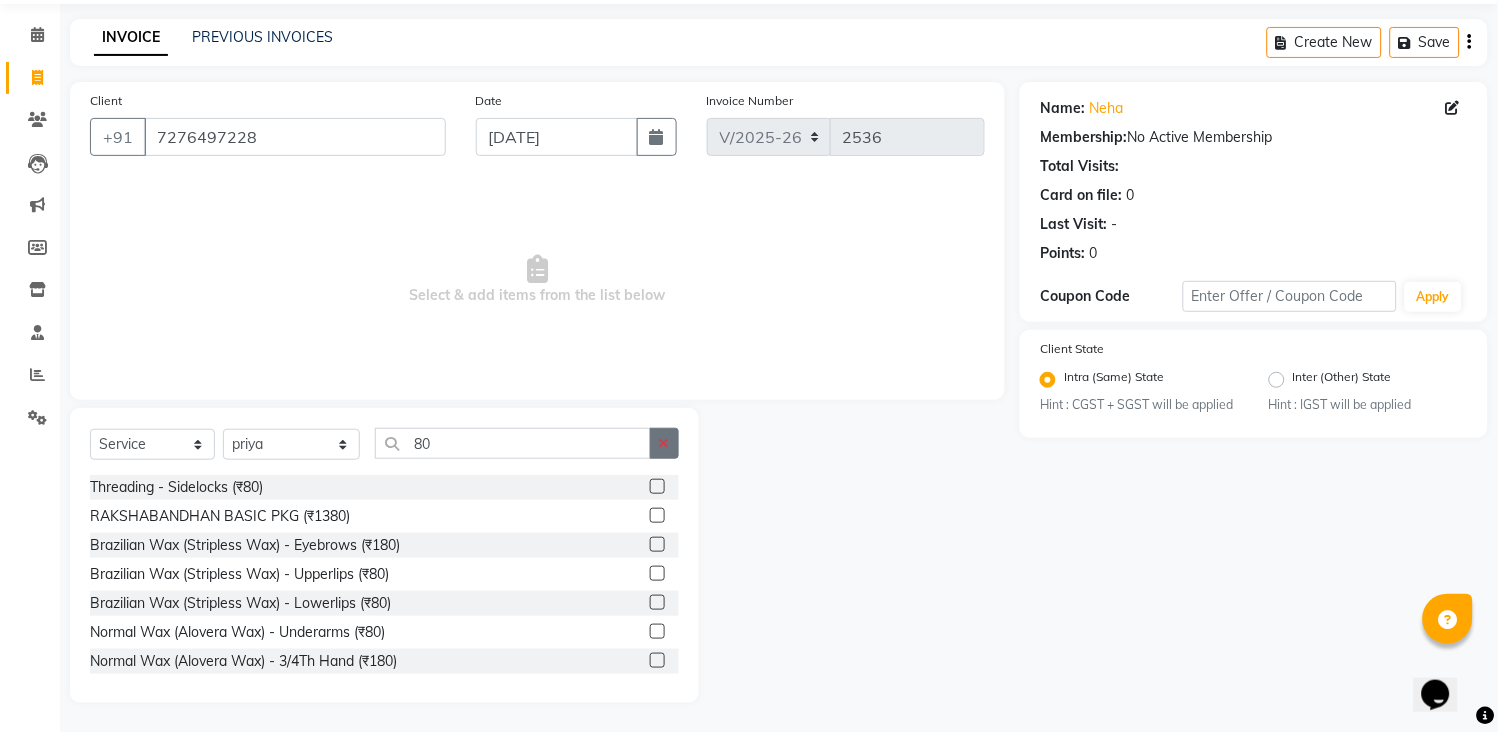 click 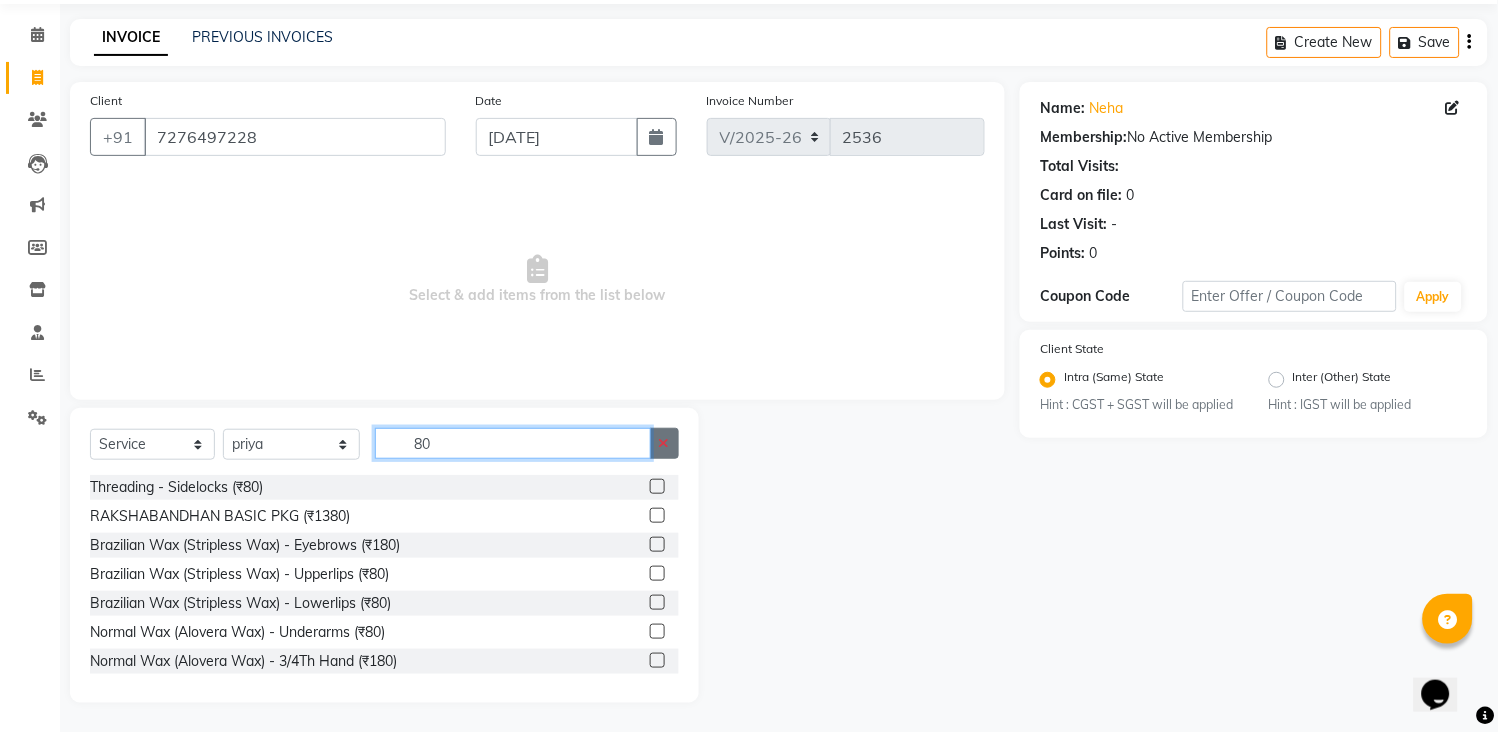 type 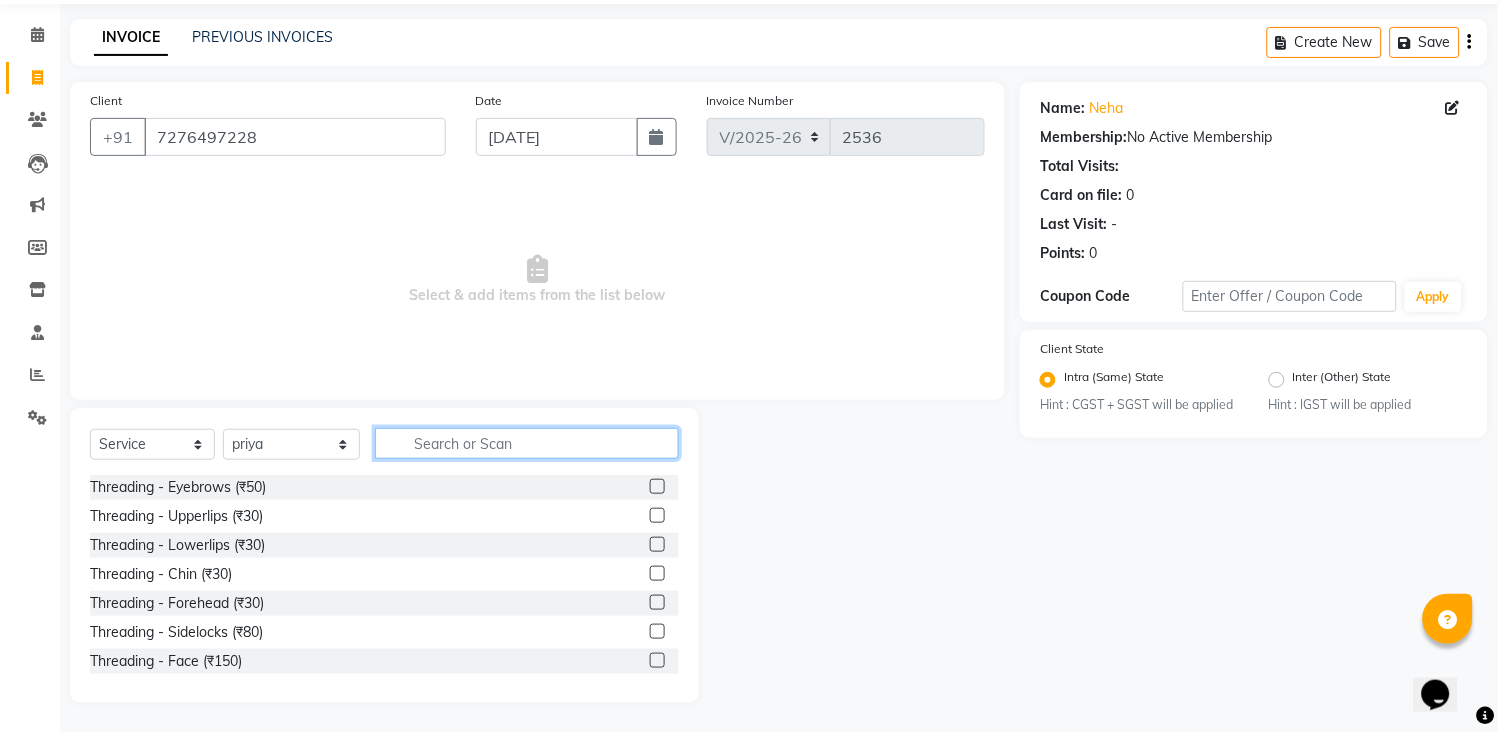 click 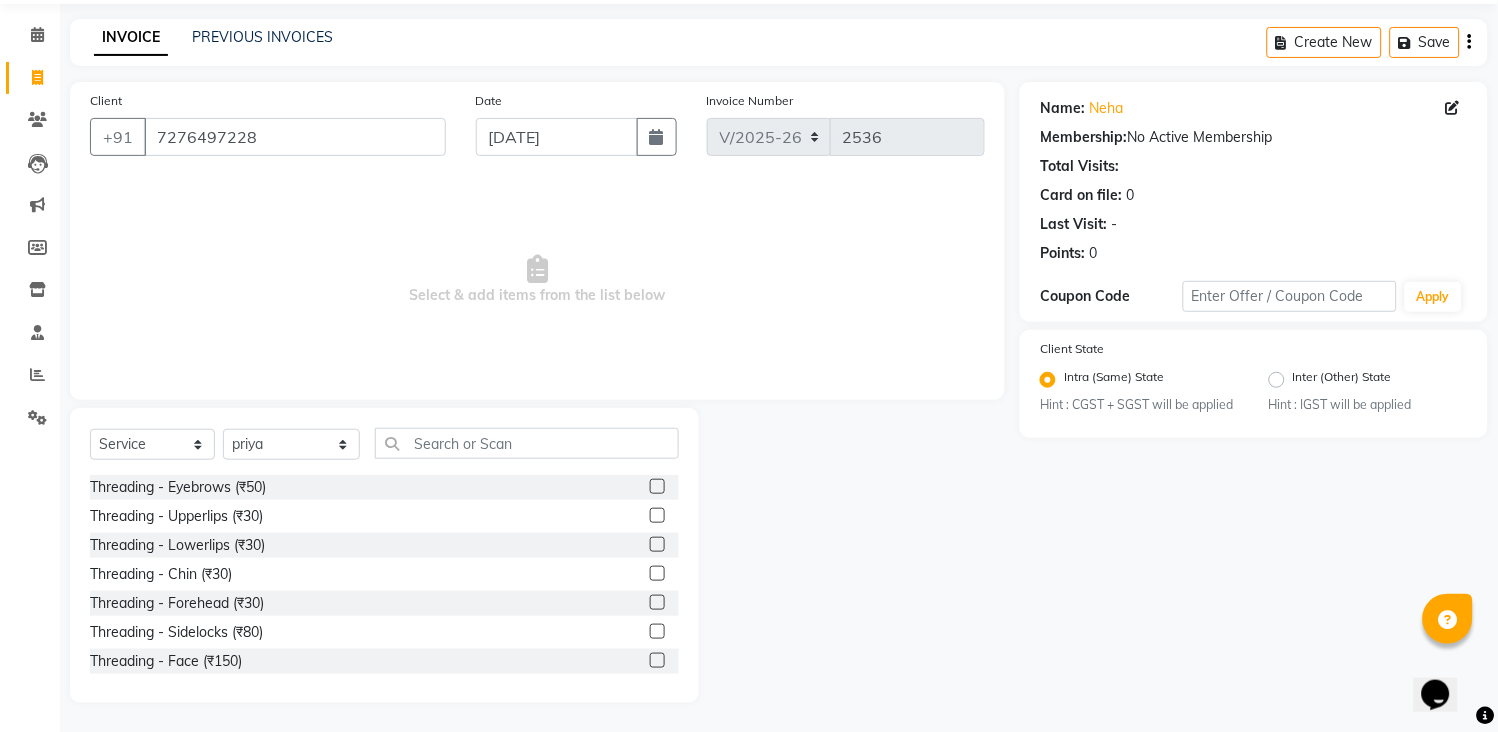 click 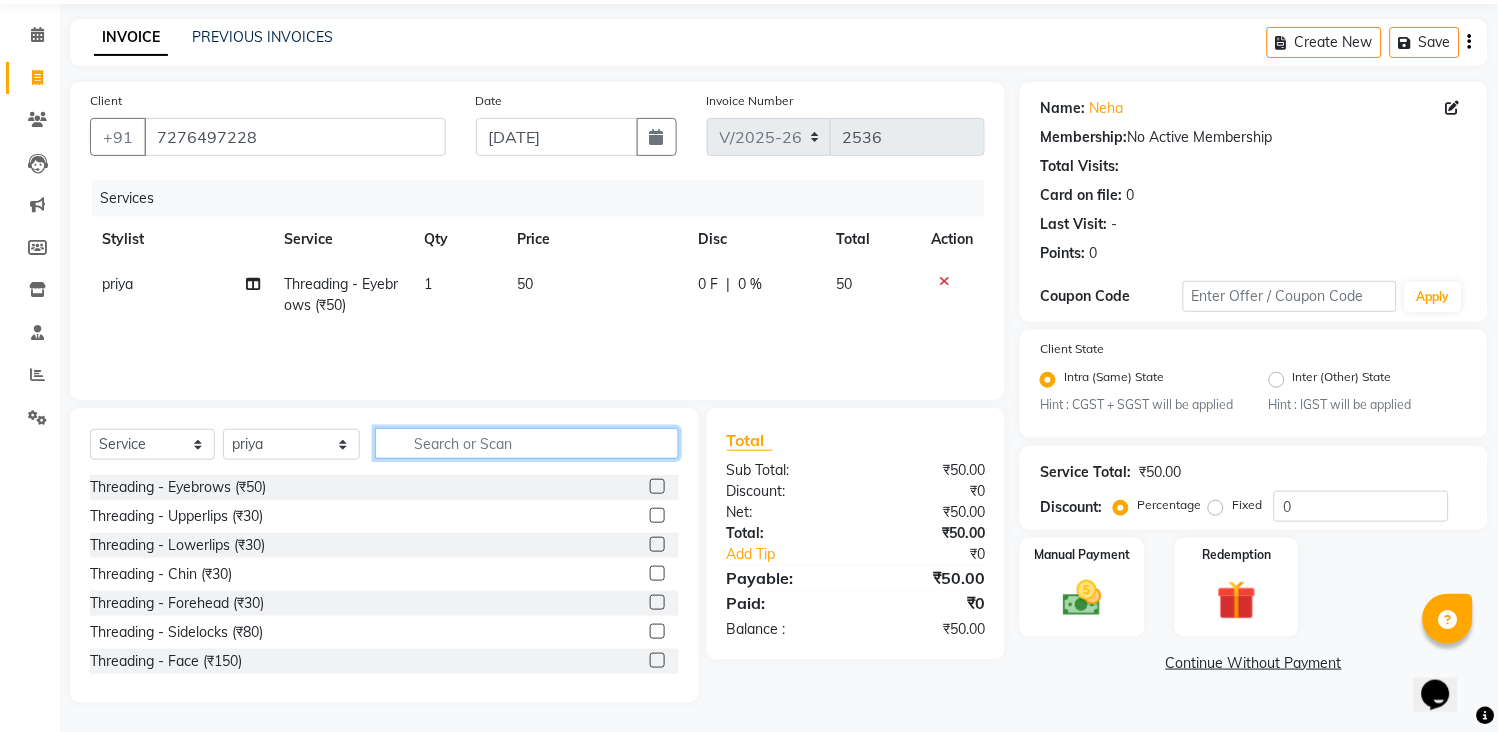 checkbox on "false" 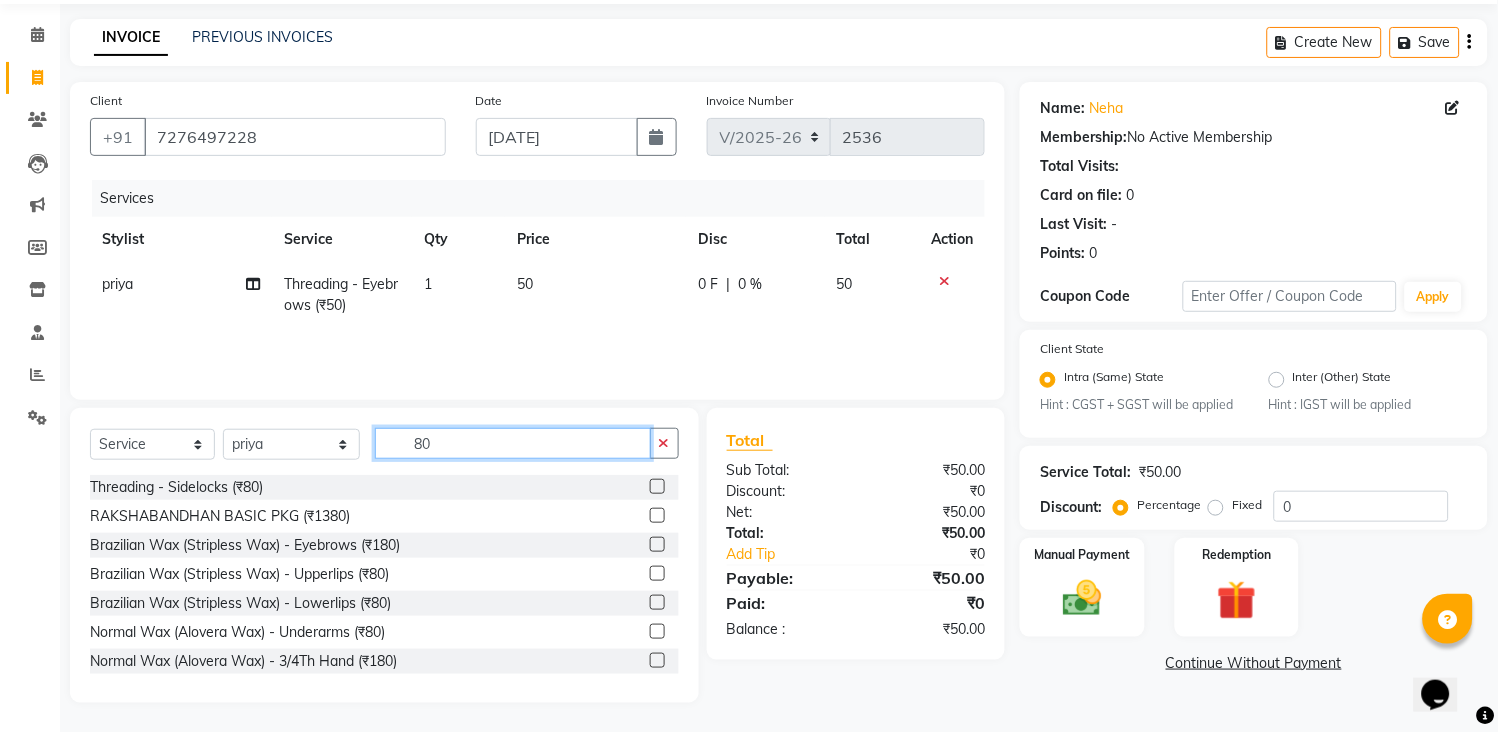 type on "80" 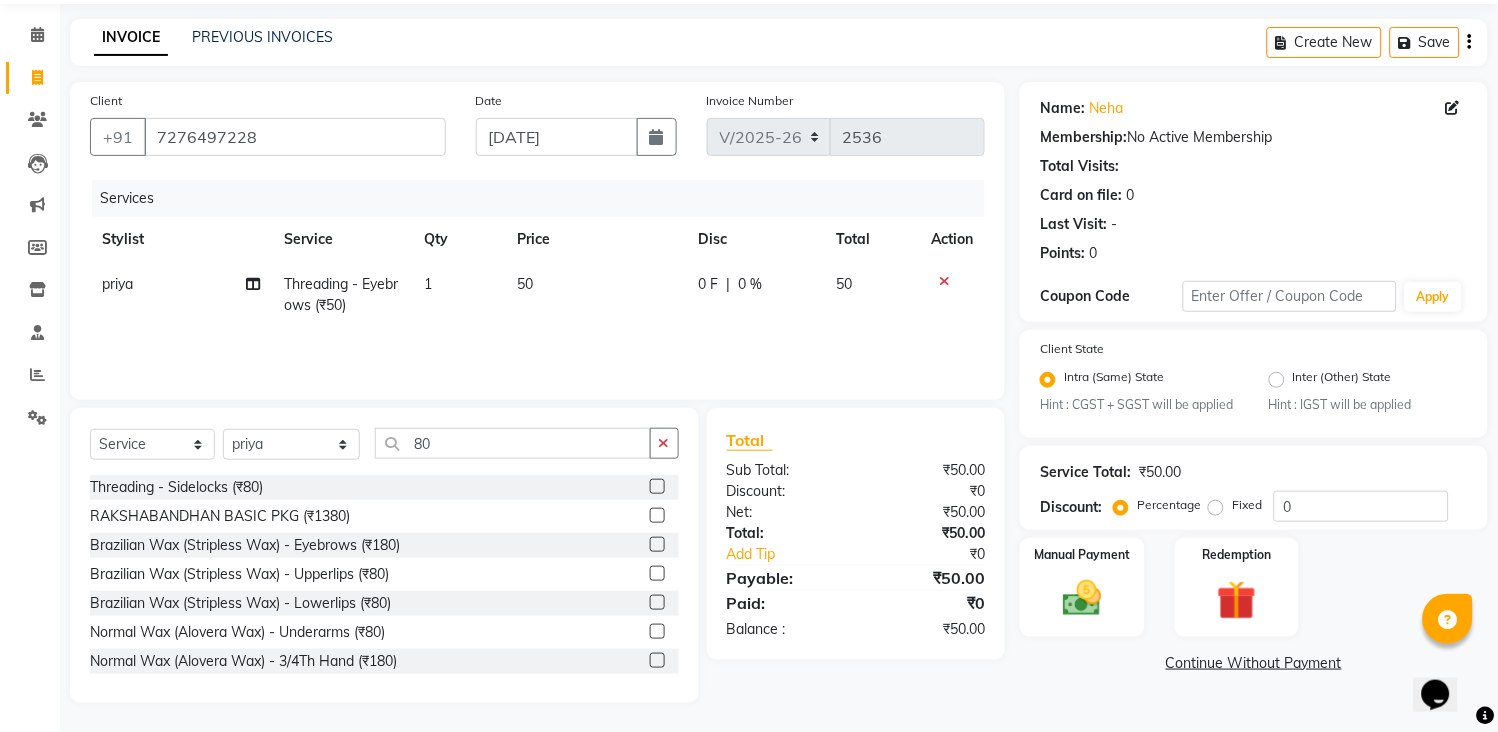 click 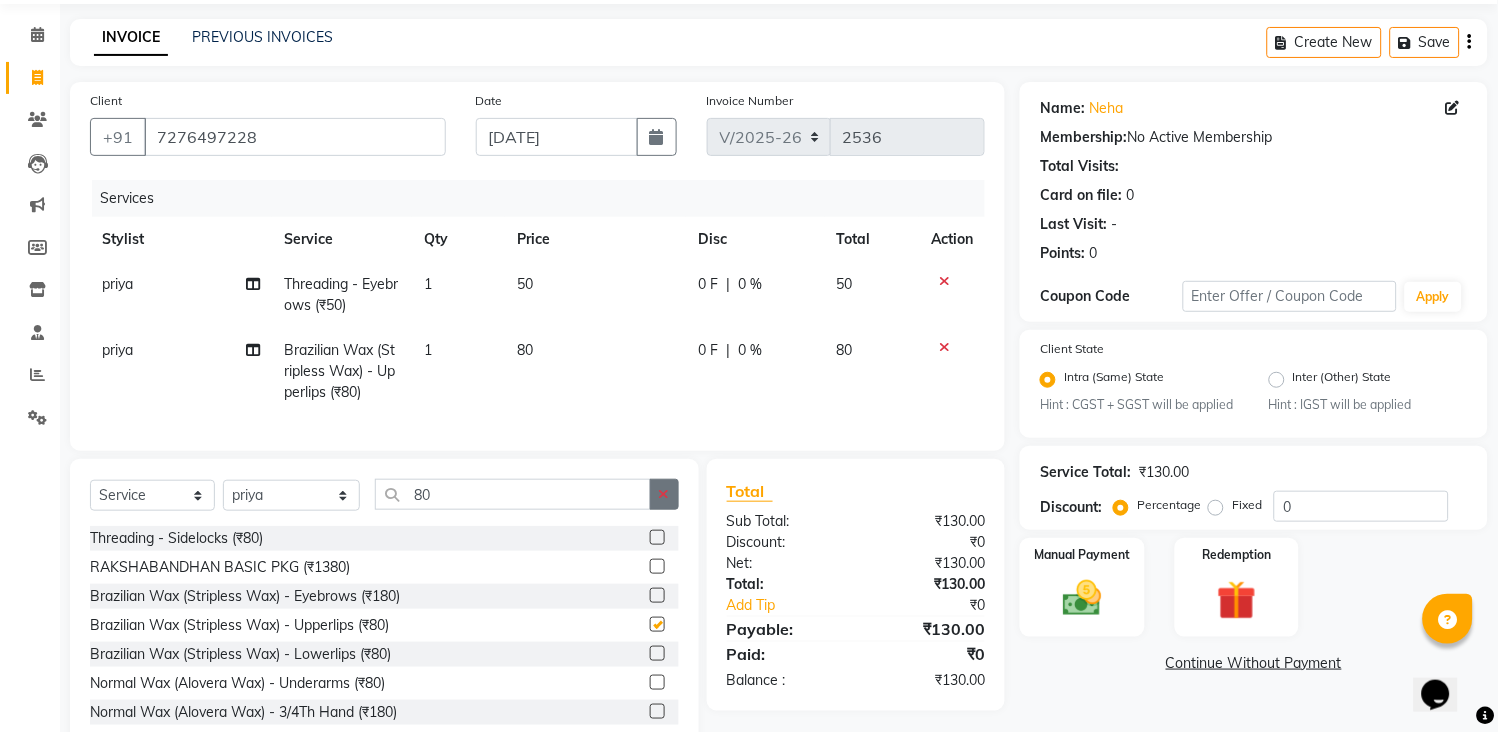 checkbox on "false" 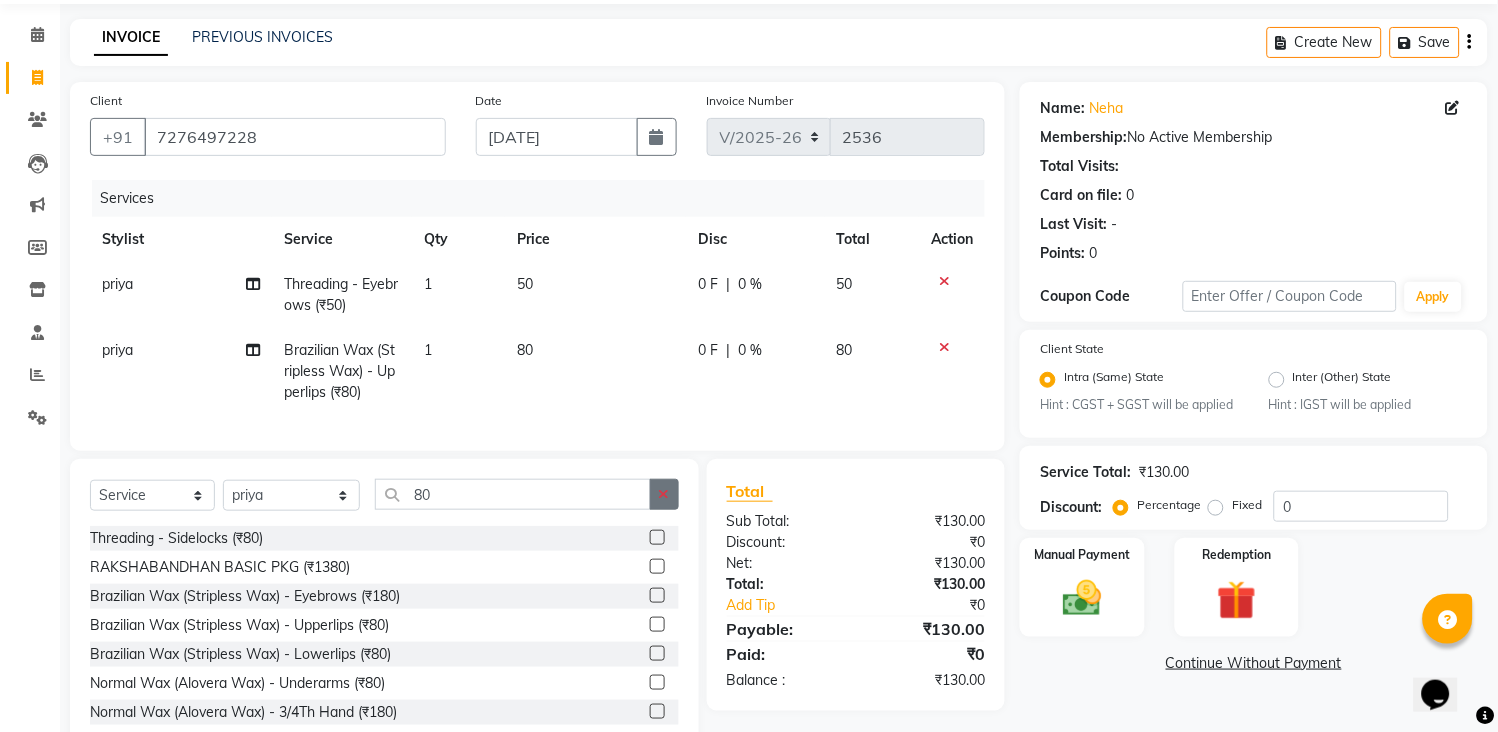 click 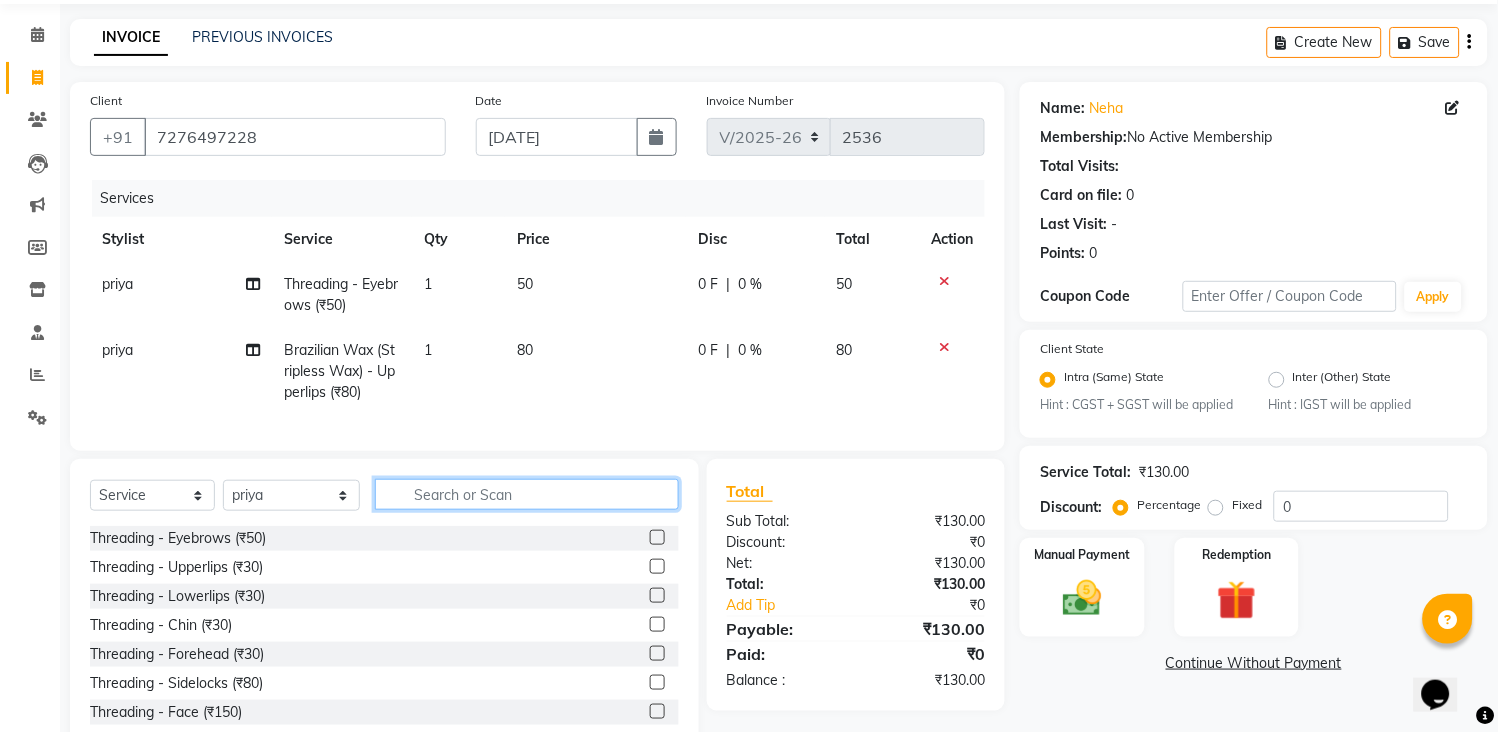 click 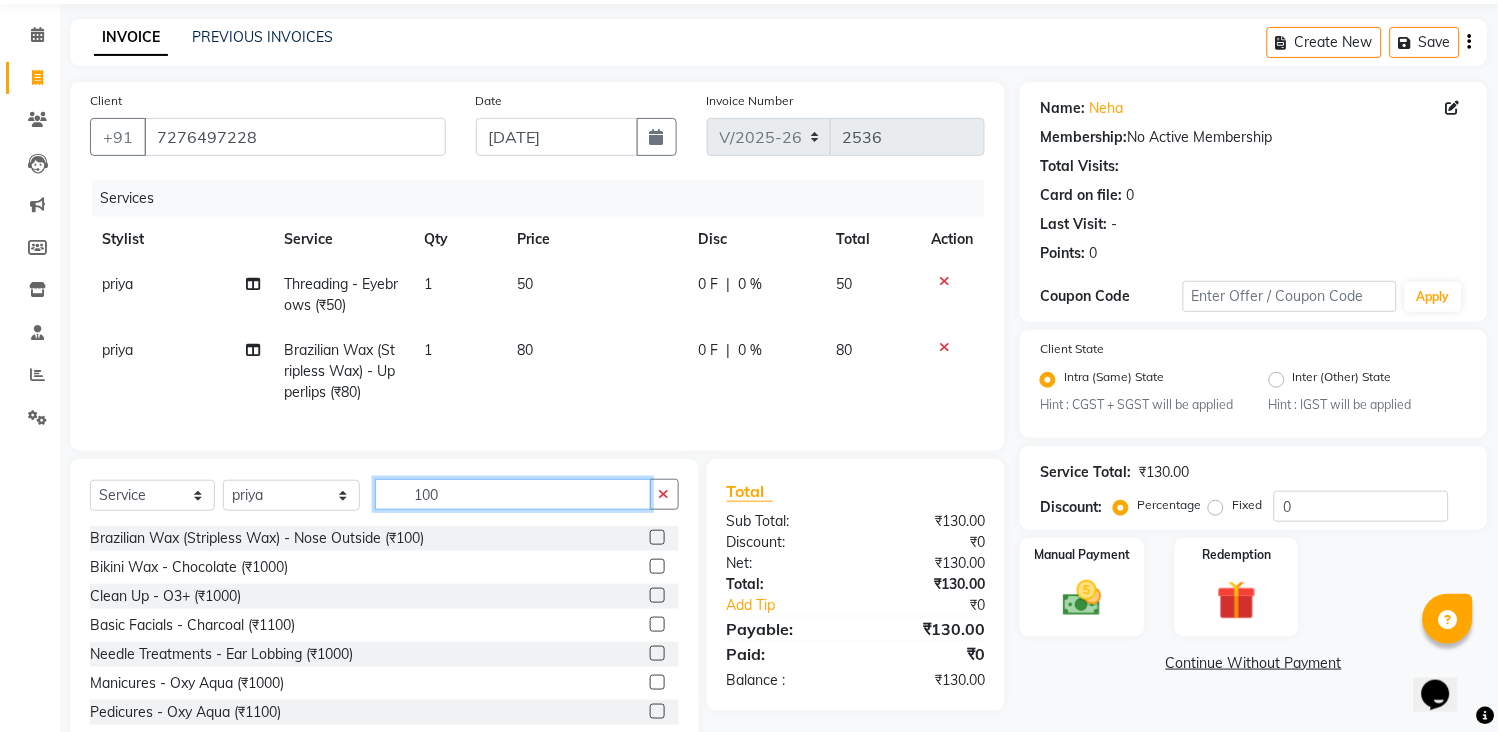 type on "100" 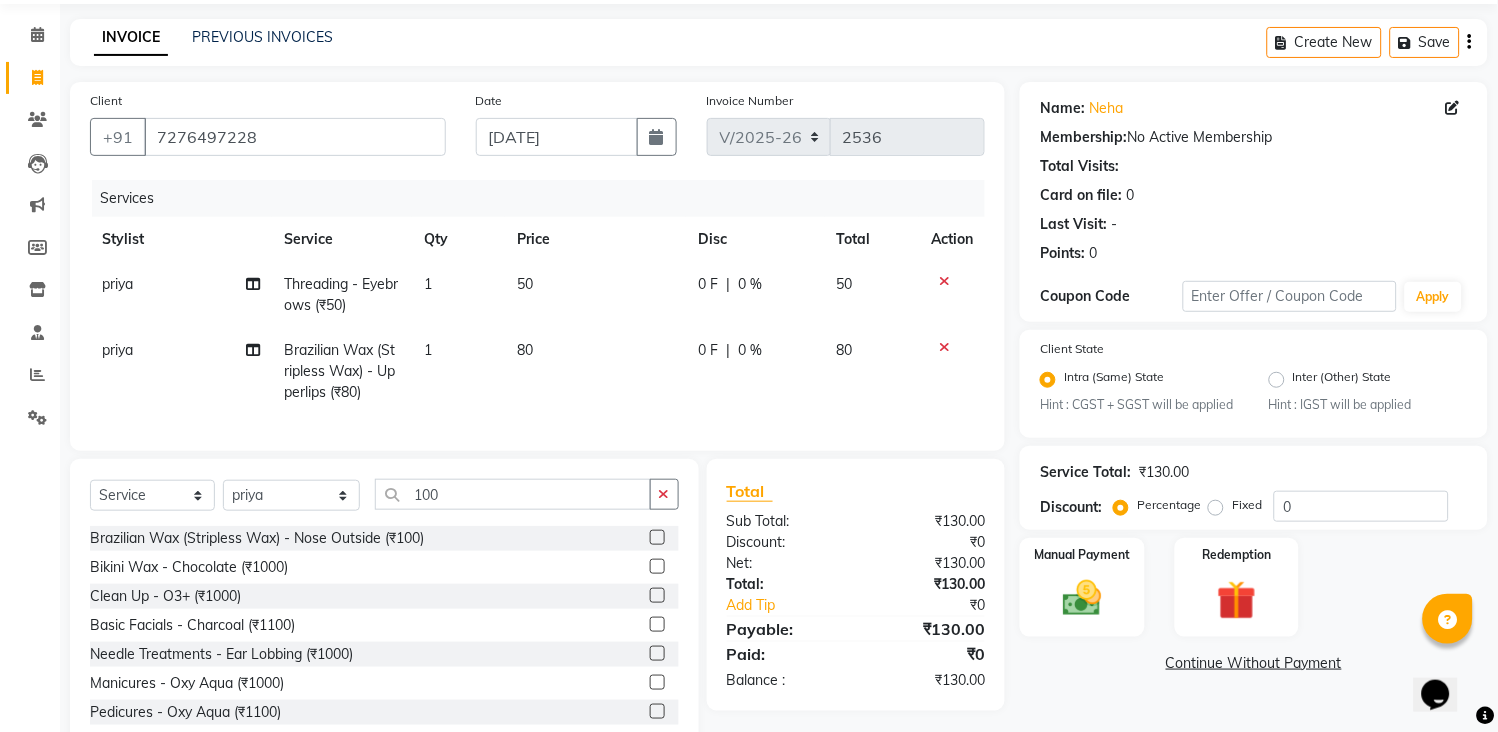 click 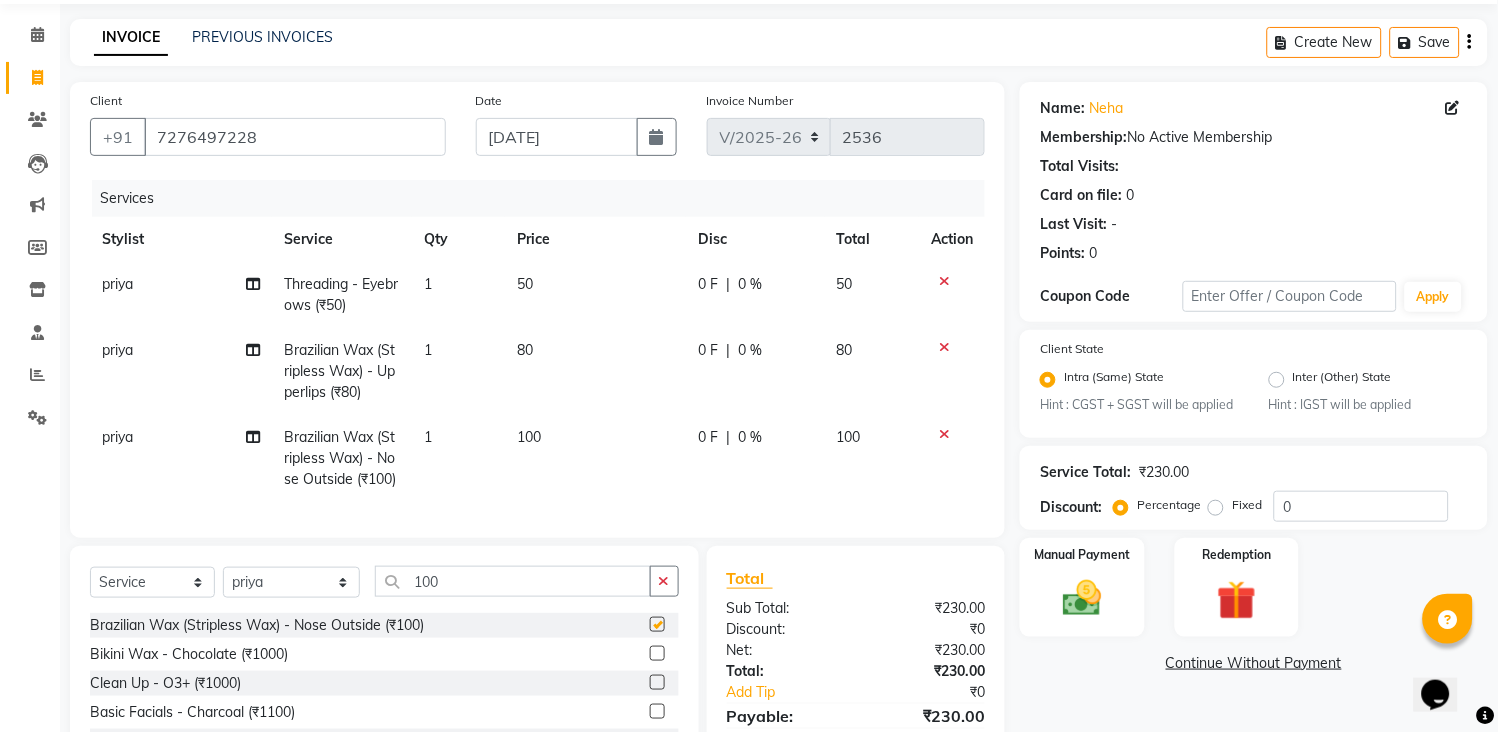 checkbox on "false" 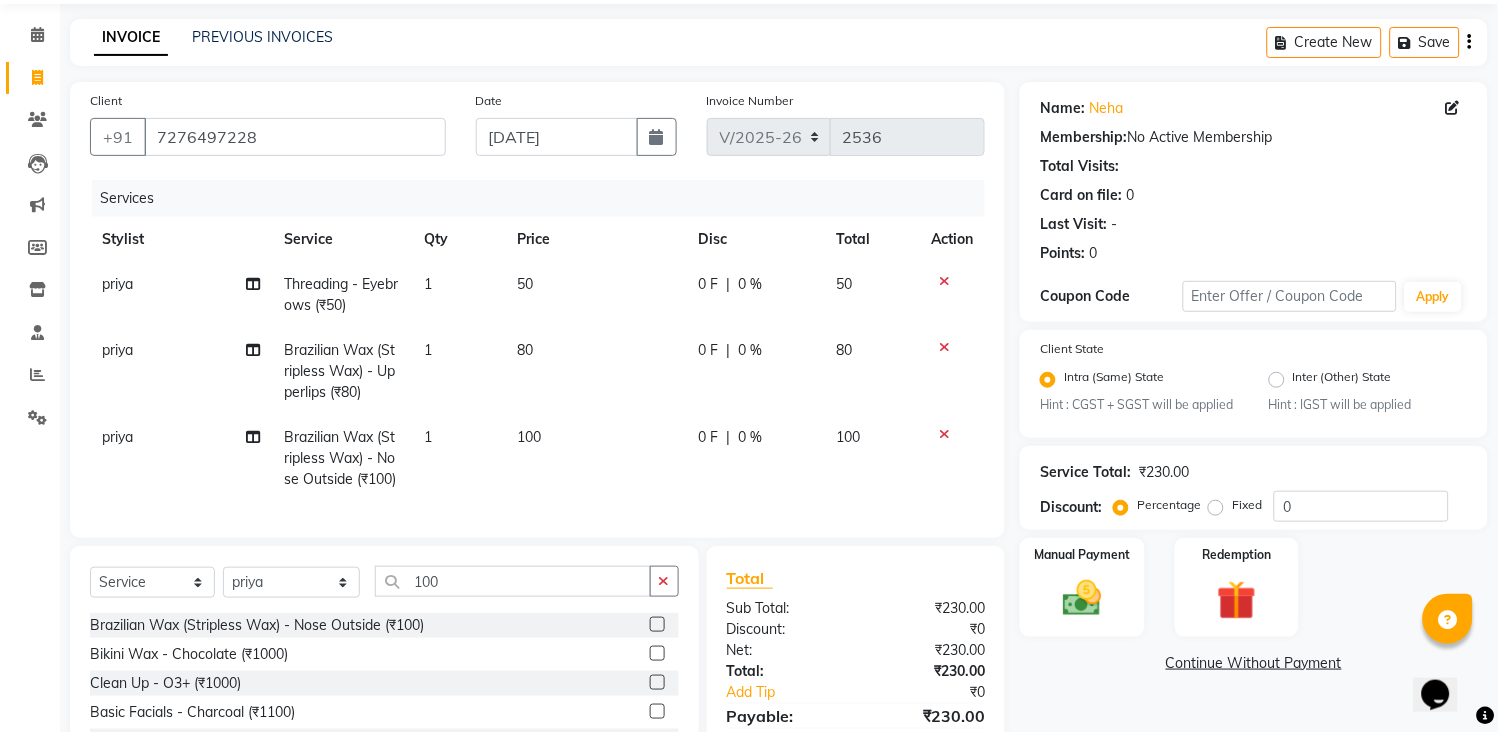 scroll, scrollTop: 225, scrollLeft: 0, axis: vertical 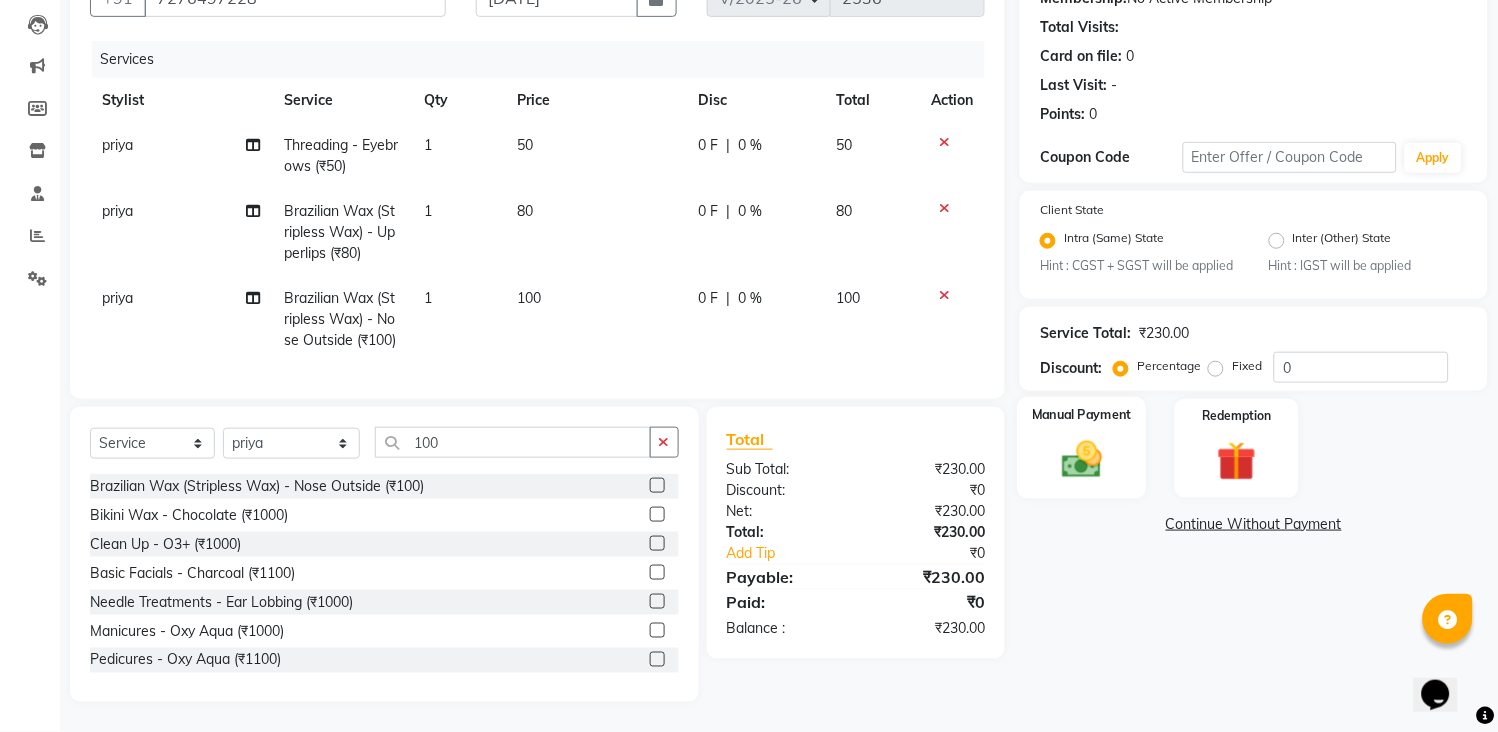 click 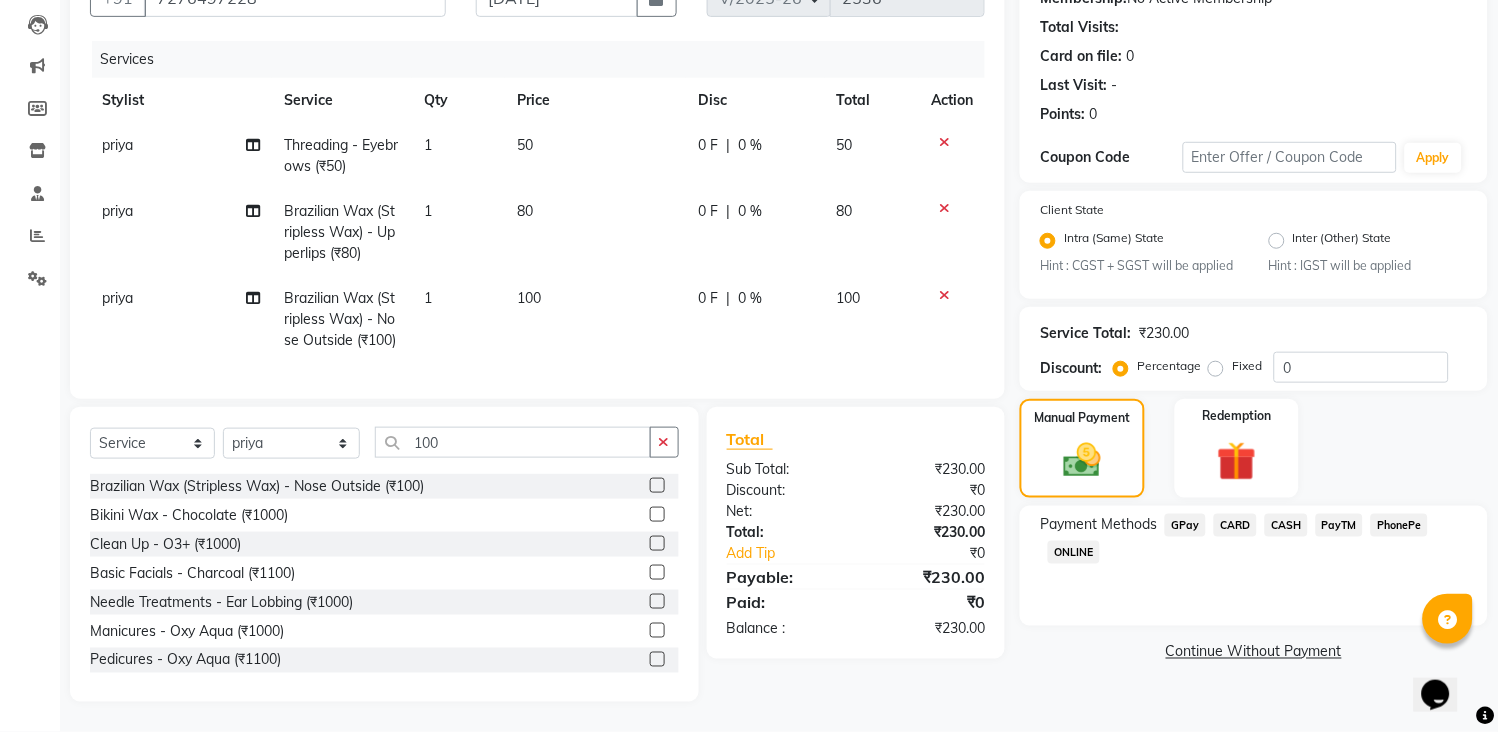 click on "CASH" 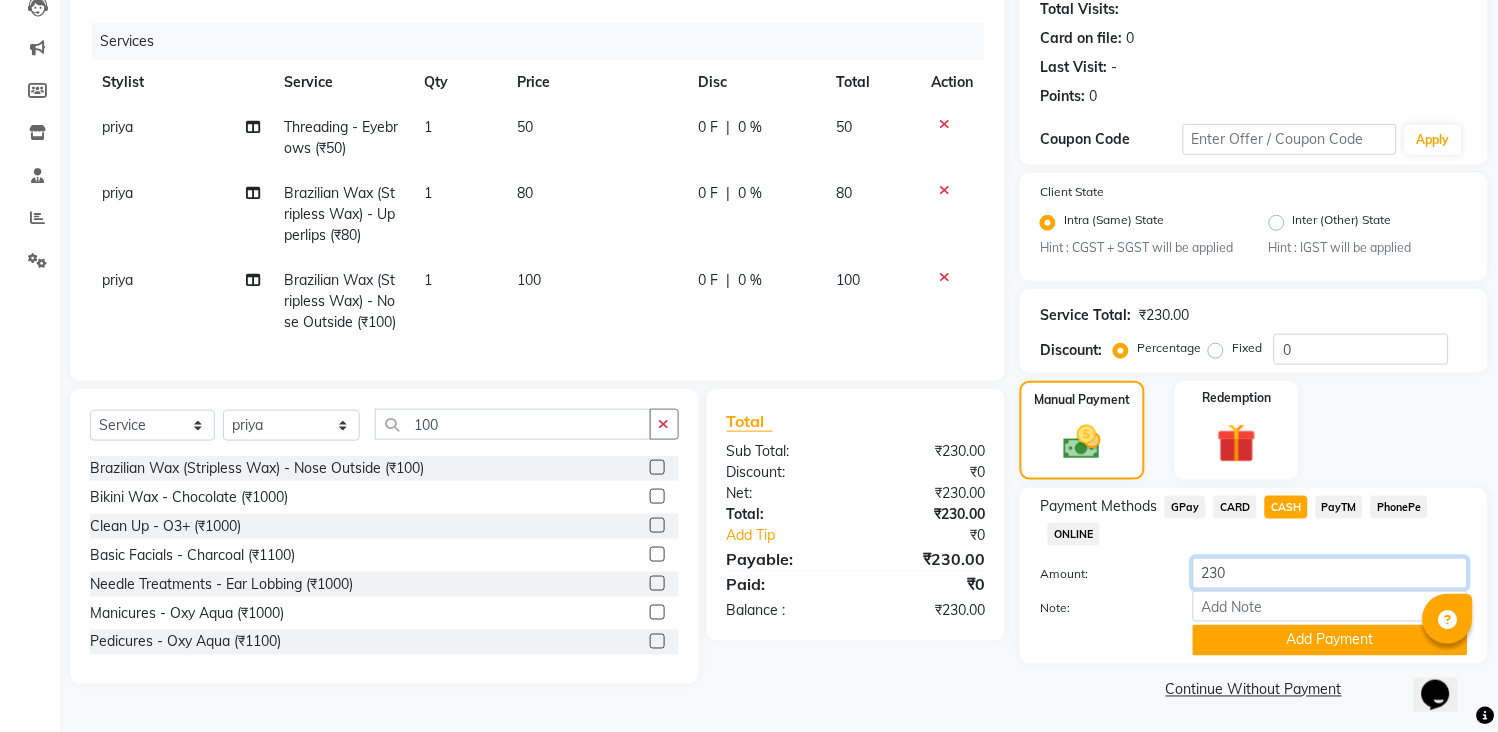 click on "230" 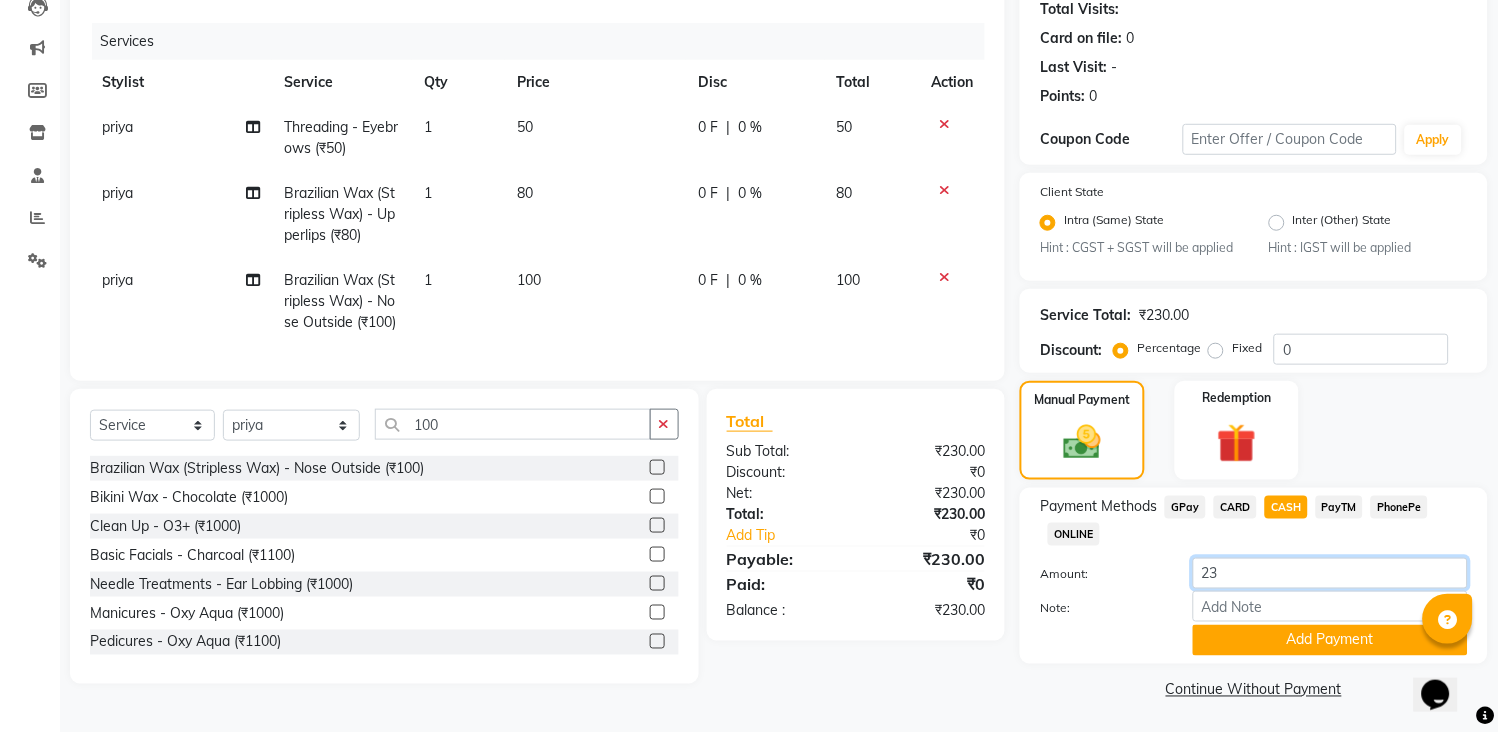 click on "23" 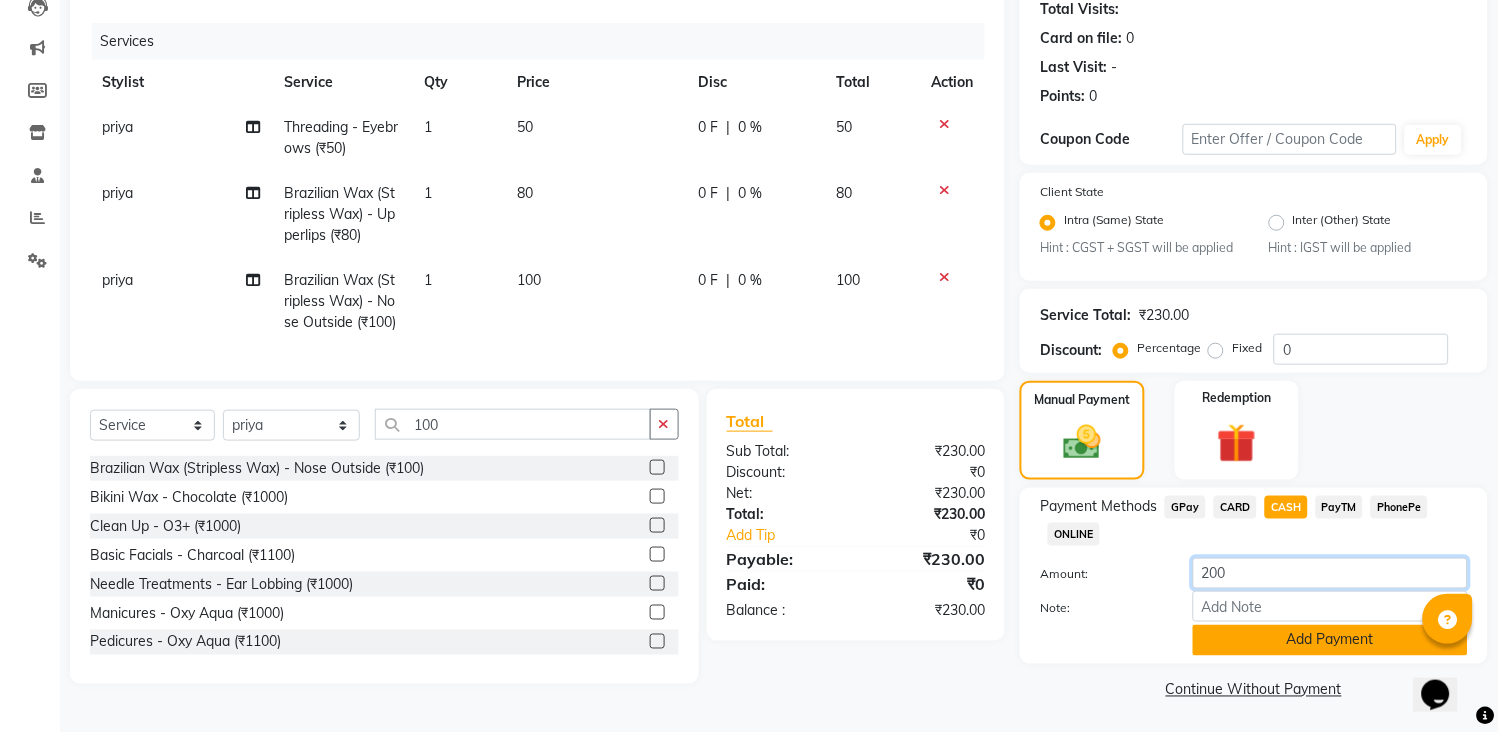 type on "200" 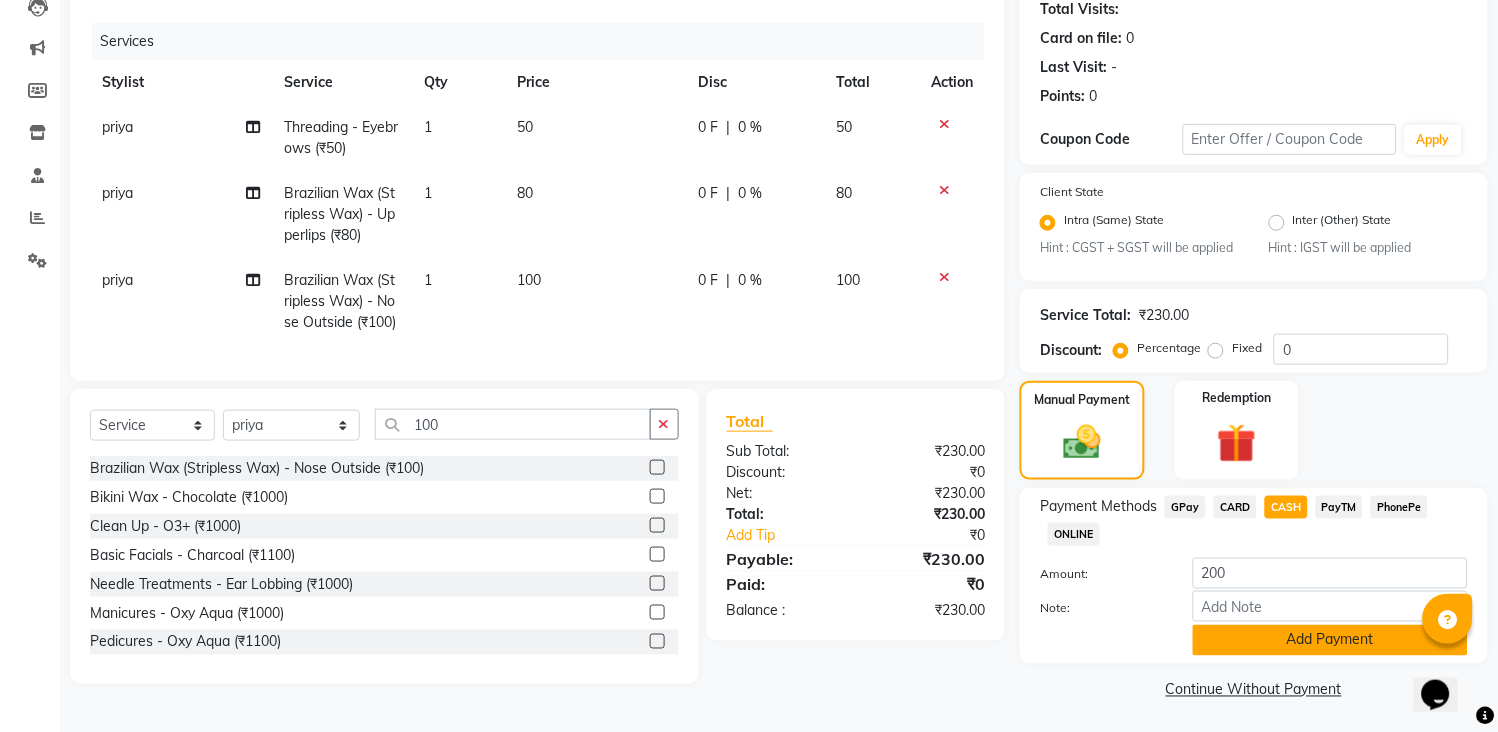 click on "Add Payment" 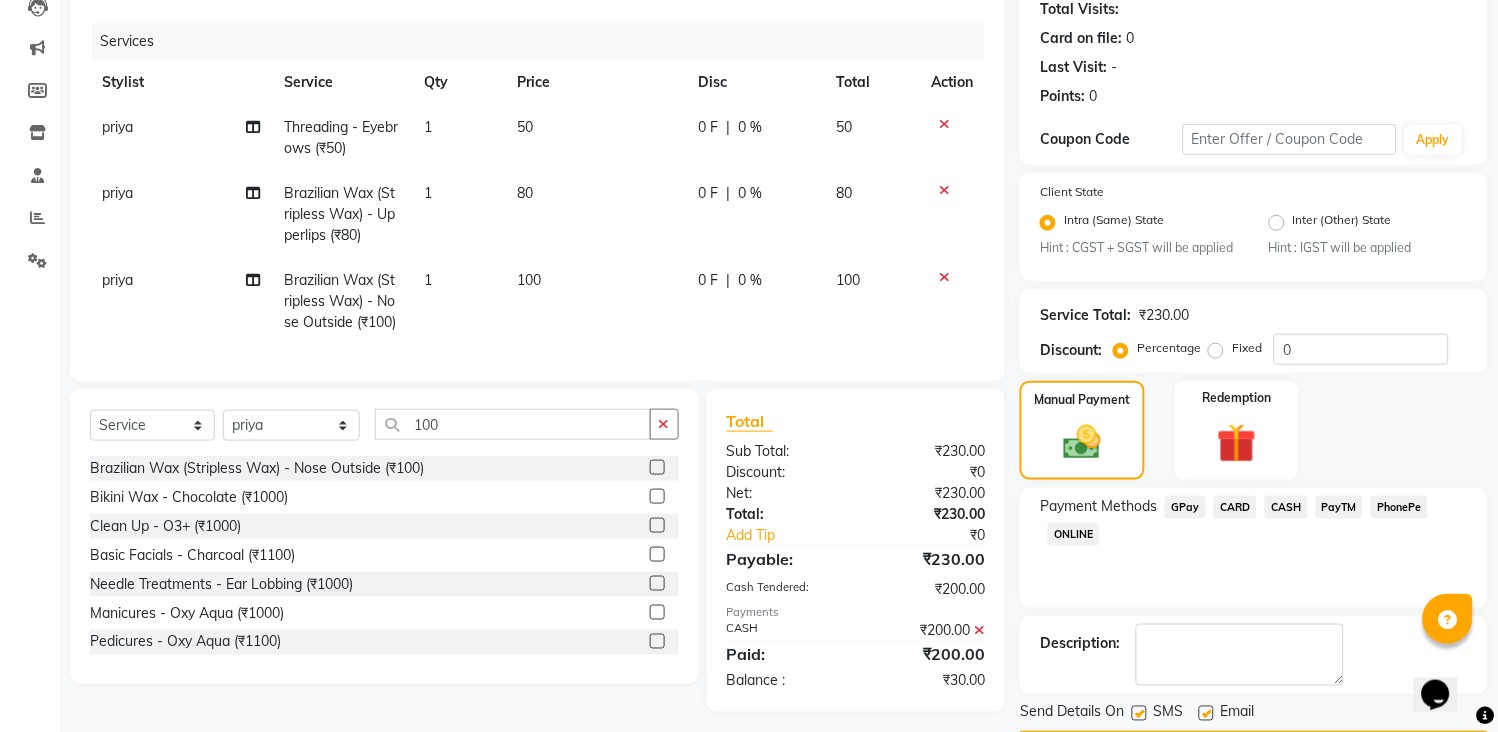 click on "GPay" 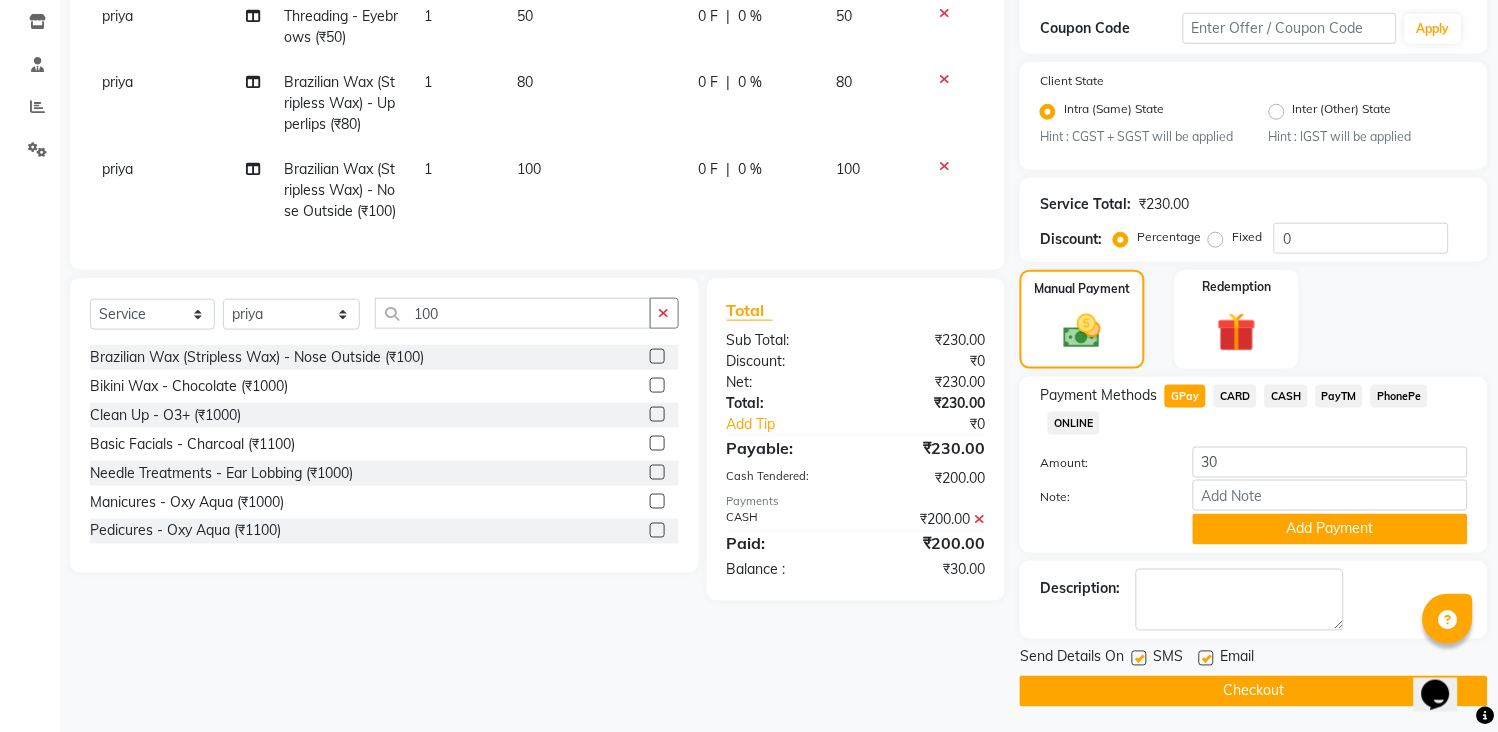 click on "Description:" 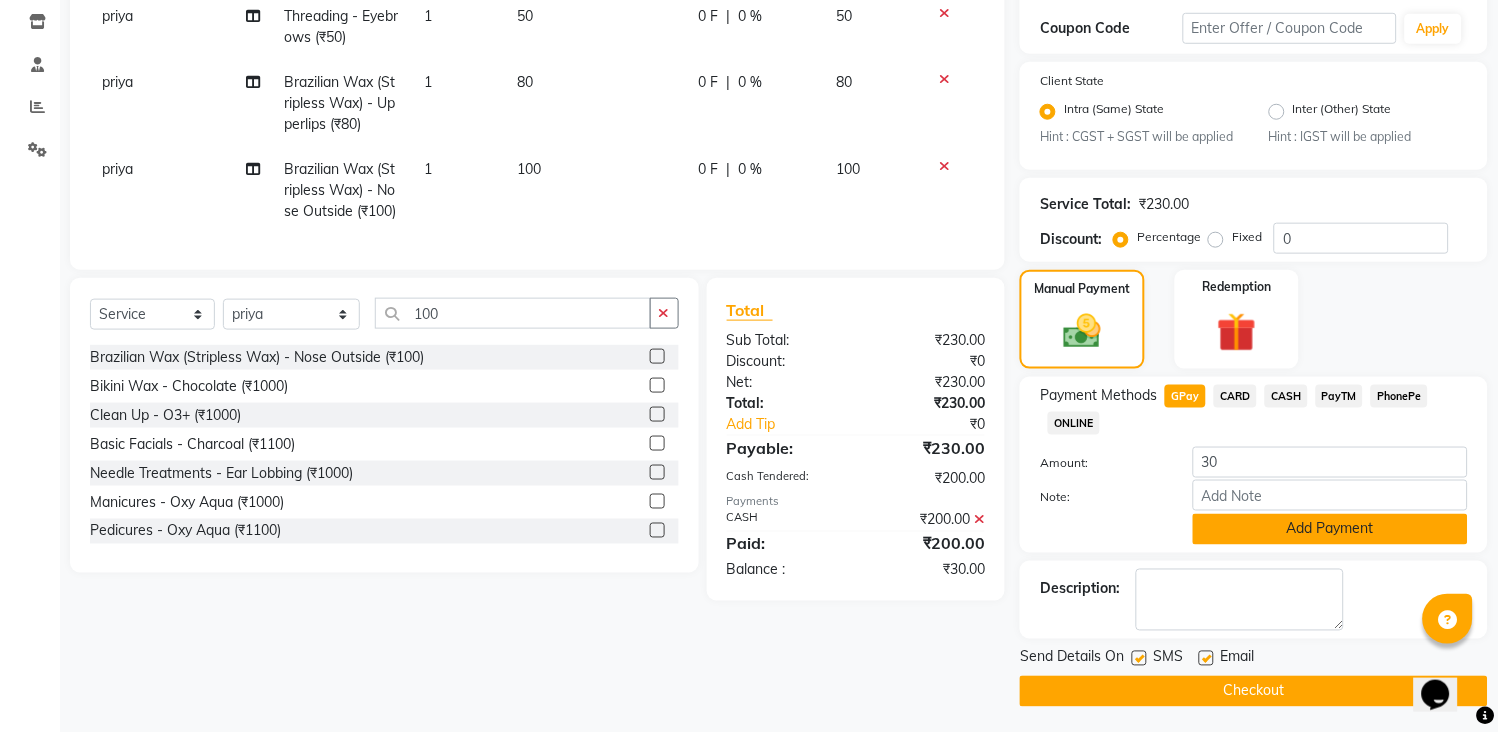 click on "Add Payment" 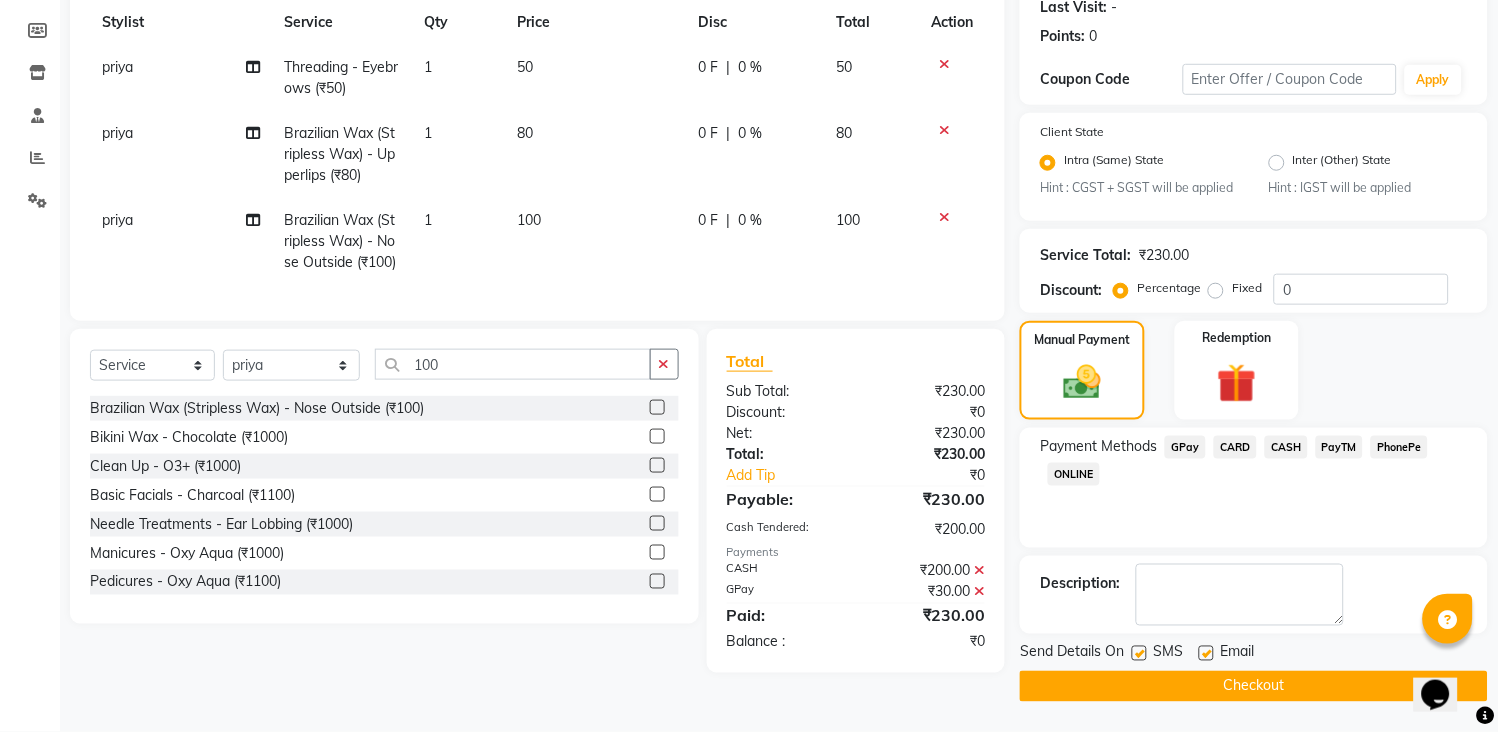 scroll, scrollTop: 284, scrollLeft: 0, axis: vertical 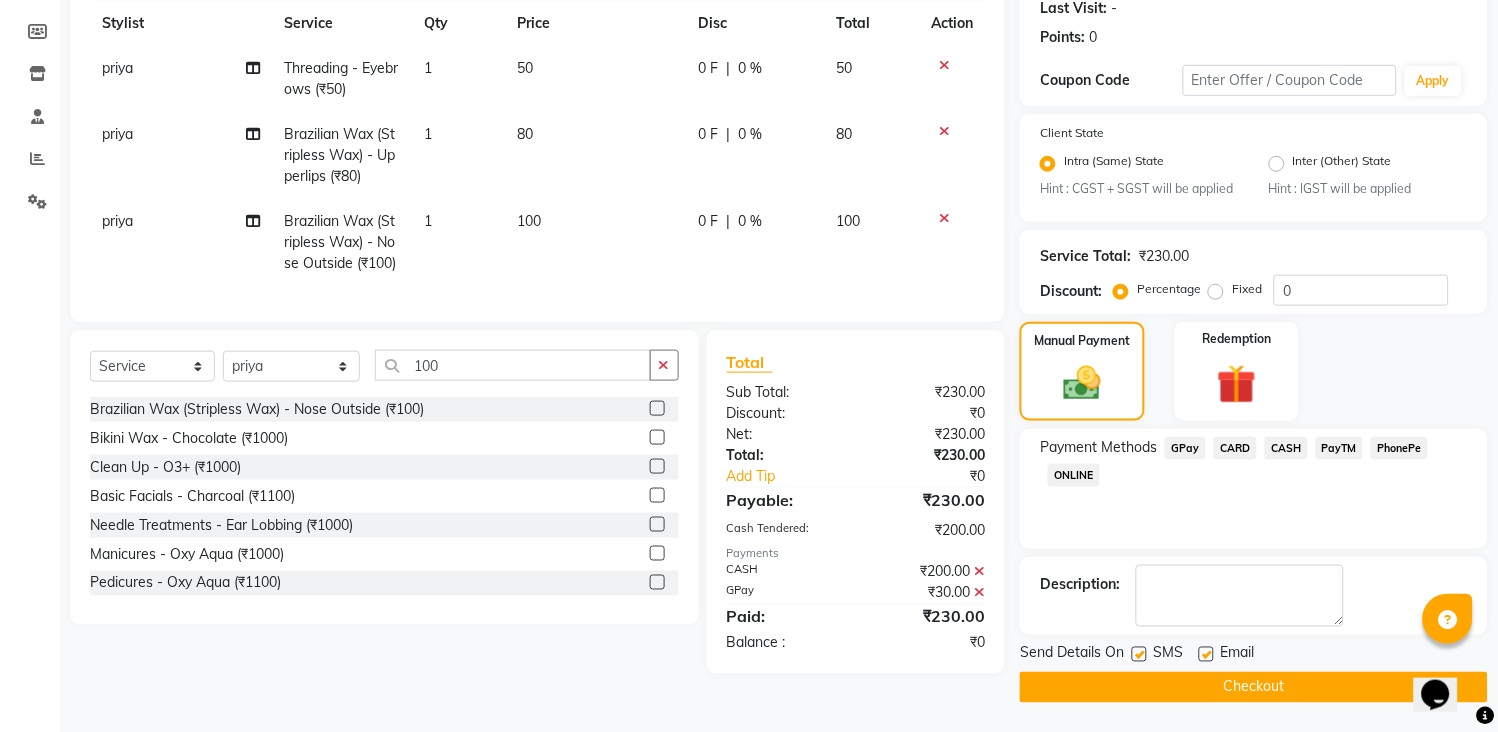 click on "Checkout" 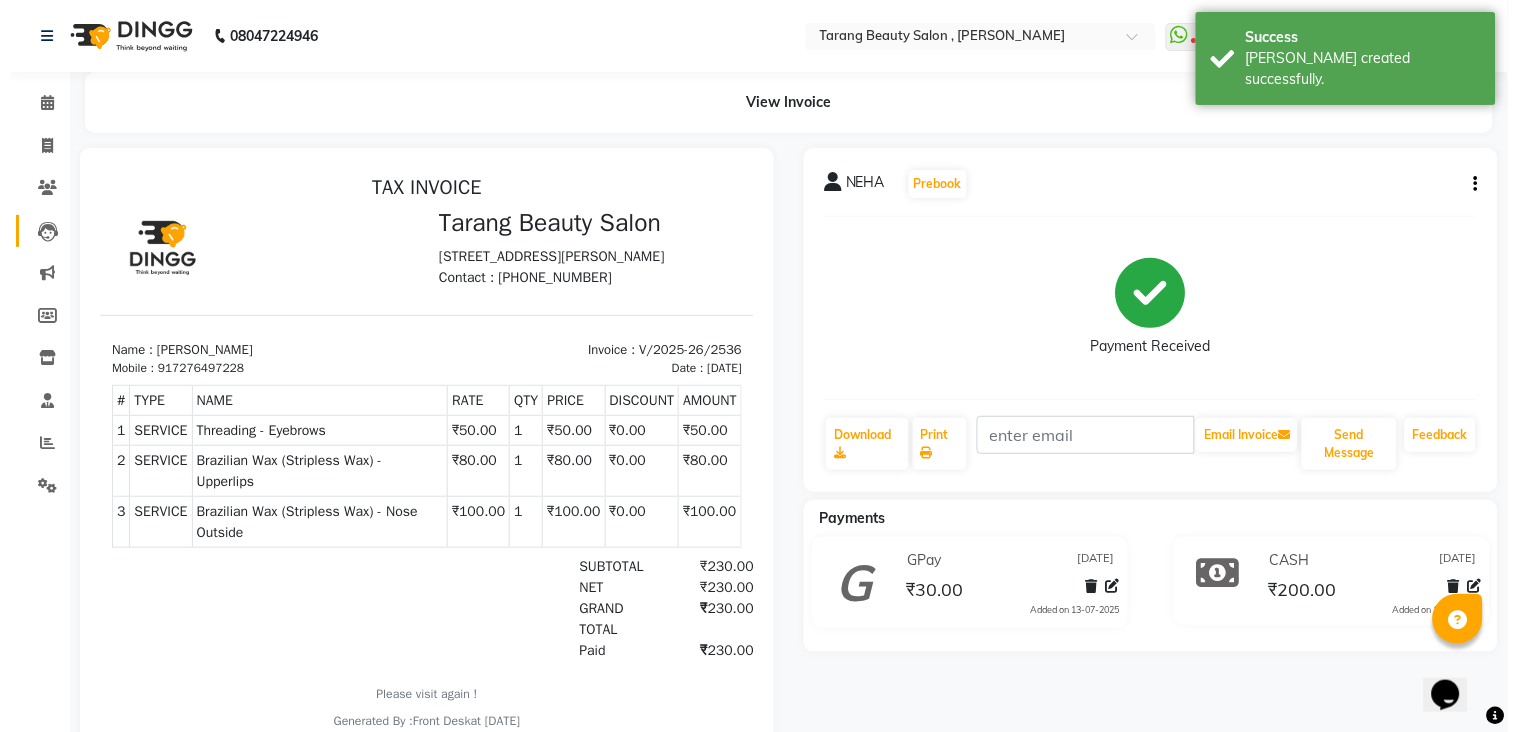 scroll, scrollTop: 0, scrollLeft: 0, axis: both 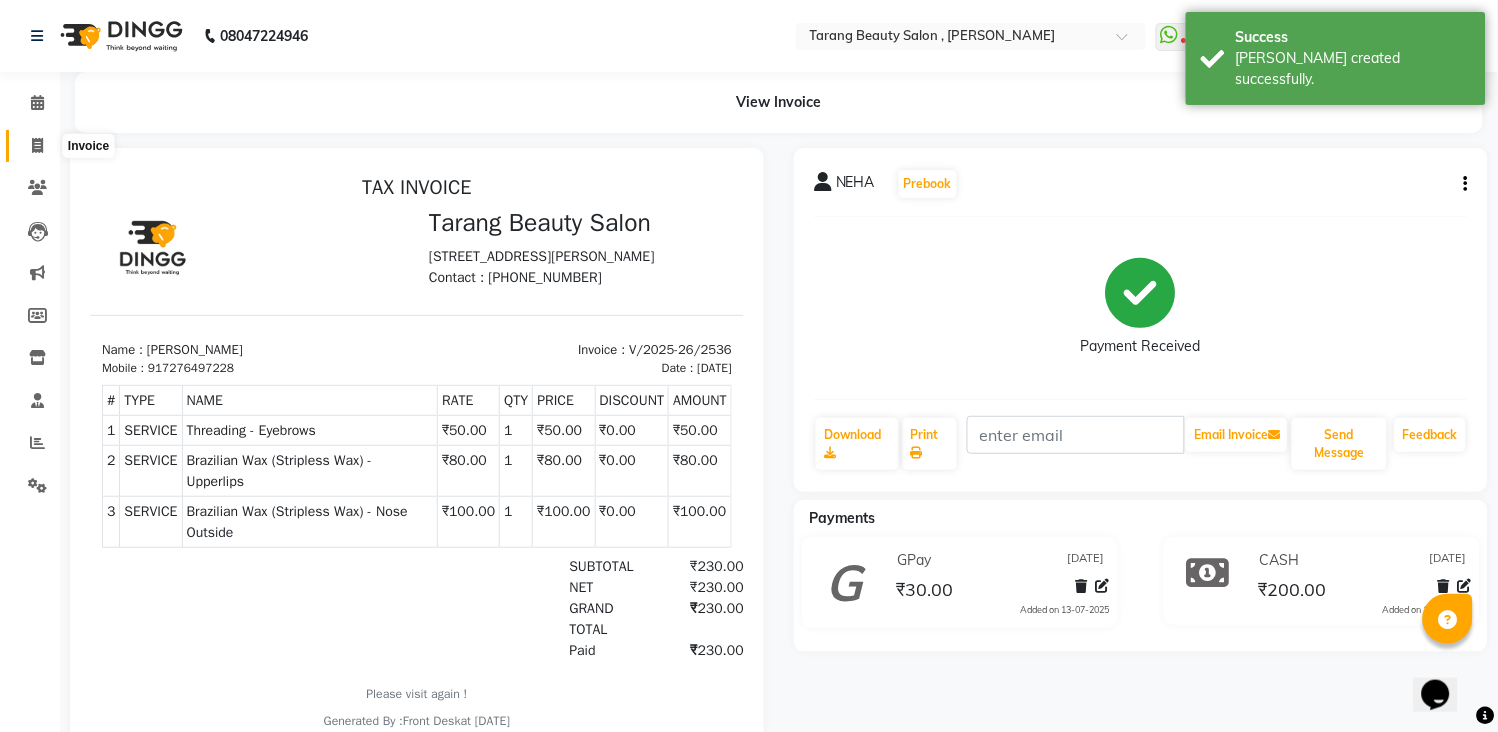 click 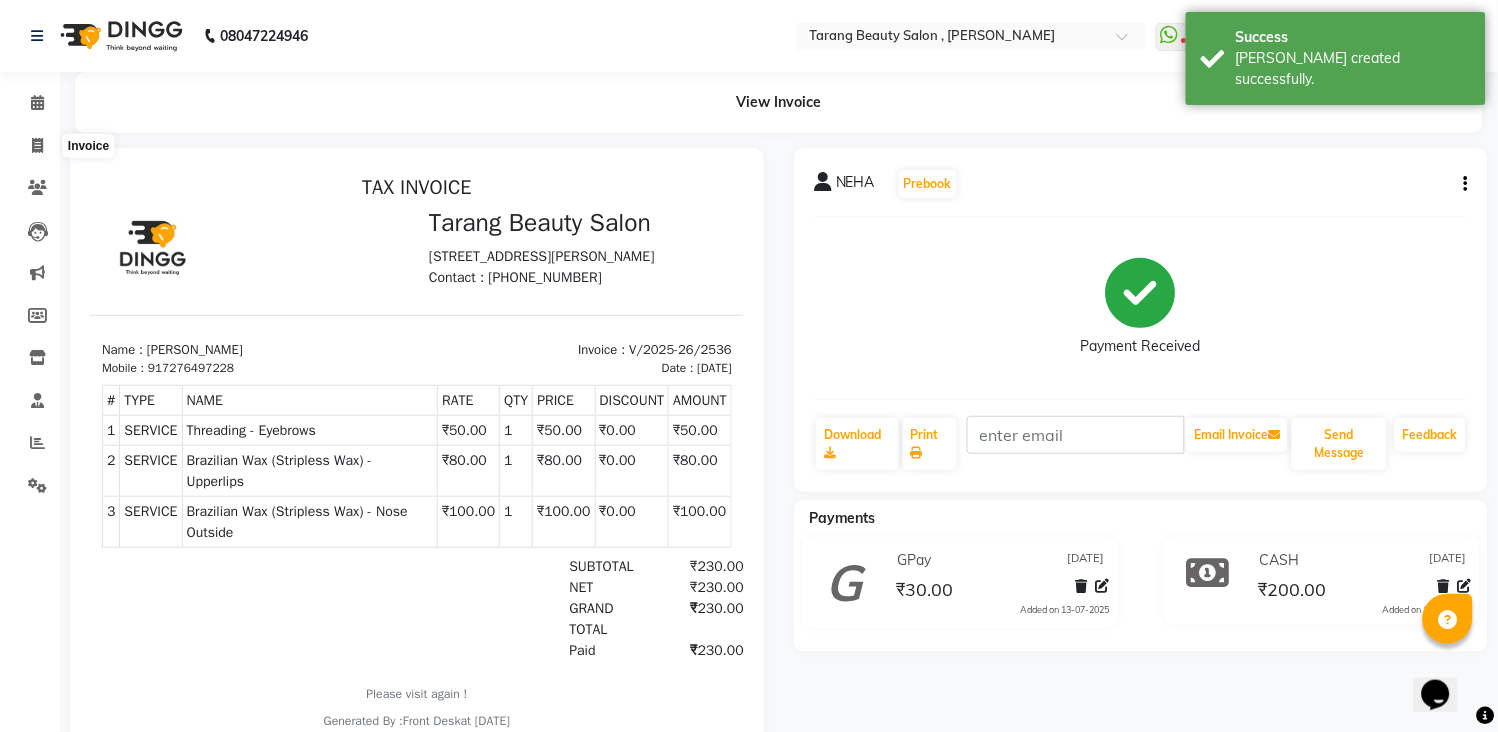 select on "5133" 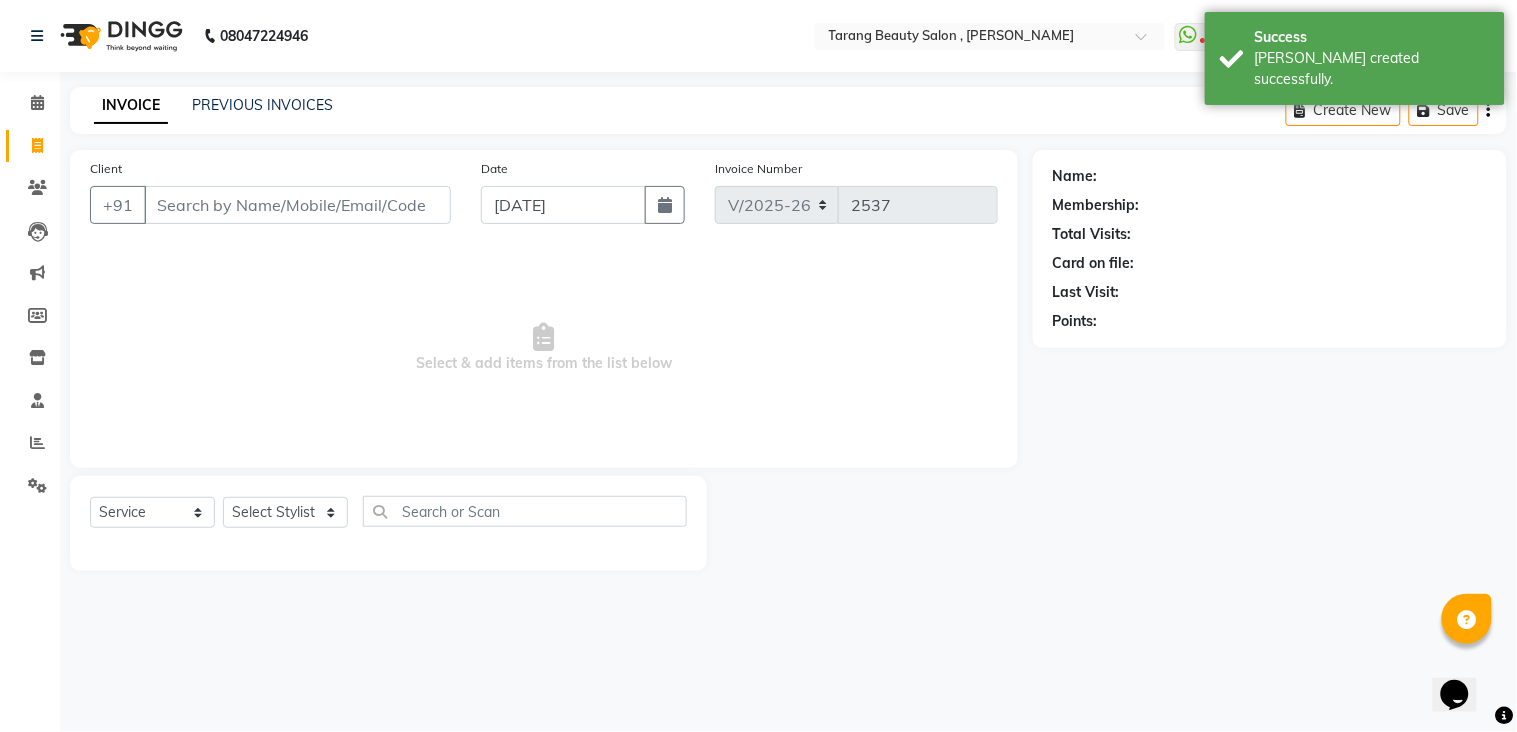 click on "Client" at bounding box center (297, 205) 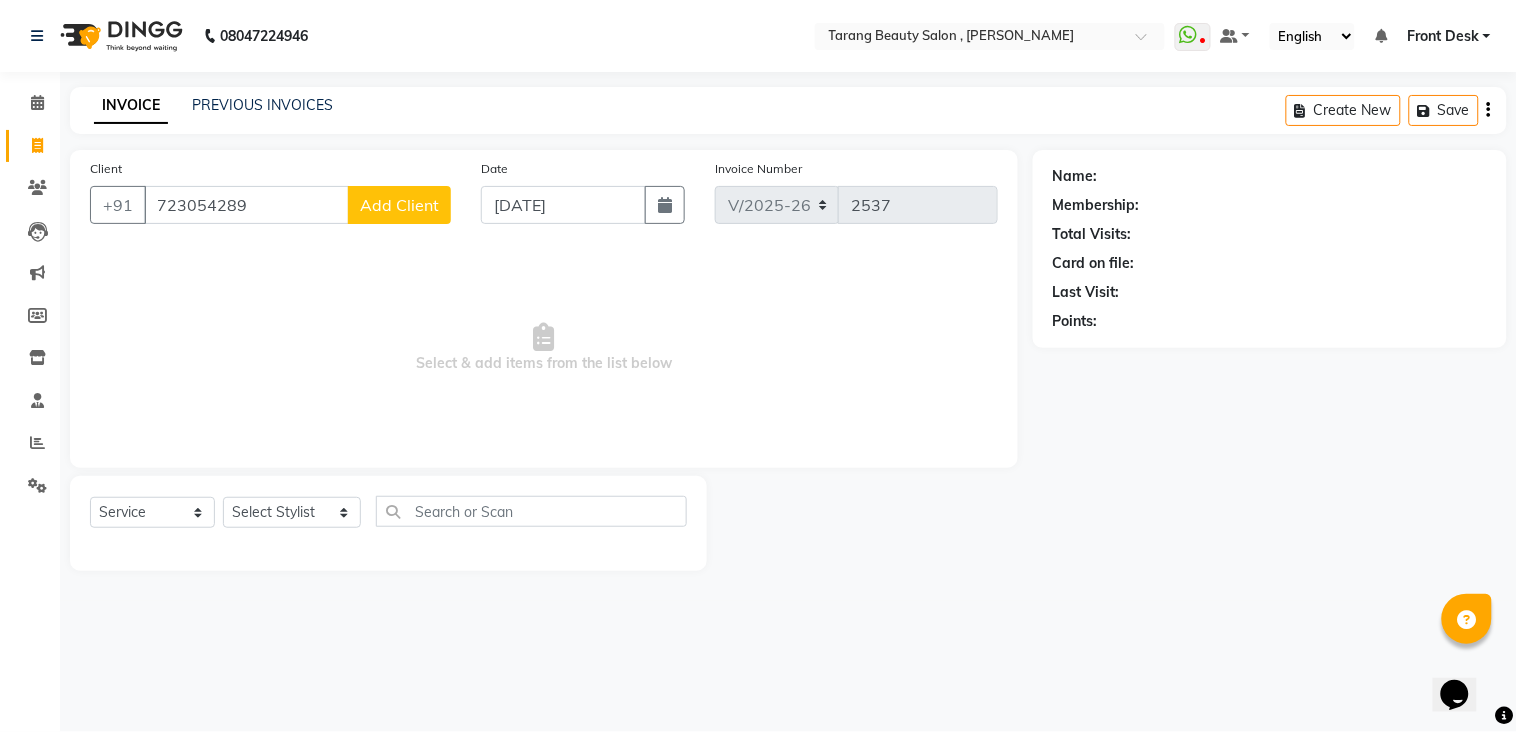 type on "723054289" 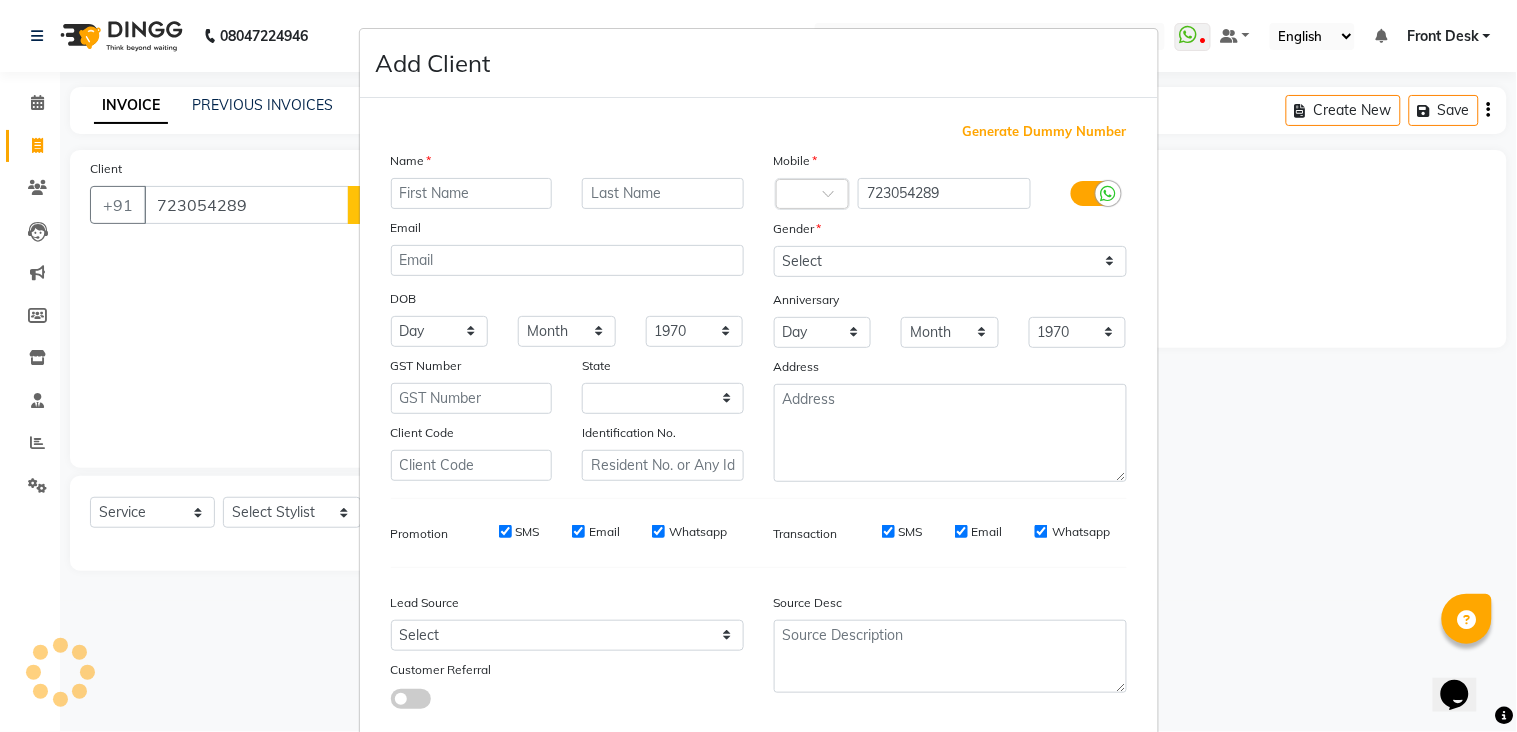 select on "22" 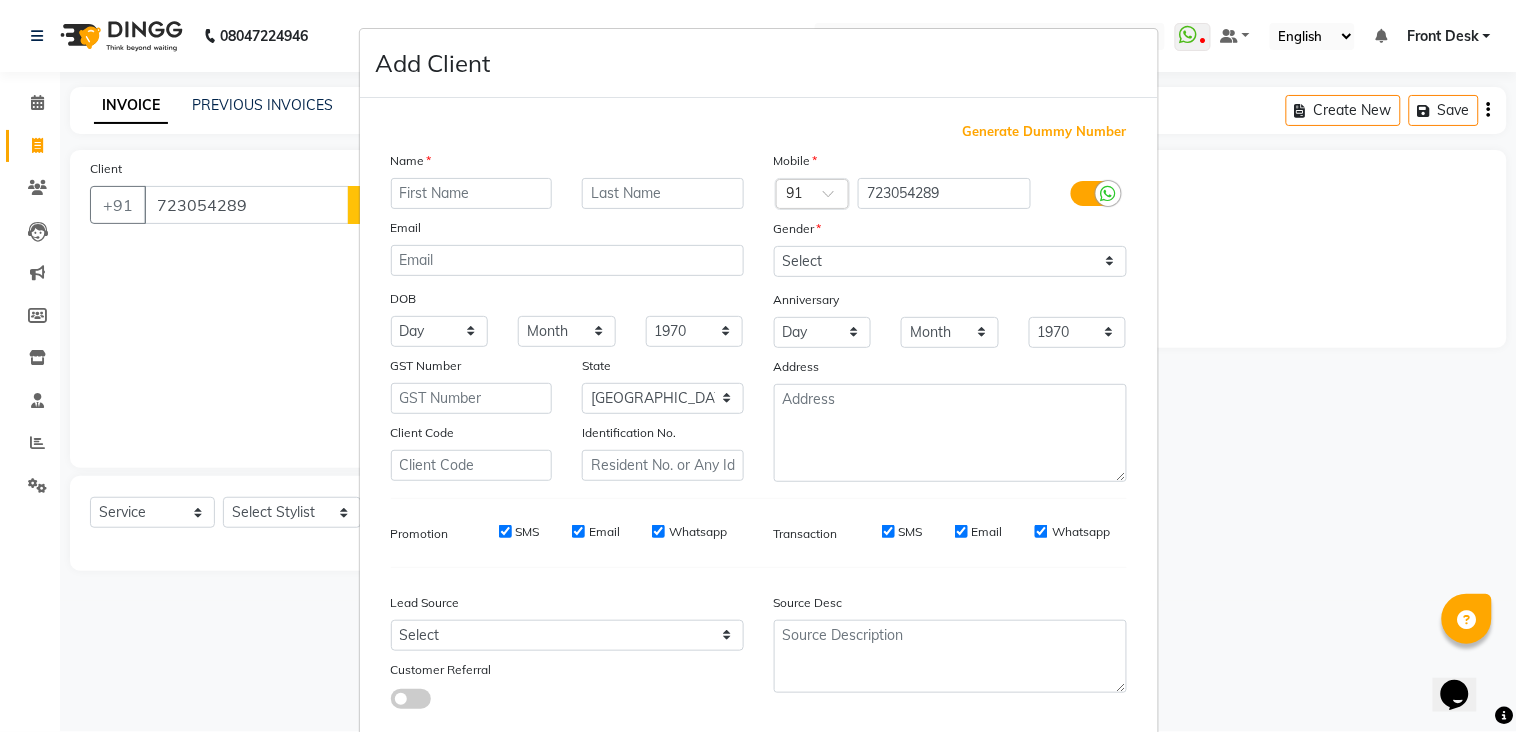 click at bounding box center [472, 193] 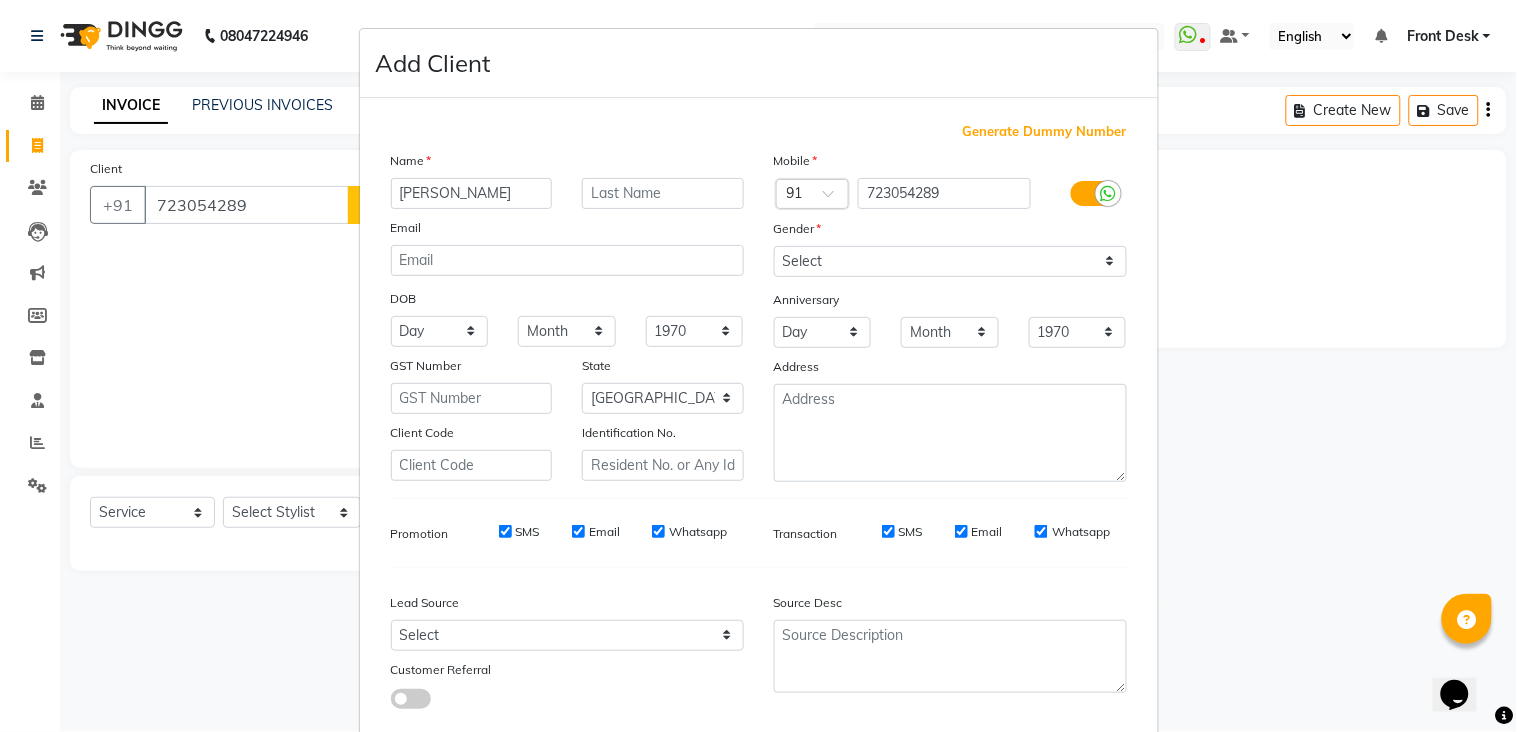 type on "[PERSON_NAME]" 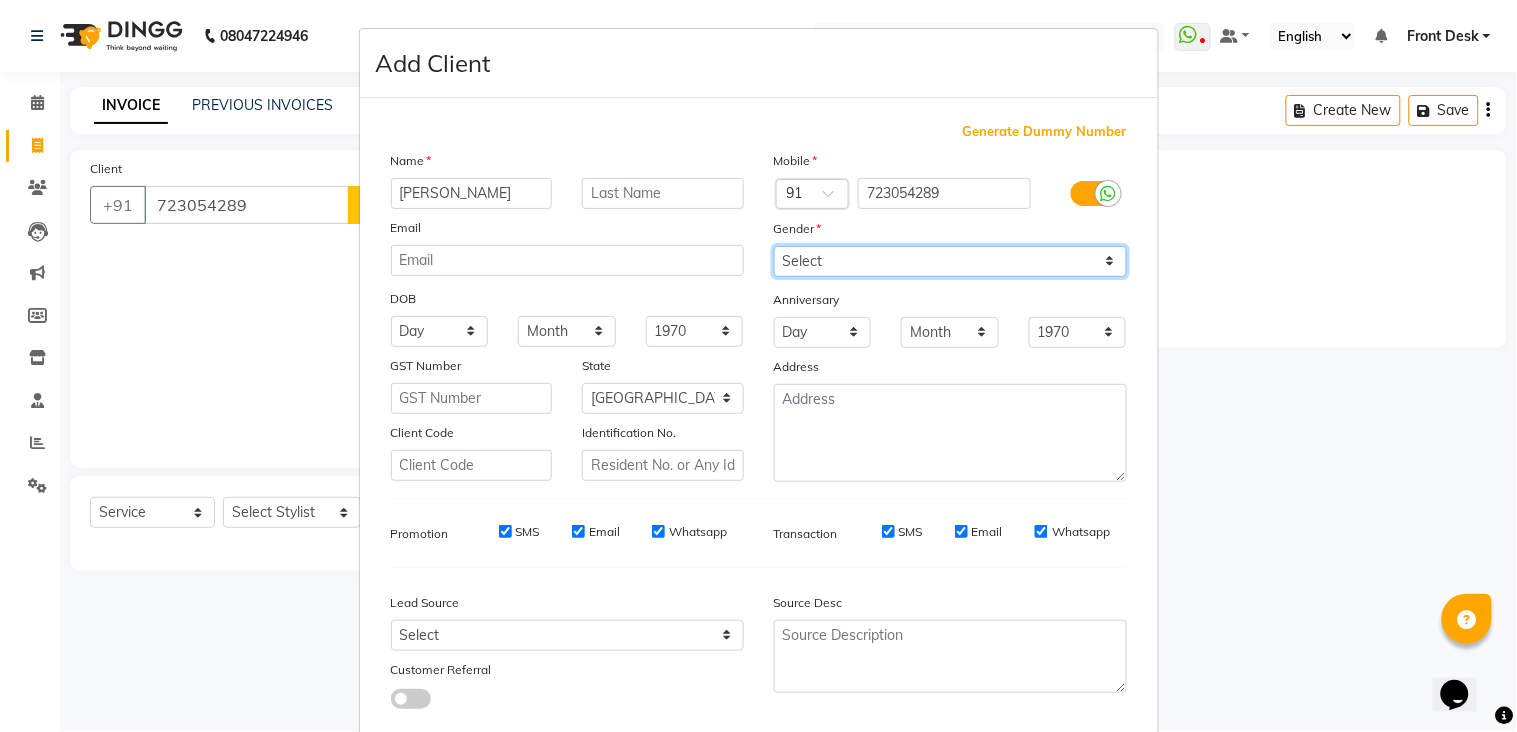 click on "Select [DEMOGRAPHIC_DATA] [DEMOGRAPHIC_DATA] Other Prefer Not To Say" at bounding box center (950, 261) 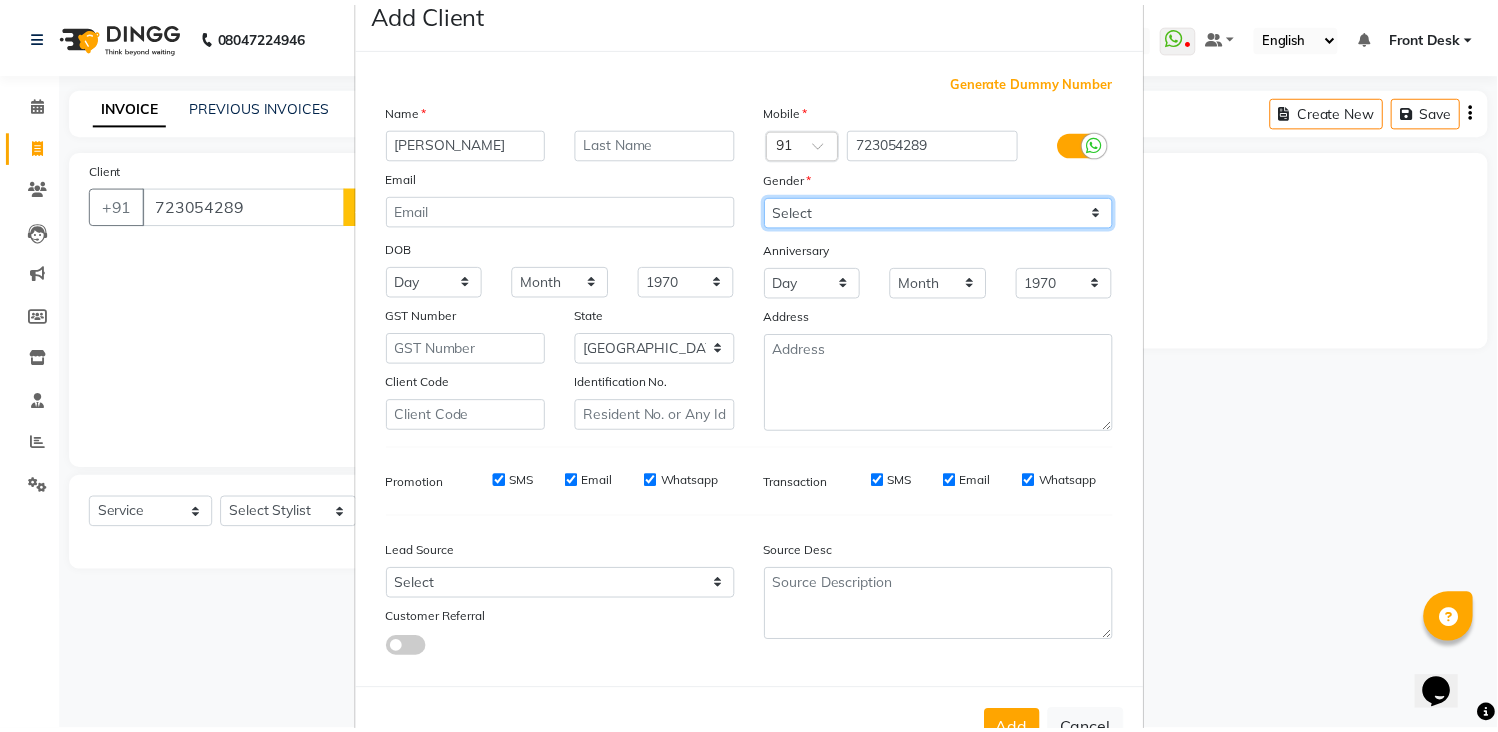 scroll, scrollTop: 118, scrollLeft: 0, axis: vertical 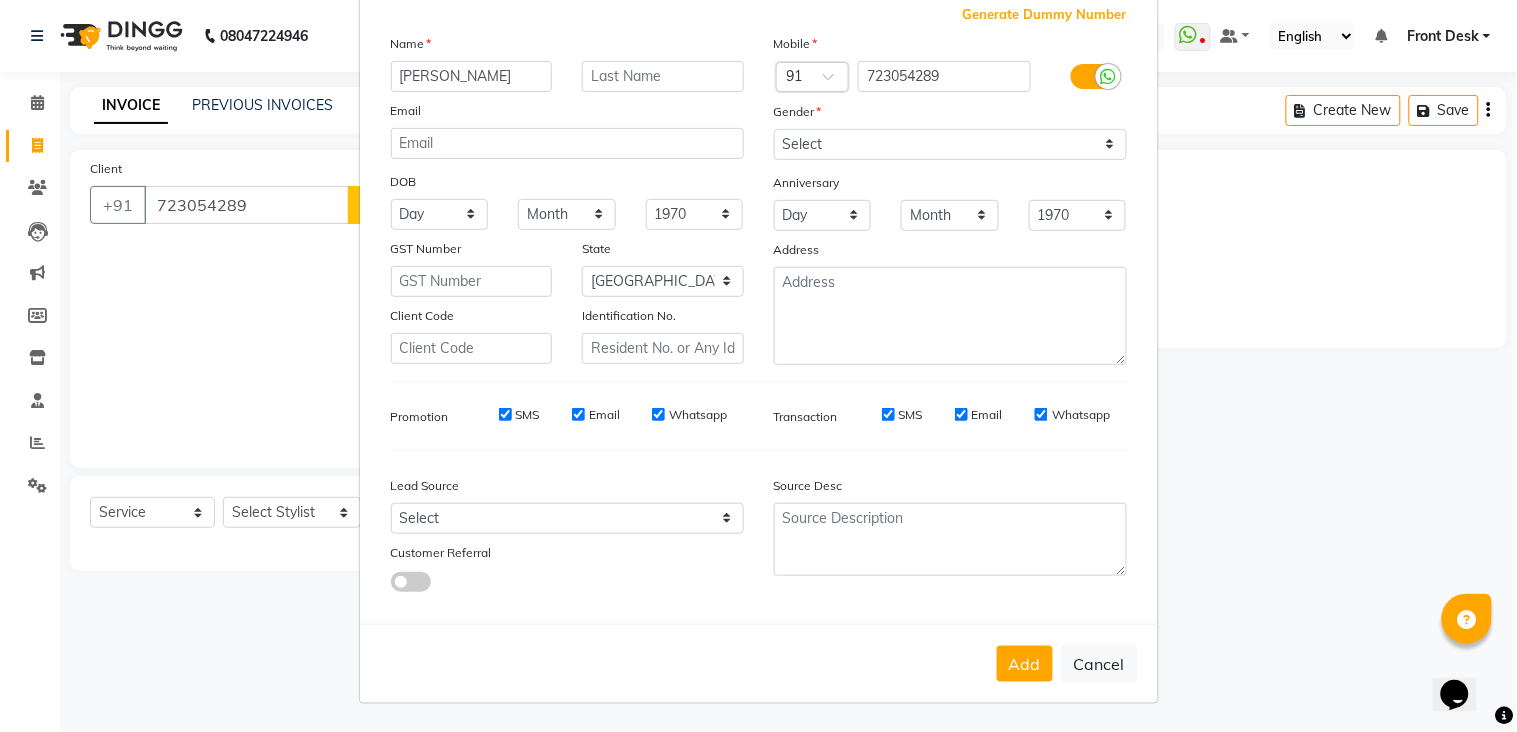click on "Add" at bounding box center [1025, 664] 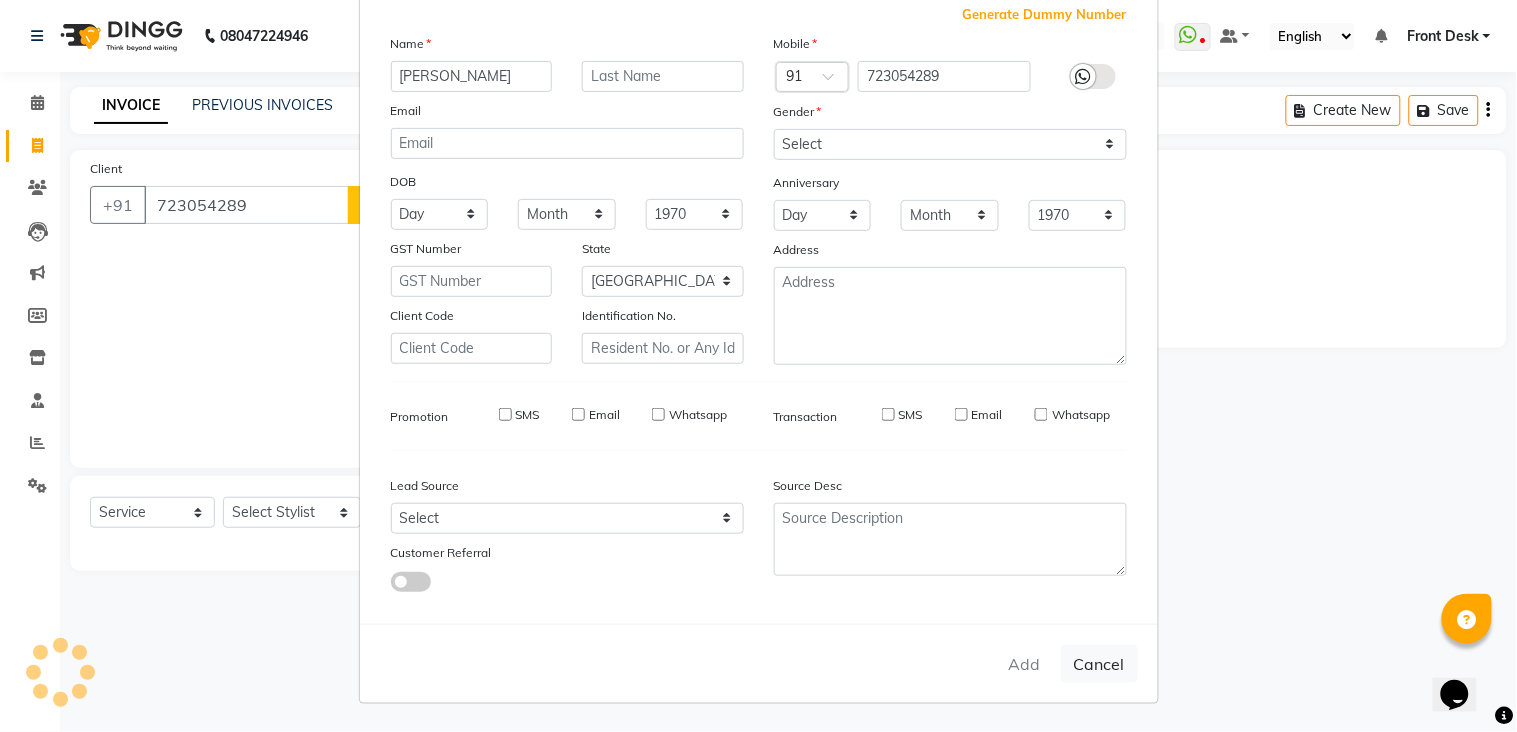type 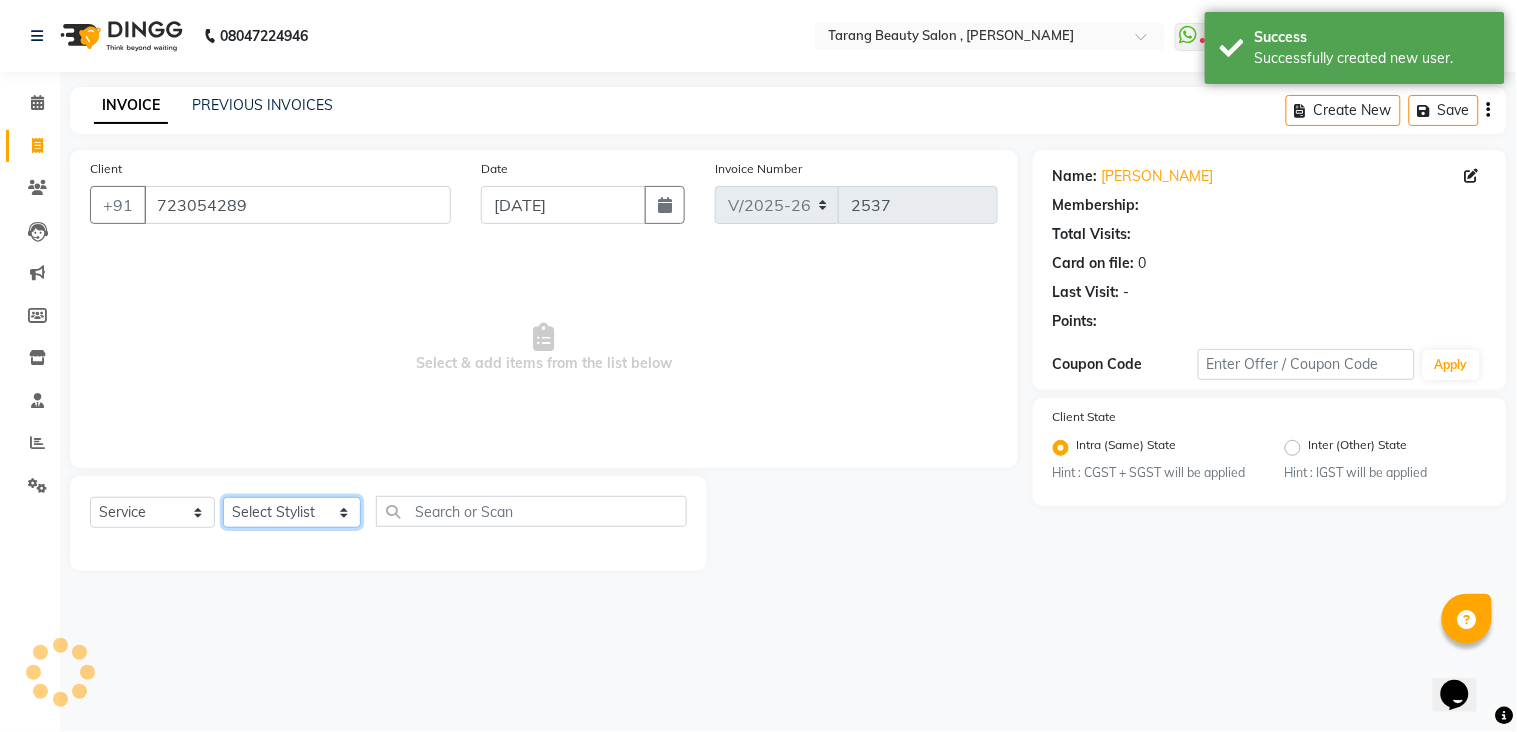 click on "Select Stylist [PERSON_NAME] [PERSON_NAME] [PERSON_NAME] KHAMDARE [PERSON_NAME] [PERSON_NAME] Front Desk GAYATRI [PERSON_NAME]  [PERSON_NAME] kavita NEHA Pooja [PERSON_NAME]  [PERSON_NAME] KUAVAHA [PERSON_NAME] sadhana [PERSON_NAME] [PERSON_NAME] [PERSON_NAME] [PERSON_NAME] [PERSON_NAME] [PERSON_NAME] [PERSON_NAME]" 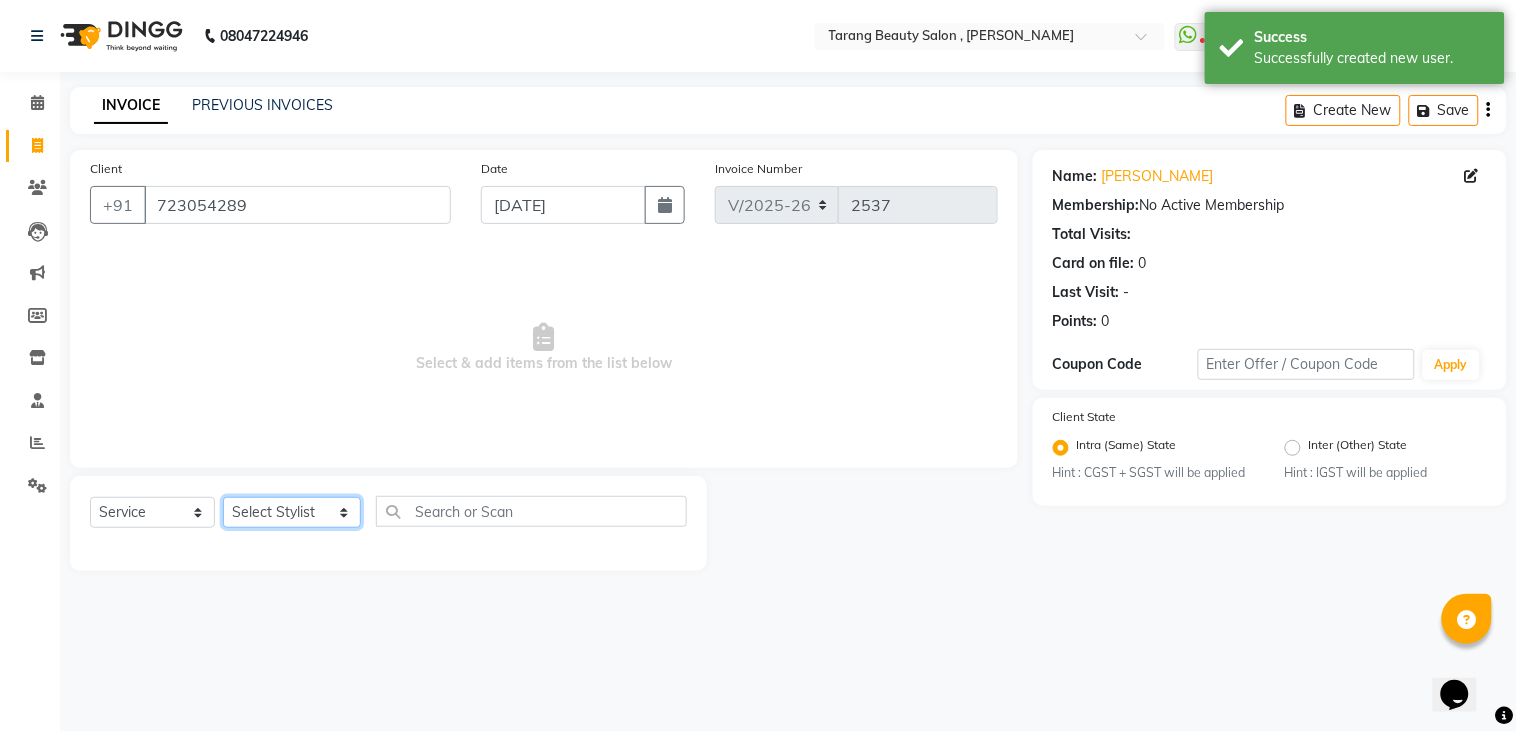 select on "61547" 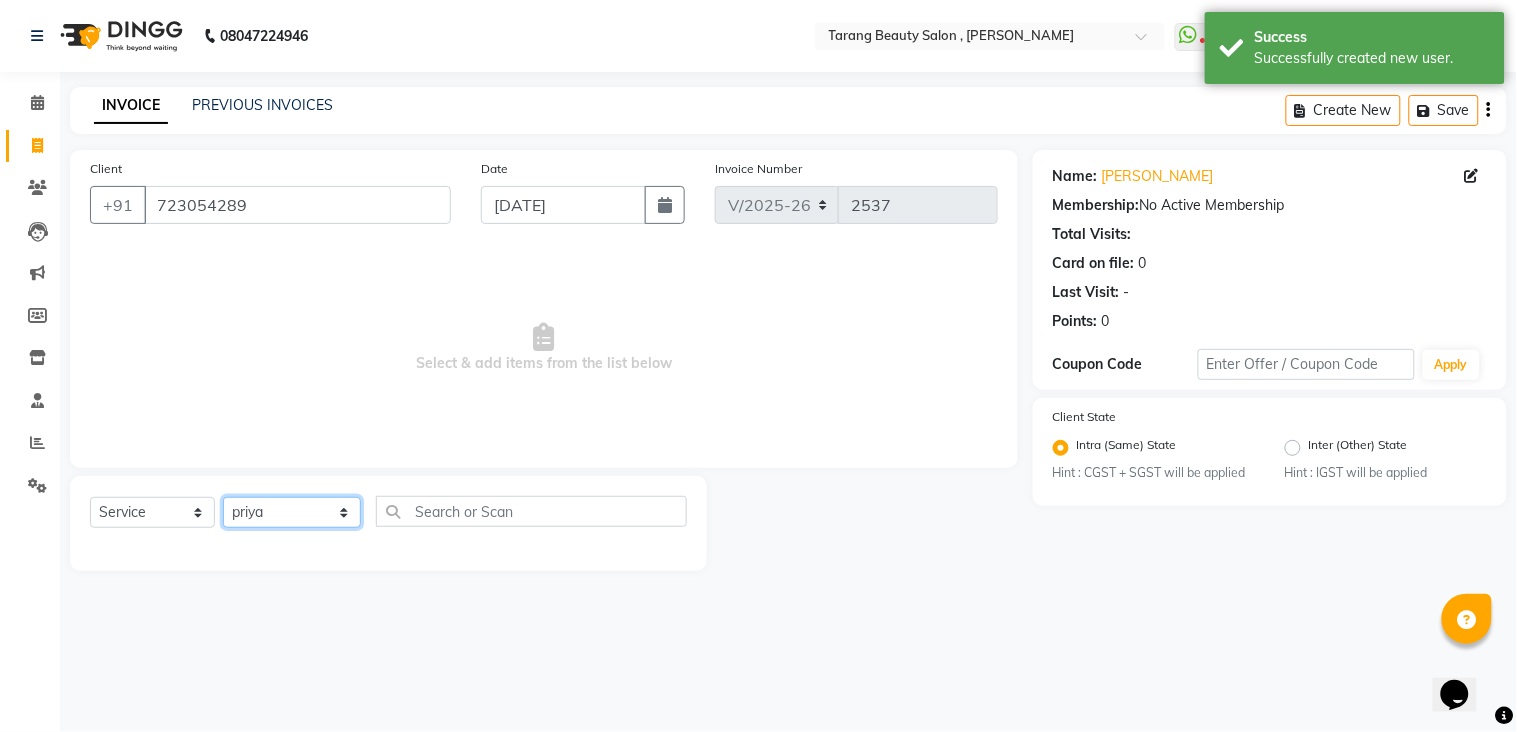click on "Select Stylist [PERSON_NAME] [PERSON_NAME] [PERSON_NAME] KHAMDARE [PERSON_NAME] [PERSON_NAME] Front Desk GAYATRI [PERSON_NAME]  [PERSON_NAME] kavita NEHA Pooja [PERSON_NAME]  [PERSON_NAME] KUAVAHA [PERSON_NAME] sadhana [PERSON_NAME] [PERSON_NAME] [PERSON_NAME] [PERSON_NAME] [PERSON_NAME] [PERSON_NAME] [PERSON_NAME]" 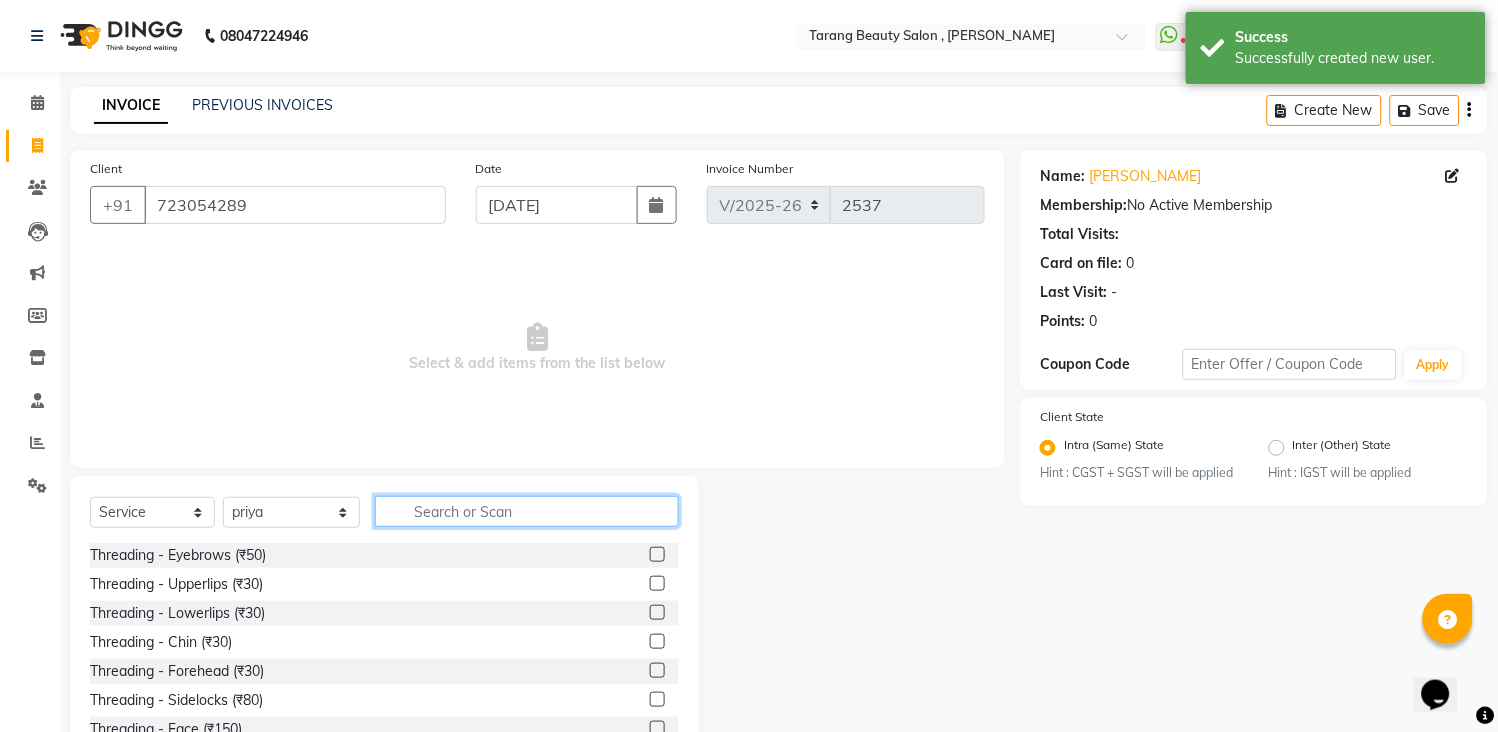 click 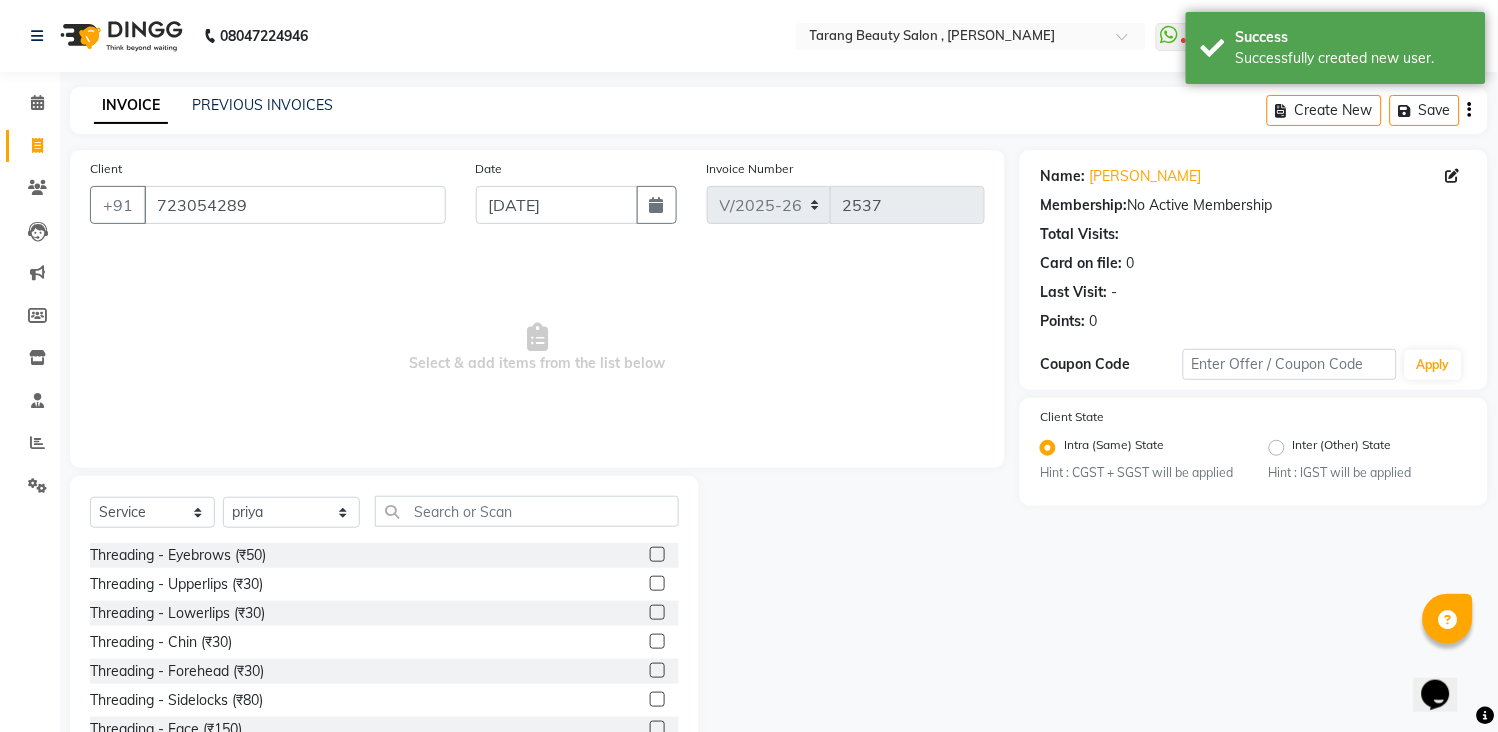 click 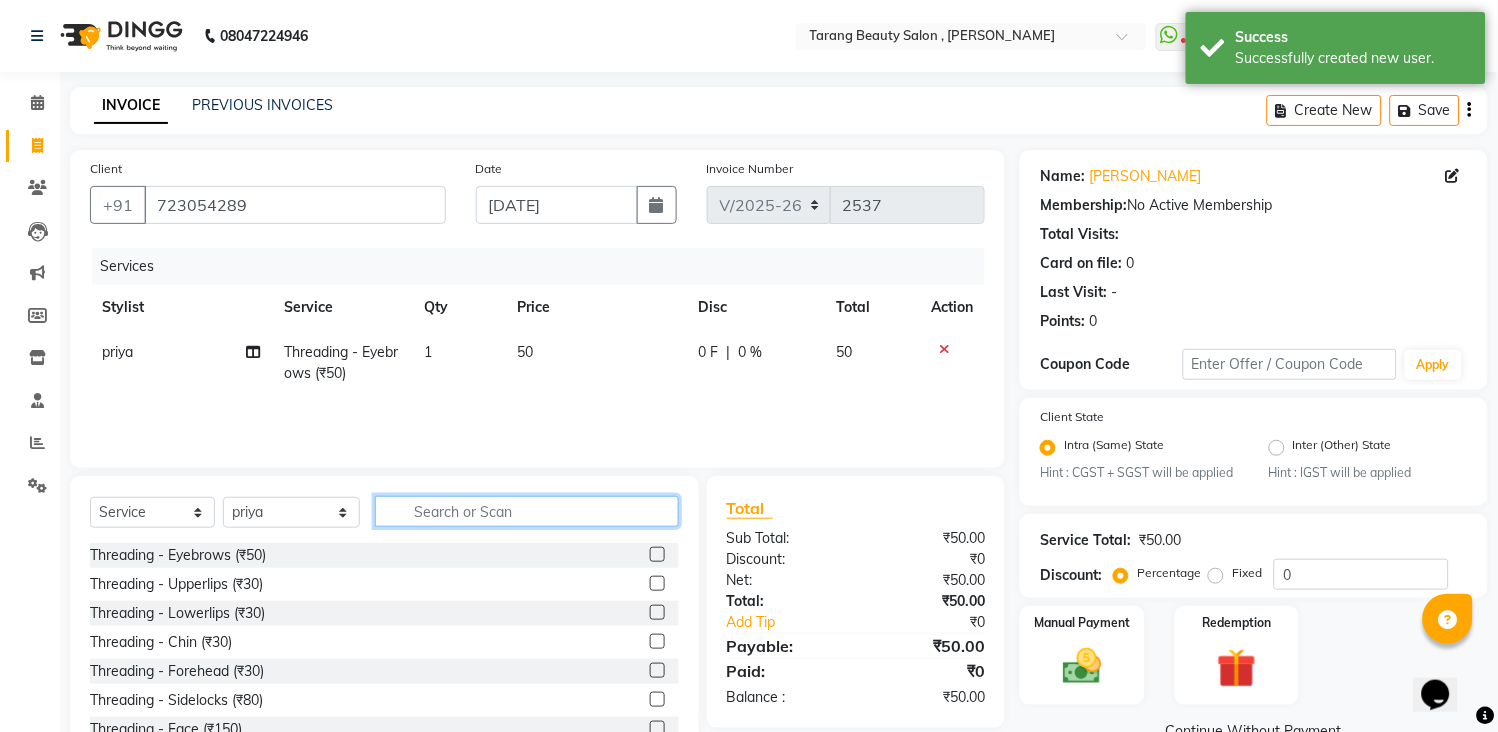 checkbox on "false" 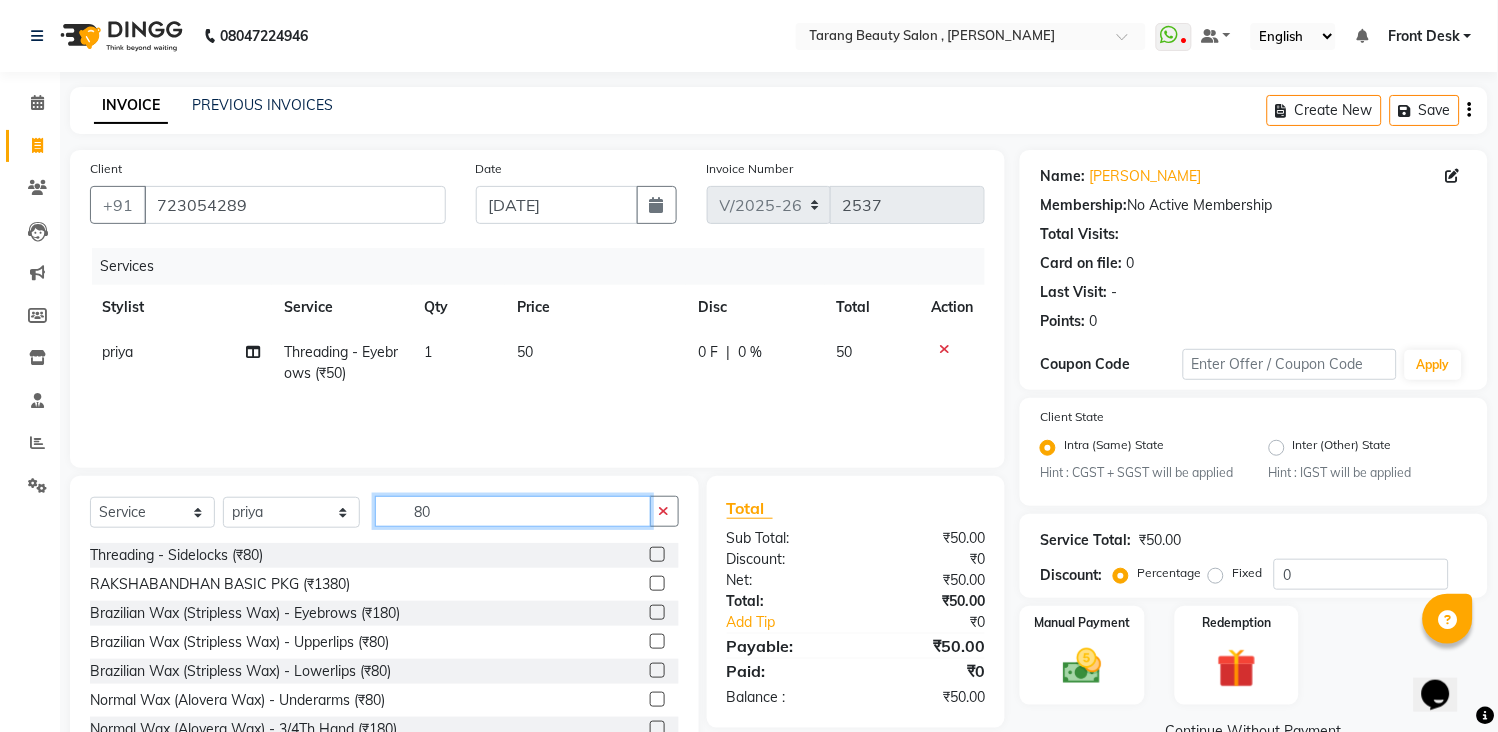 type on "80" 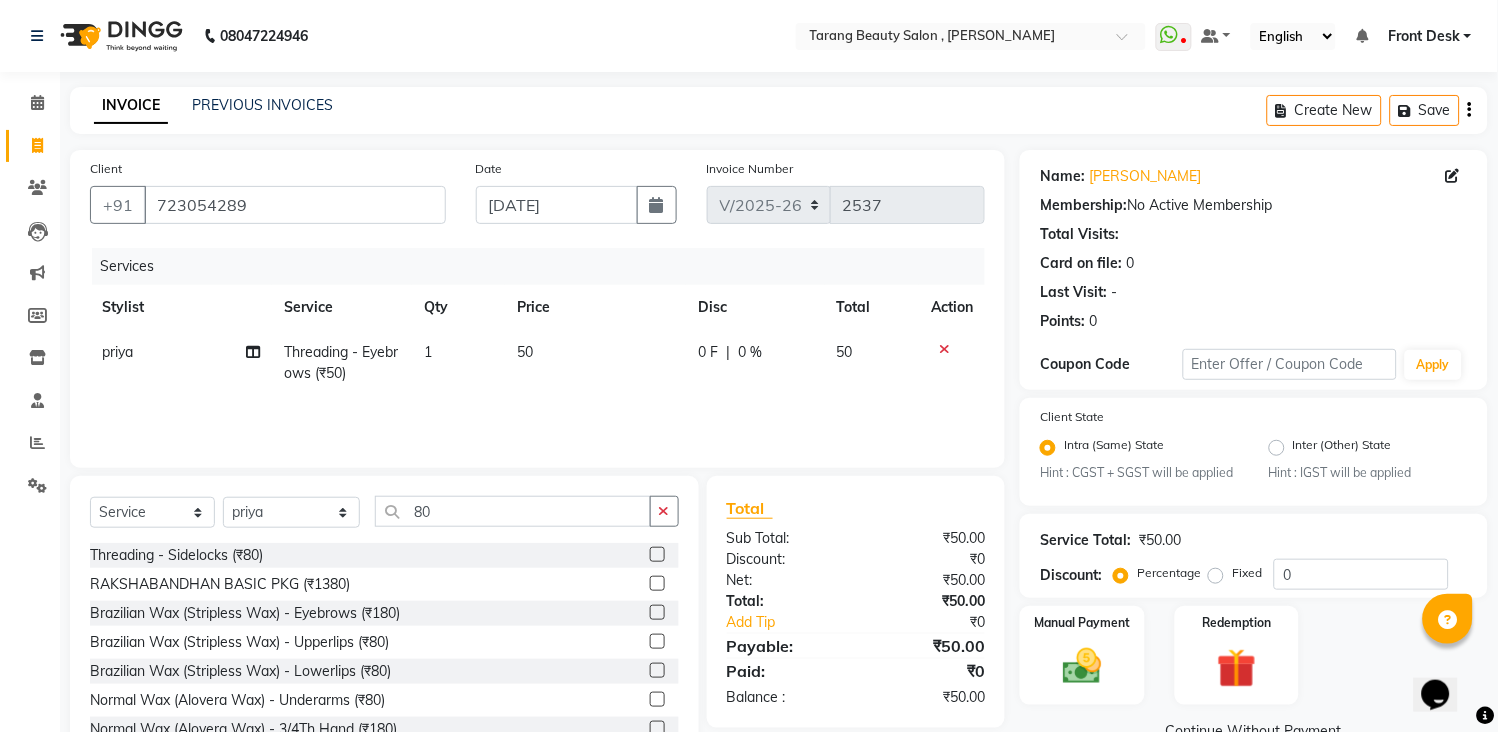 click 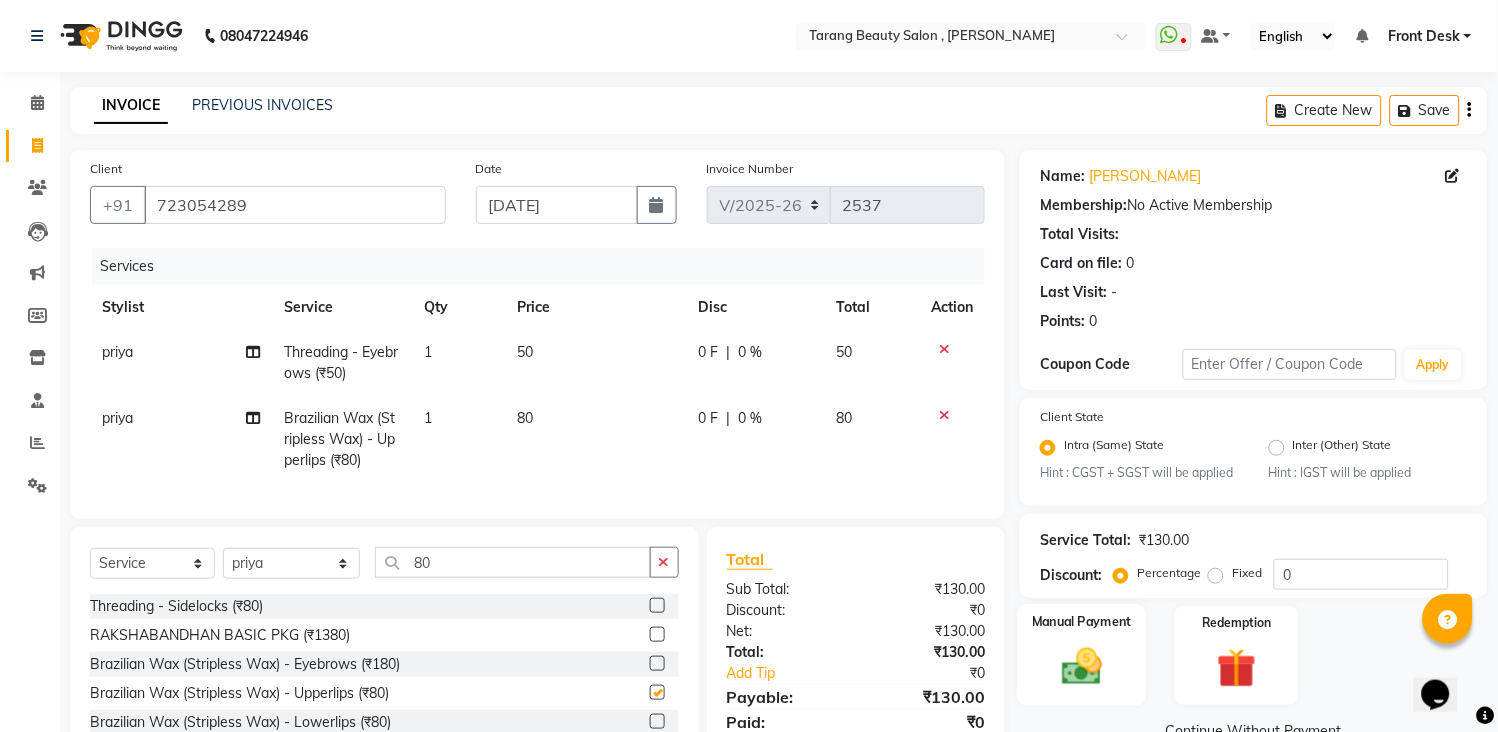 checkbox on "false" 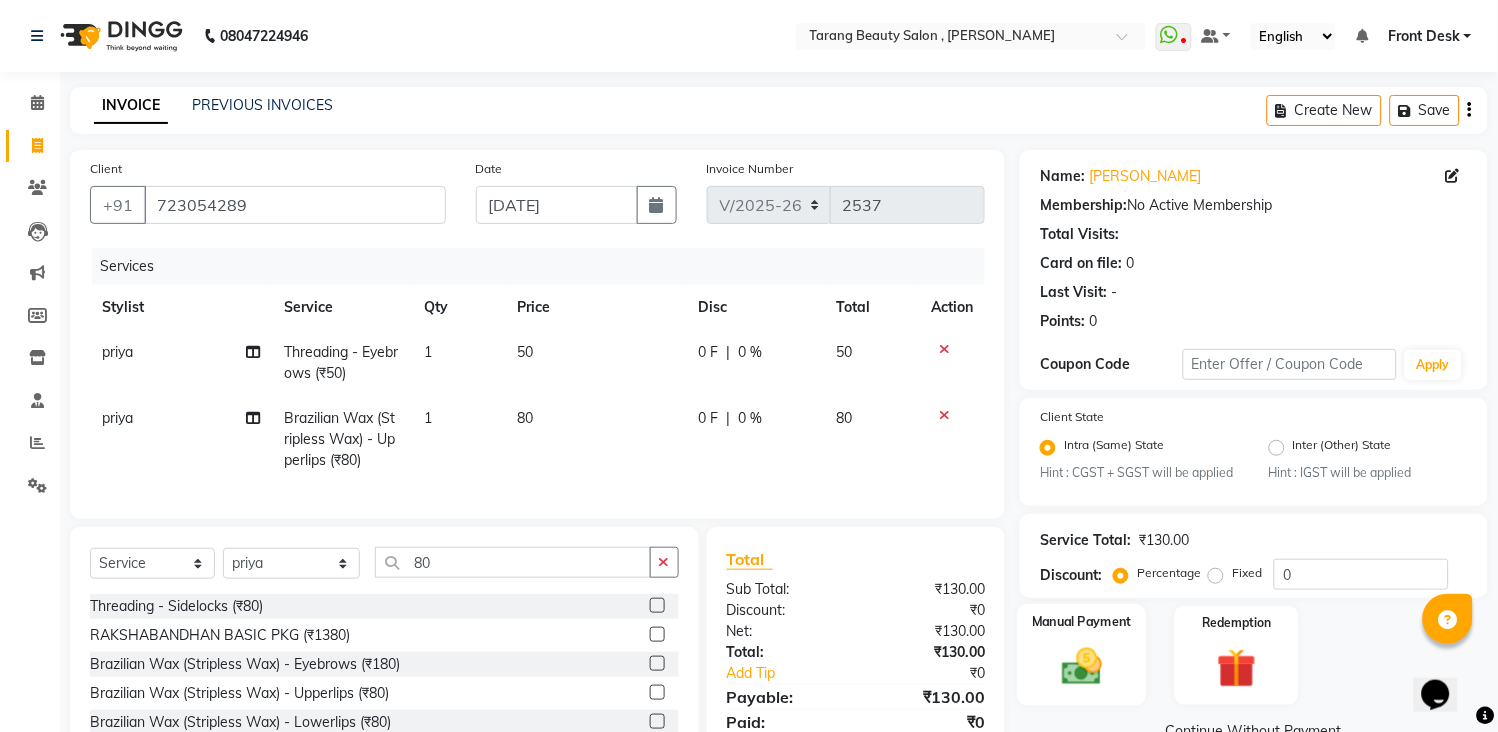 click 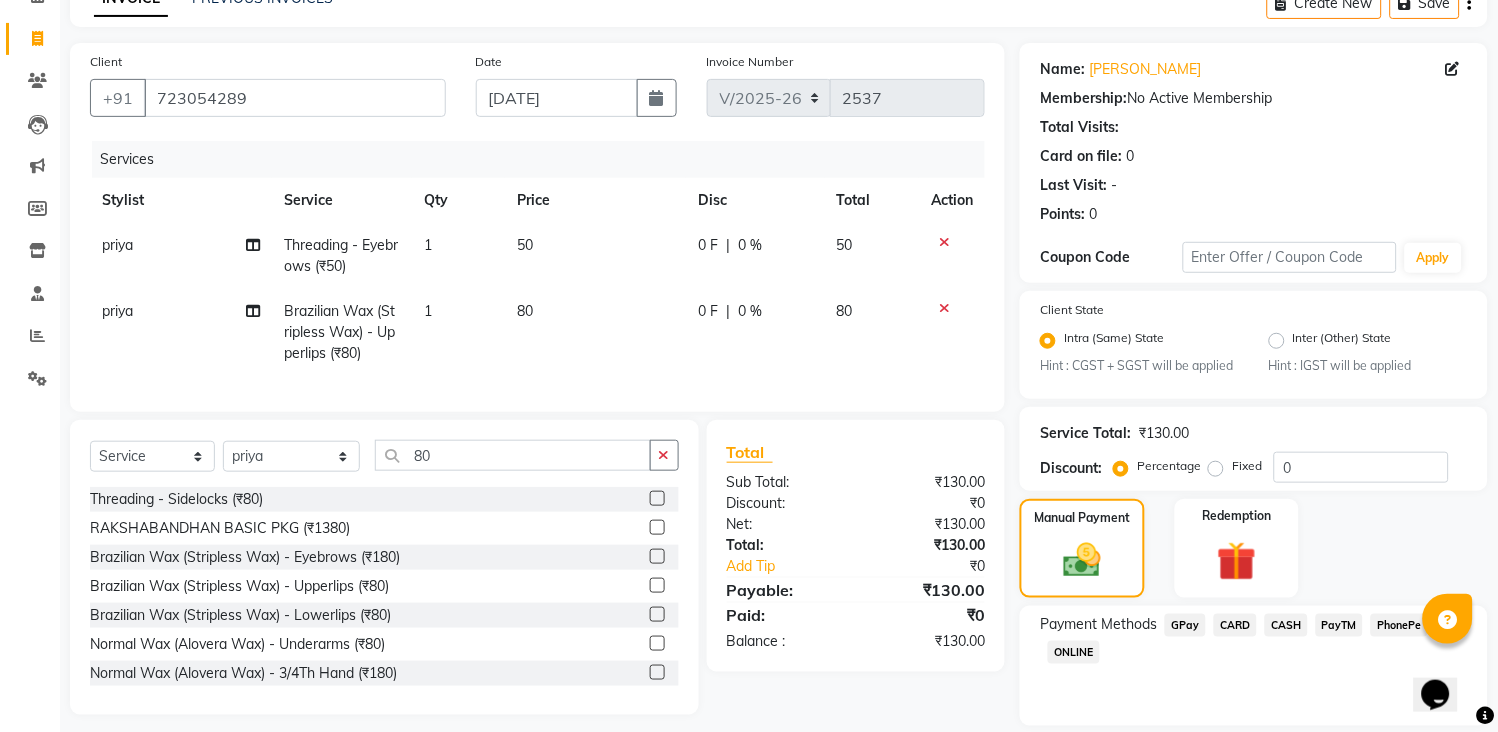 scroll, scrollTop: 171, scrollLeft: 0, axis: vertical 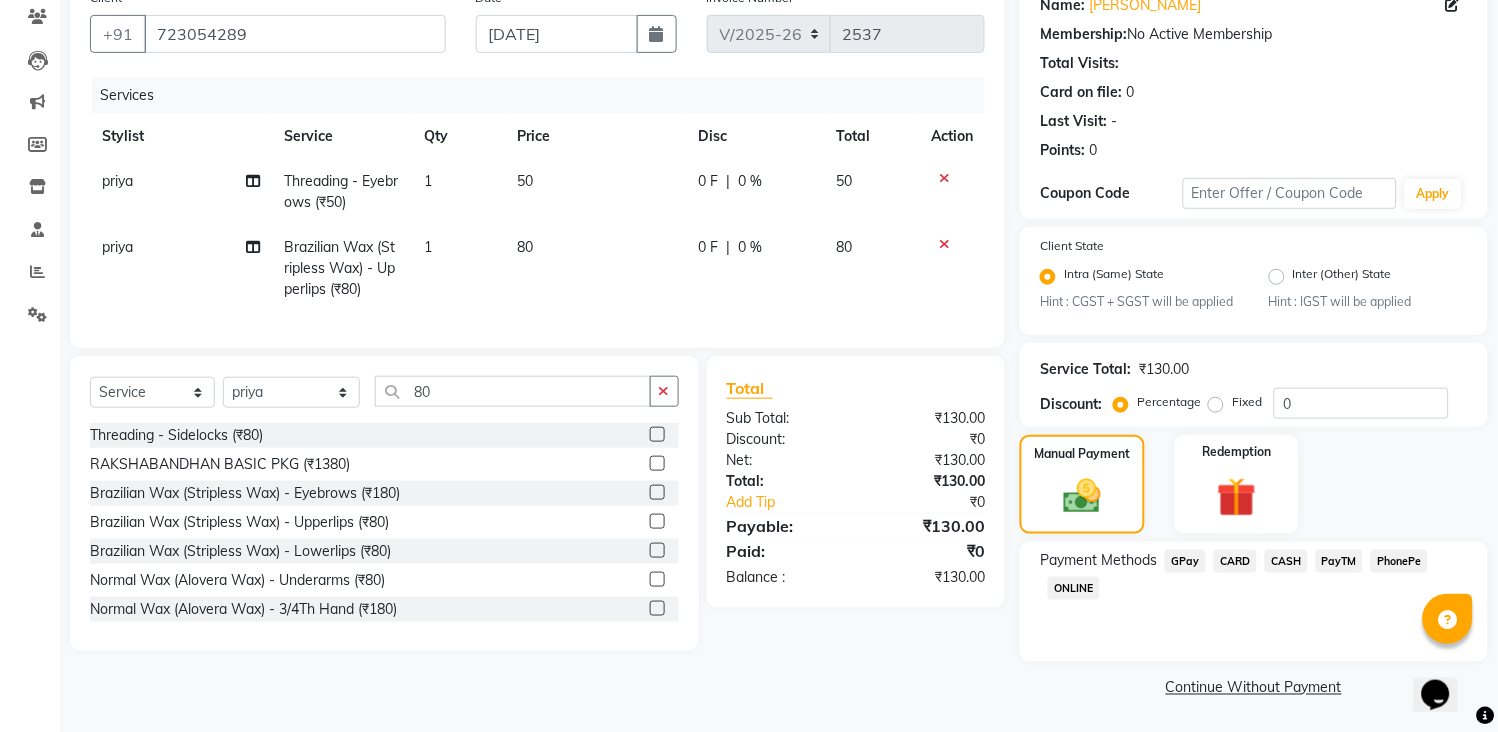 click on "CASH" 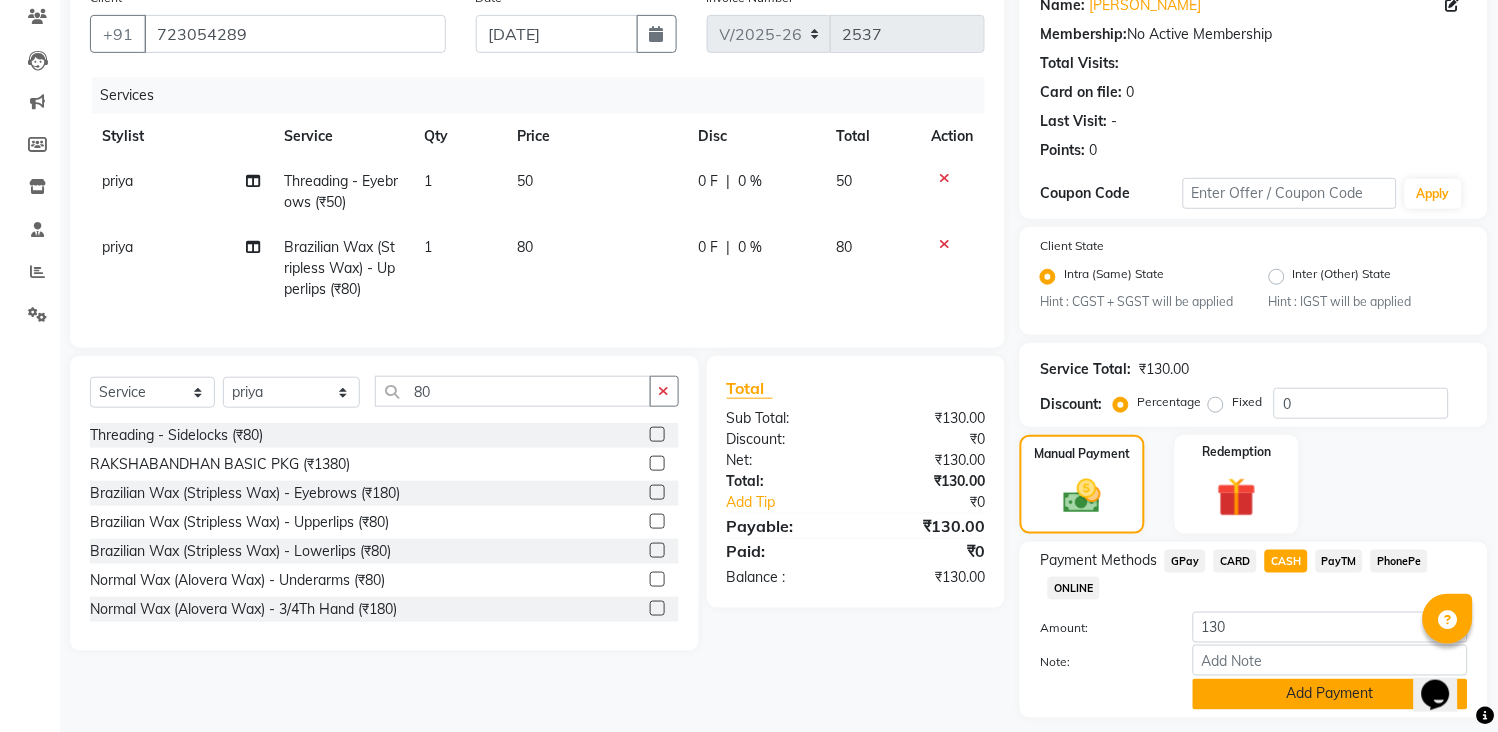 click on "Add Payment" 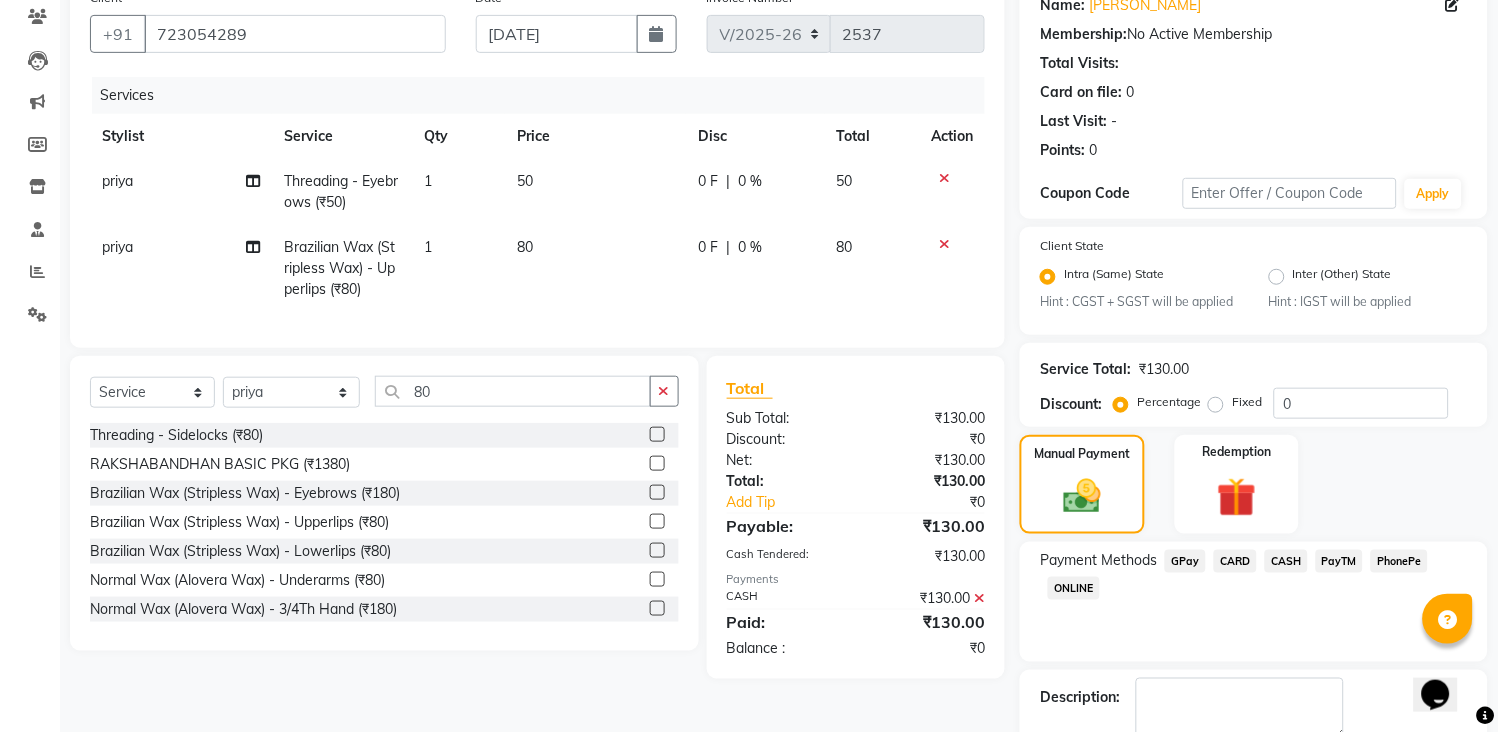 scroll, scrollTop: 284, scrollLeft: 0, axis: vertical 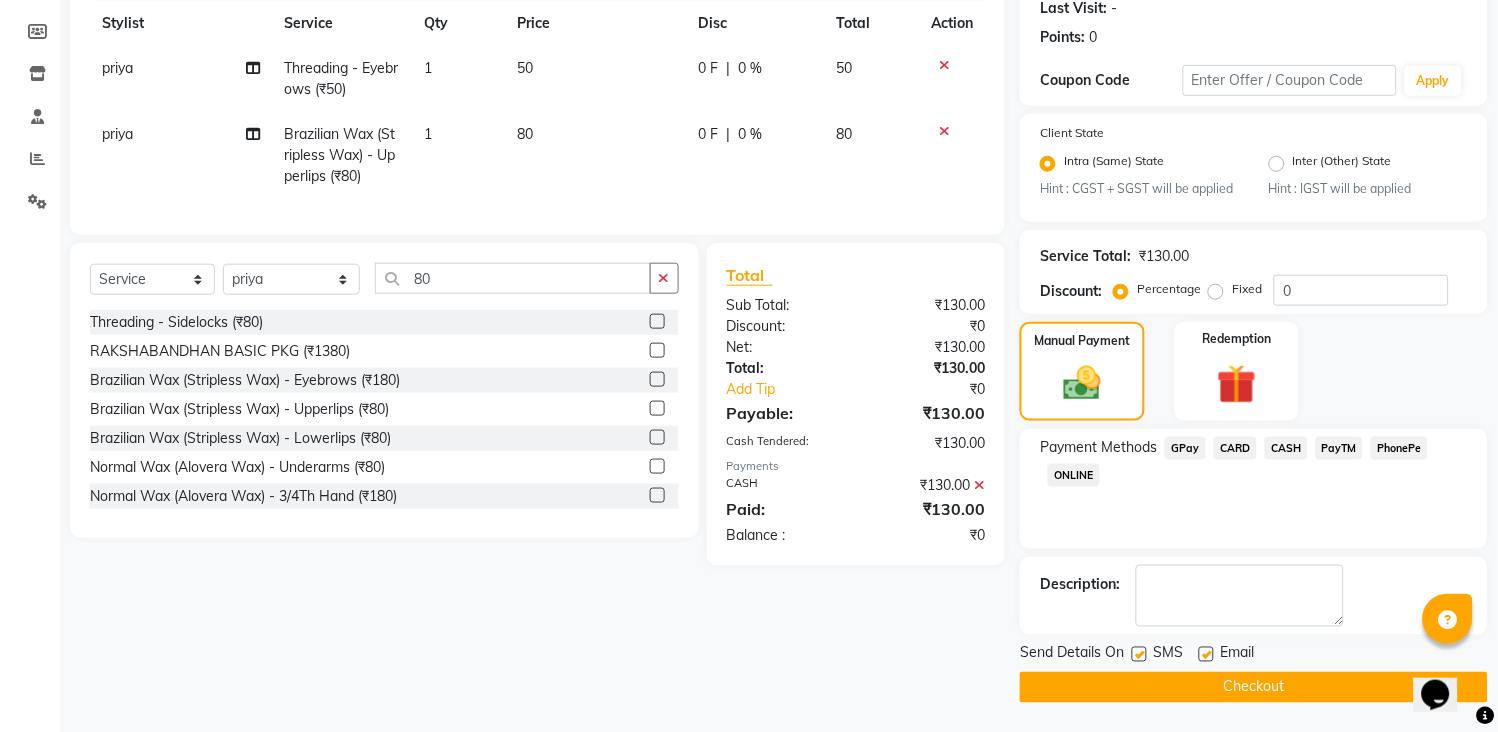 click on "Checkout" 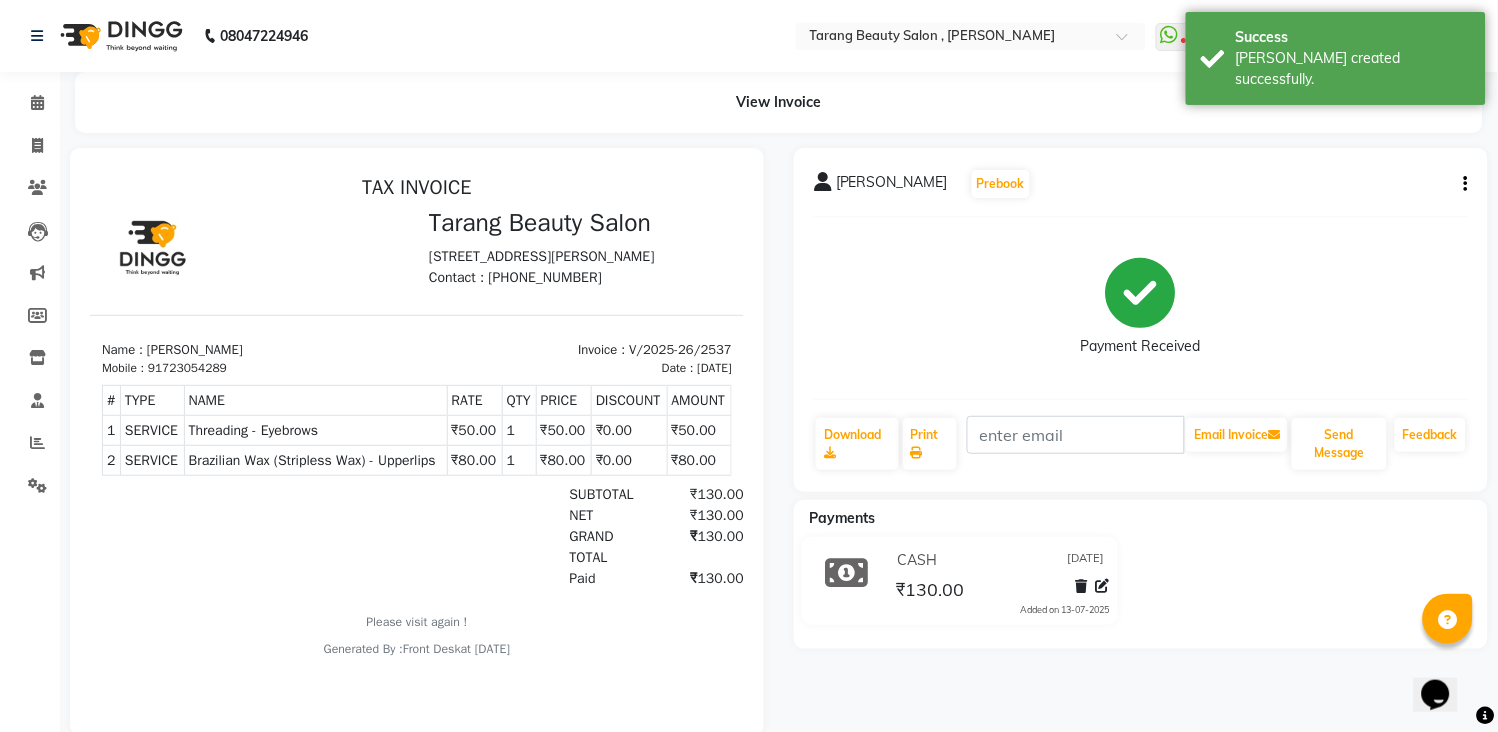scroll, scrollTop: 0, scrollLeft: 0, axis: both 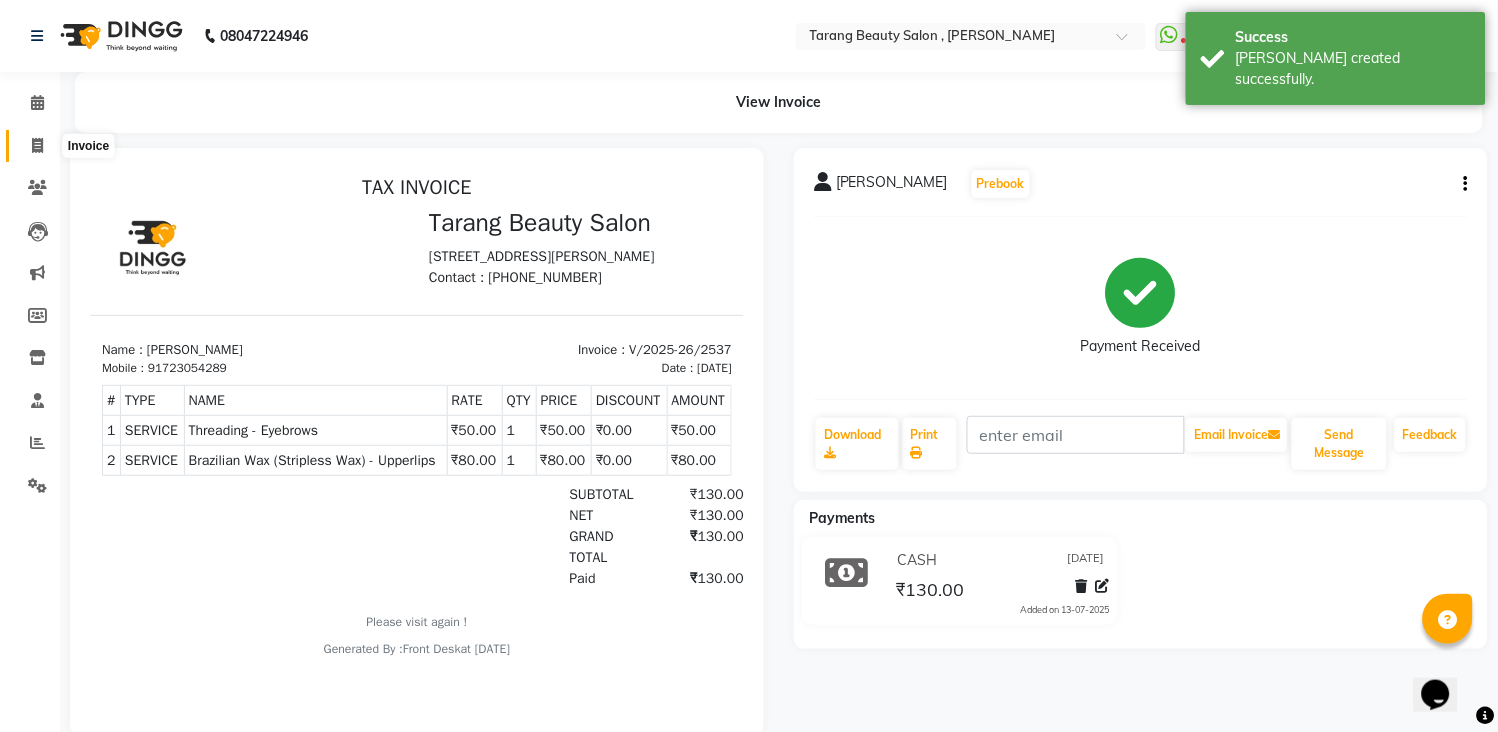 click 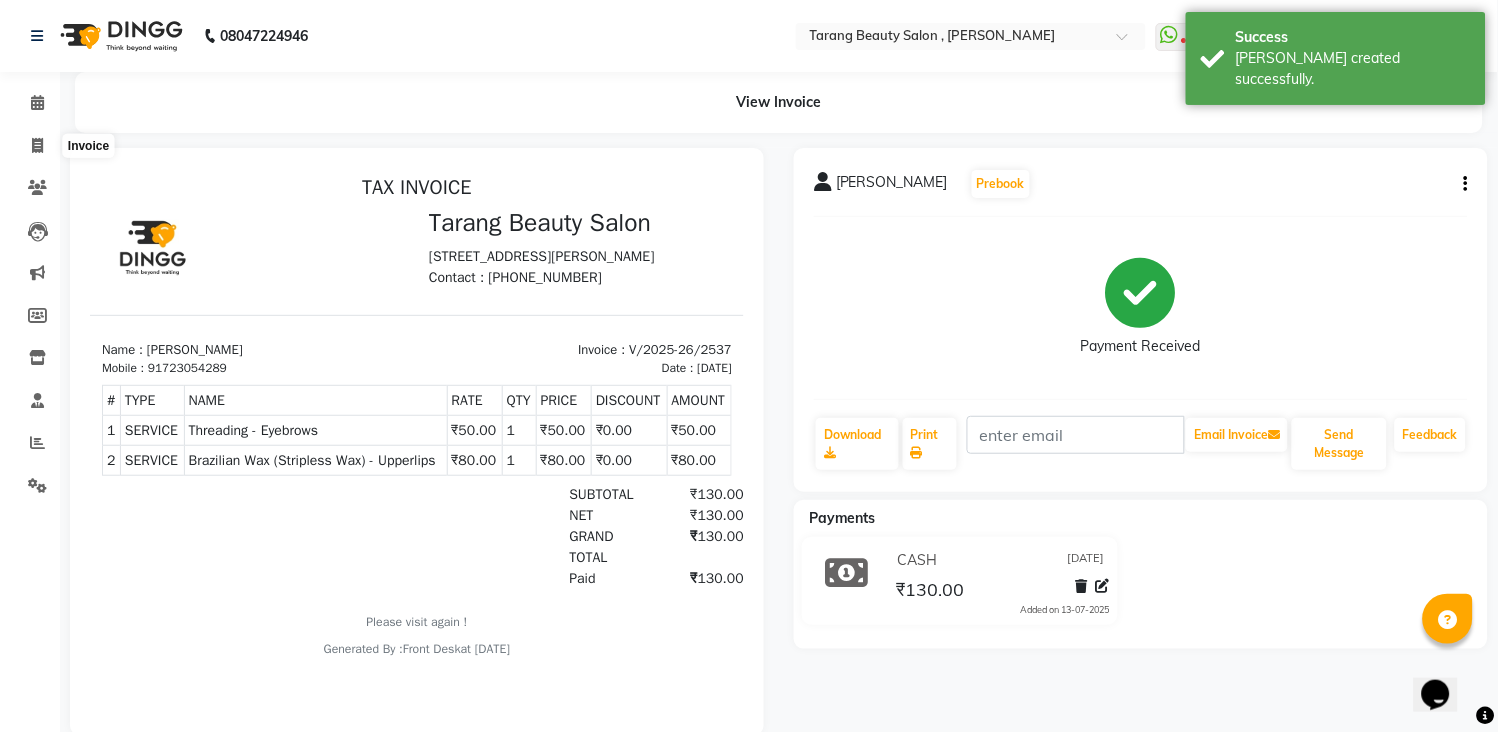 select on "service" 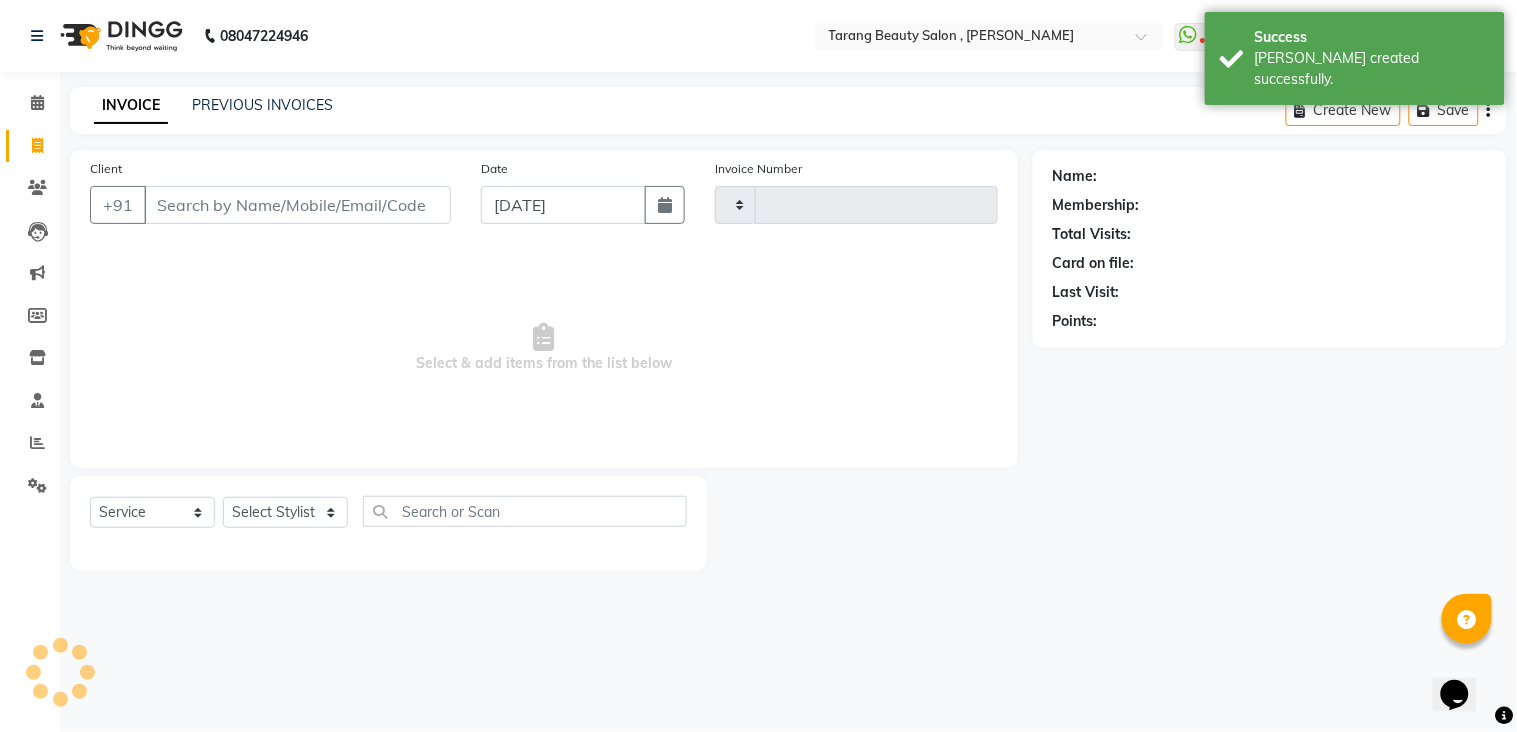 type on "2538" 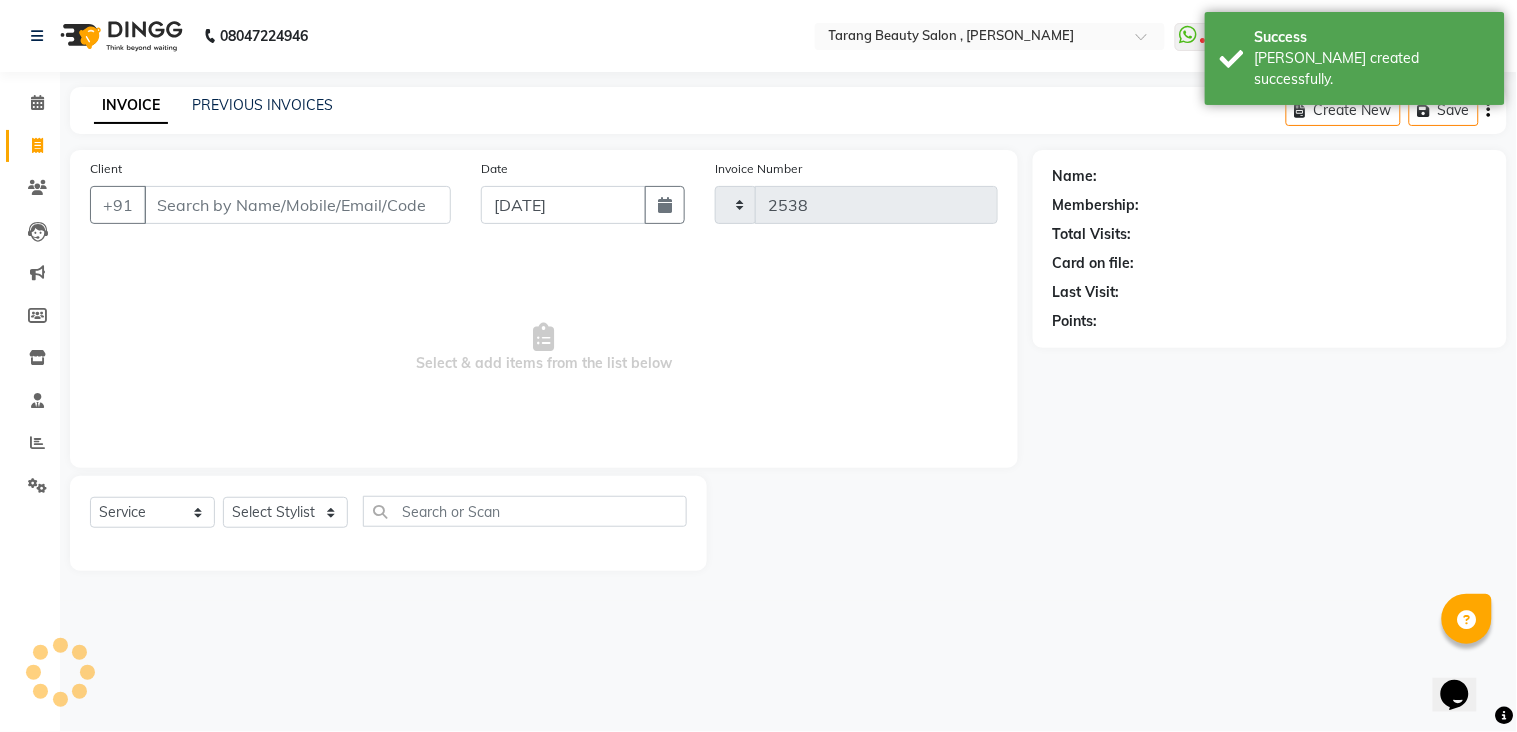 select on "5133" 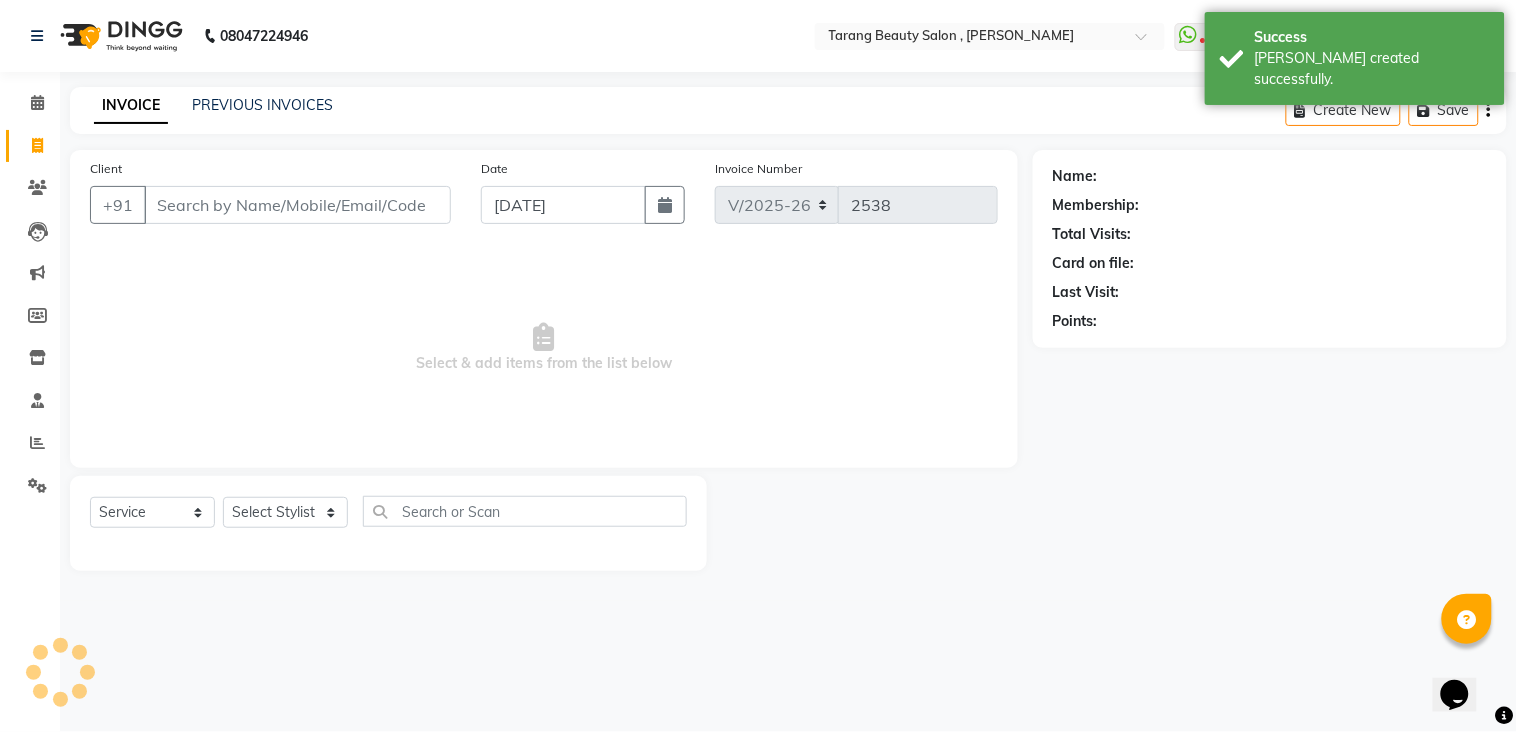 click on "Client" at bounding box center (297, 205) 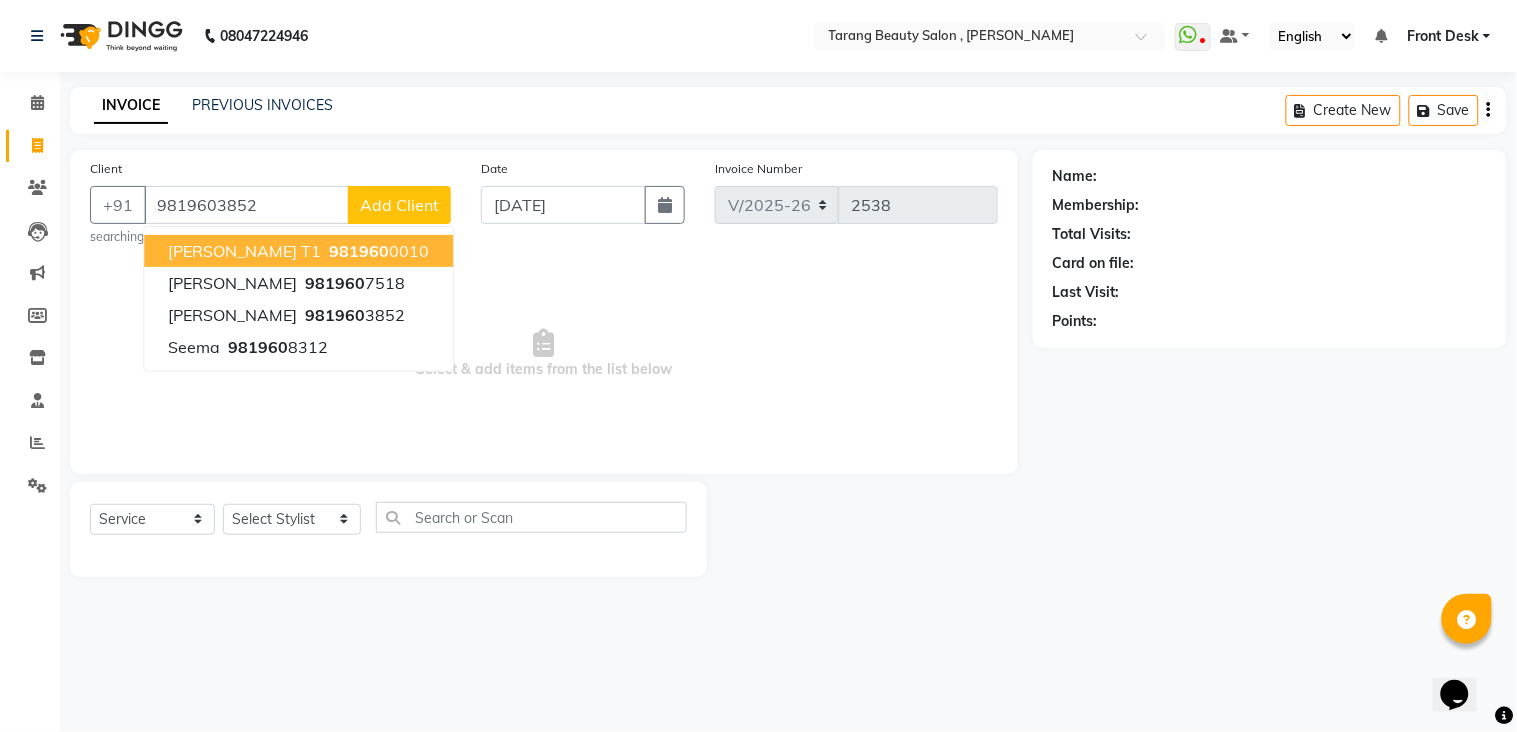 type on "9819603852" 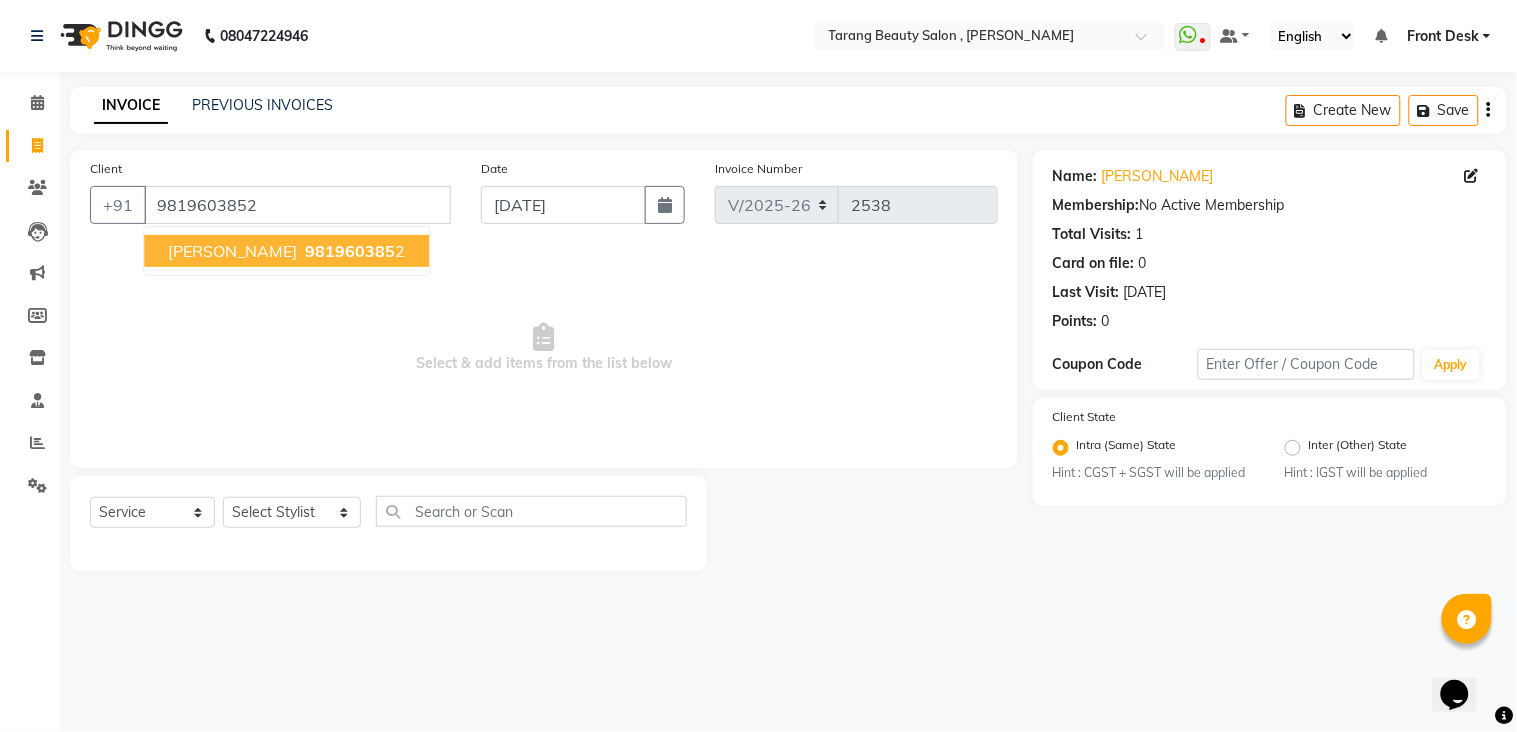 click on "981960385" at bounding box center [350, 251] 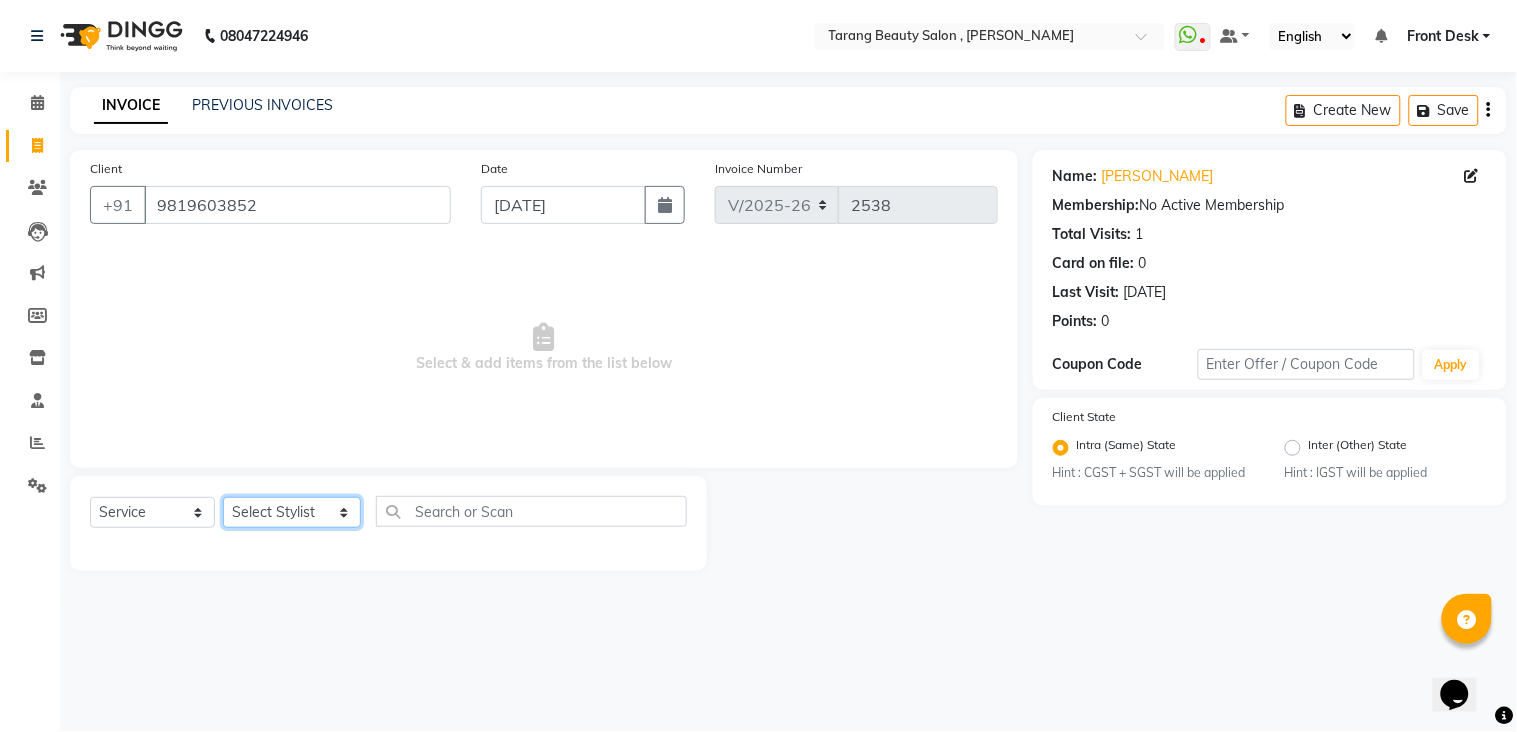 click on "Select Stylist [PERSON_NAME] [PERSON_NAME] [PERSON_NAME] KHAMDARE [PERSON_NAME] [PERSON_NAME] Front Desk GAYATRI [PERSON_NAME]  [PERSON_NAME] kavita NEHA Pooja [PERSON_NAME]  [PERSON_NAME] KUAVAHA [PERSON_NAME] sadhana [PERSON_NAME] [PERSON_NAME] [PERSON_NAME] [PERSON_NAME] [PERSON_NAME] [PERSON_NAME] [PERSON_NAME]" 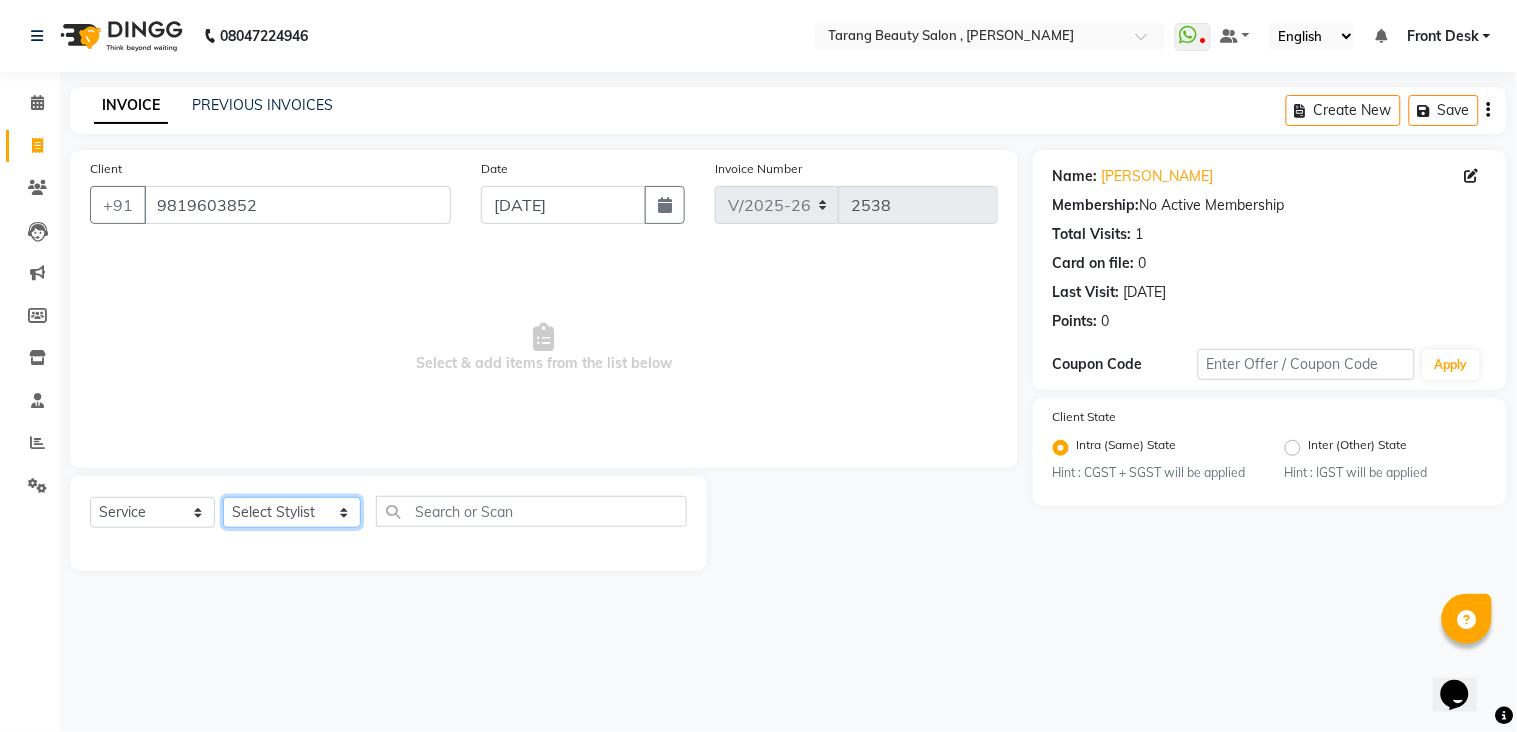 select on "47114" 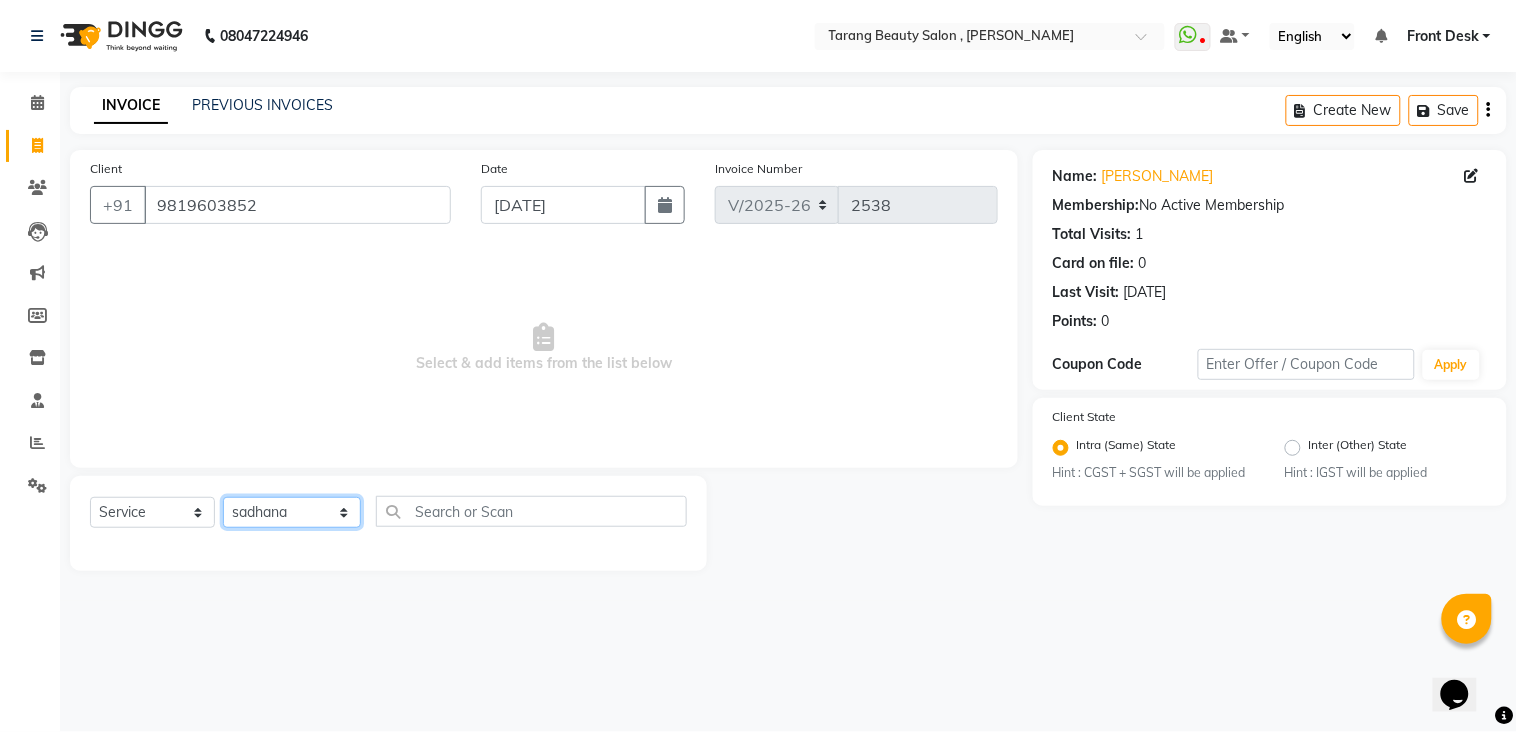click on "Select Stylist [PERSON_NAME] [PERSON_NAME] [PERSON_NAME] KHAMDARE [PERSON_NAME] [PERSON_NAME] Front Desk GAYATRI [PERSON_NAME]  [PERSON_NAME] kavita NEHA Pooja [PERSON_NAME]  [PERSON_NAME] KUAVAHA [PERSON_NAME] sadhana [PERSON_NAME] [PERSON_NAME] [PERSON_NAME] [PERSON_NAME] [PERSON_NAME] [PERSON_NAME] [PERSON_NAME]" 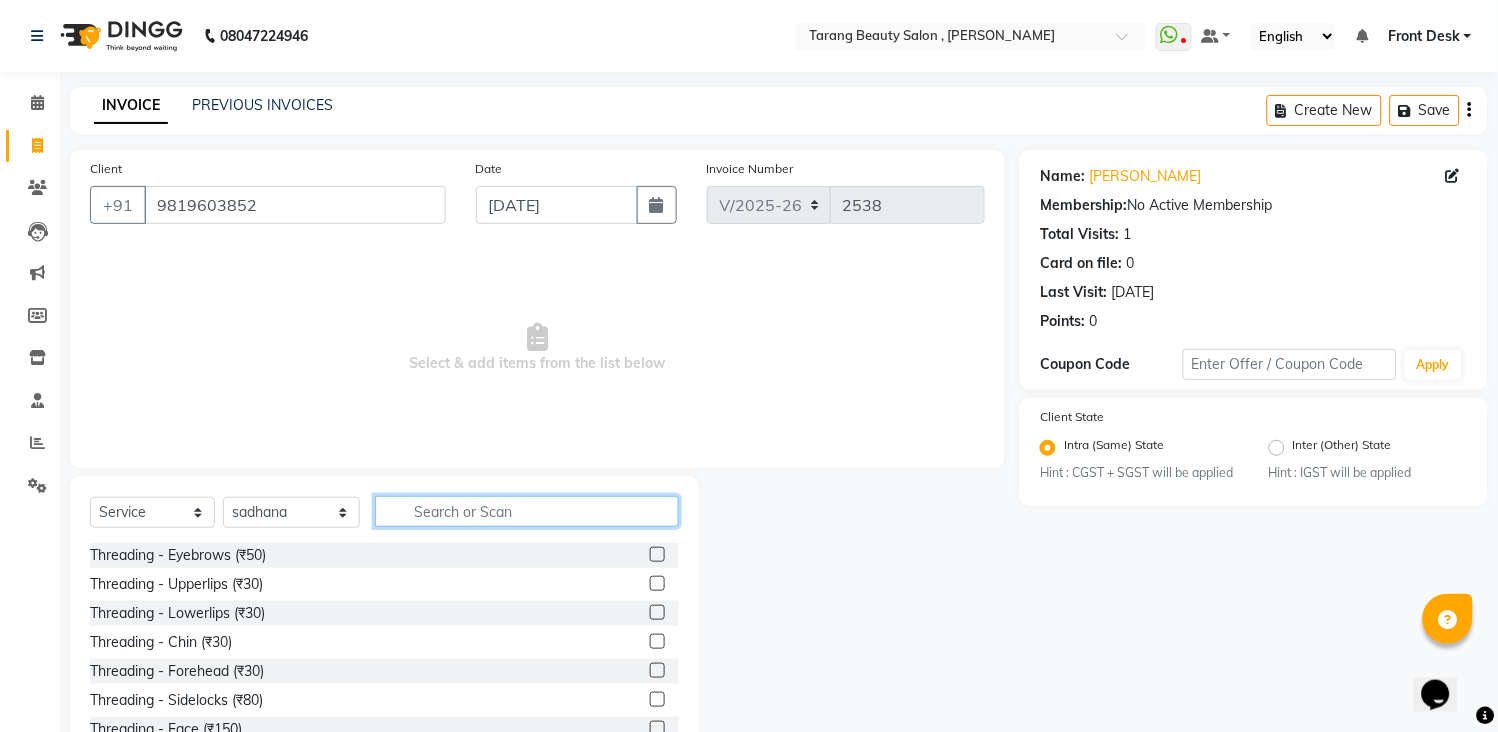 click 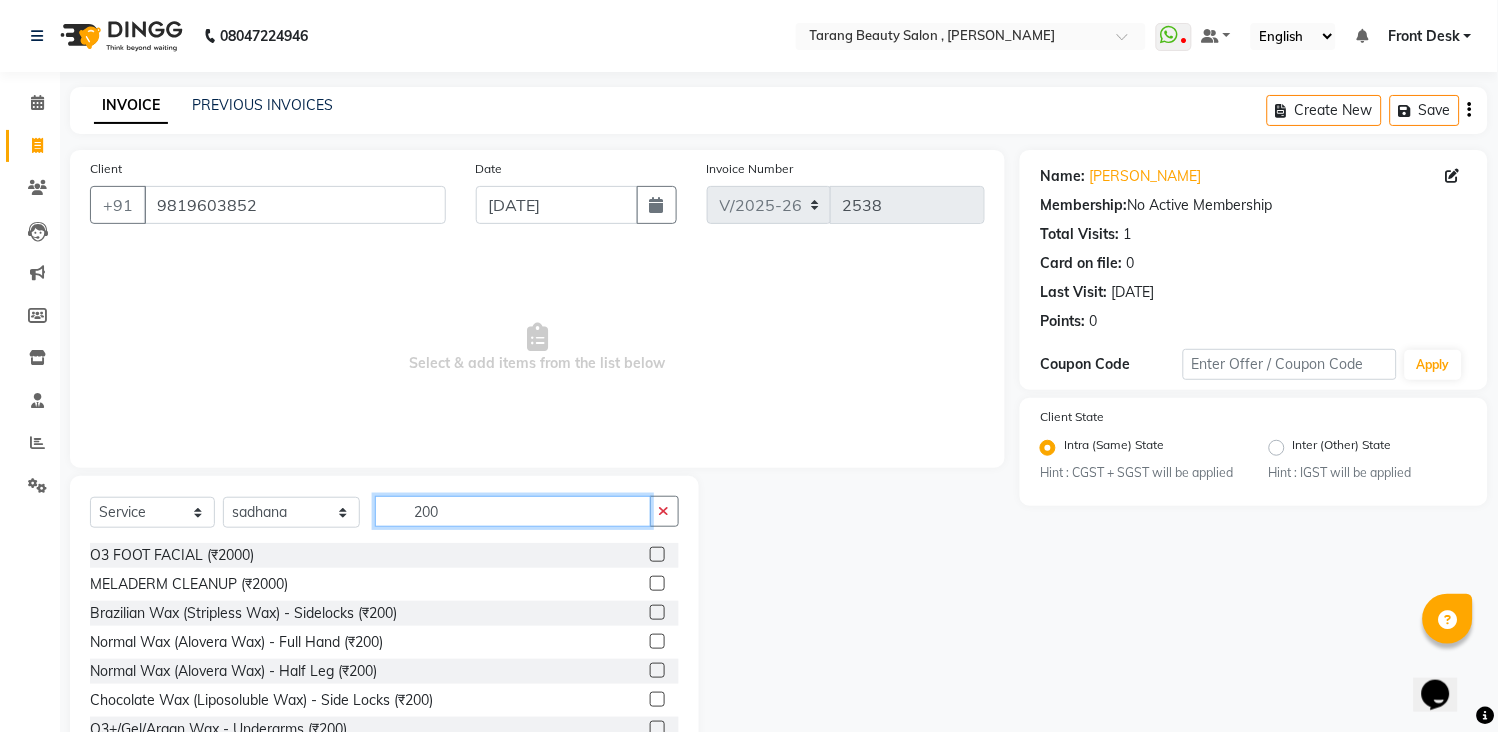 type on "200" 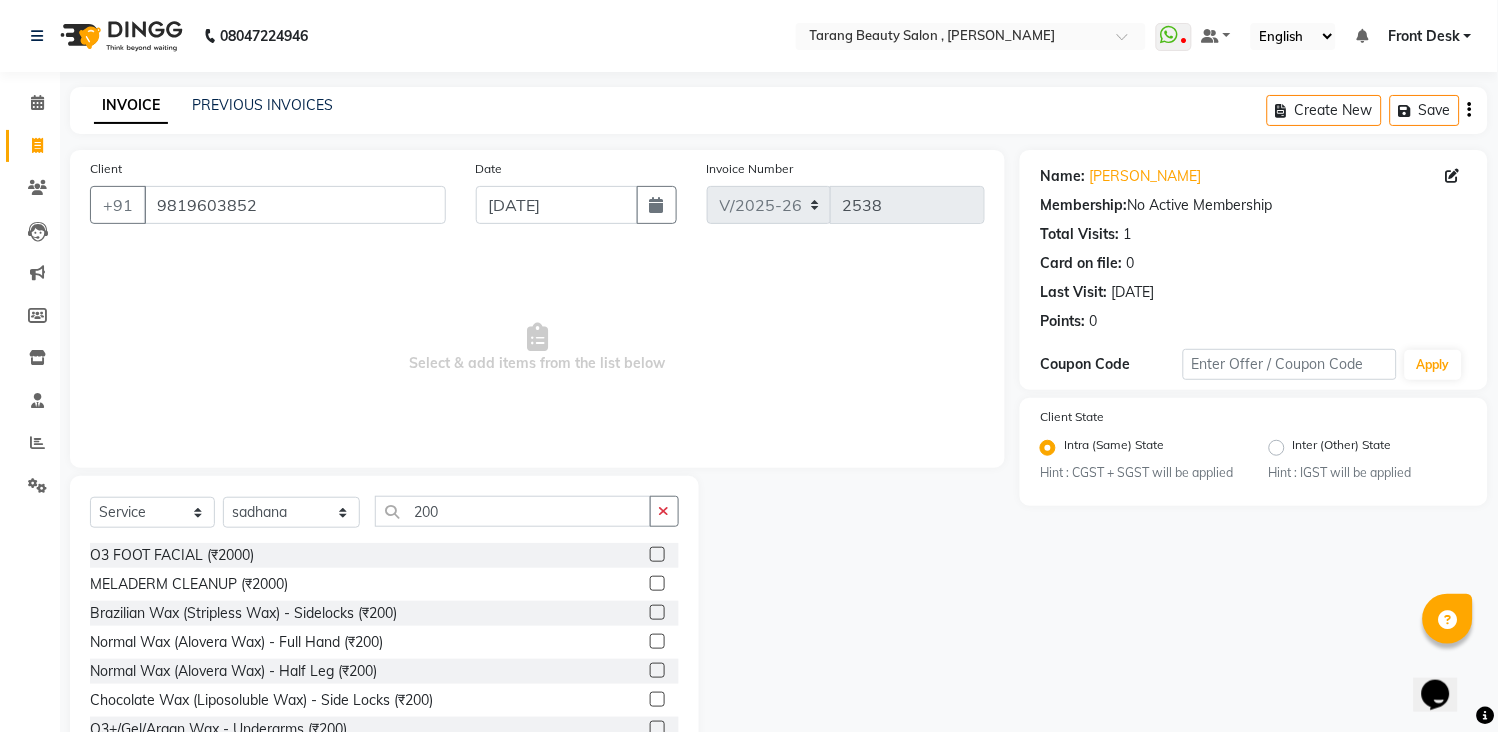 click 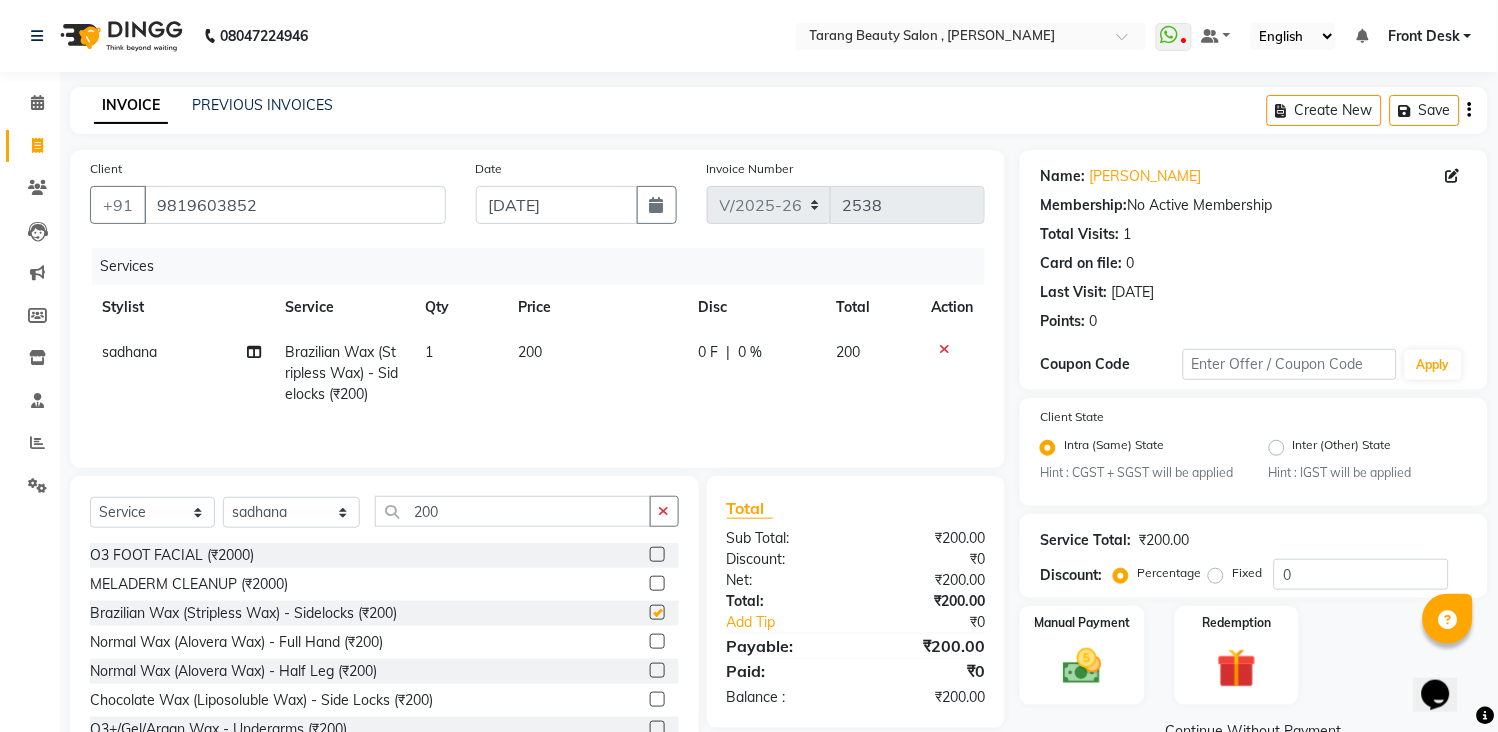 checkbox on "false" 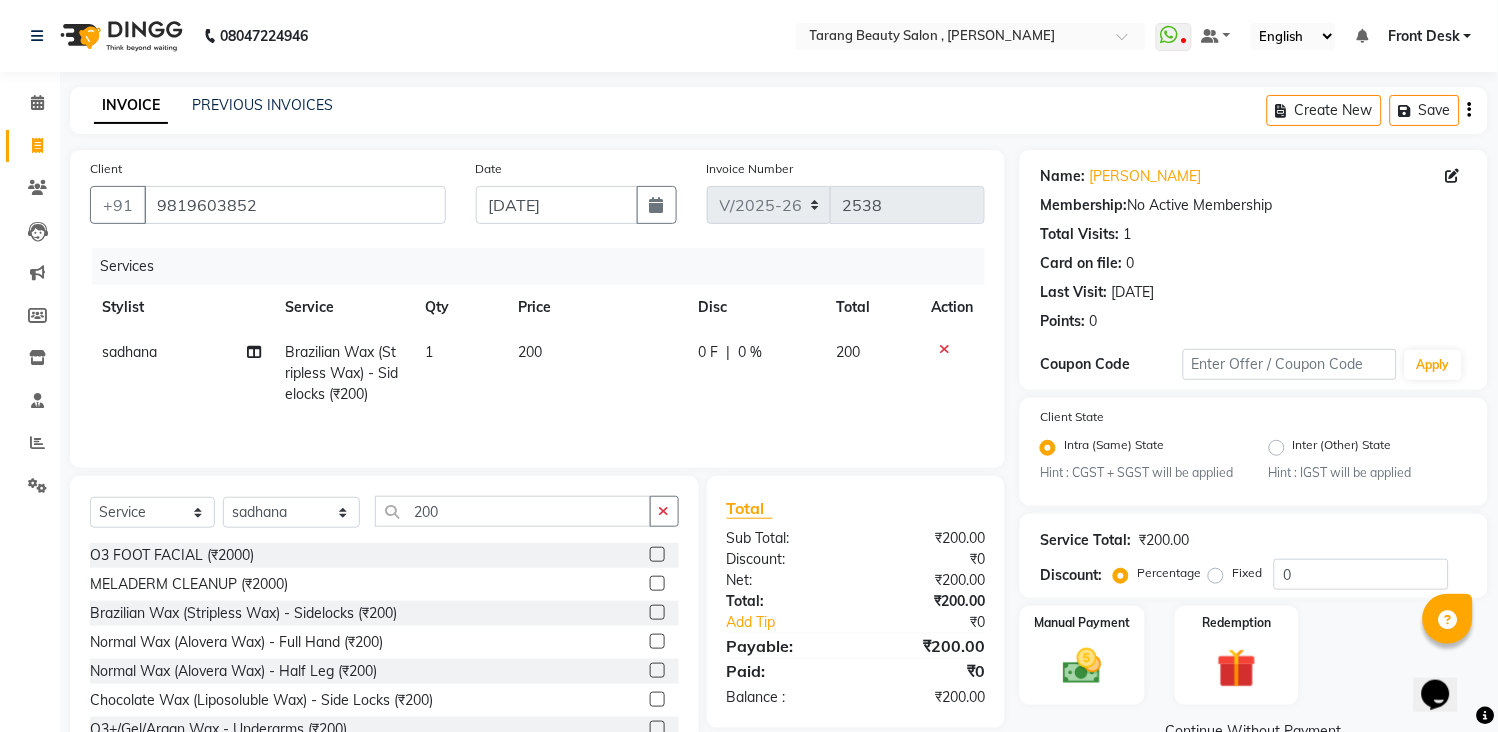 click on "200" 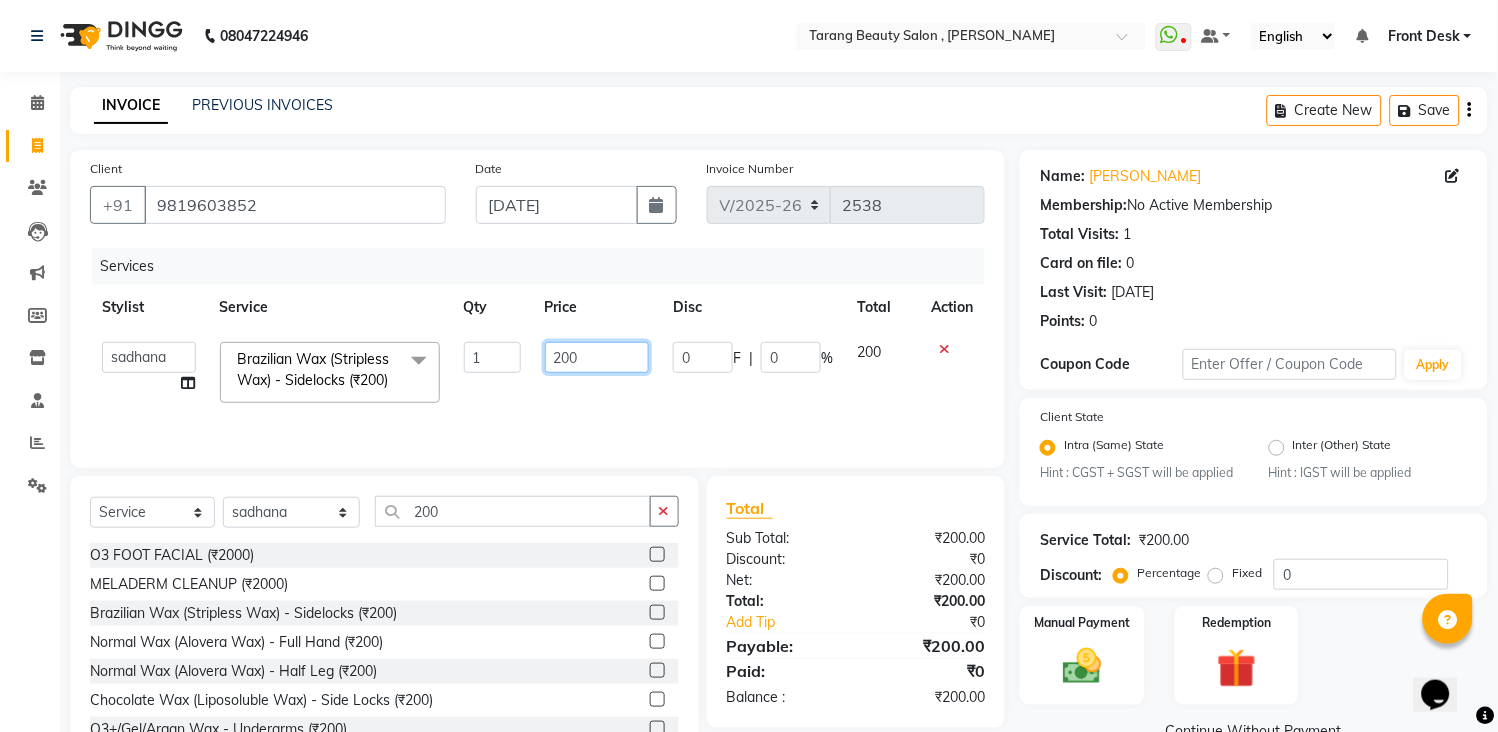 click on "200" 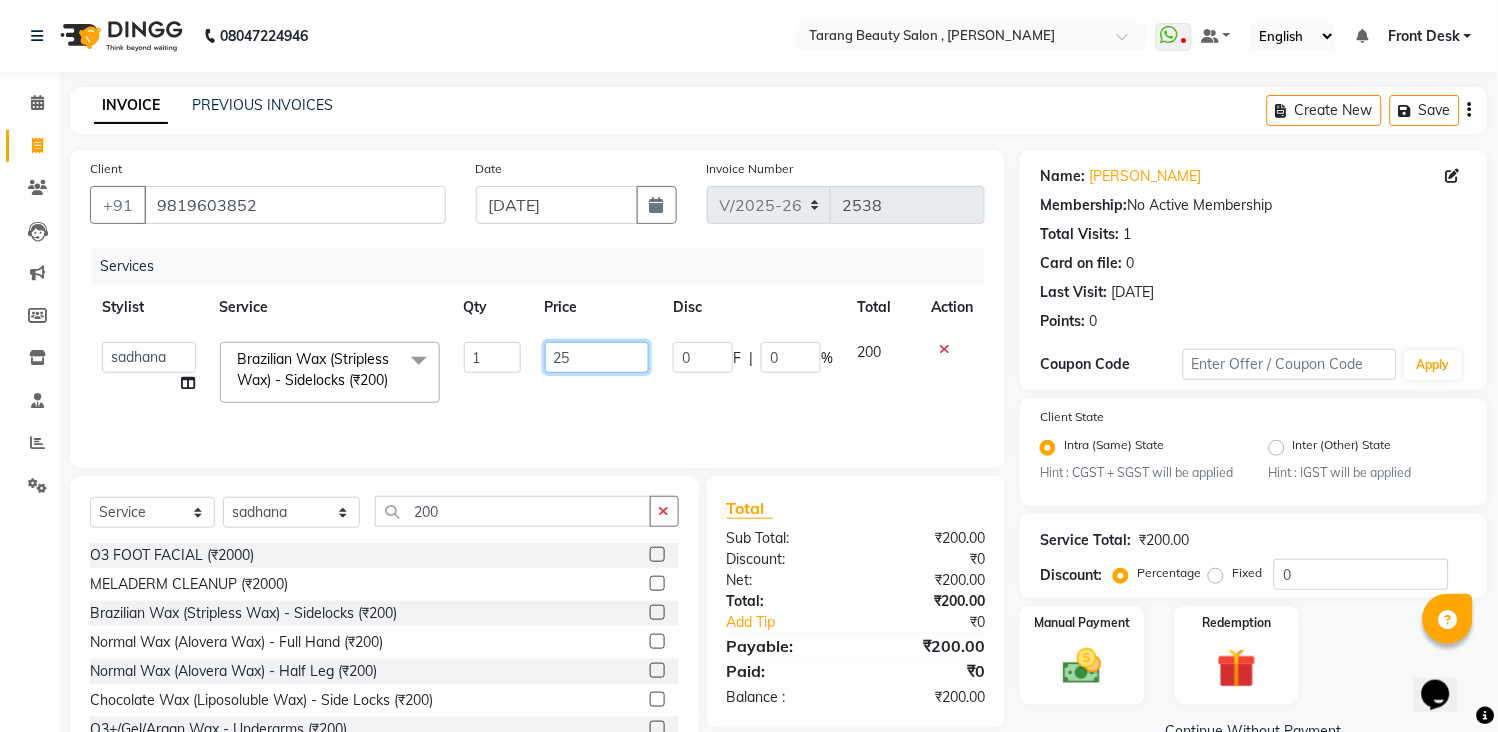 type on "250" 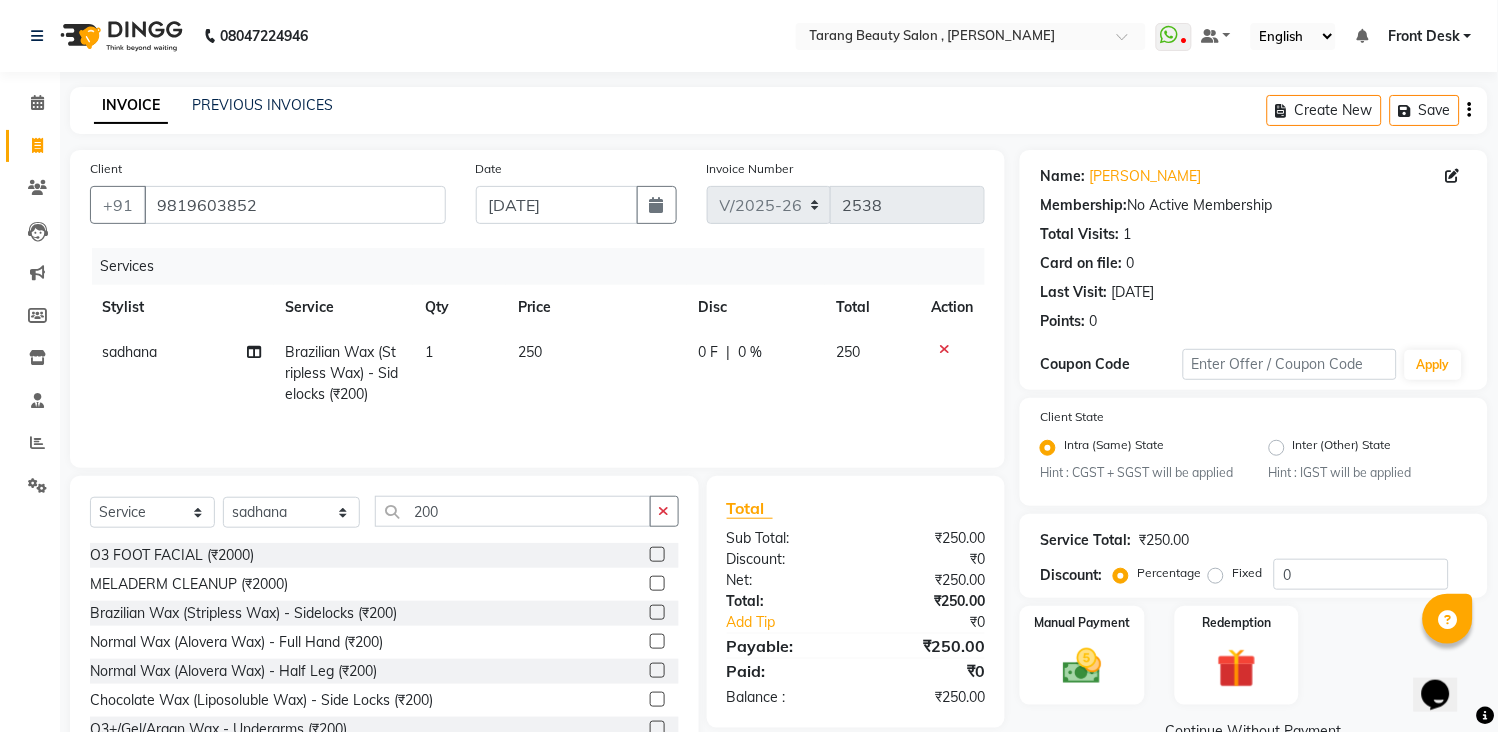 click on "250" 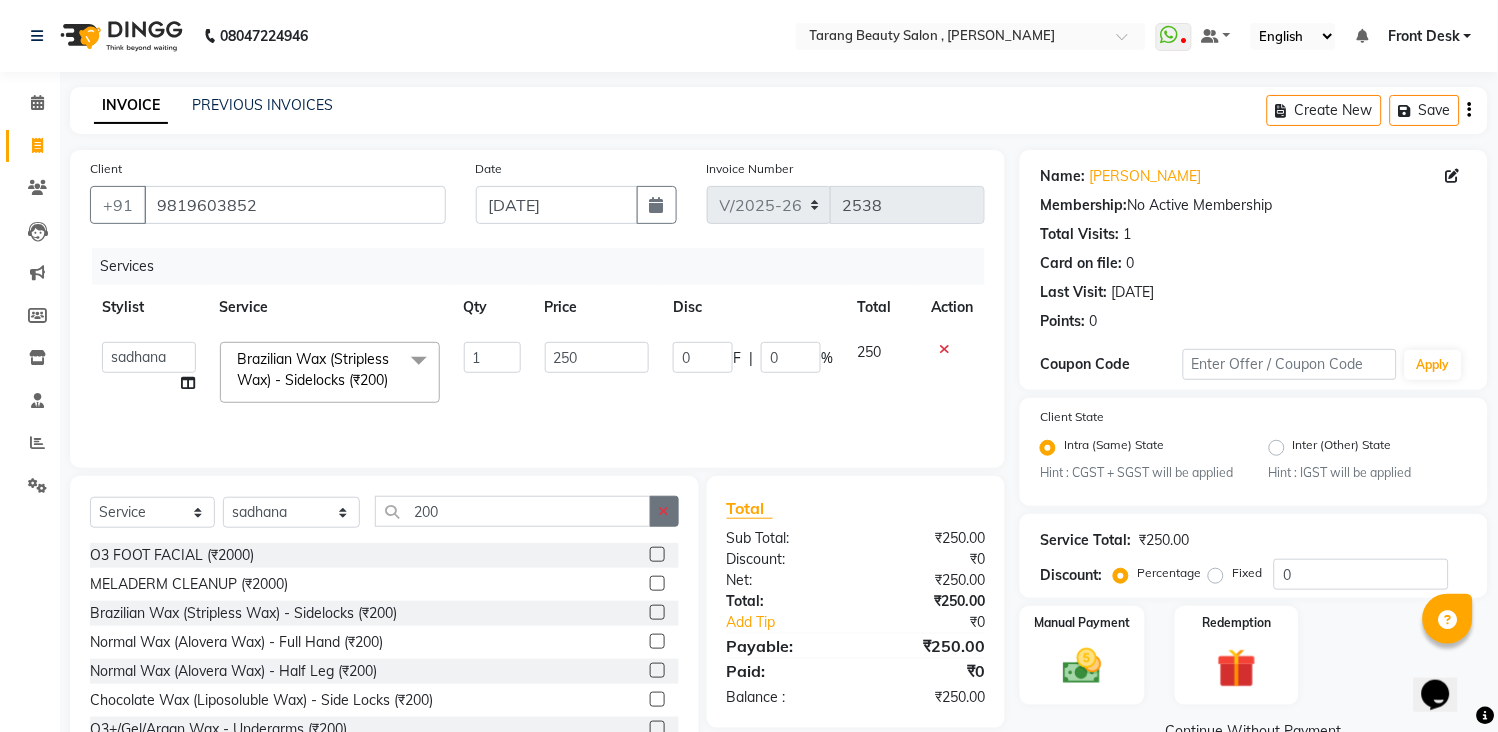 click 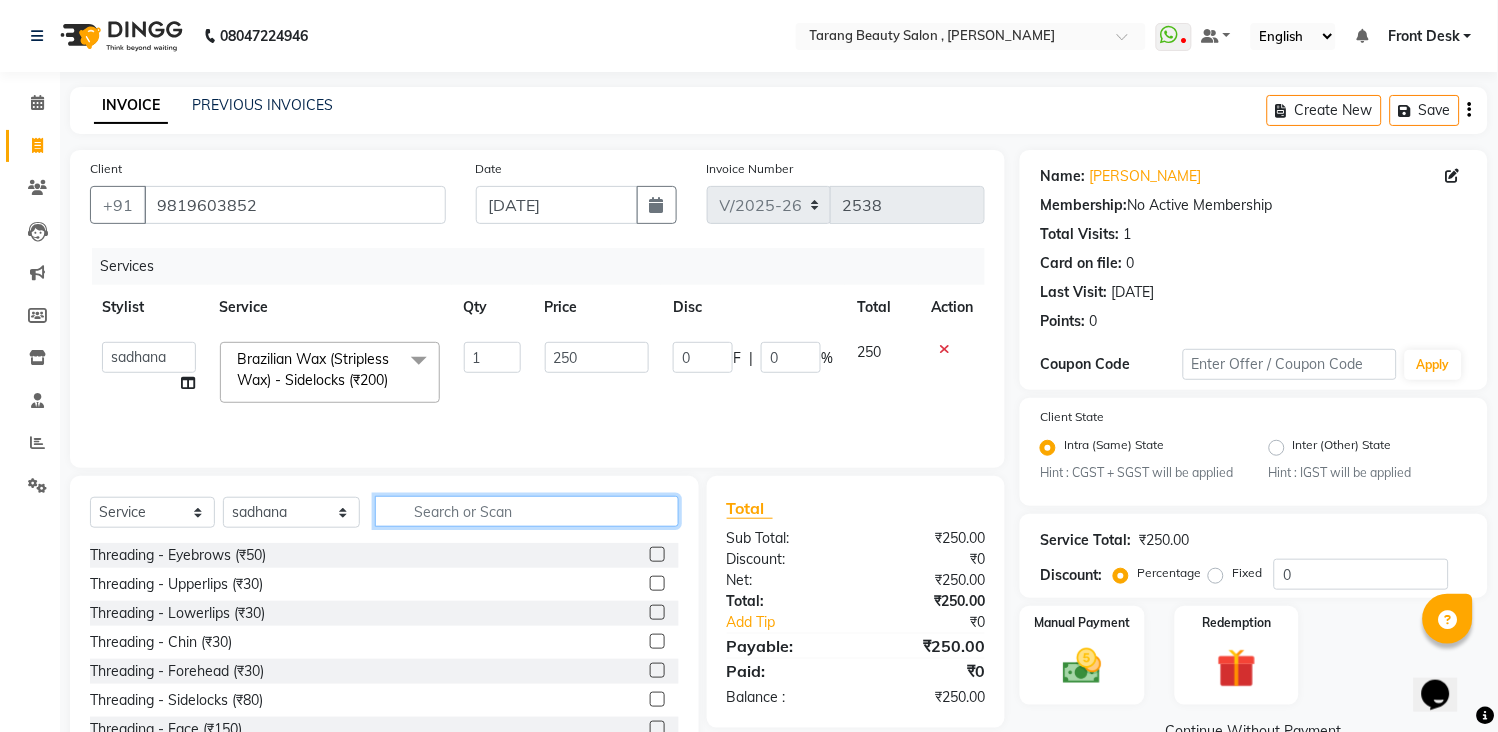 click 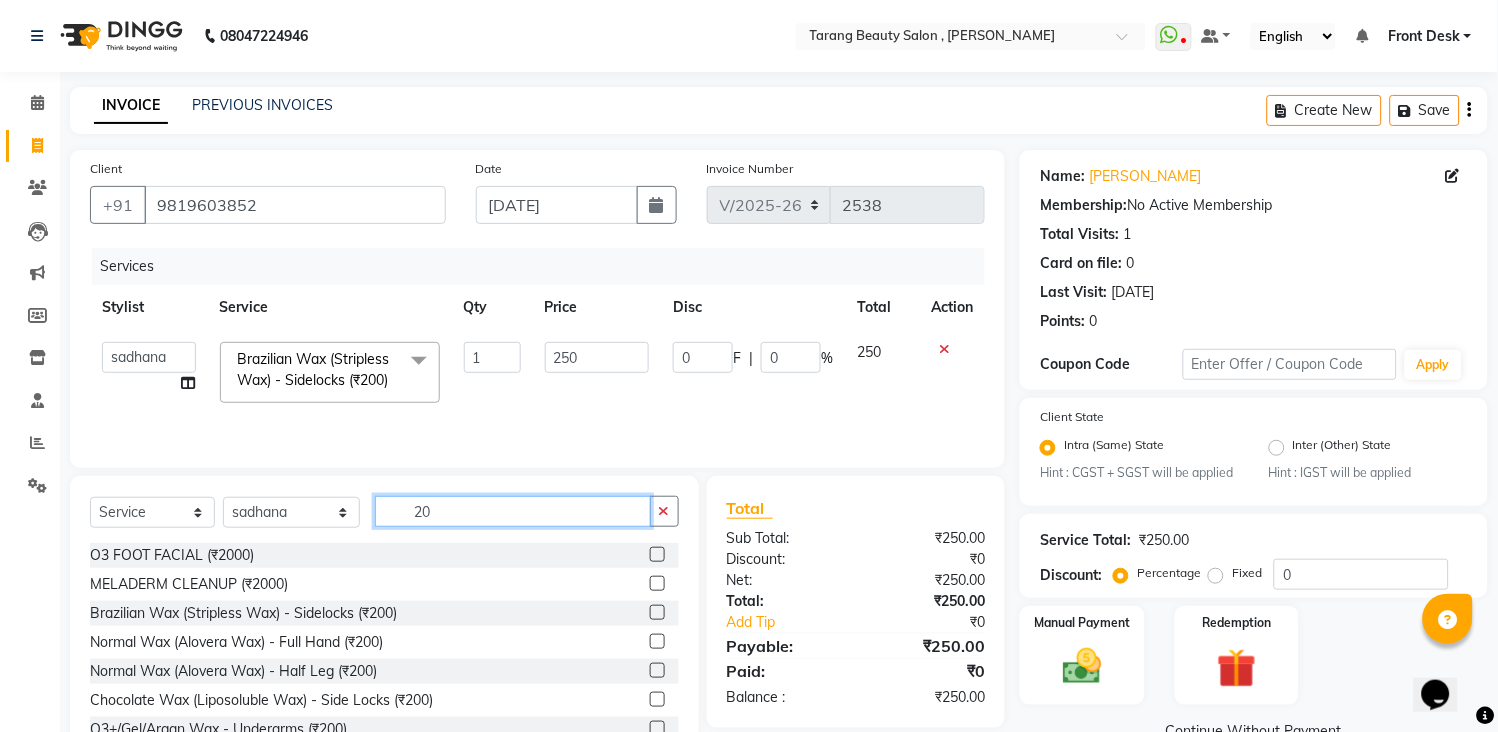 type on "2" 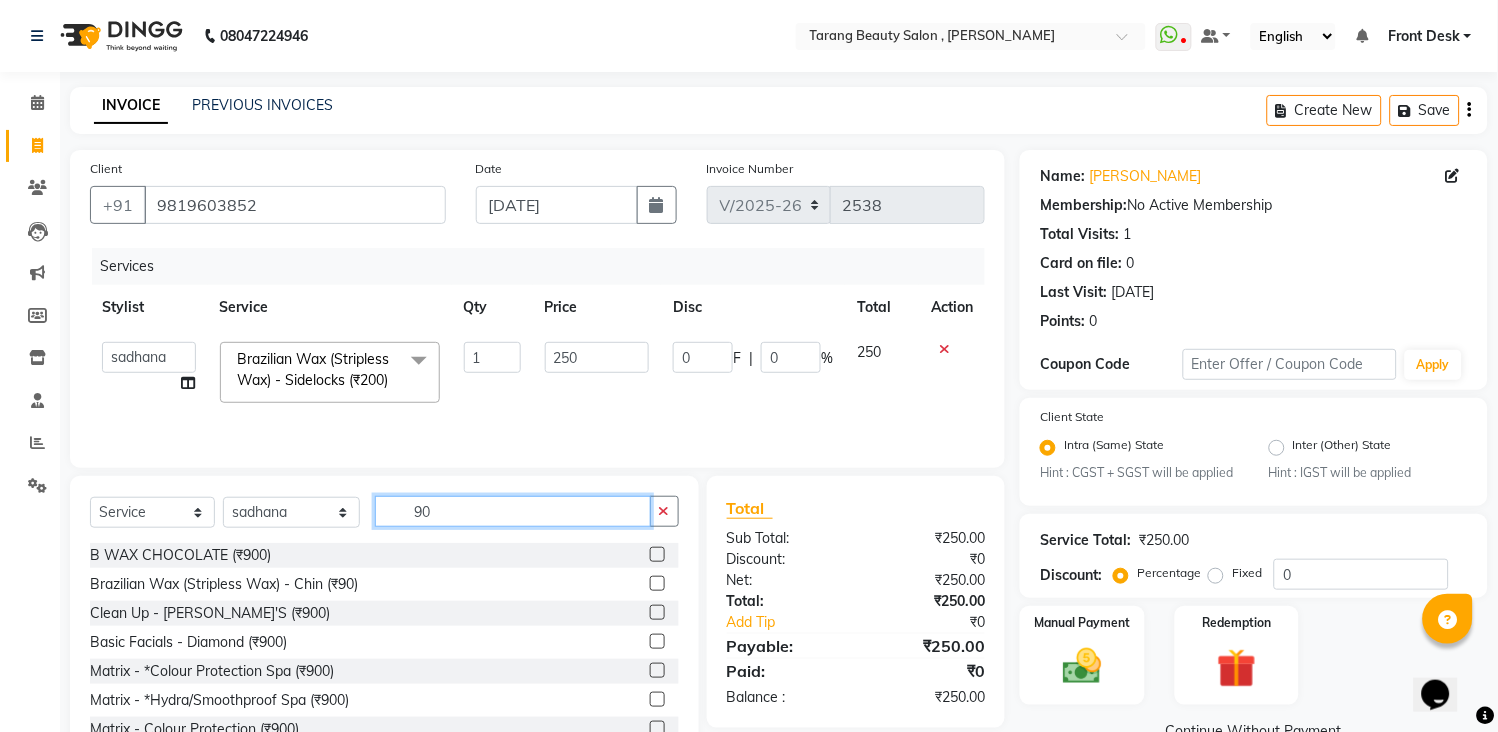type on "90" 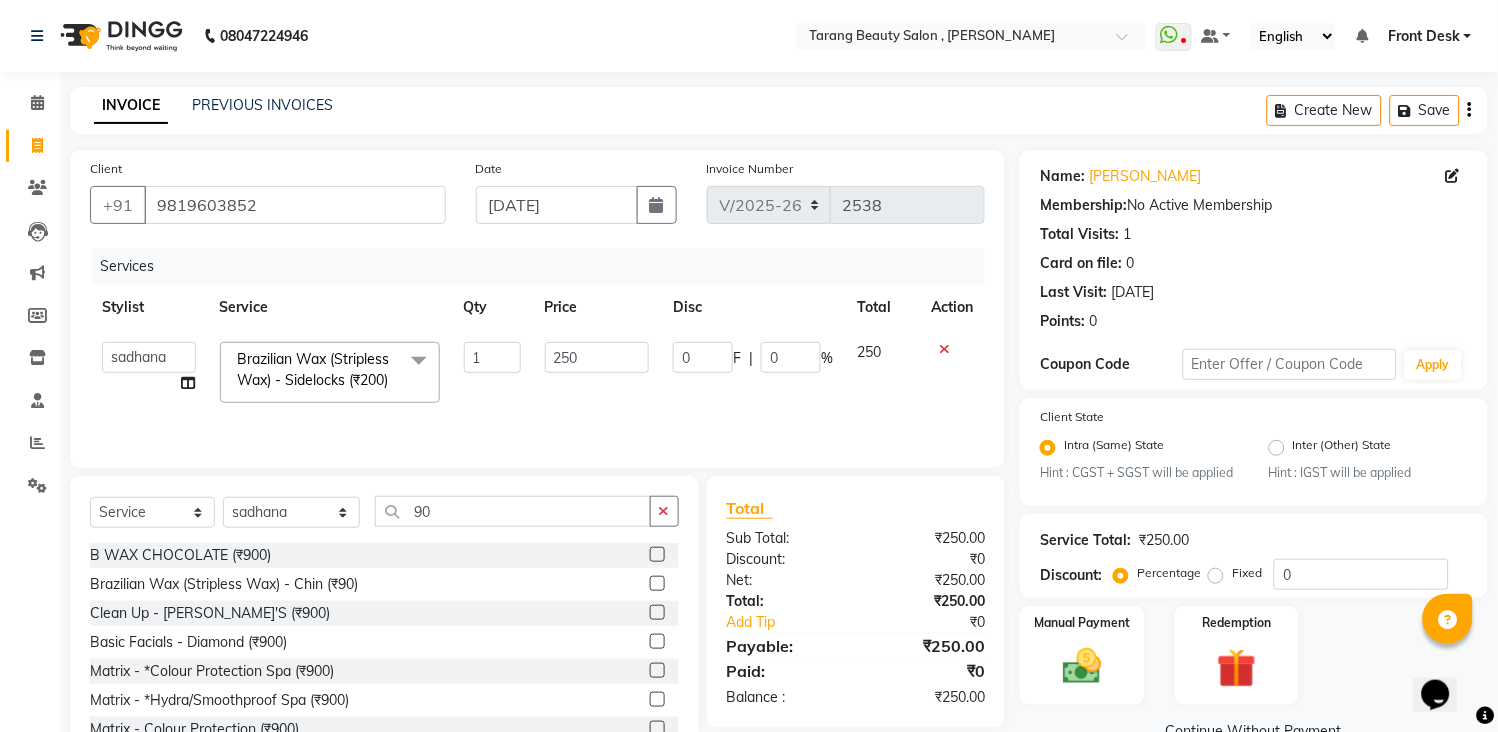 click 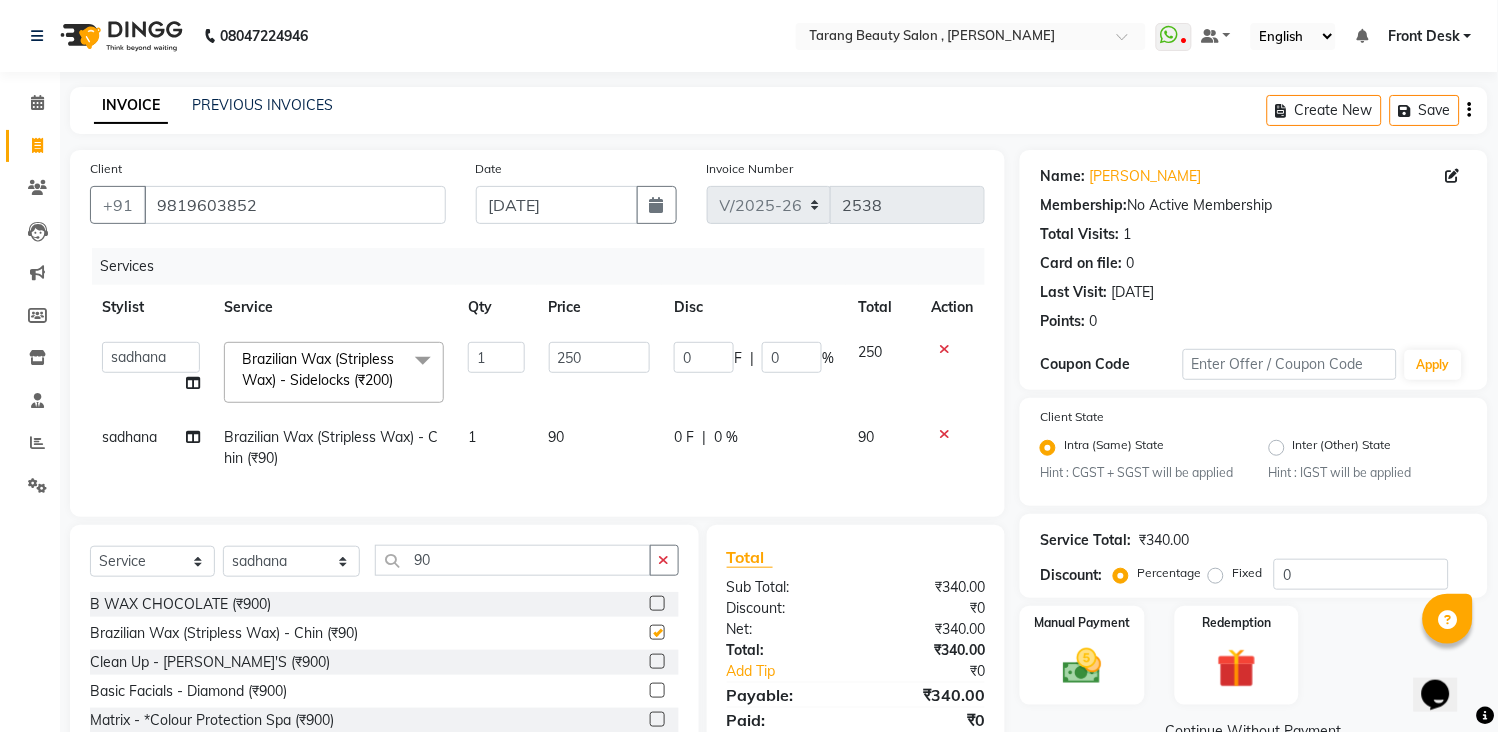 checkbox on "false" 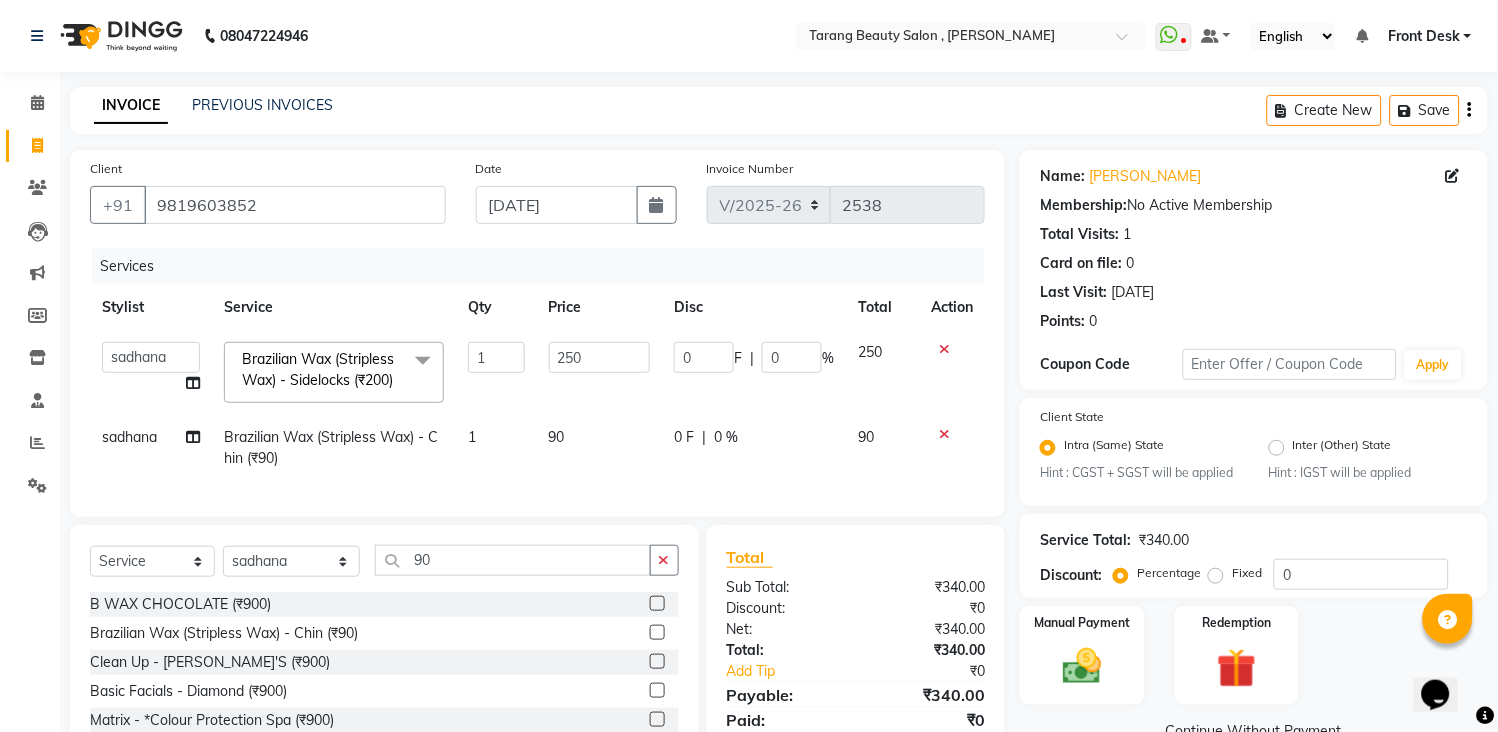 click on "90" 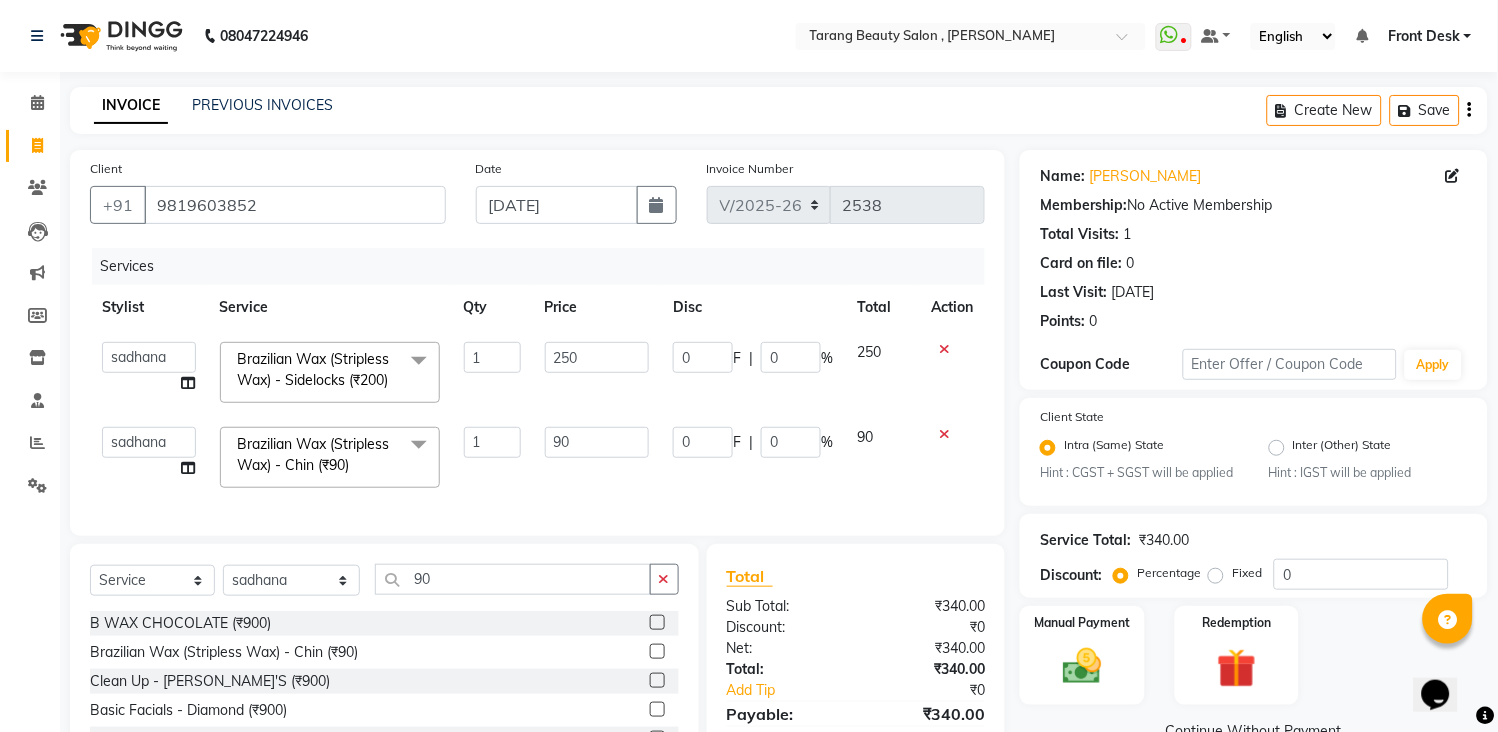 type on "9" 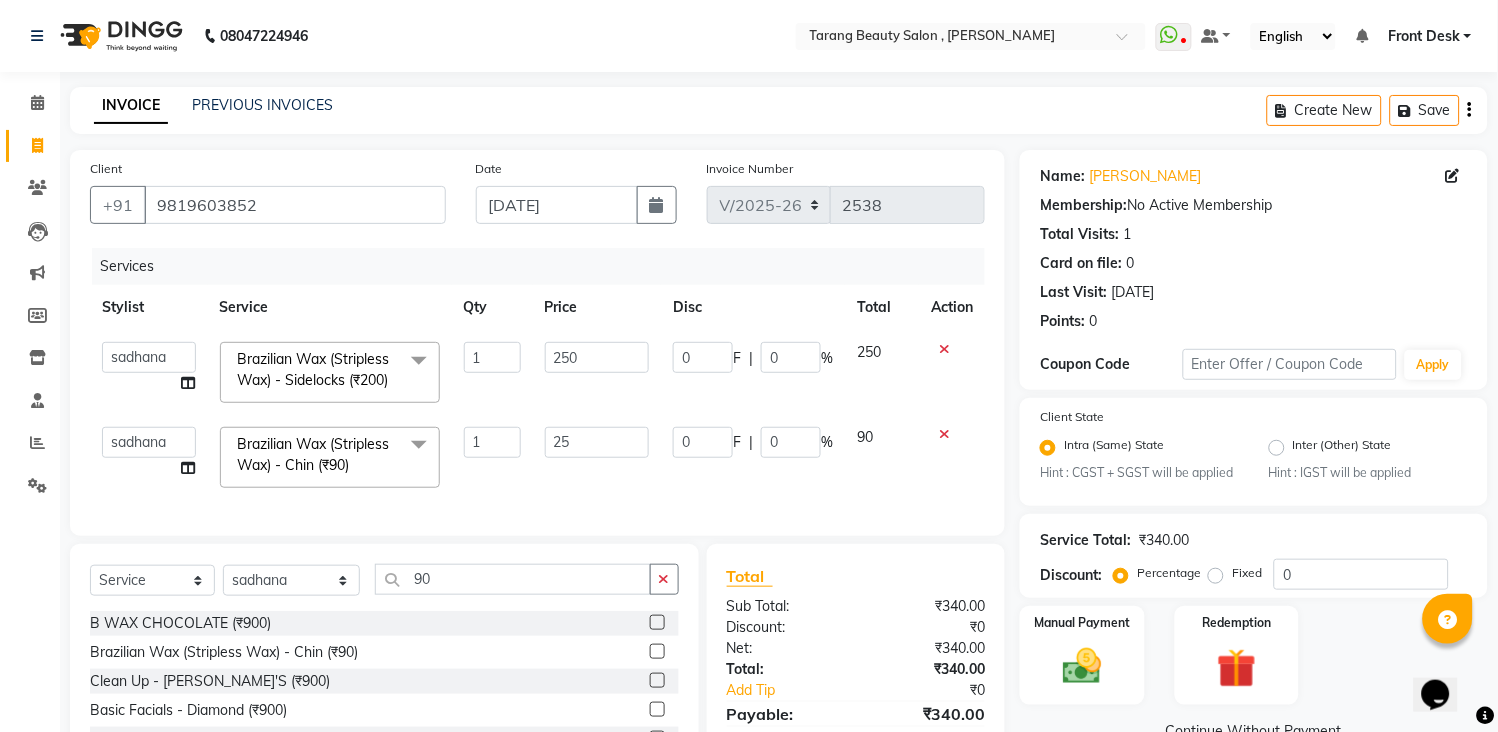 type on "250" 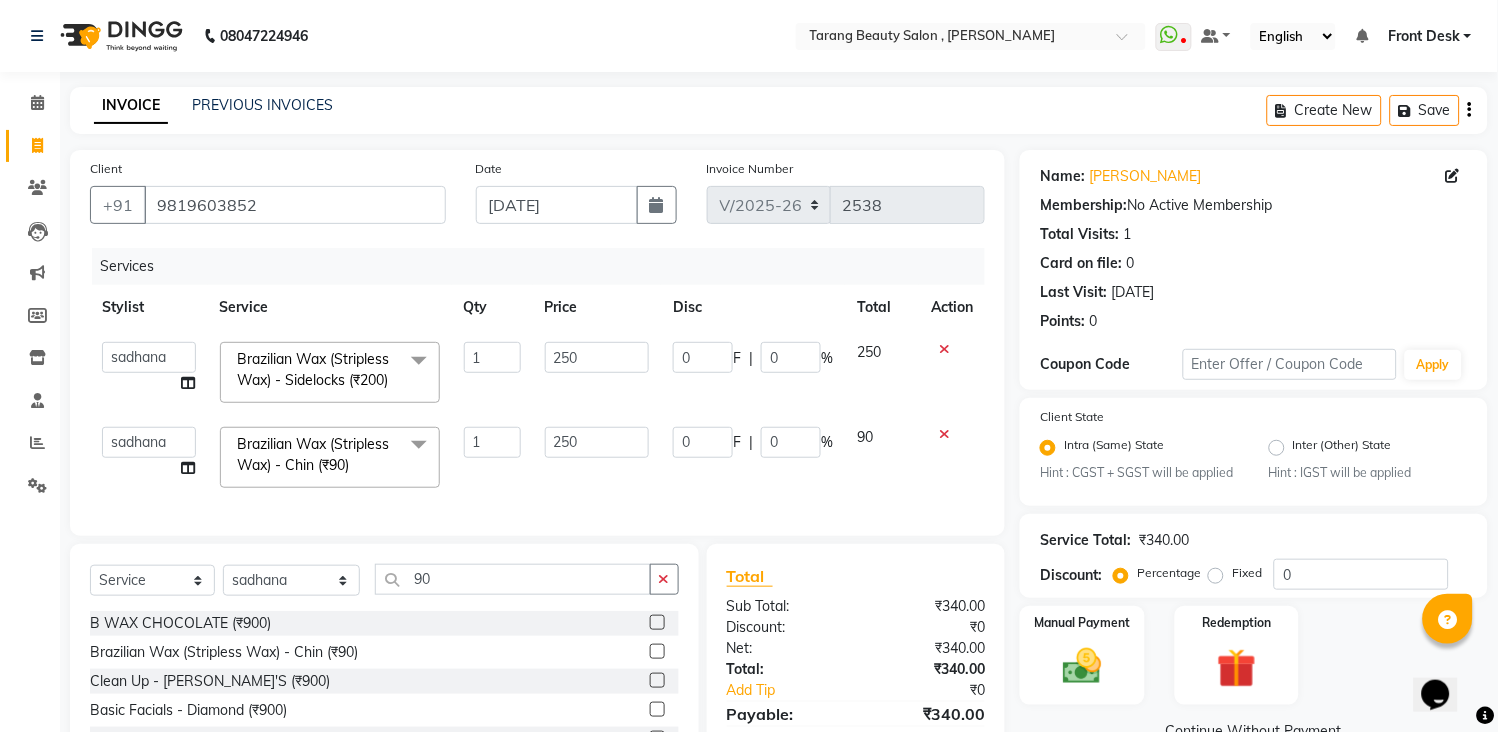 click on "Services Stylist Service Qty Price Disc Total Action  [PERSON_NAME] [PERSON_NAME]   [PERSON_NAME] KHAMDARE   [PERSON_NAME]   [PERSON_NAME]   Front Desk   GAYATRI [PERSON_NAME]    [PERSON_NAME]   kavita   NEHA   Pooja [PERSON_NAME]    [PERSON_NAME] KUAVAHA   [PERSON_NAME]   sadhana   [PERSON_NAME]   [PERSON_NAME]   [PERSON_NAME]   [PERSON_NAME] KAURI   [PERSON_NAME] [PERSON_NAME]   [PERSON_NAME]  Brazilian Wax (Stripless Wax) - Sidelocks (₹200)  x Threading - Eyebrows (₹50) Threading - Upperlips (₹30) Threading - Lowerlips (₹30) Threading - Chin (₹30) Threading - Forehead (₹30) Threading - Sidelocks (₹80) Threading - Face (₹150) TINSEL PER STNAD (₹99) SCHWARZKOPF HAIR FALL TREATMENT (₹1500) SCHWARZKOPF DANDRUF TRATMENT (₹1500) OXY D-TAN CLEANUP (₹700) ALGE MASK (₹550) FACE D-TAN (₹99) HAIR WASH (₹199) HAIR WASH WITH HAIR CUT (₹499) ALOVERA WAX FH -FL (₹450) B WAX NORMAL (₹700) B WAX CHOCOLATE (₹900) DTAN FACIL FH HL  (₹1300)  O3 MELADERM BASIC FACIAL (₹3500) O3 MELADERM ADVANCE FACIAL (₹4500) VLCC FACIAL (₹1300)" 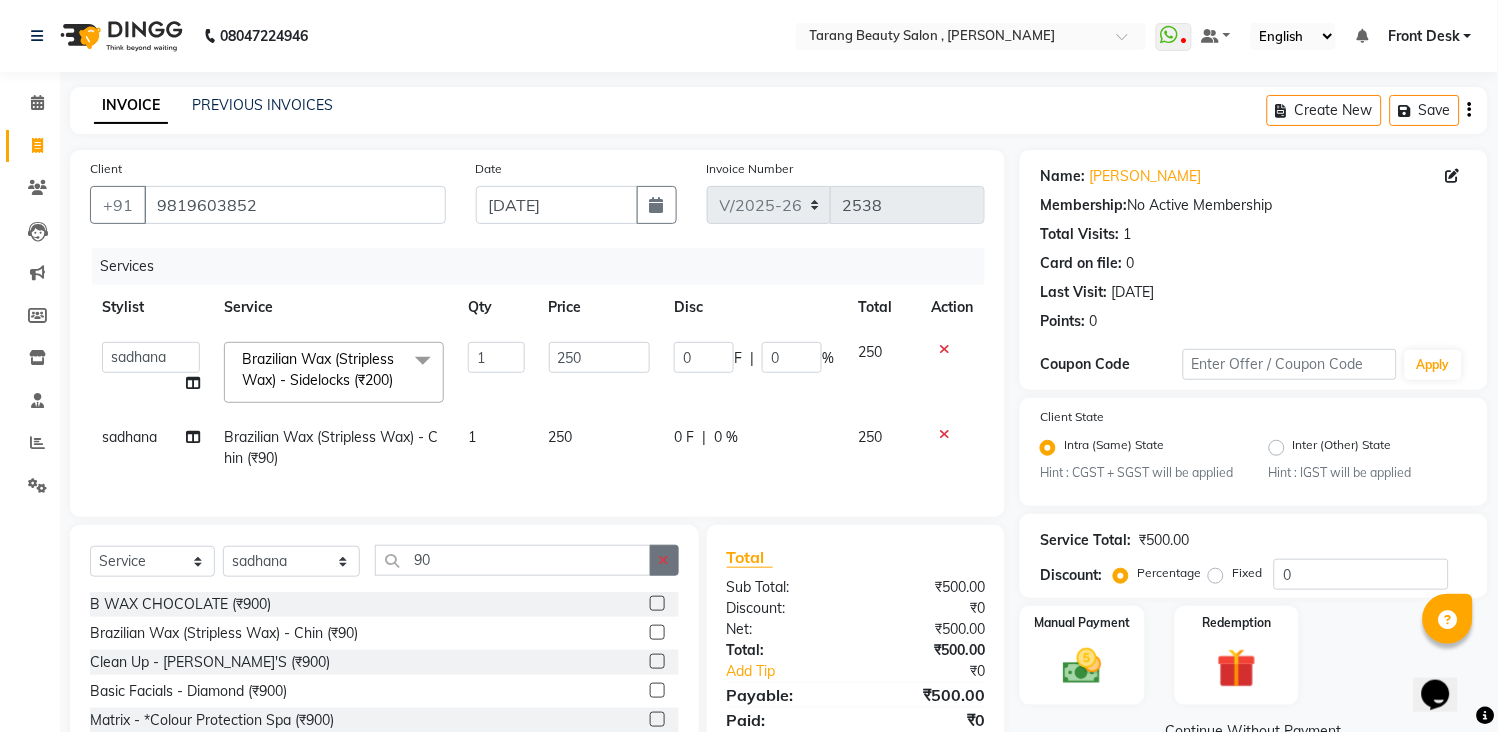 click 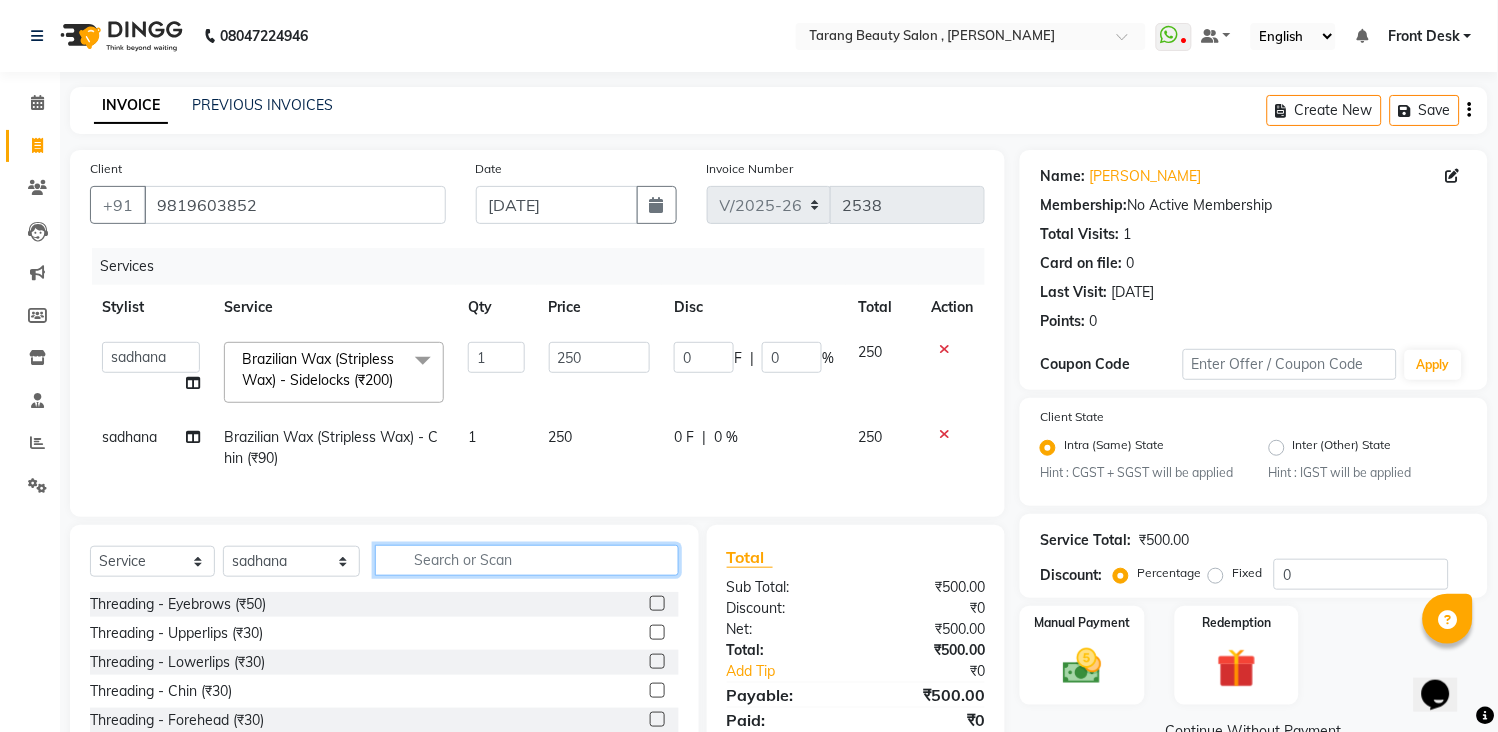 click 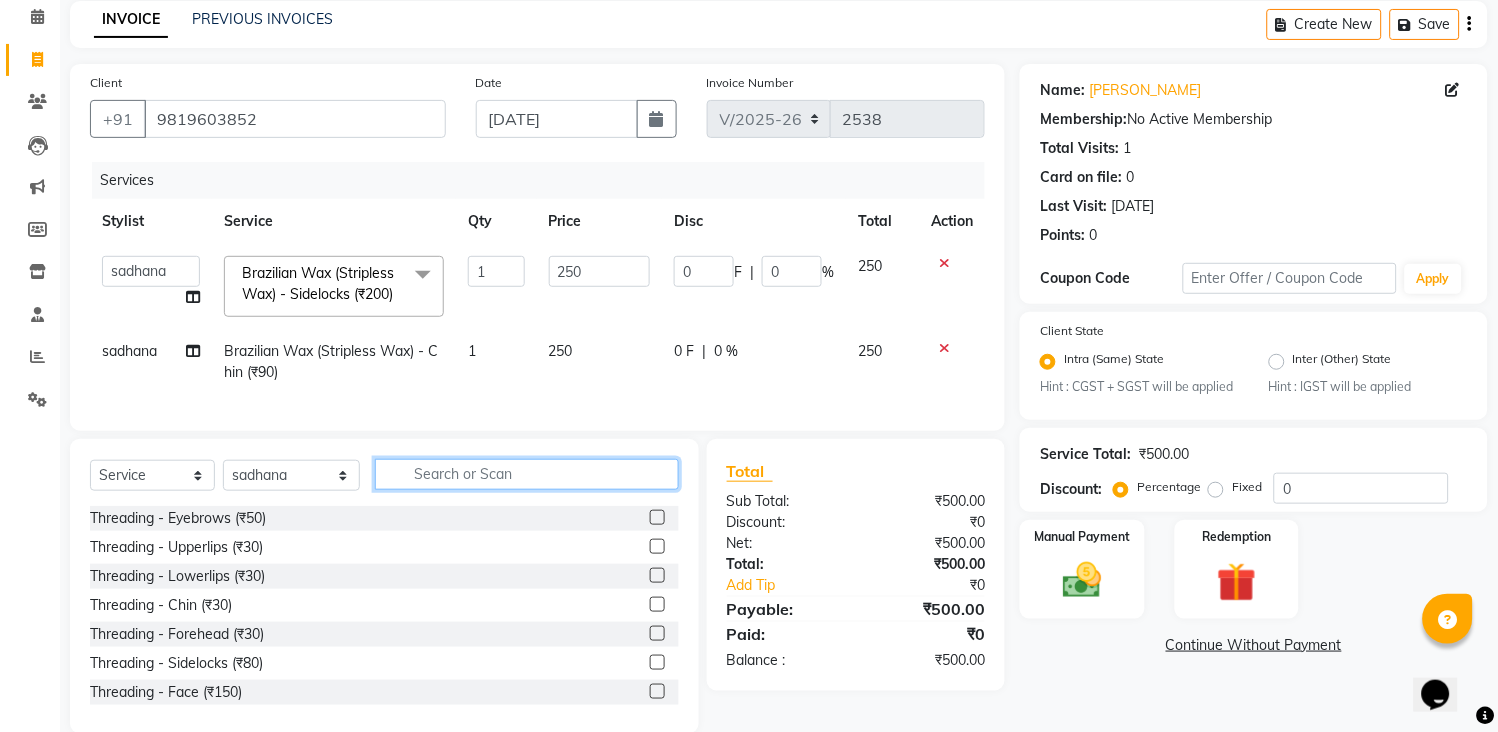 scroll, scrollTop: 50, scrollLeft: 0, axis: vertical 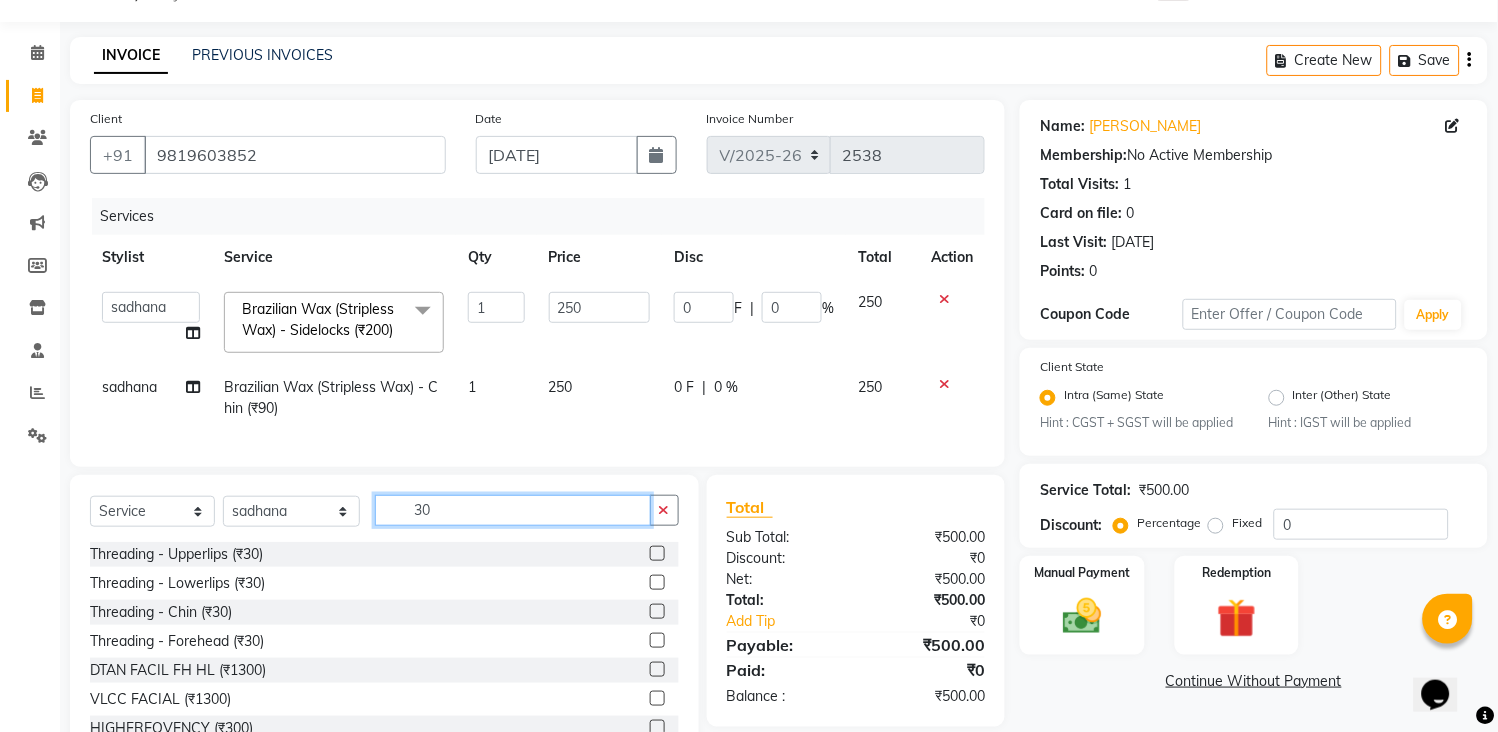 type on "30" 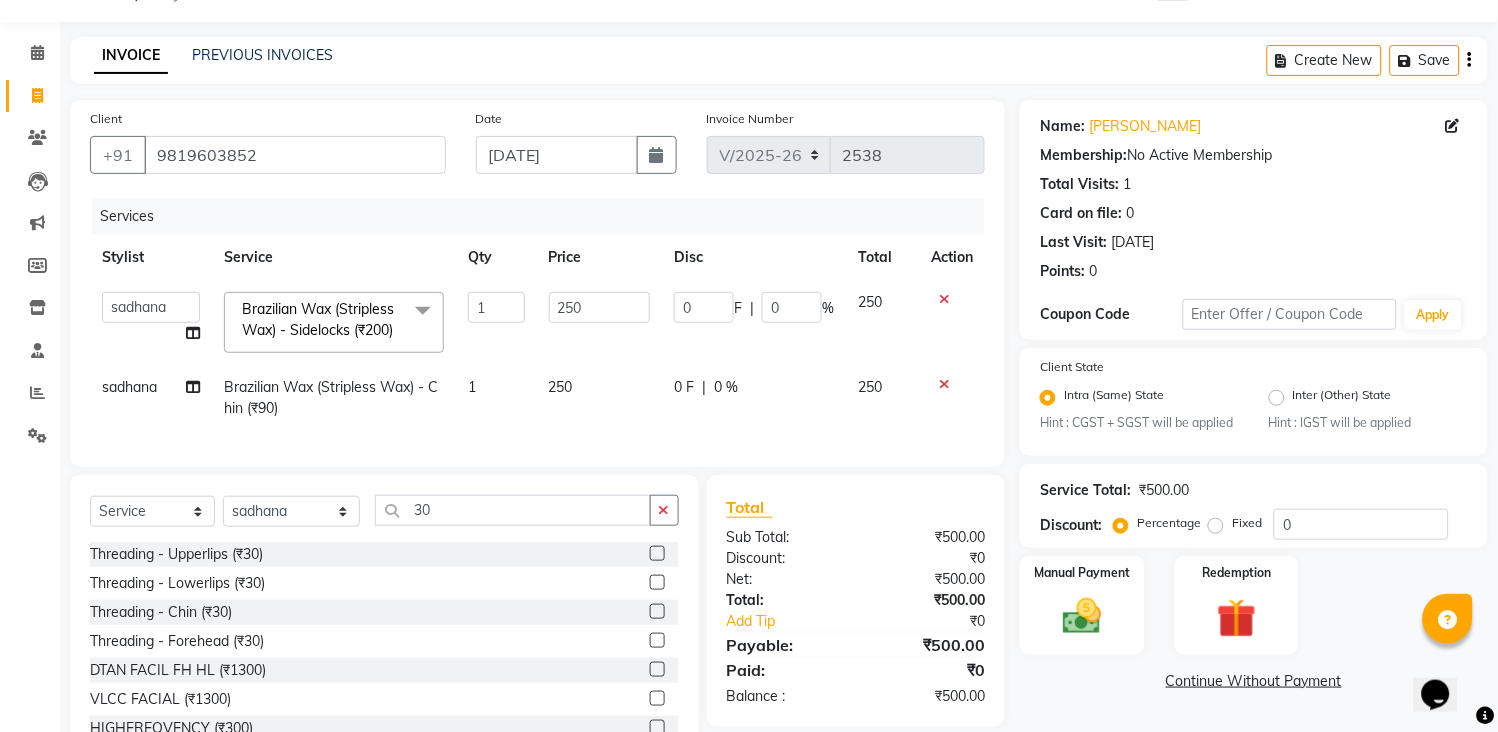 click 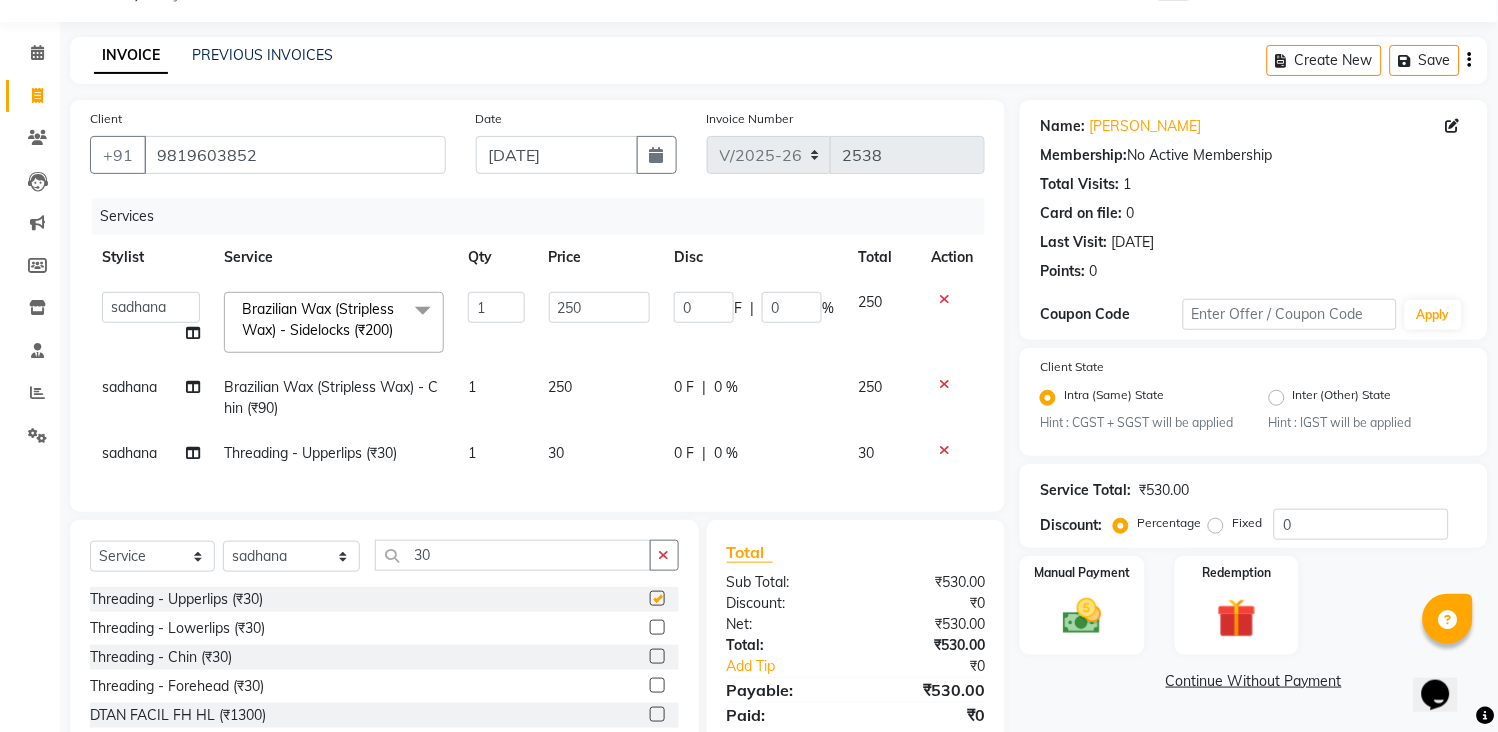 checkbox on "false" 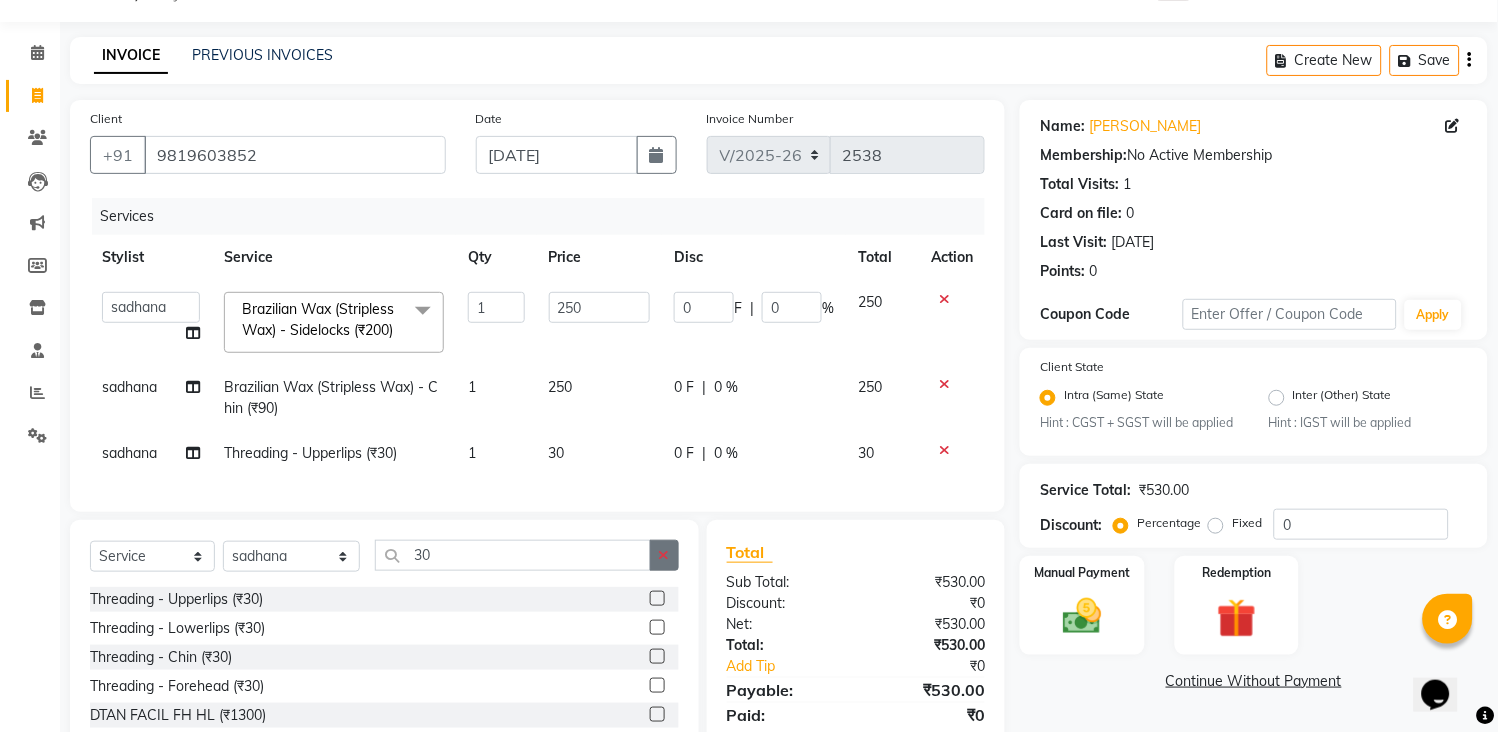 click 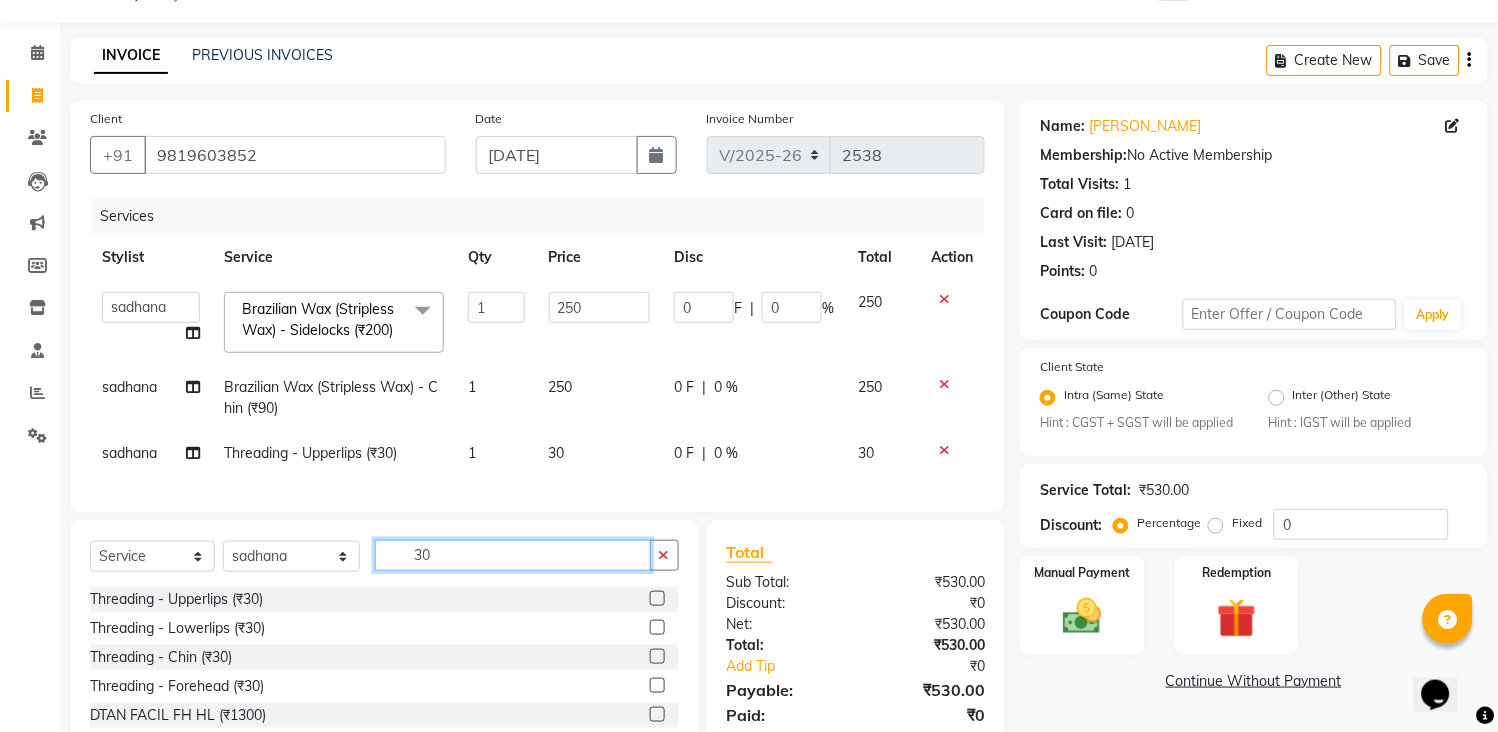 type 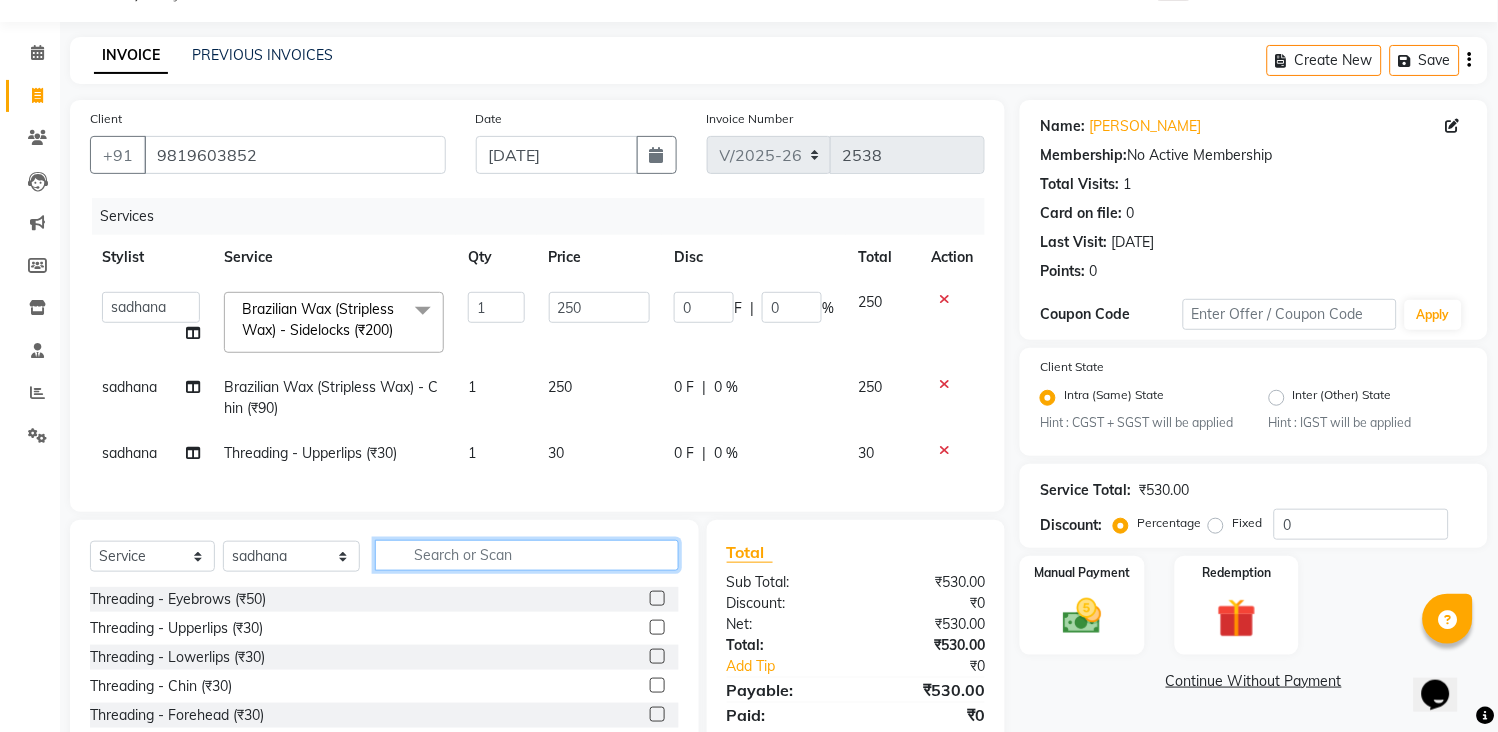 drag, startPoint x: 575, startPoint y: 594, endPoint x: 410, endPoint y: 601, distance: 165.14842 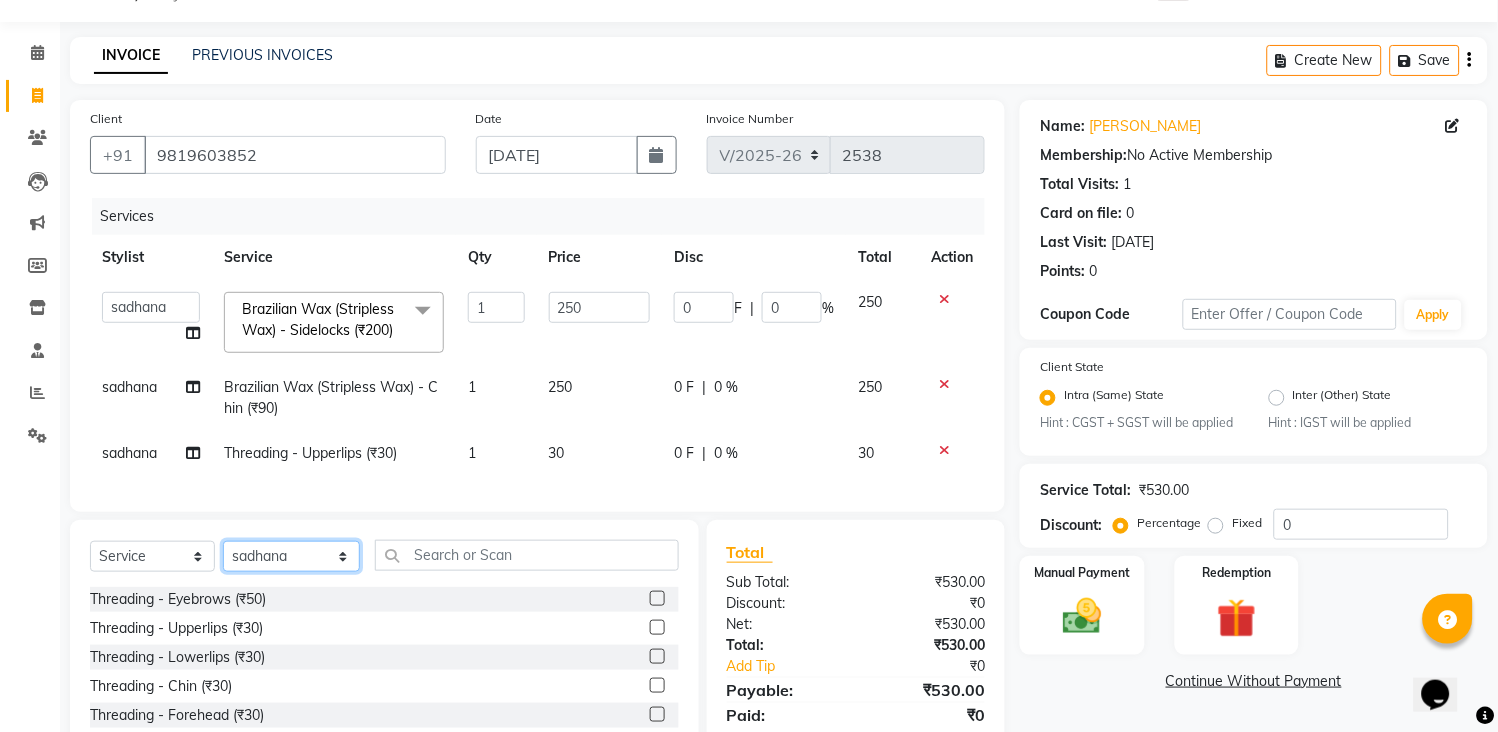 click on "Select Stylist [PERSON_NAME] [PERSON_NAME] [PERSON_NAME] KHAMDARE [PERSON_NAME] [PERSON_NAME] Front Desk GAYATRI [PERSON_NAME]  [PERSON_NAME] kavita NEHA Pooja [PERSON_NAME]  [PERSON_NAME] KUAVAHA [PERSON_NAME] sadhana [PERSON_NAME] [PERSON_NAME] [PERSON_NAME] [PERSON_NAME] [PERSON_NAME] [PERSON_NAME] [PERSON_NAME]" 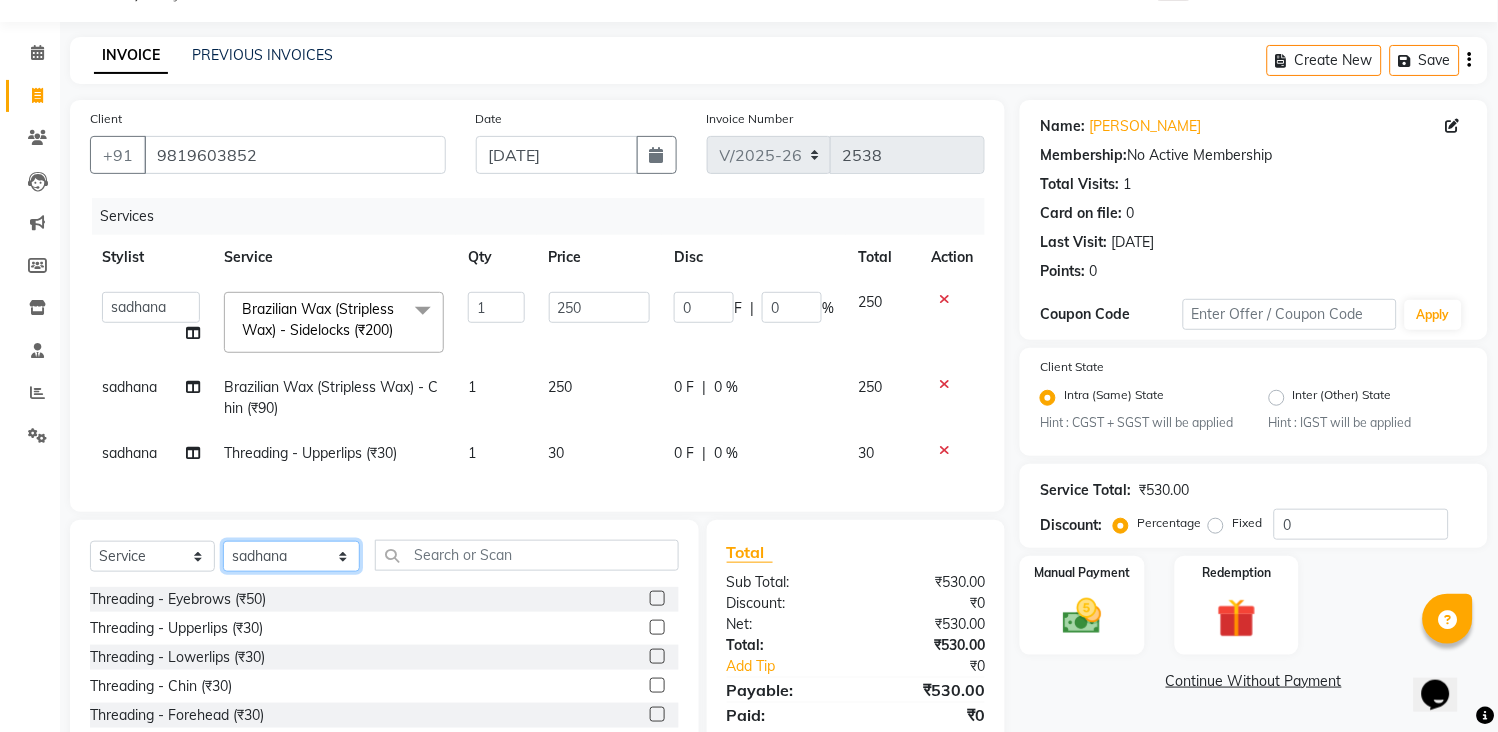select on "61547" 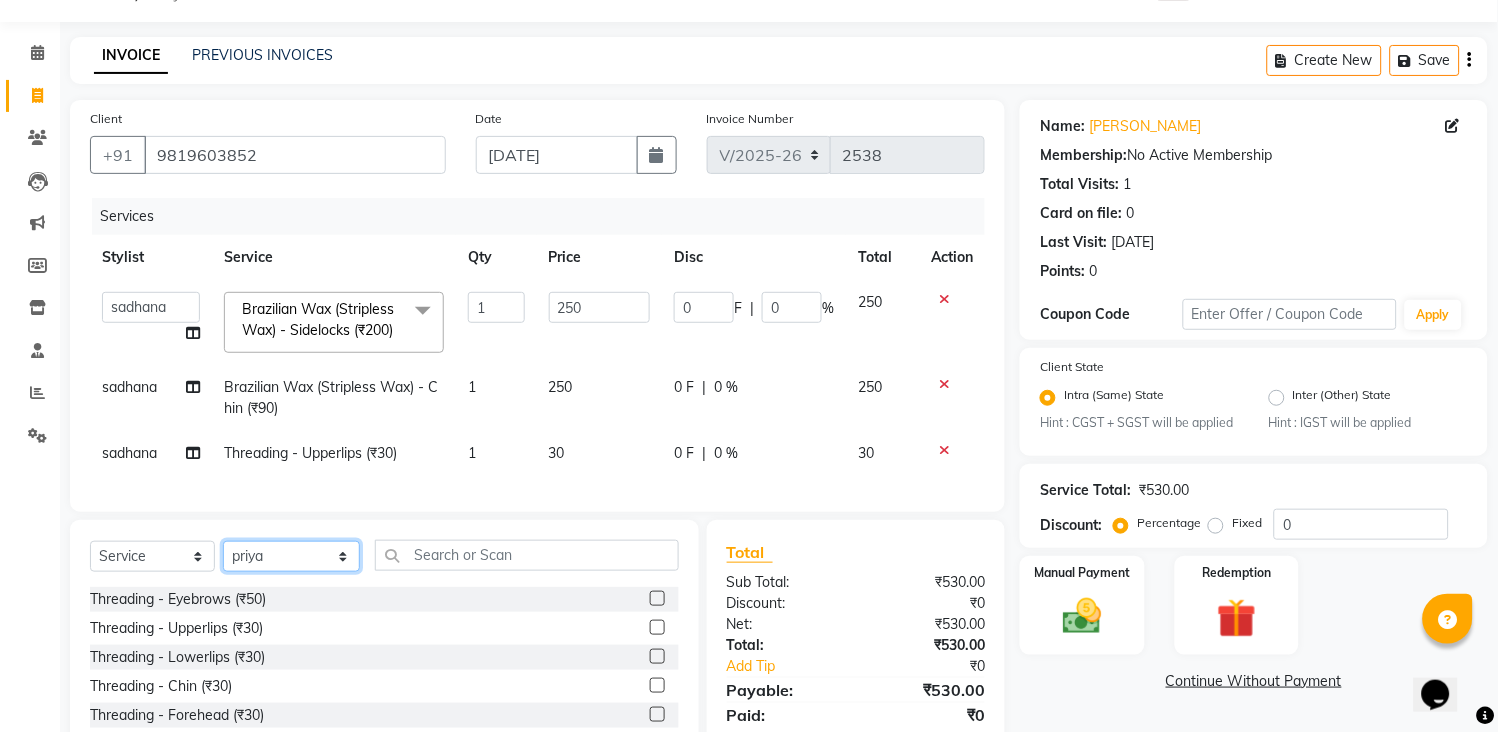 click on "Select Stylist [PERSON_NAME] [PERSON_NAME] [PERSON_NAME] KHAMDARE [PERSON_NAME] [PERSON_NAME] Front Desk GAYATRI [PERSON_NAME]  [PERSON_NAME] kavita NEHA Pooja [PERSON_NAME]  [PERSON_NAME] KUAVAHA [PERSON_NAME] sadhana [PERSON_NAME] [PERSON_NAME] [PERSON_NAME] [PERSON_NAME] [PERSON_NAME] [PERSON_NAME] [PERSON_NAME]" 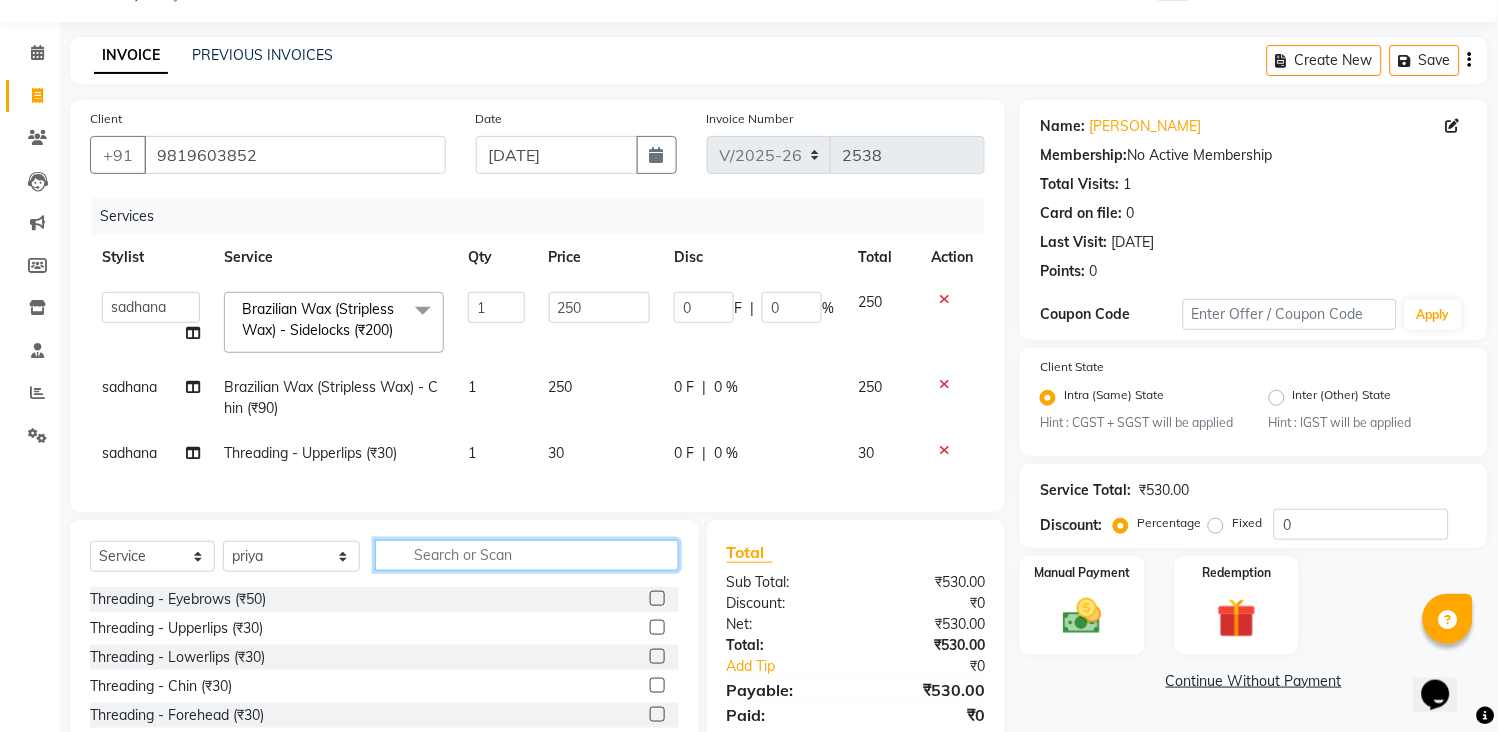 click 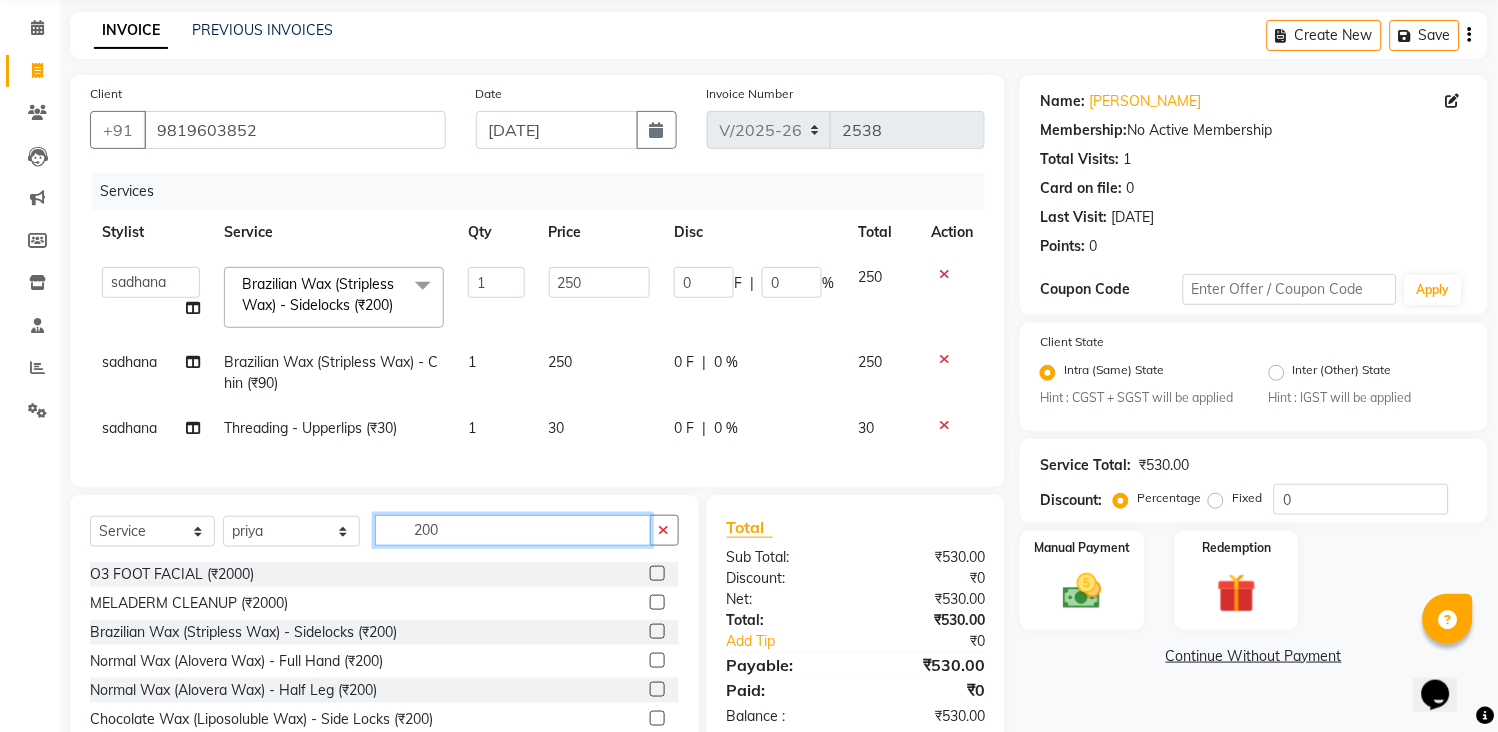 scroll, scrollTop: 203, scrollLeft: 0, axis: vertical 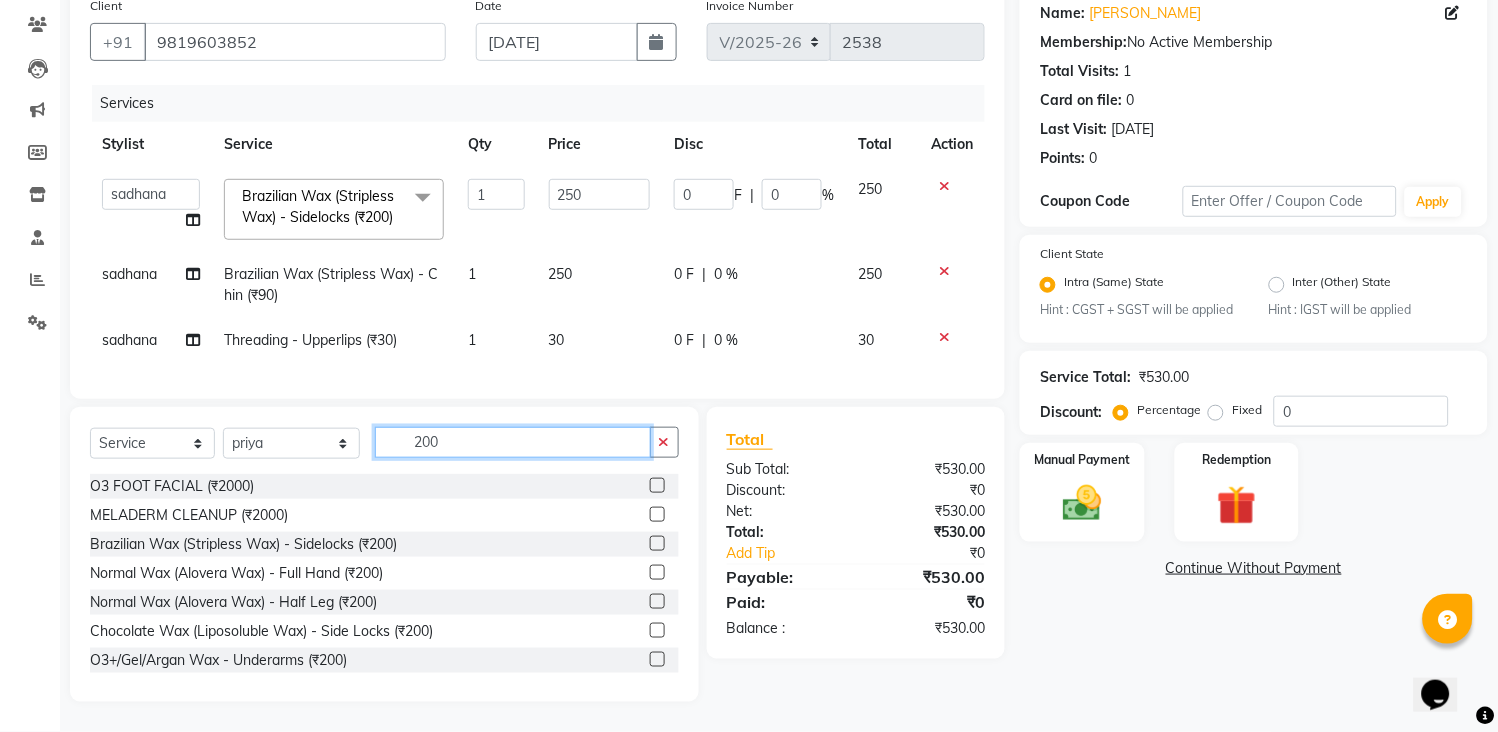 type on "200" 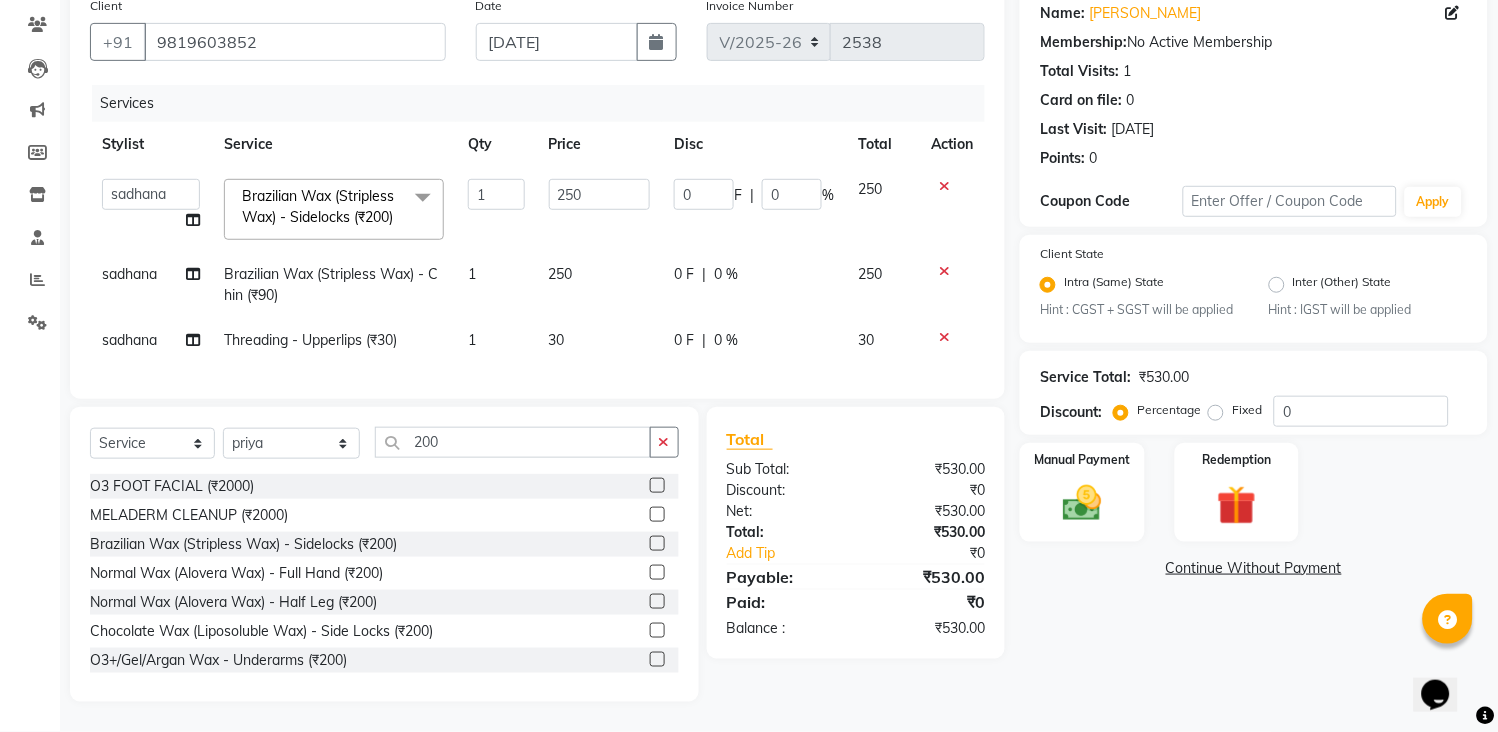 click 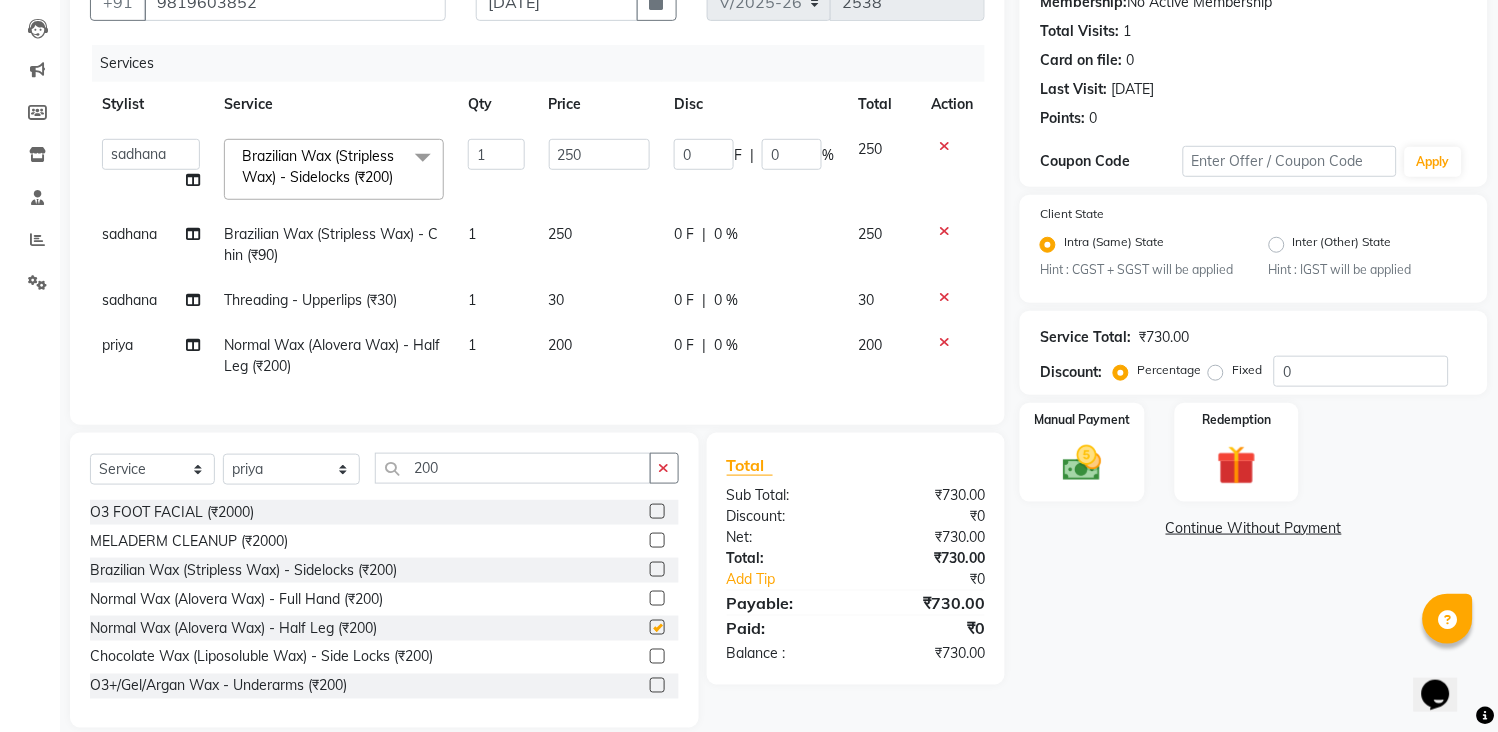checkbox on "false" 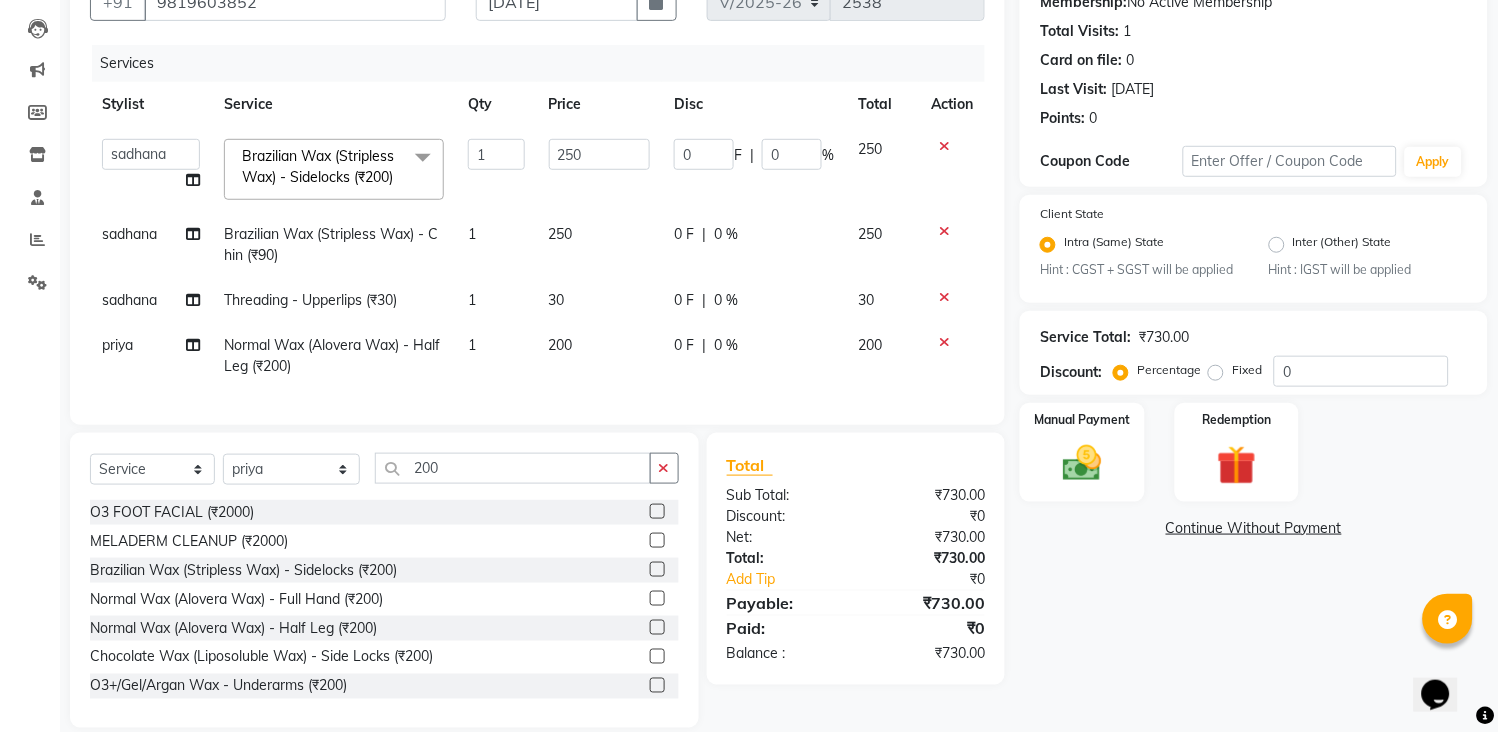 click on "Continue Without Payment" 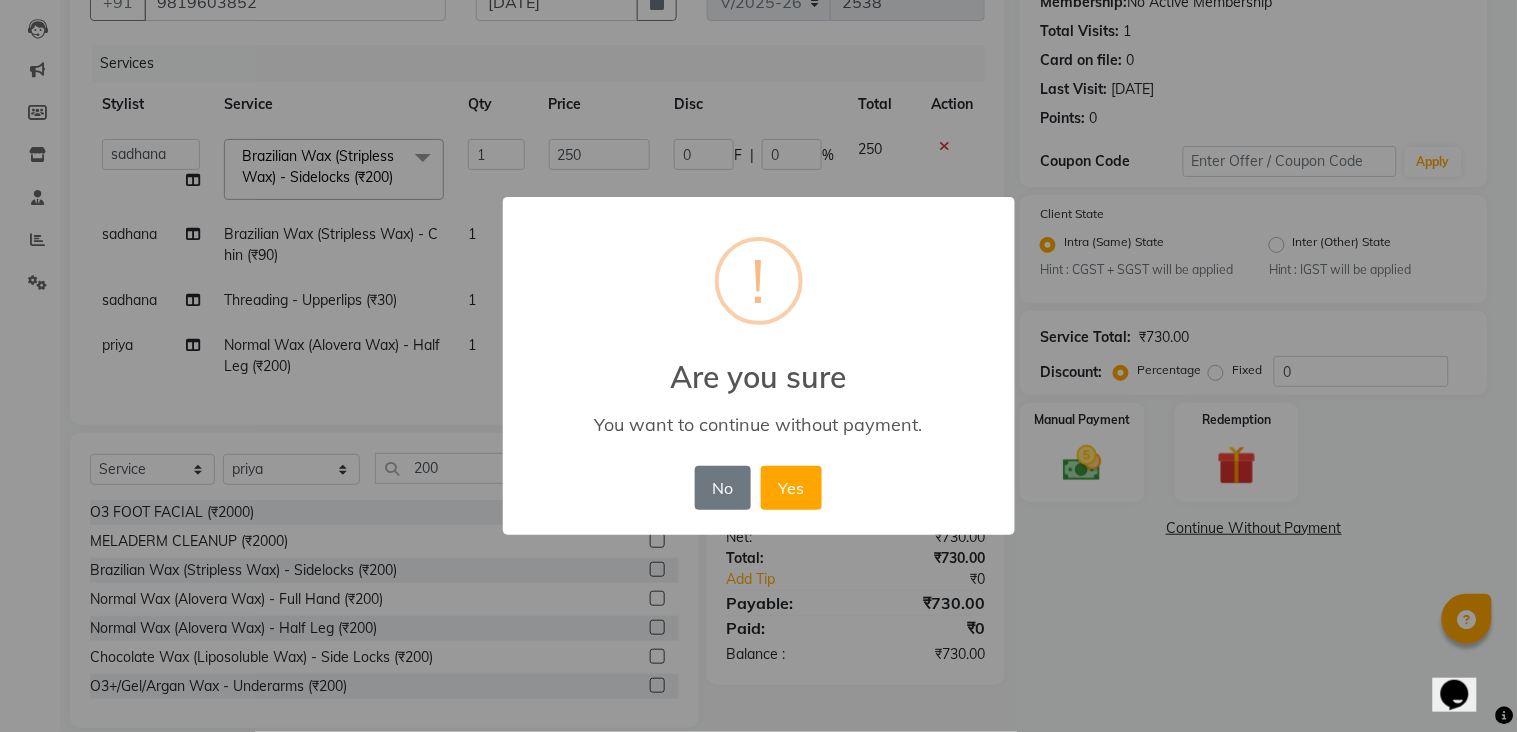 click on "× ! Are you sure You want to continue without payment. No No Yes" at bounding box center (758, 366) 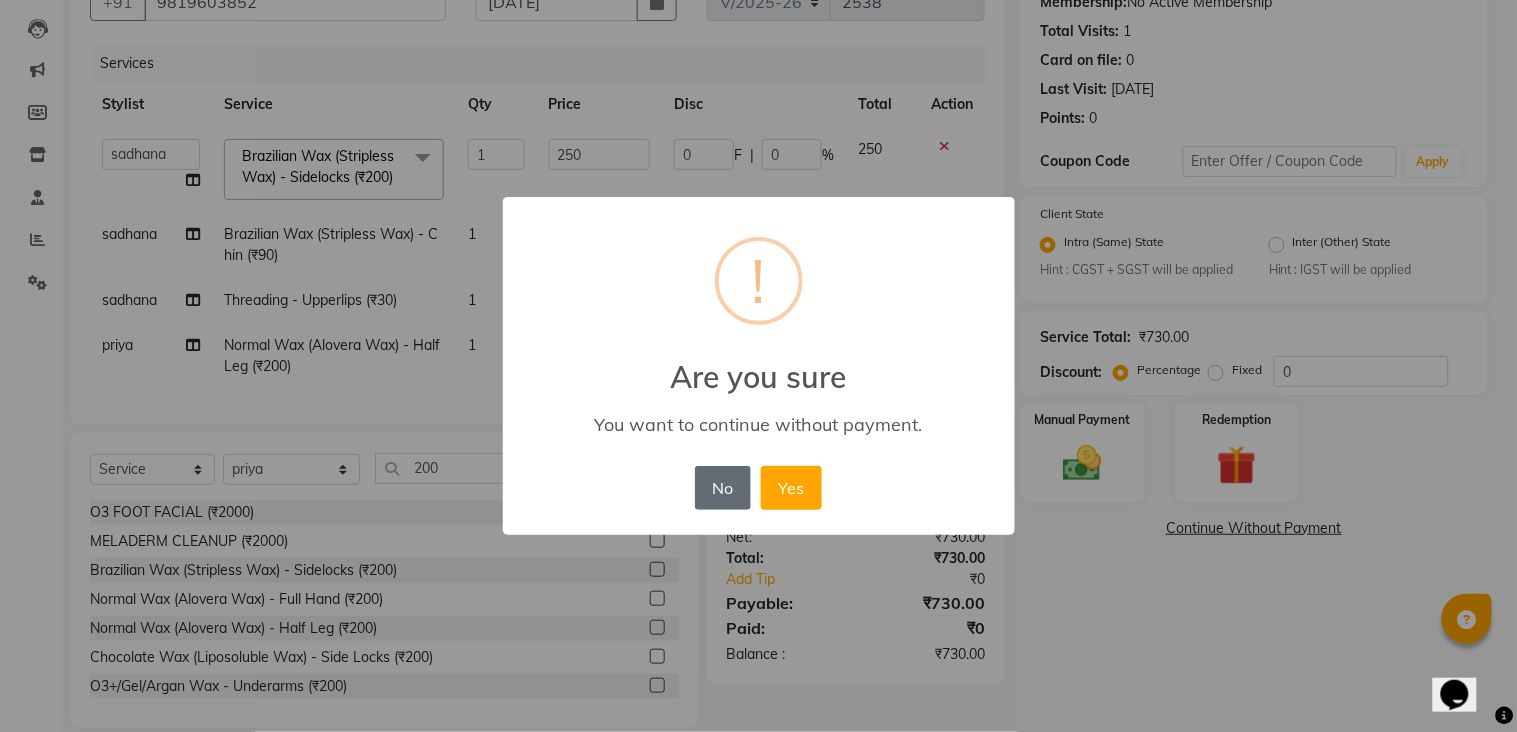 click on "No" at bounding box center (723, 488) 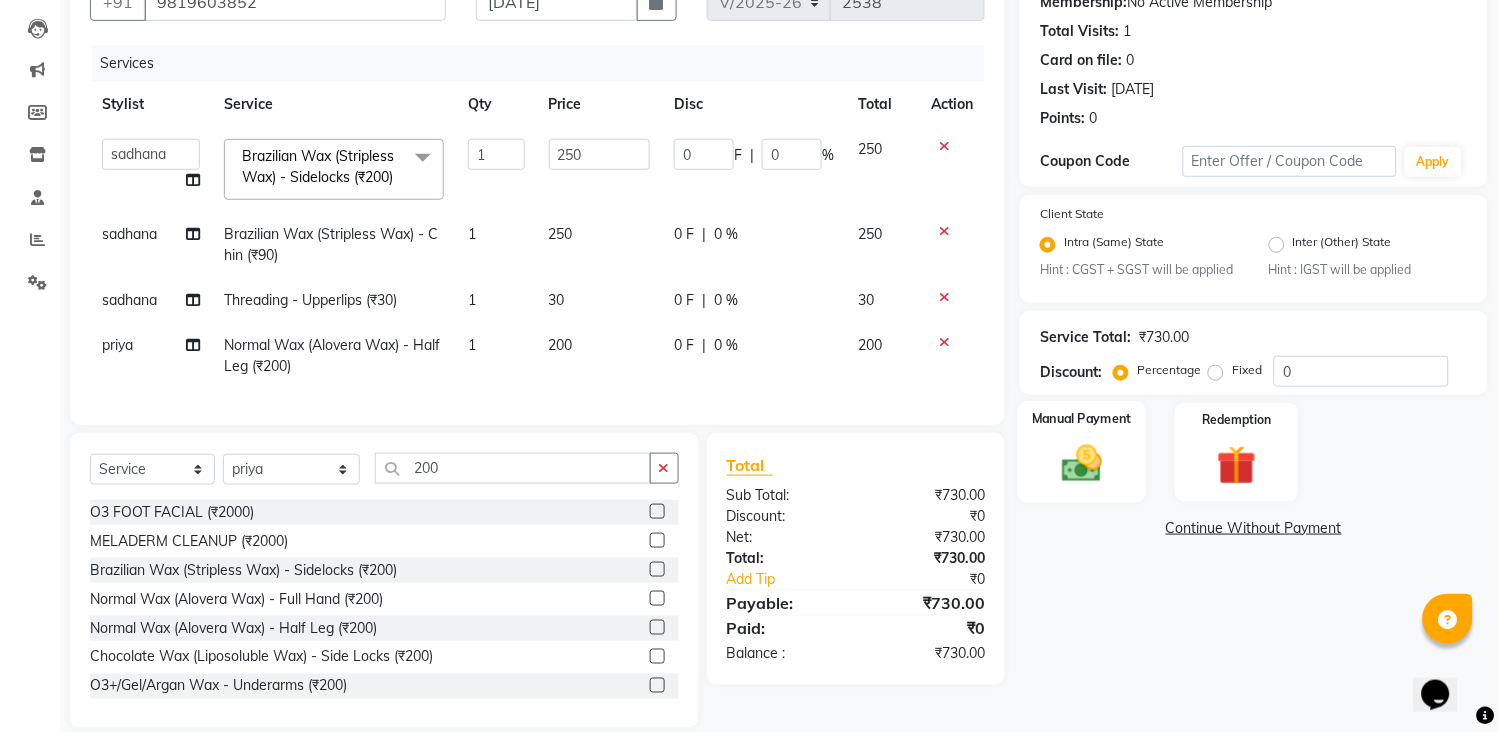 click 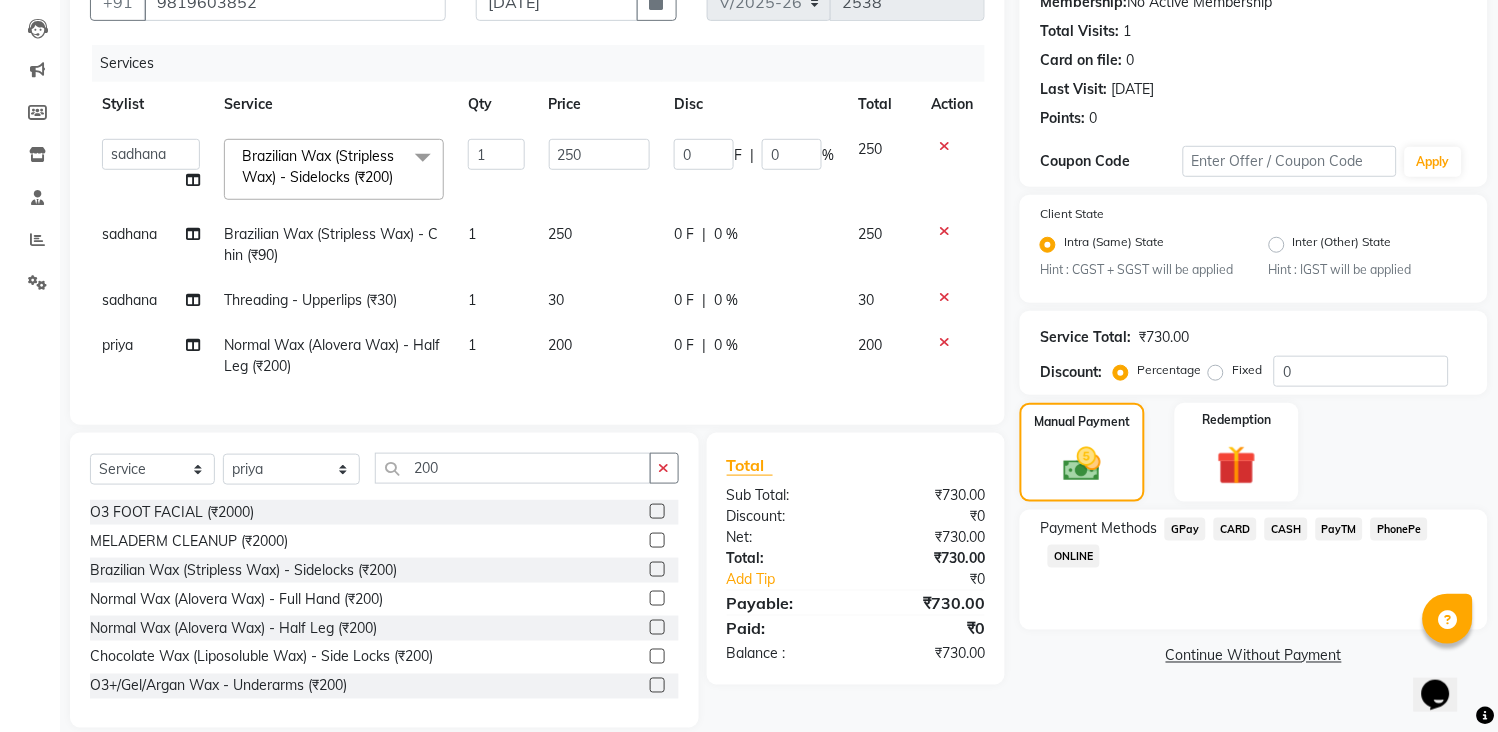 click on "GPay" 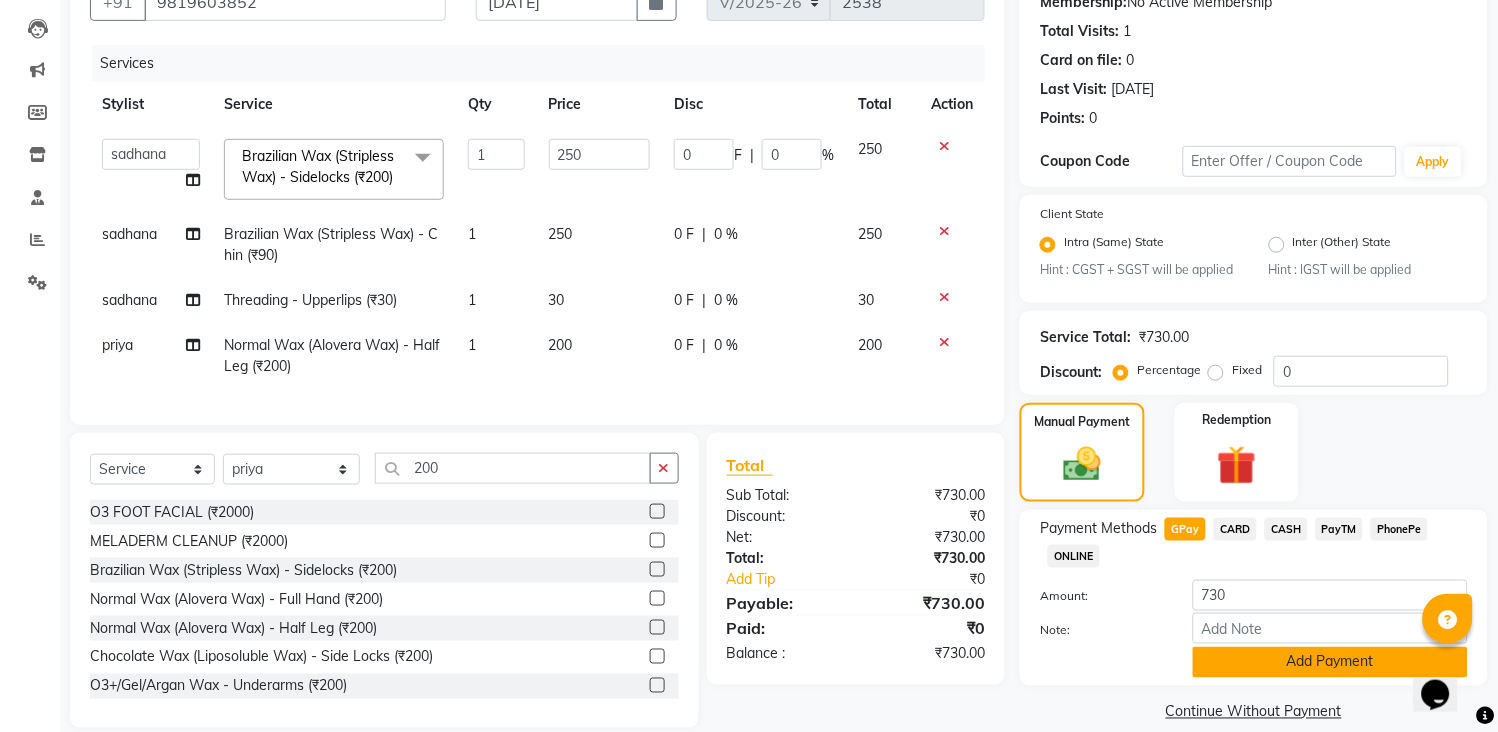 click on "Add Payment" 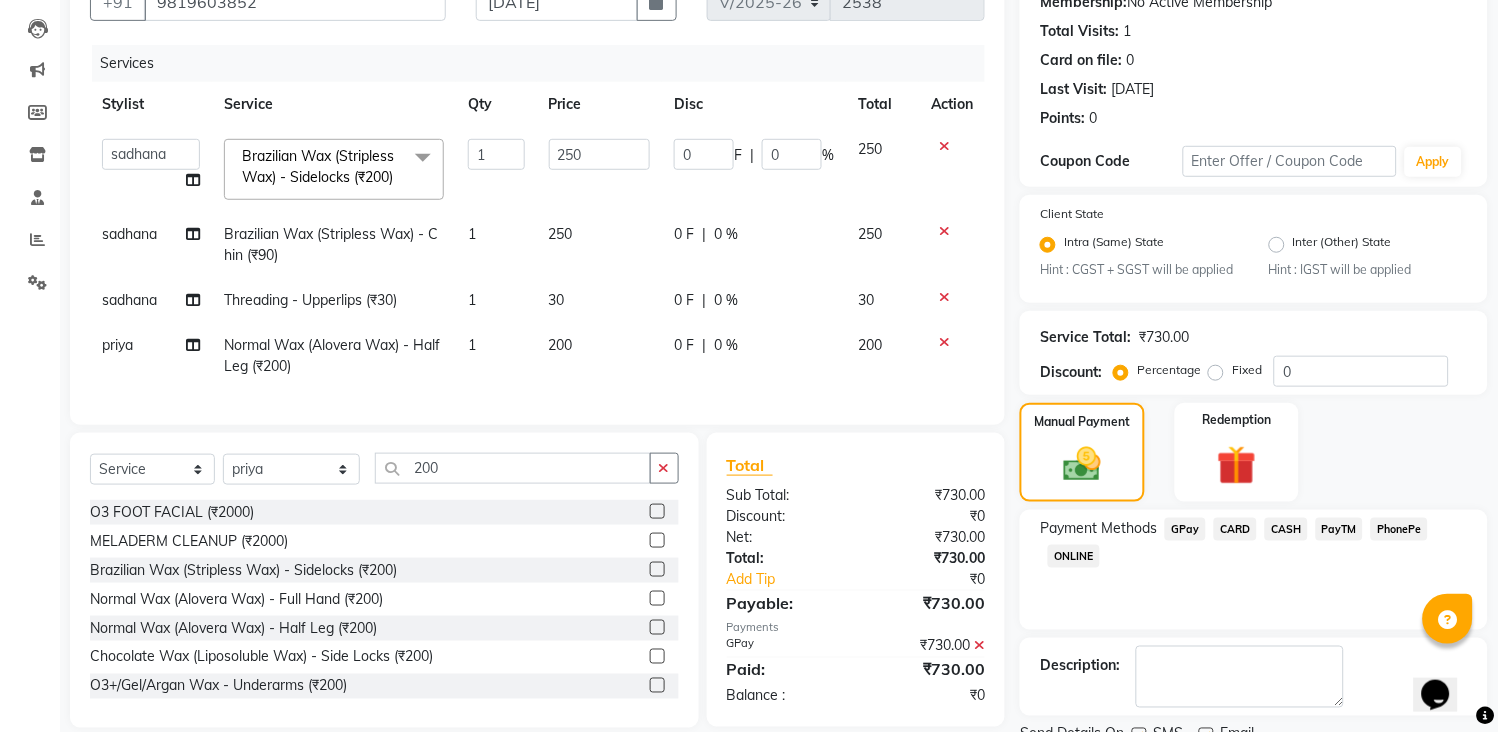 scroll, scrollTop: 284, scrollLeft: 0, axis: vertical 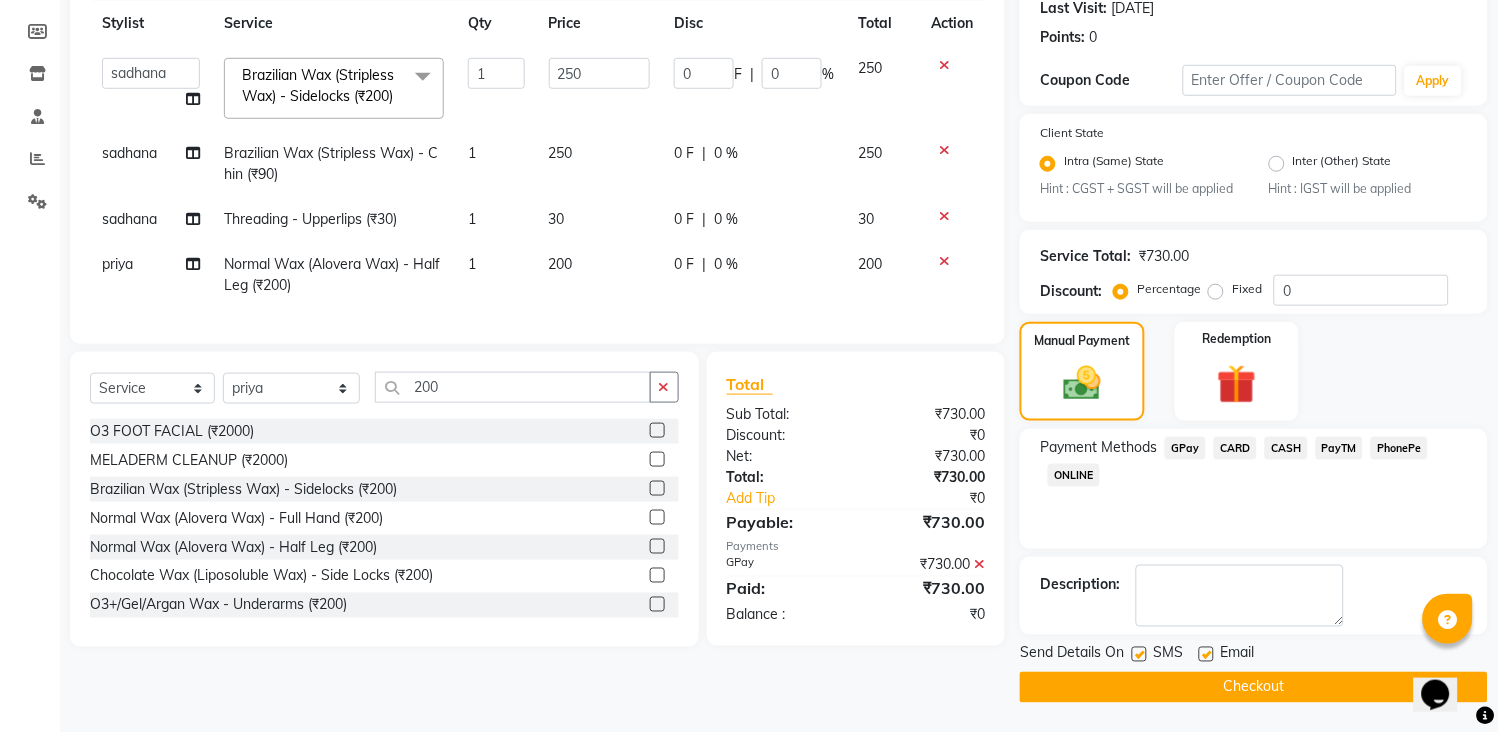 click on "Checkout" 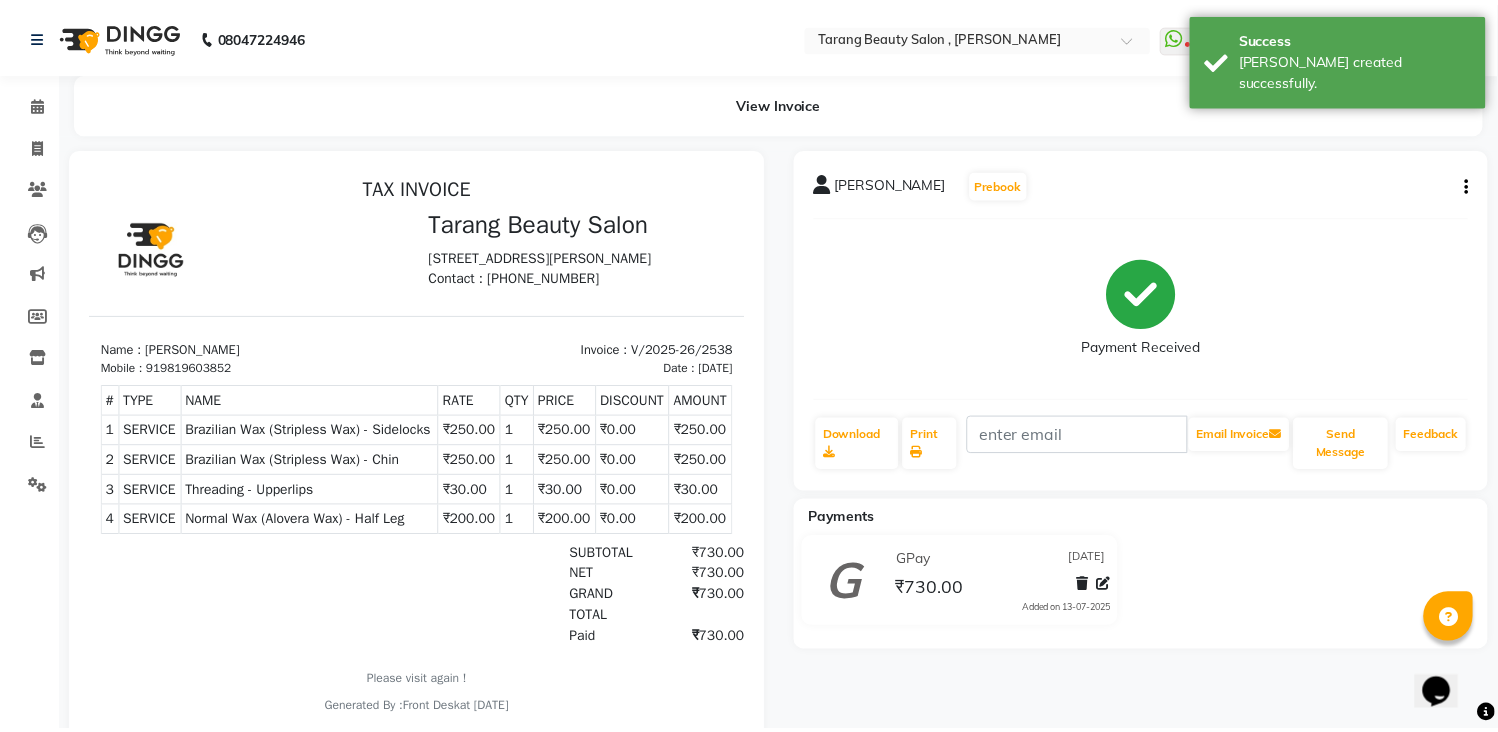 scroll, scrollTop: 0, scrollLeft: 0, axis: both 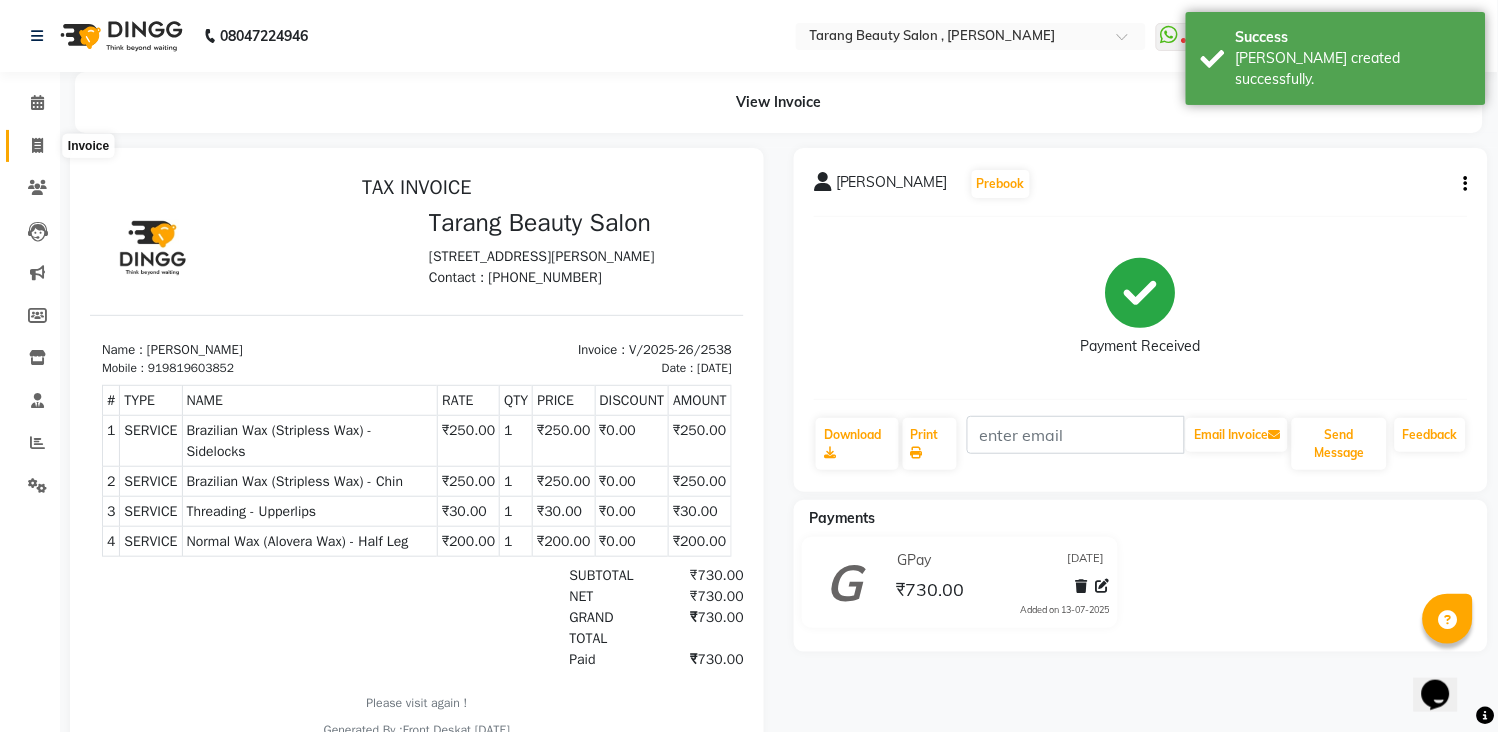 click 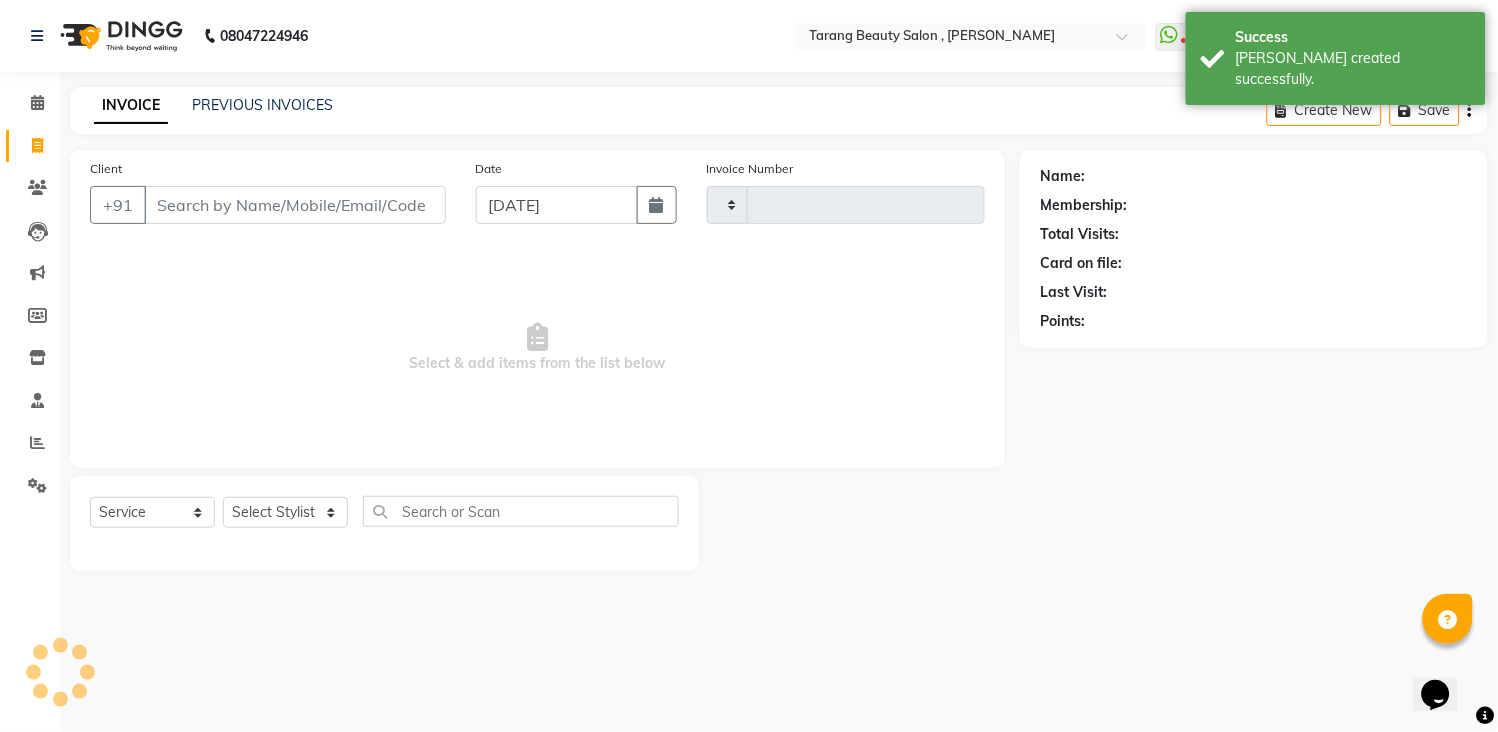 type on "2539" 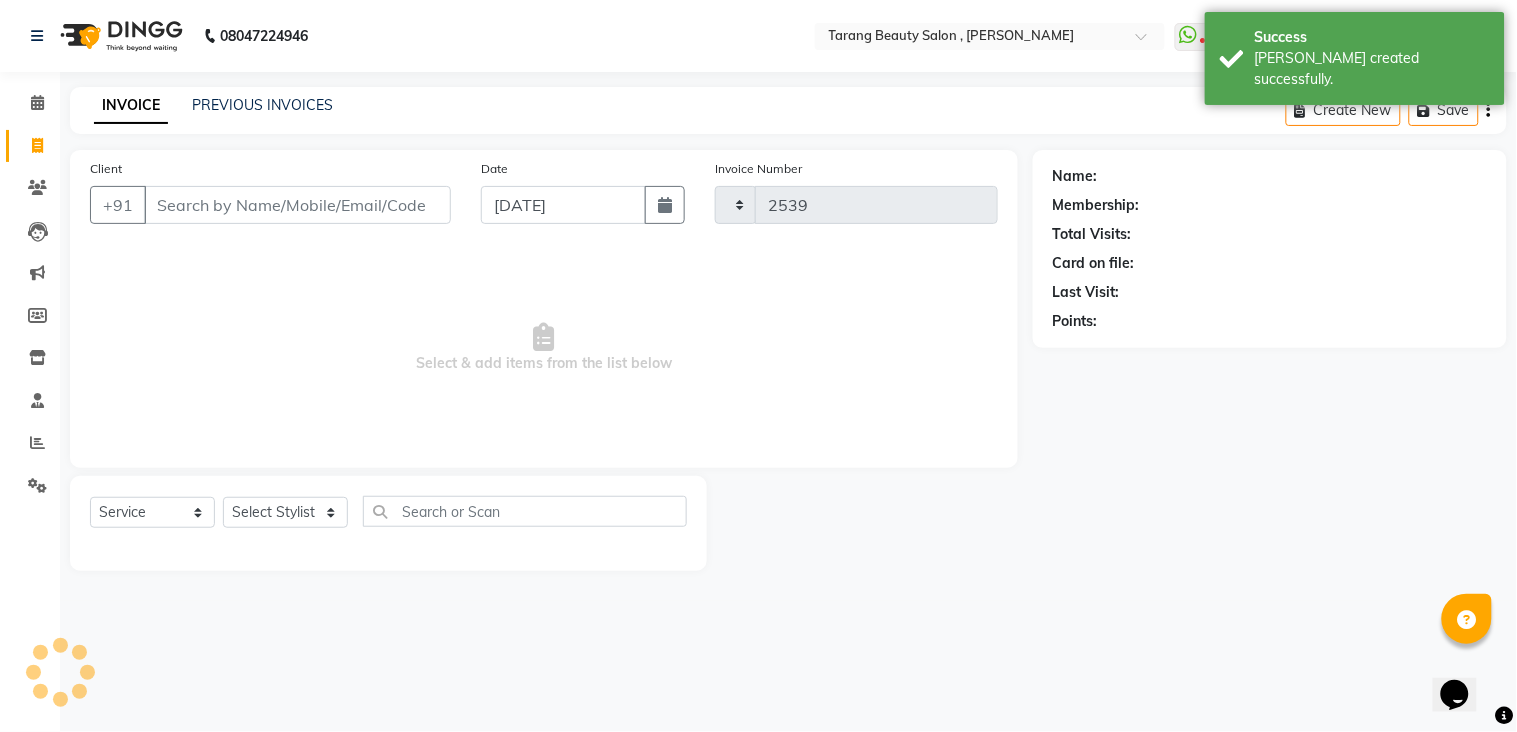 select on "5133" 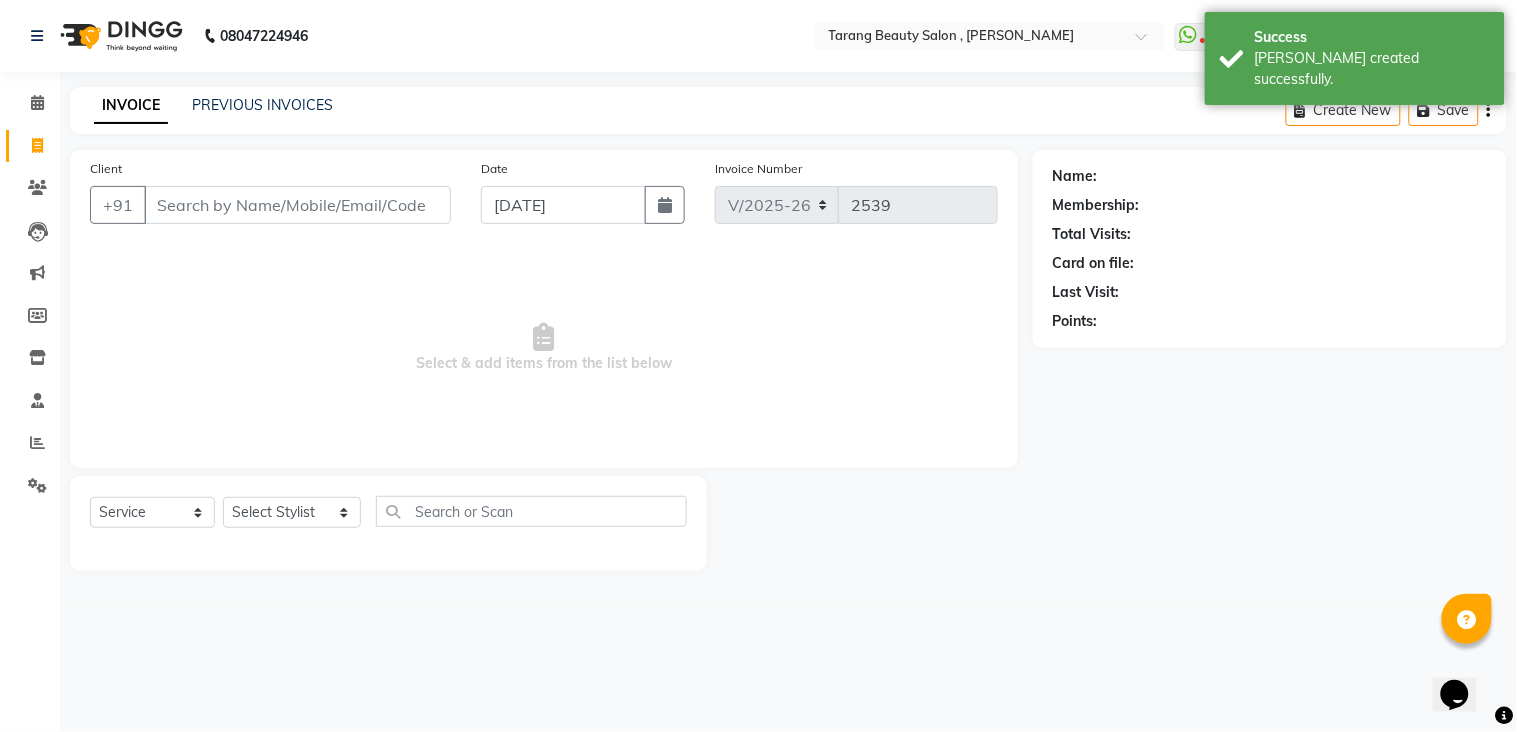 click on "Client" at bounding box center (297, 205) 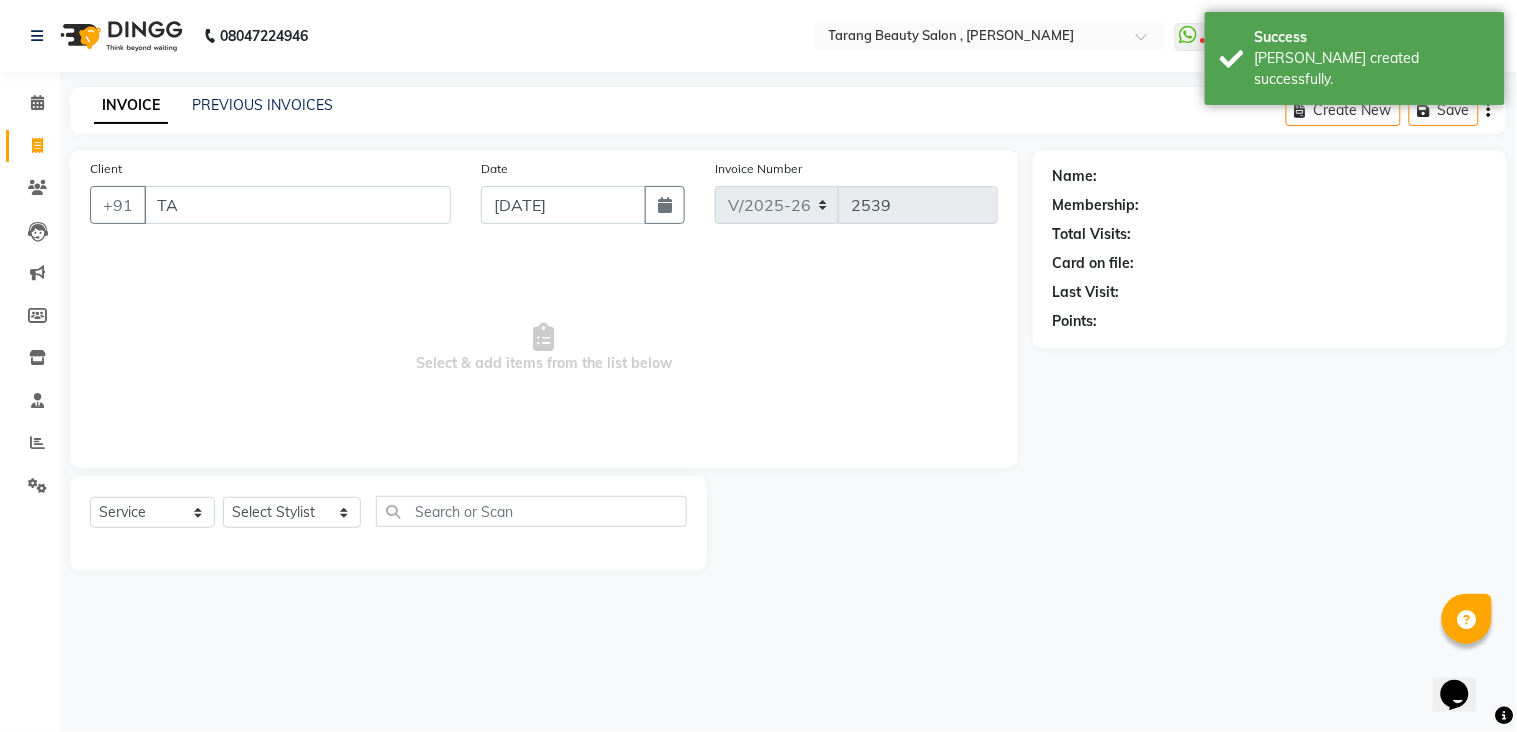 type on "T" 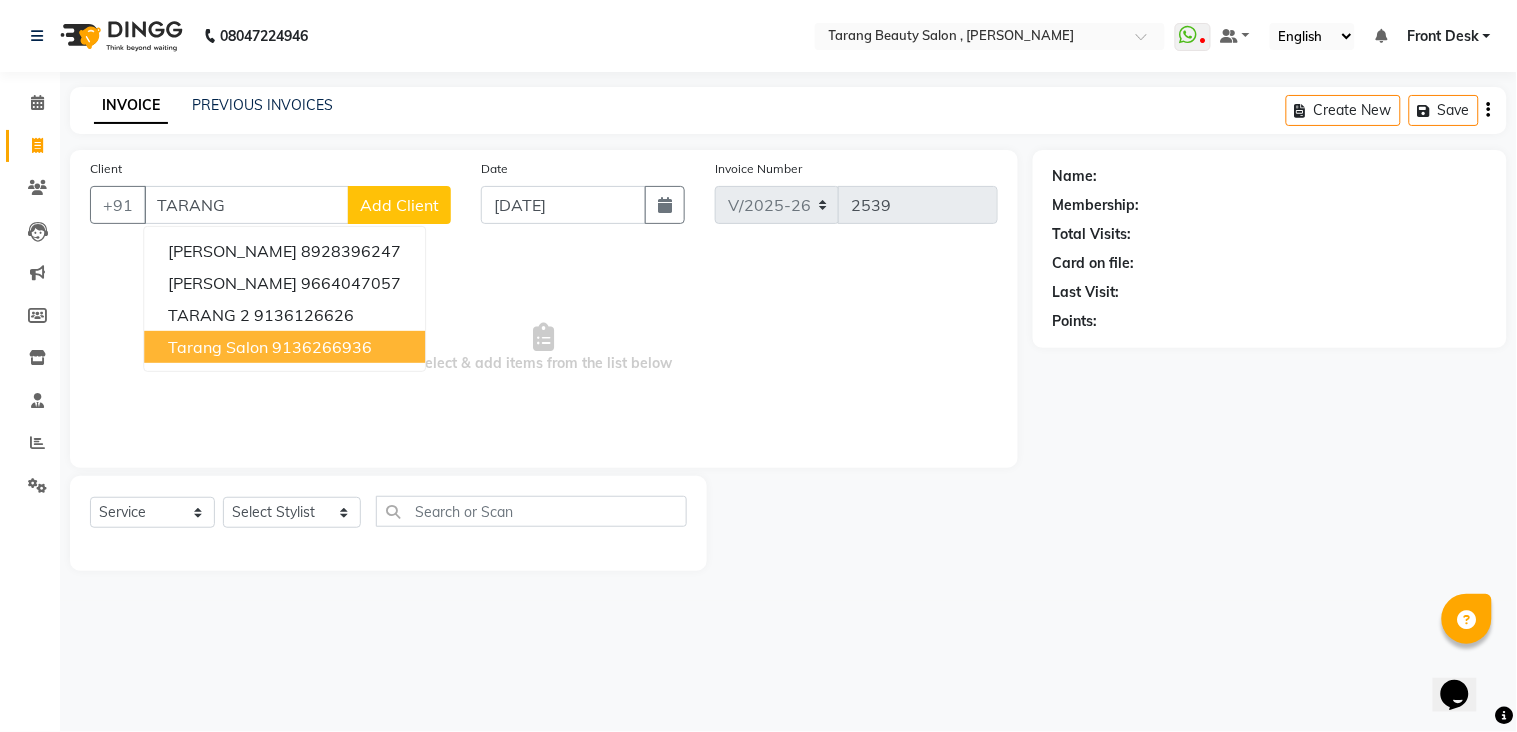 click on "9136266936" at bounding box center [322, 347] 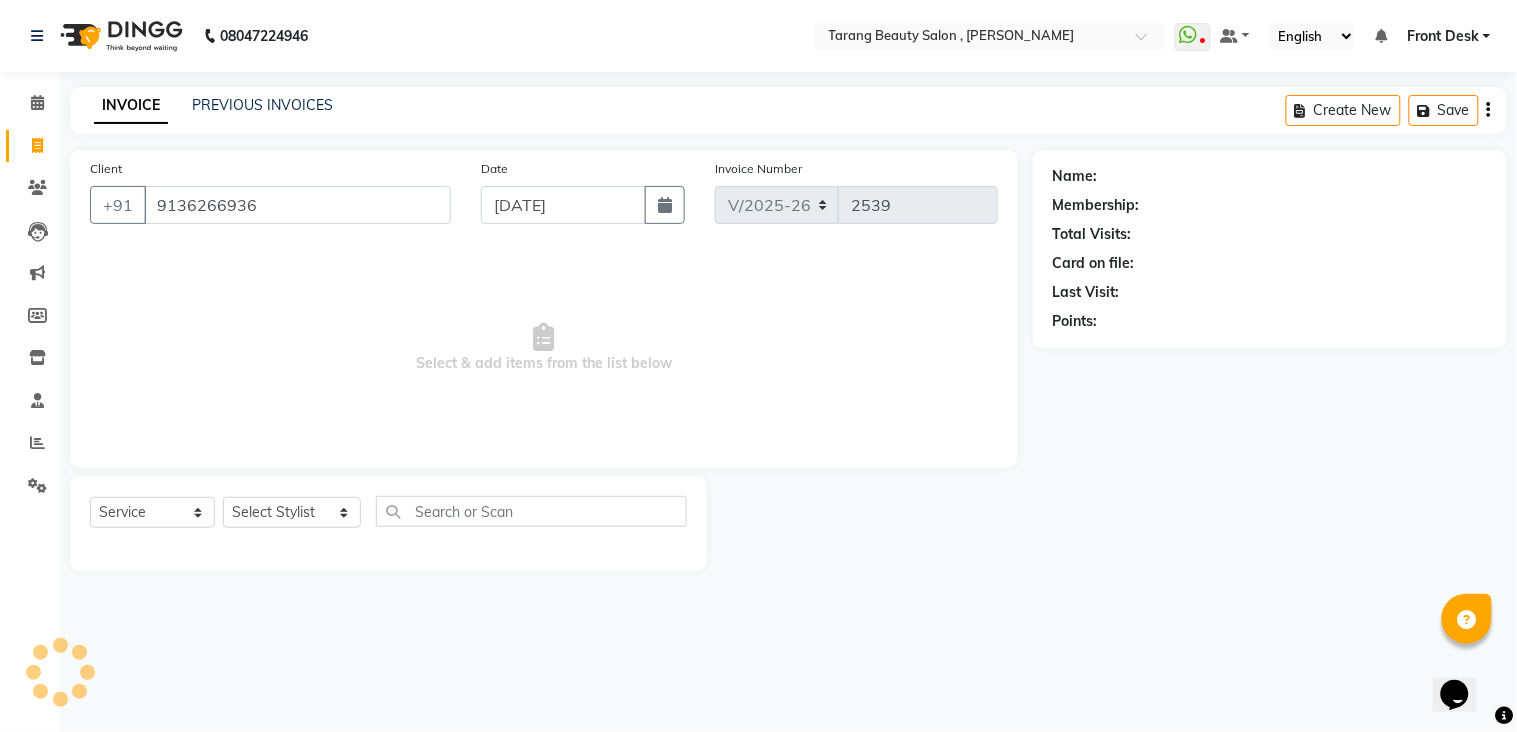 type on "9136266936" 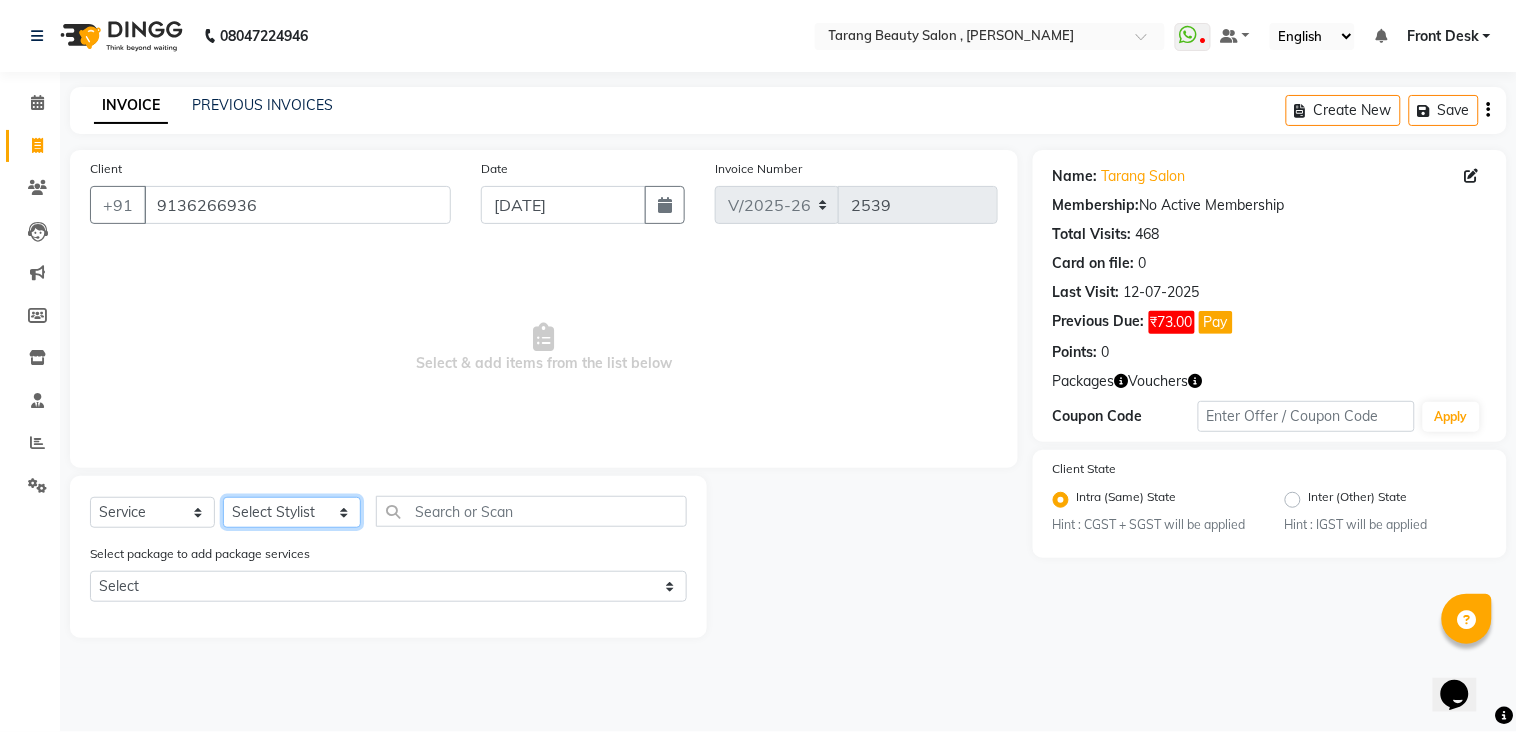 click on "Select Stylist [PERSON_NAME] [PERSON_NAME] [PERSON_NAME] KHAMDARE [PERSON_NAME] [PERSON_NAME] Front Desk GAYATRI [PERSON_NAME]  [PERSON_NAME] kavita NEHA Pooja [PERSON_NAME]  [PERSON_NAME] KUAVAHA [PERSON_NAME] sadhana [PERSON_NAME] [PERSON_NAME] [PERSON_NAME] [PERSON_NAME] [PERSON_NAME] [PERSON_NAME] [PERSON_NAME]" 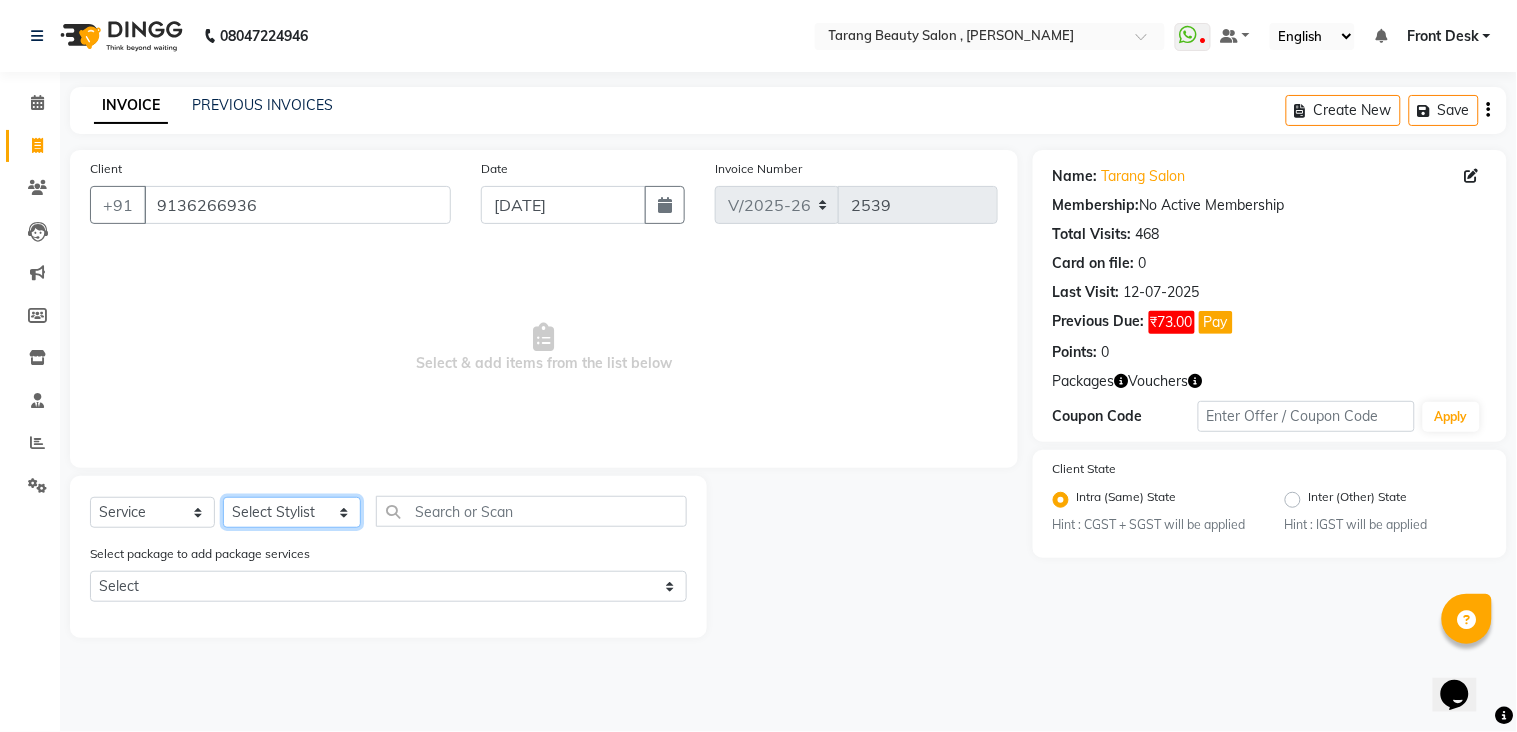 select on "45699" 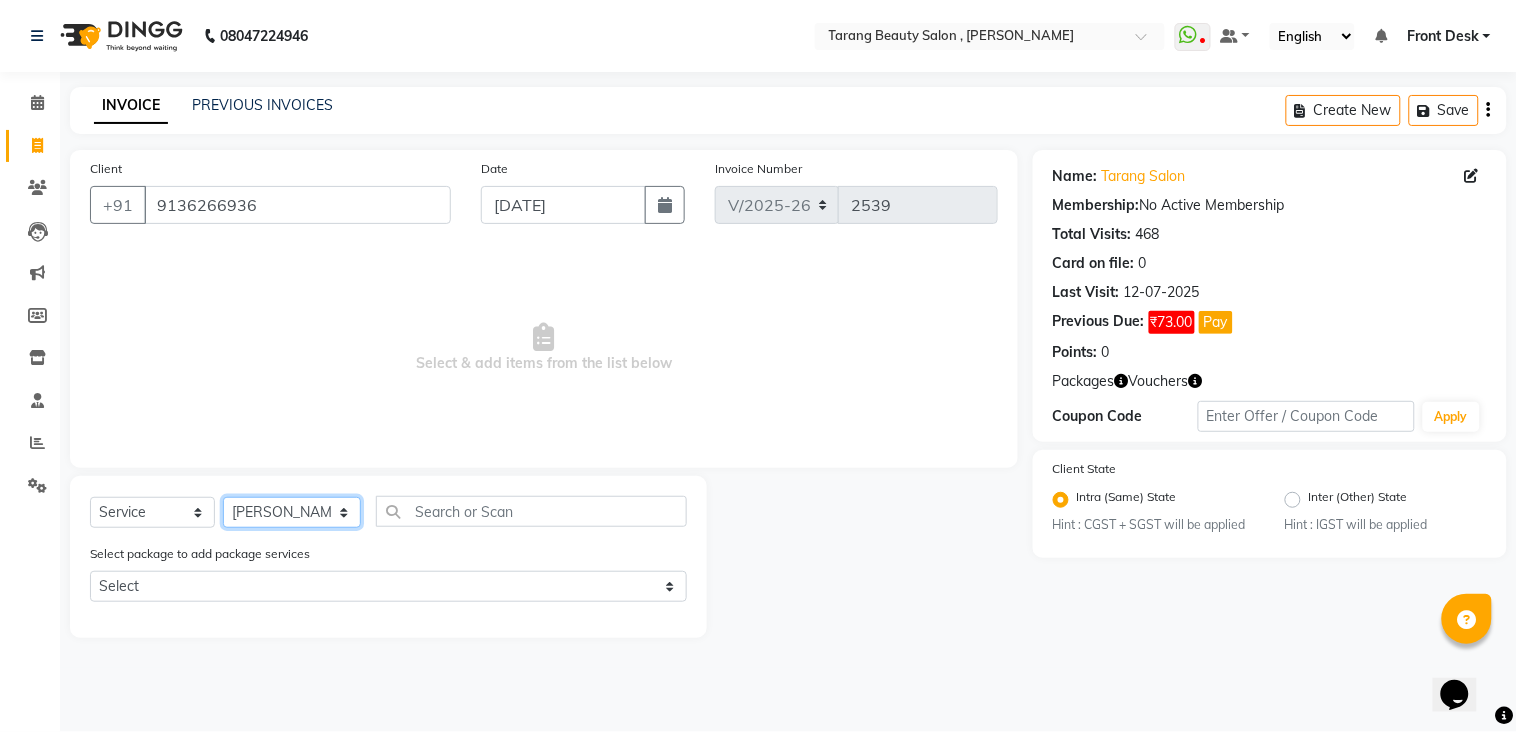 click on "Select Stylist [PERSON_NAME] [PERSON_NAME] [PERSON_NAME] KHAMDARE [PERSON_NAME] [PERSON_NAME] Front Desk GAYATRI [PERSON_NAME]  [PERSON_NAME] kavita NEHA Pooja [PERSON_NAME]  [PERSON_NAME] KUAVAHA [PERSON_NAME] sadhana [PERSON_NAME] [PERSON_NAME] [PERSON_NAME] [PERSON_NAME] [PERSON_NAME] [PERSON_NAME] [PERSON_NAME]" 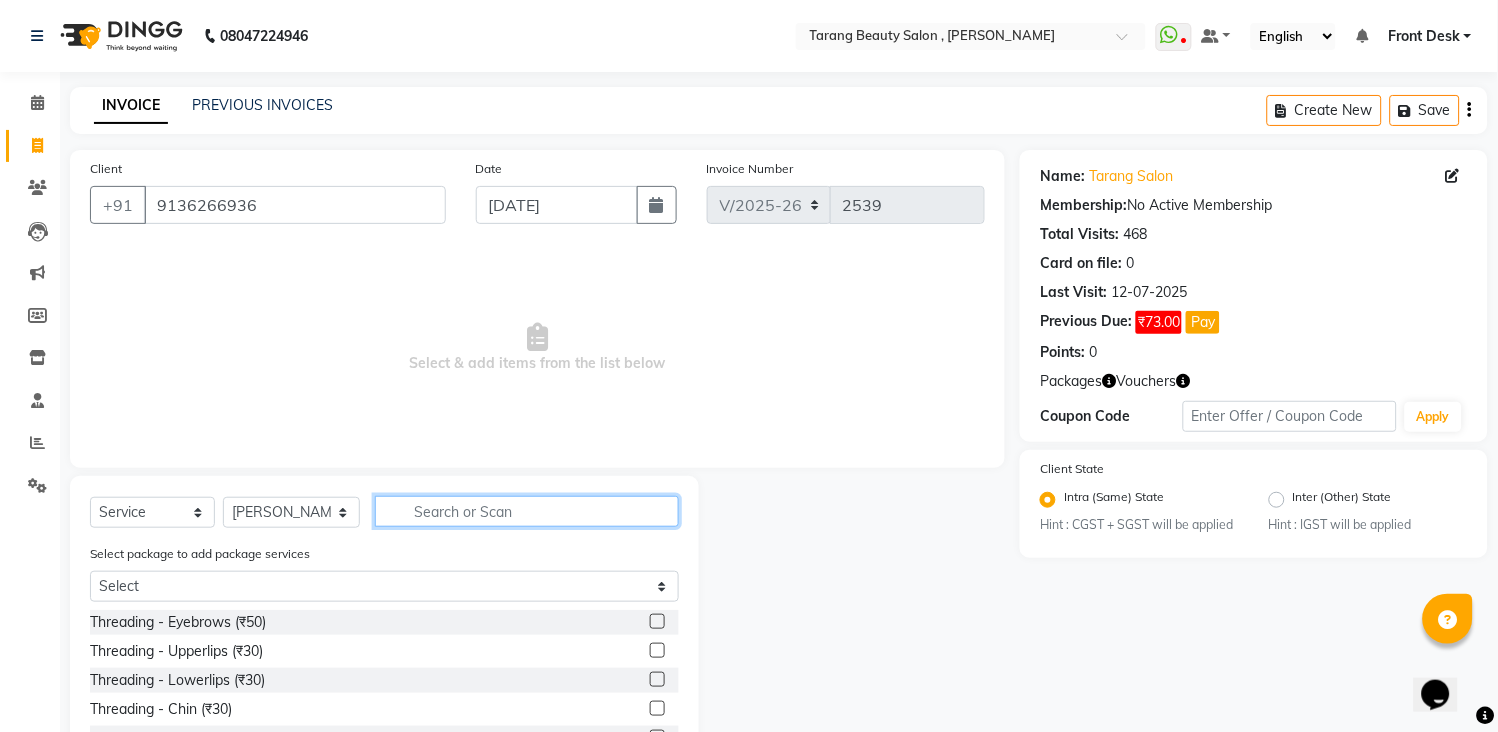 click 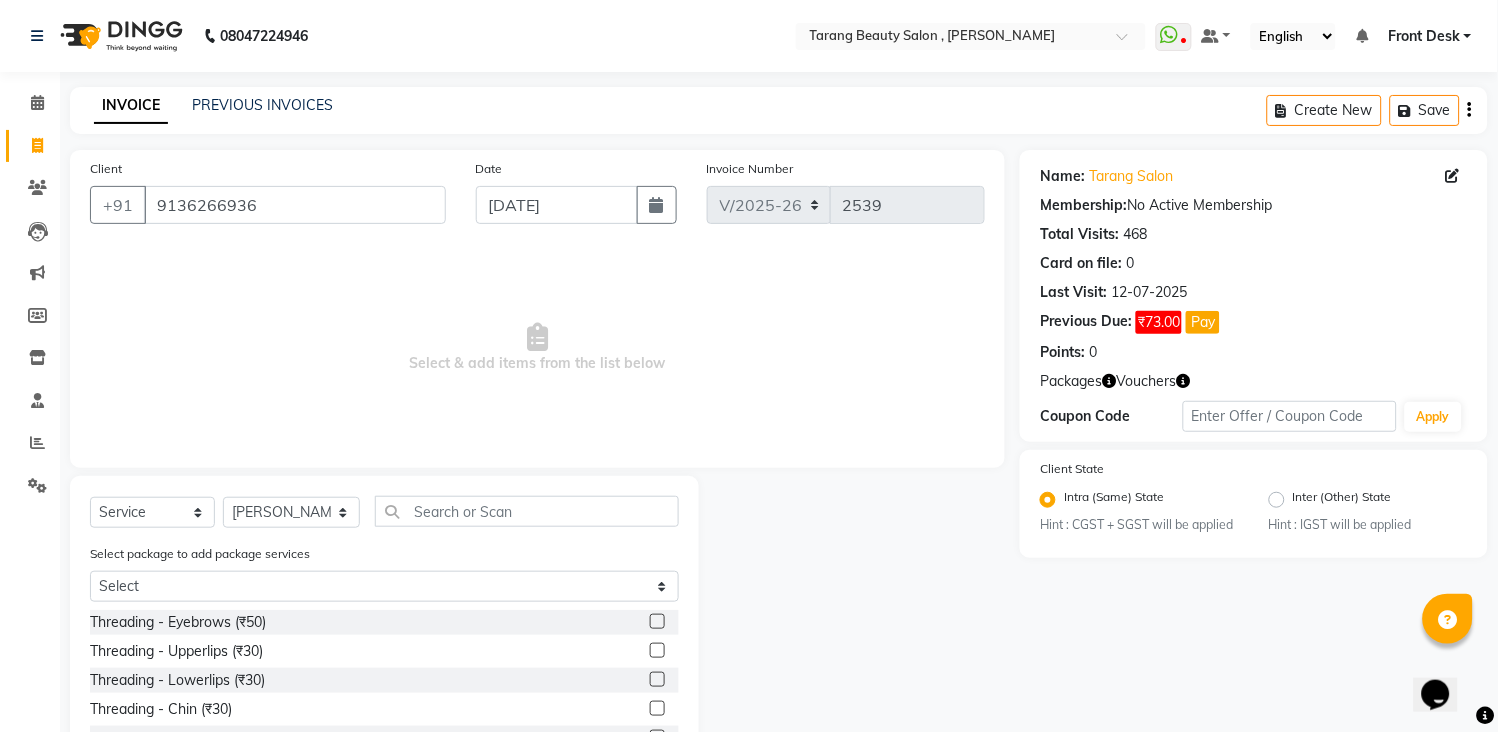 click 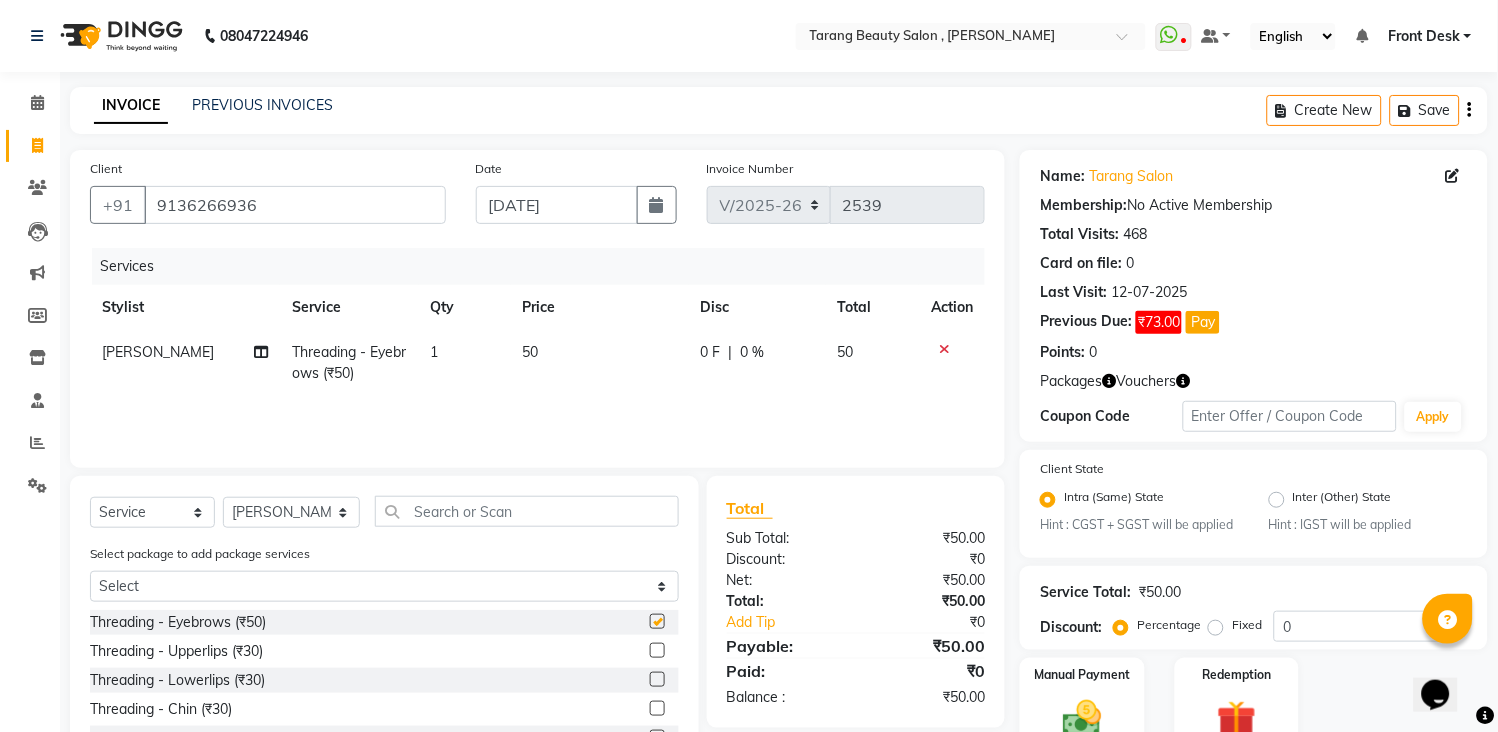 checkbox on "false" 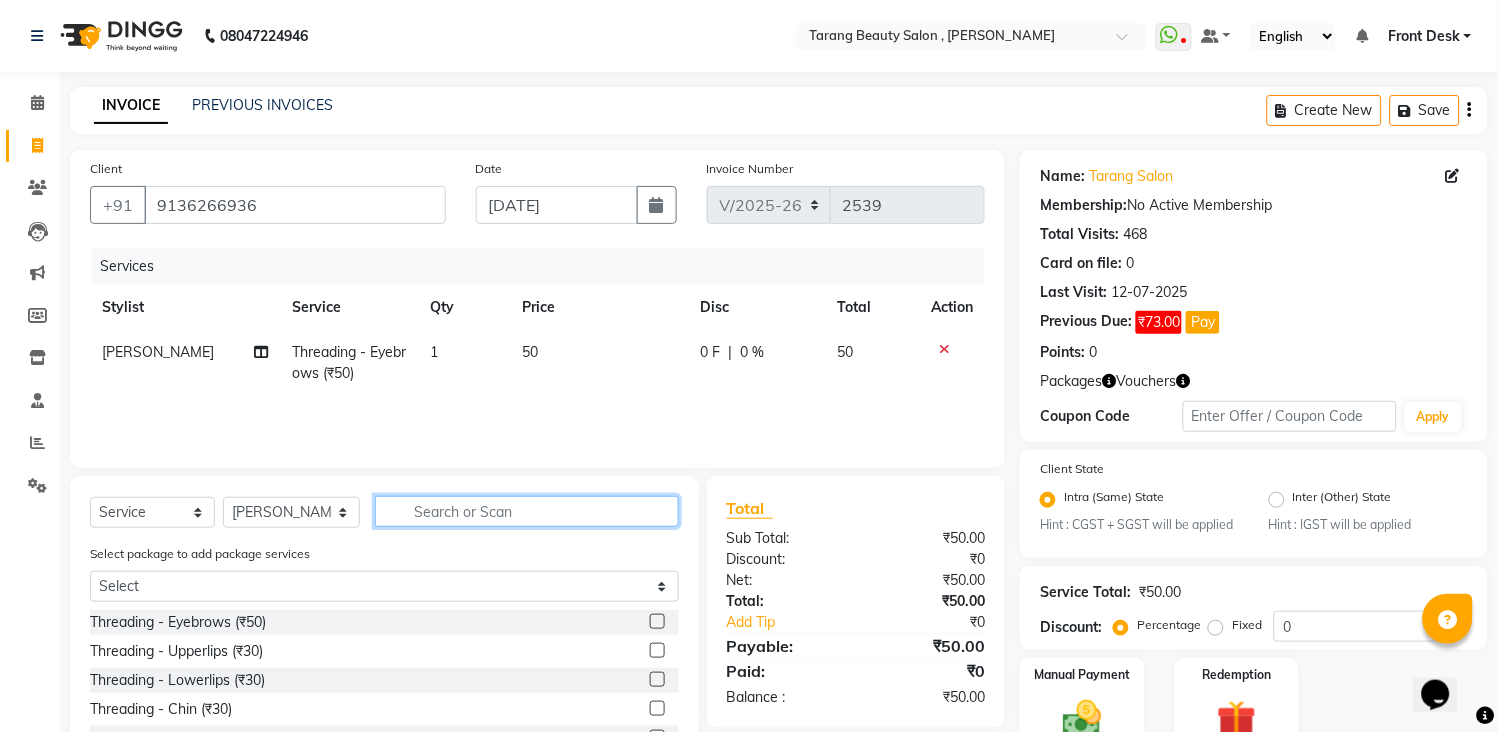 click 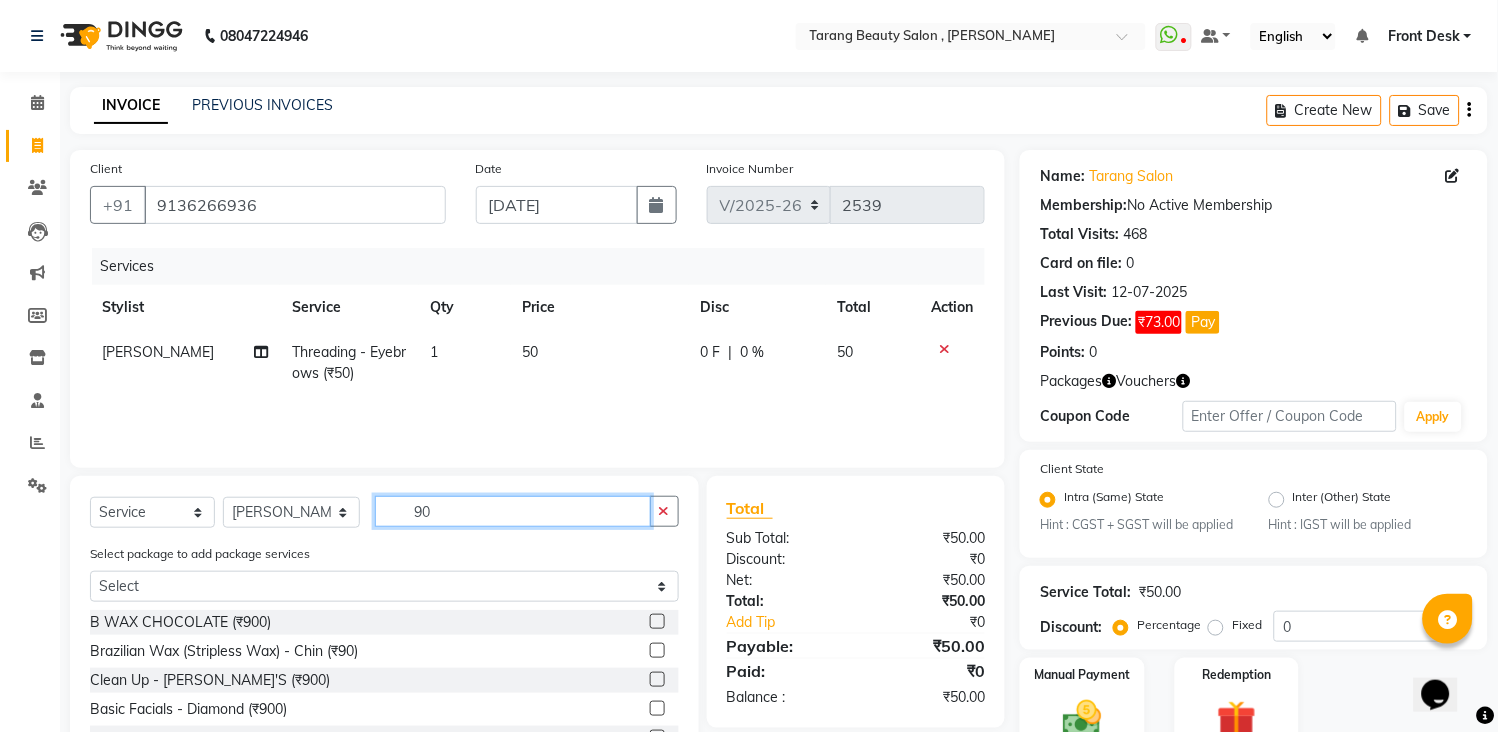 type on "90" 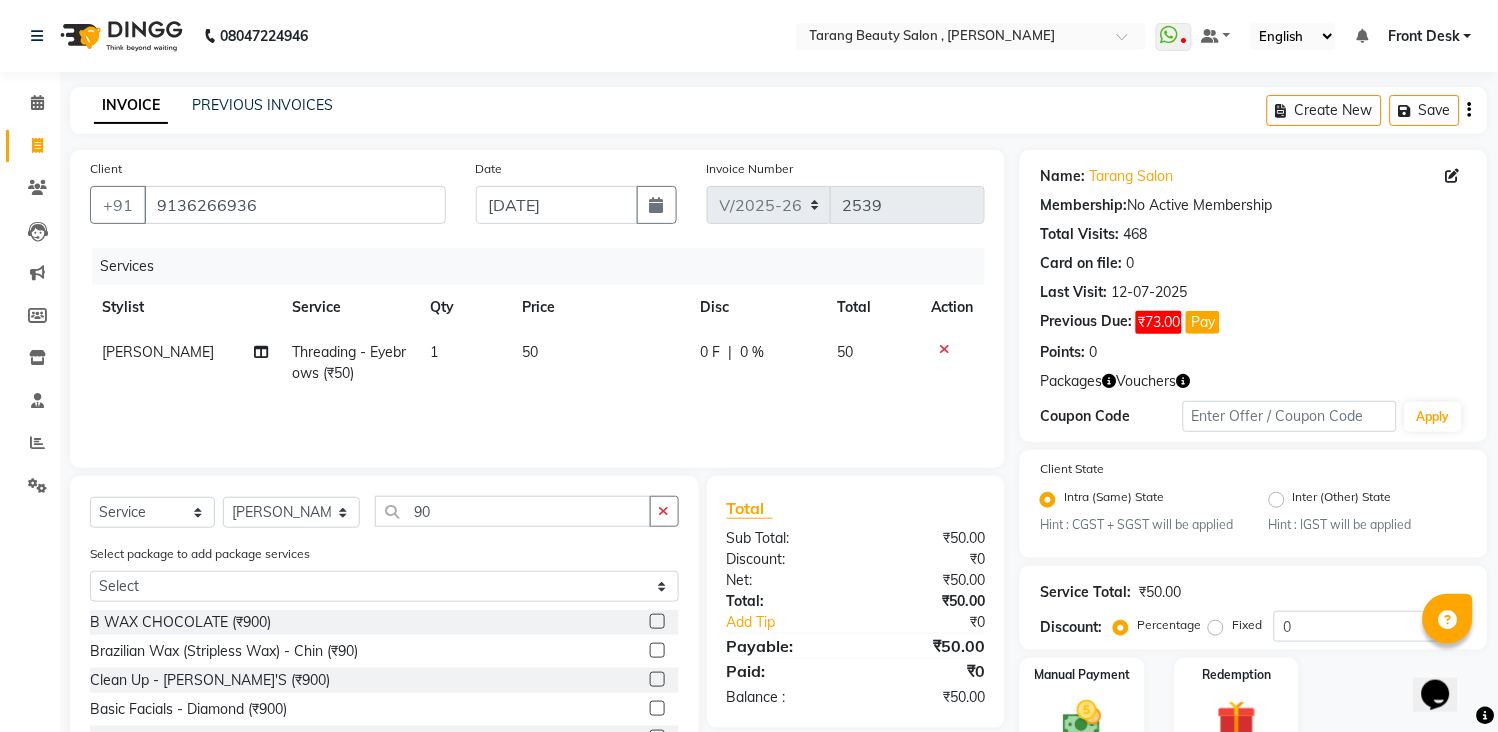 click 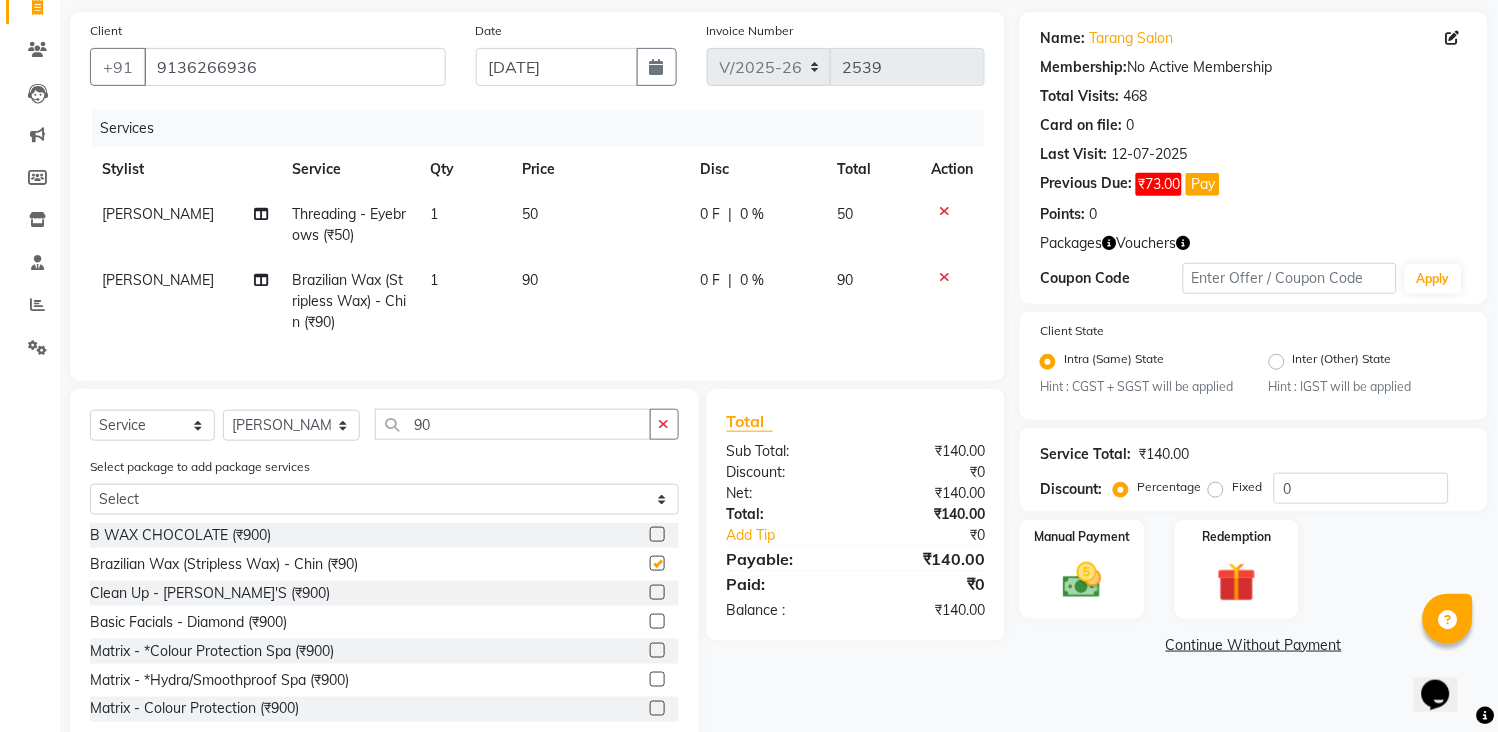 checkbox on "false" 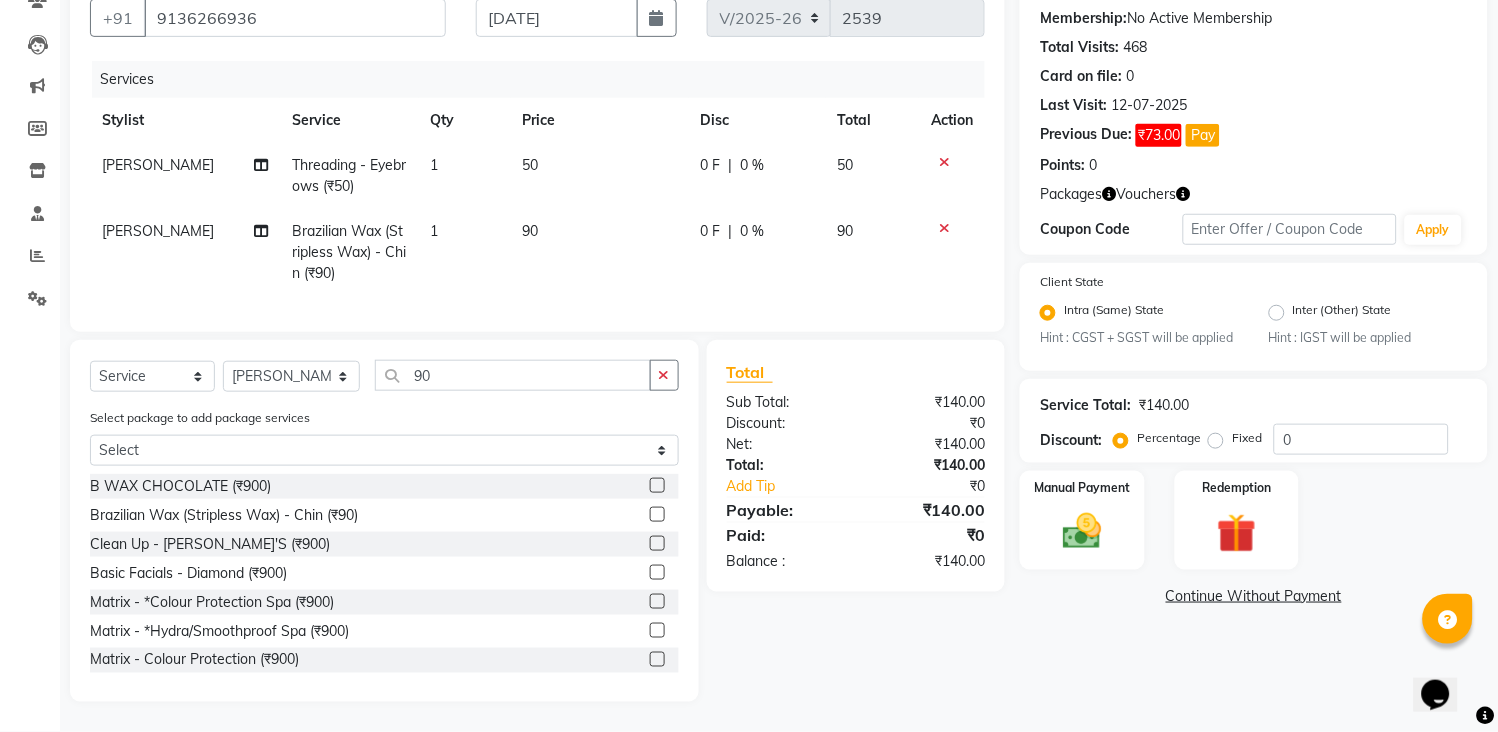 click on "90" 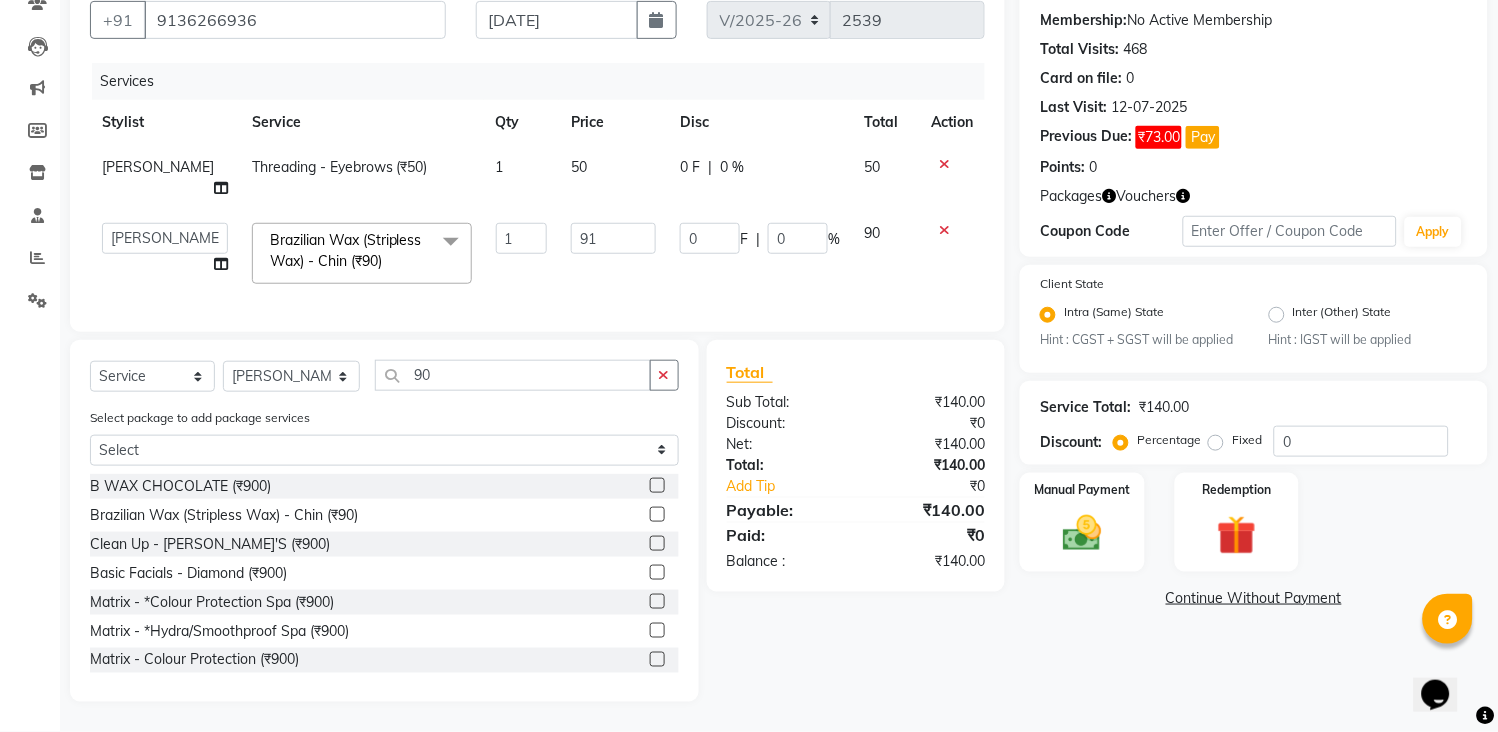 type on "9" 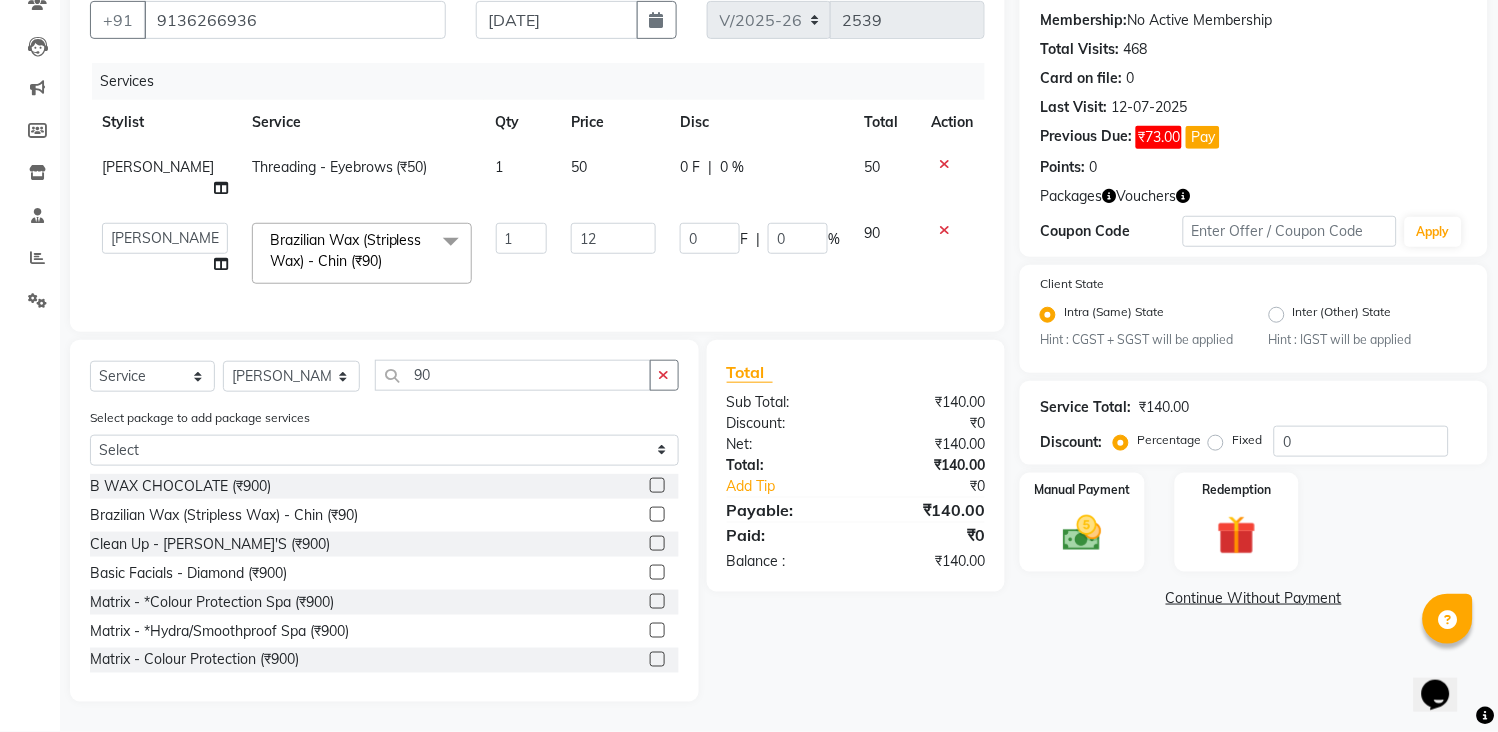 type on "120" 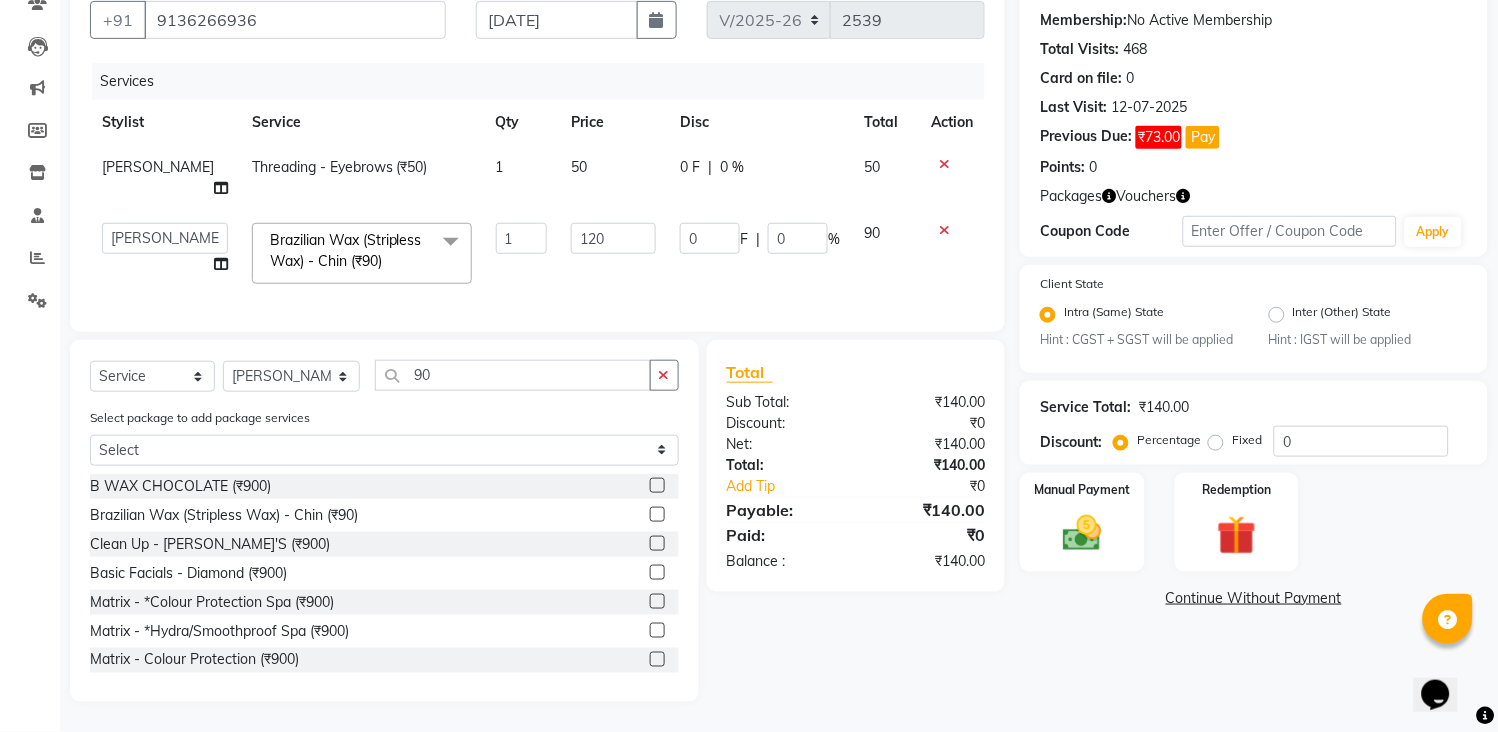 click on "0 F | 0 %" 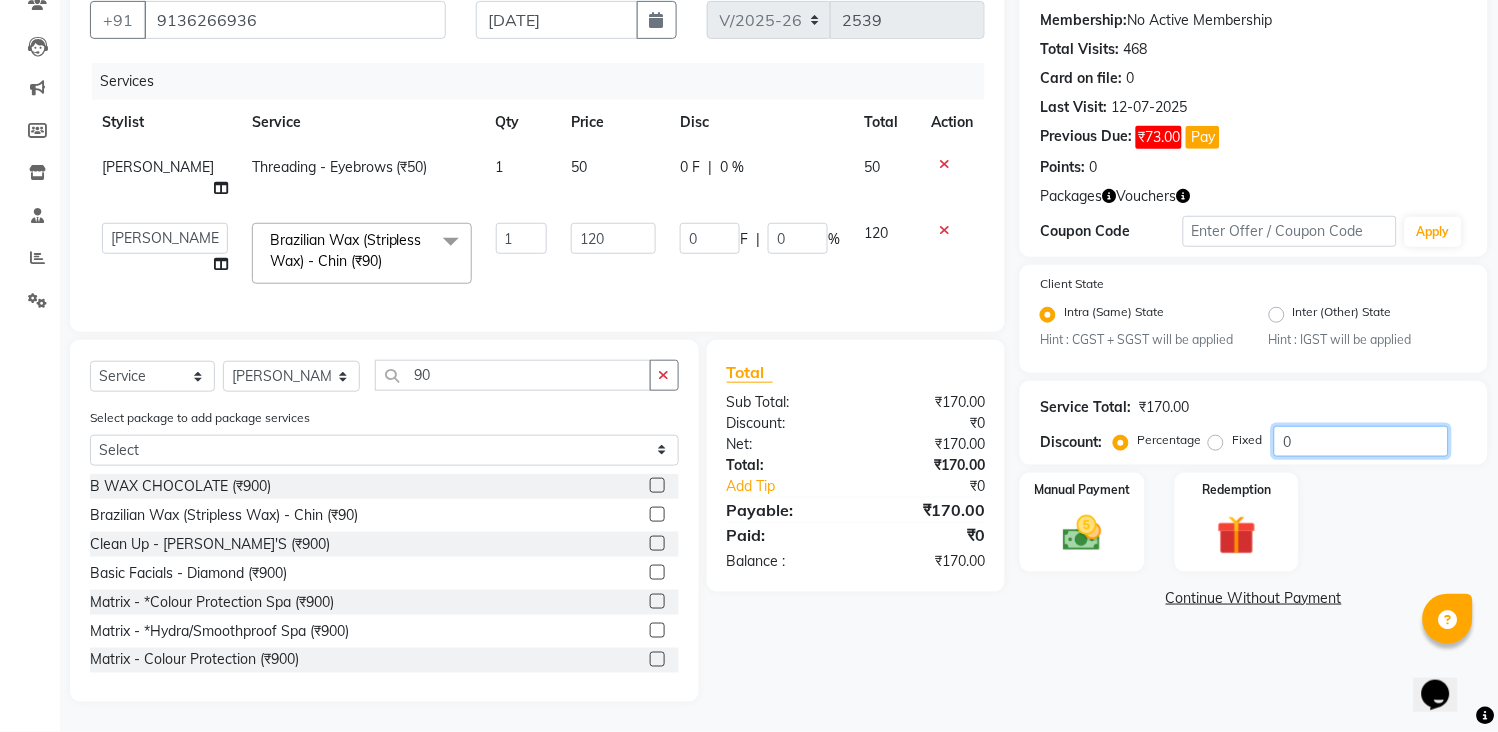 click on "0" 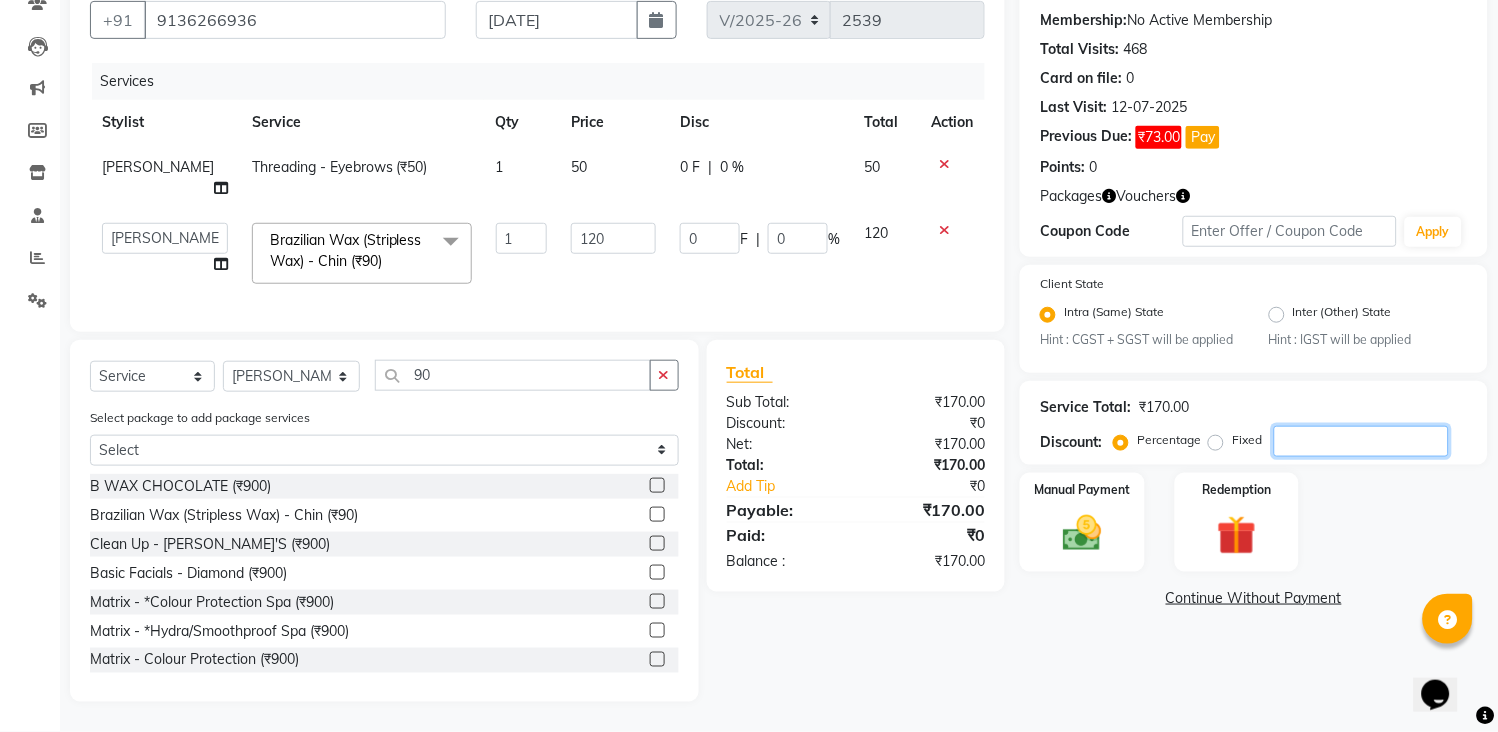 type on "1" 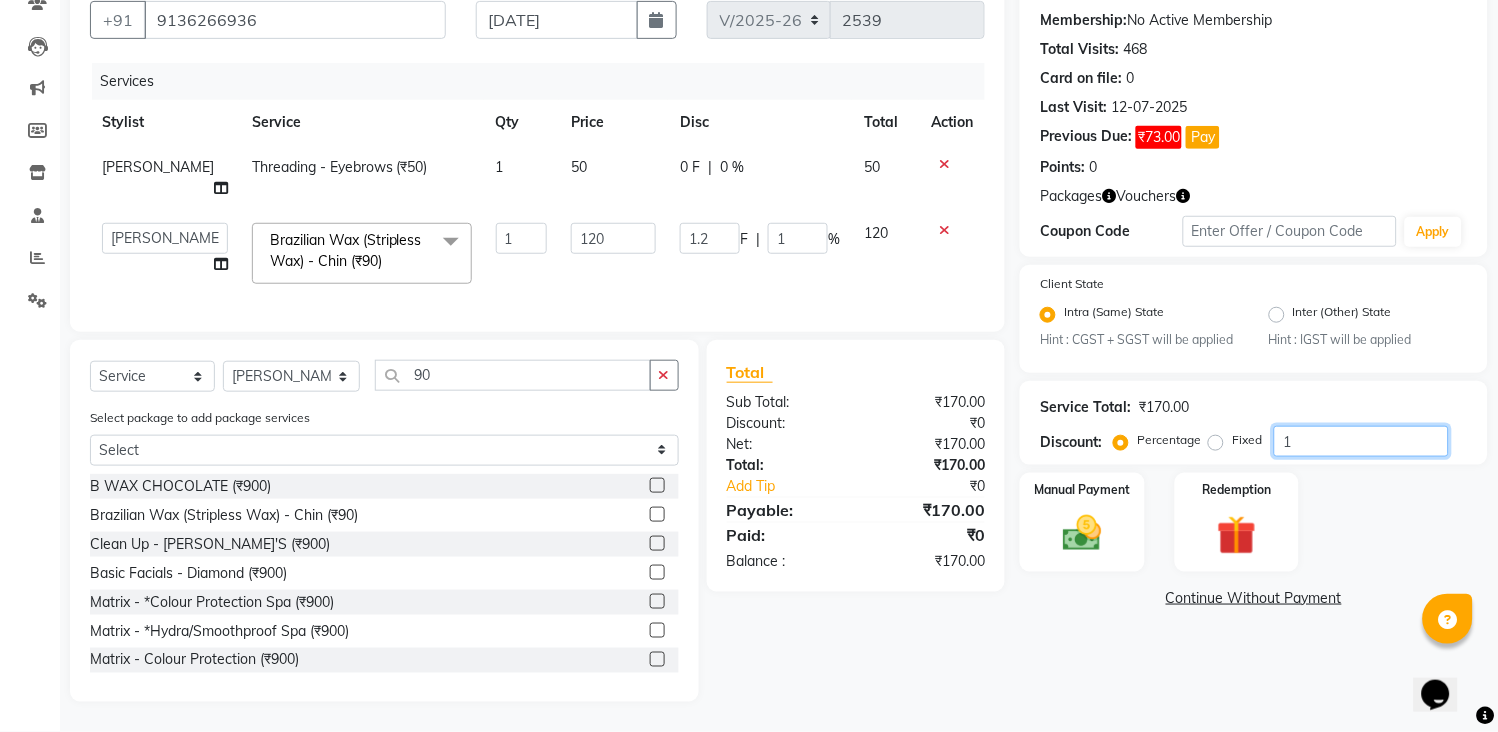 type on "10" 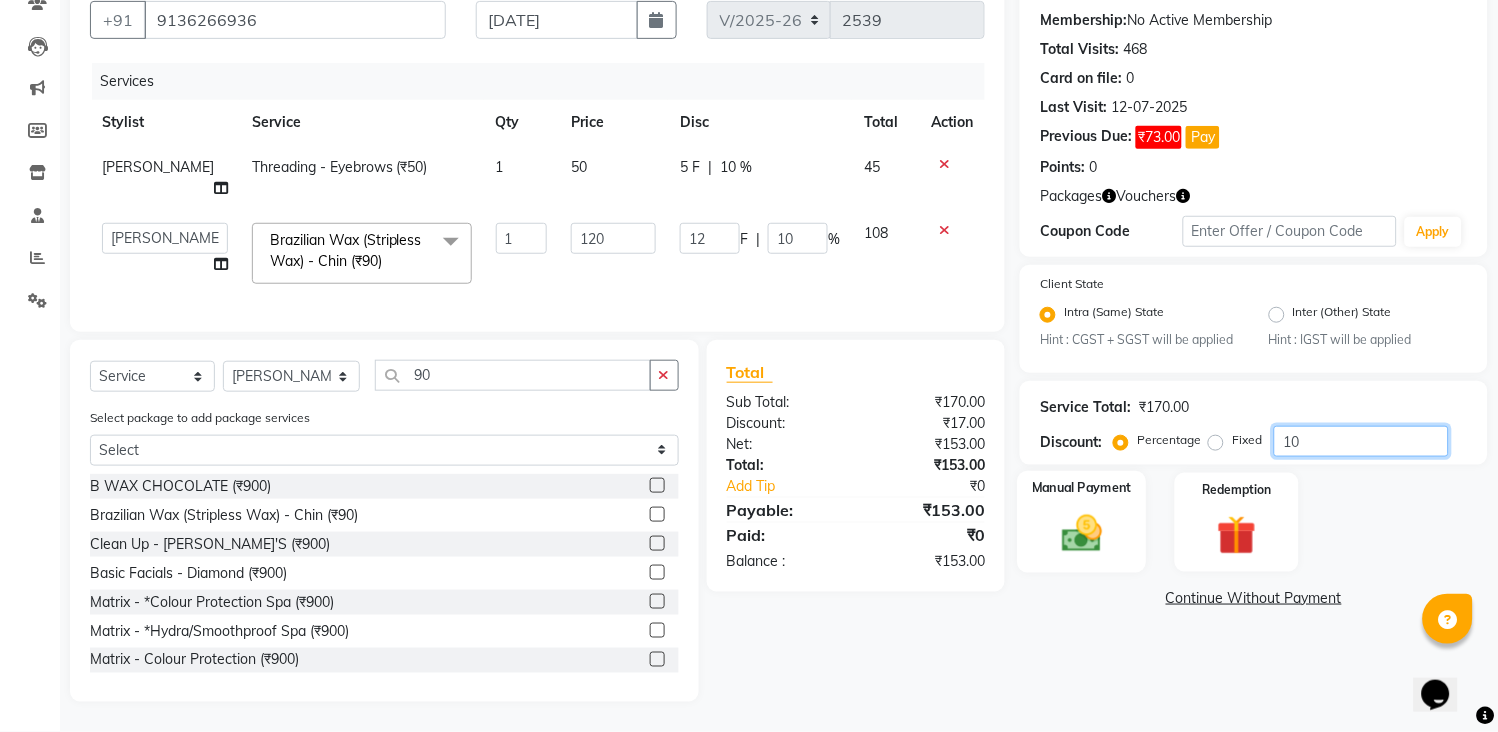 type on "10" 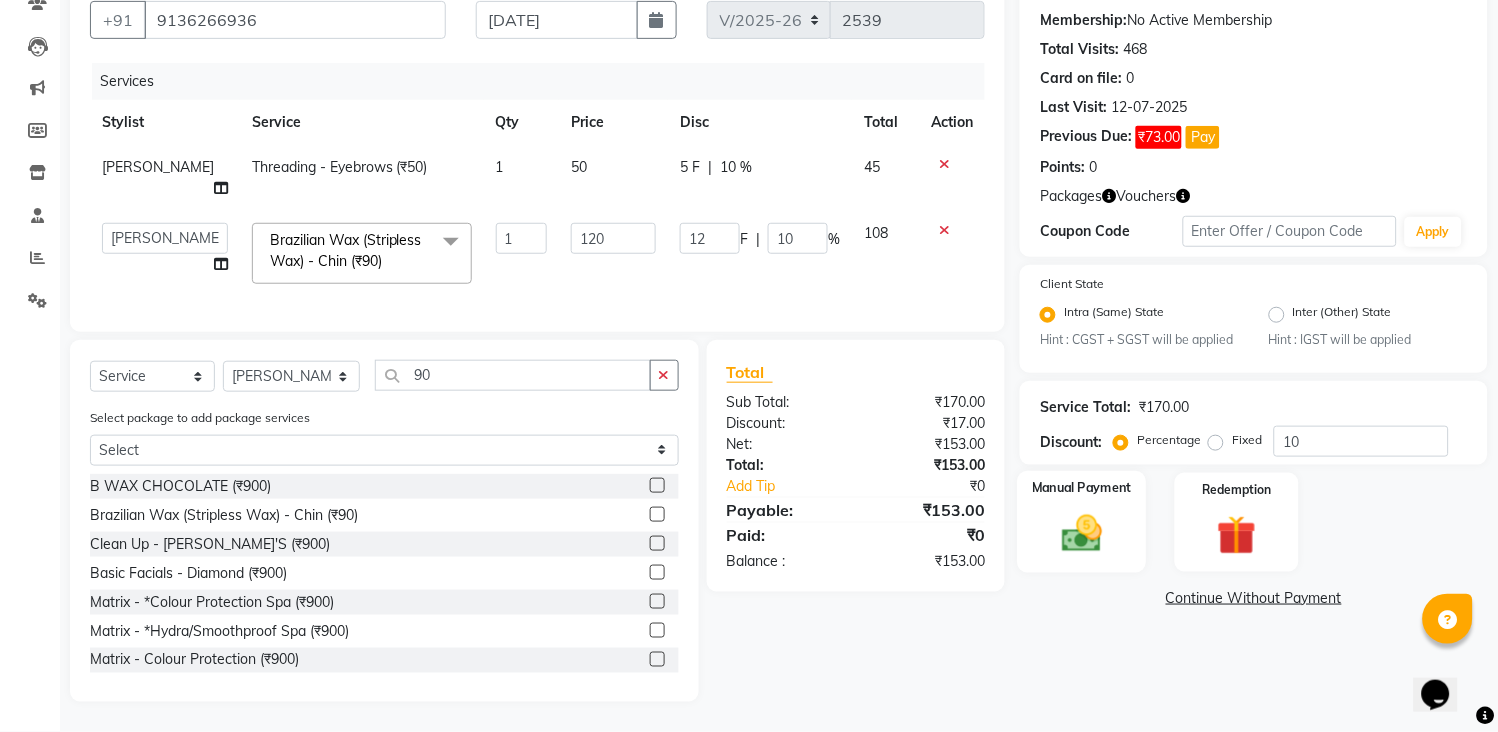 click on "Manual Payment" 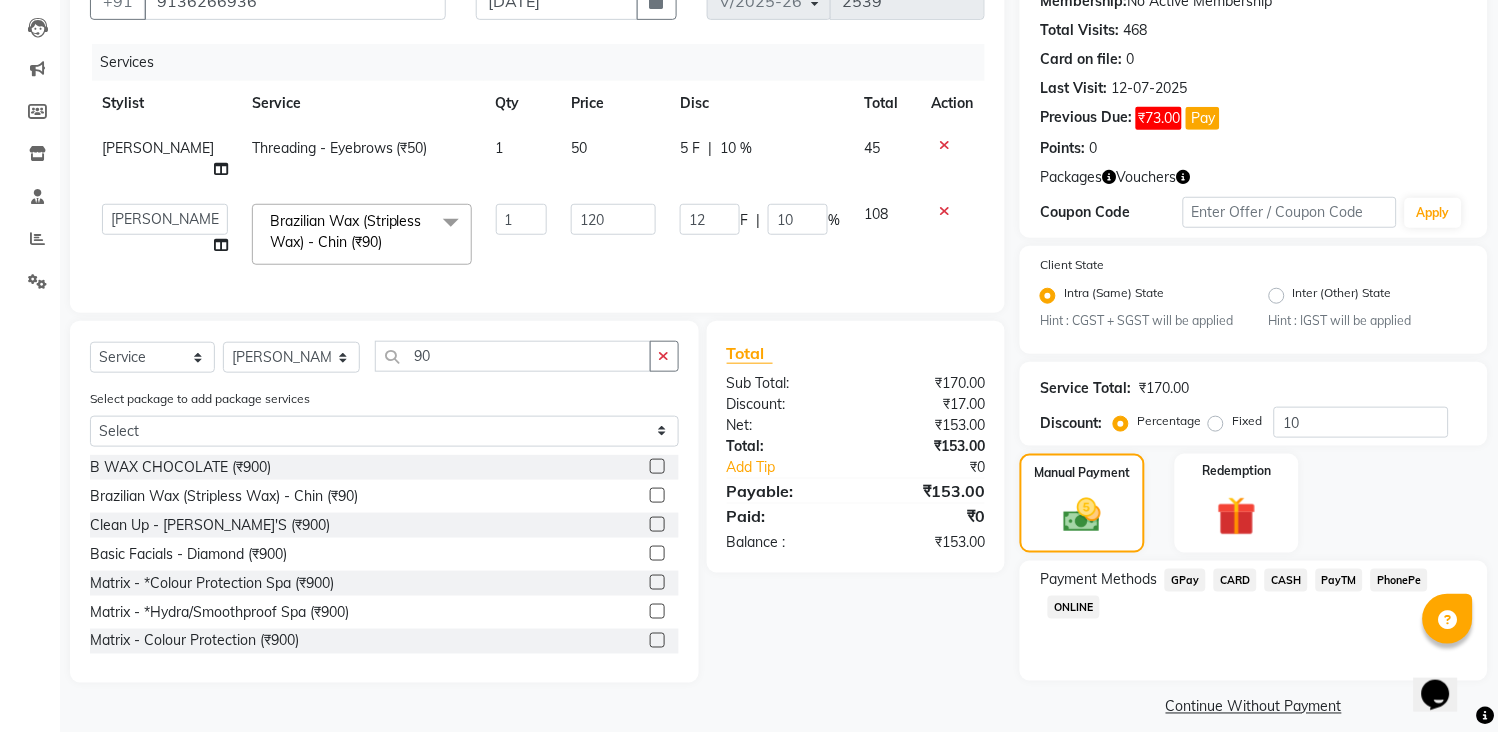 drag, startPoint x: 1168, startPoint y: 582, endPoint x: 1241, endPoint y: 627, distance: 85.75546 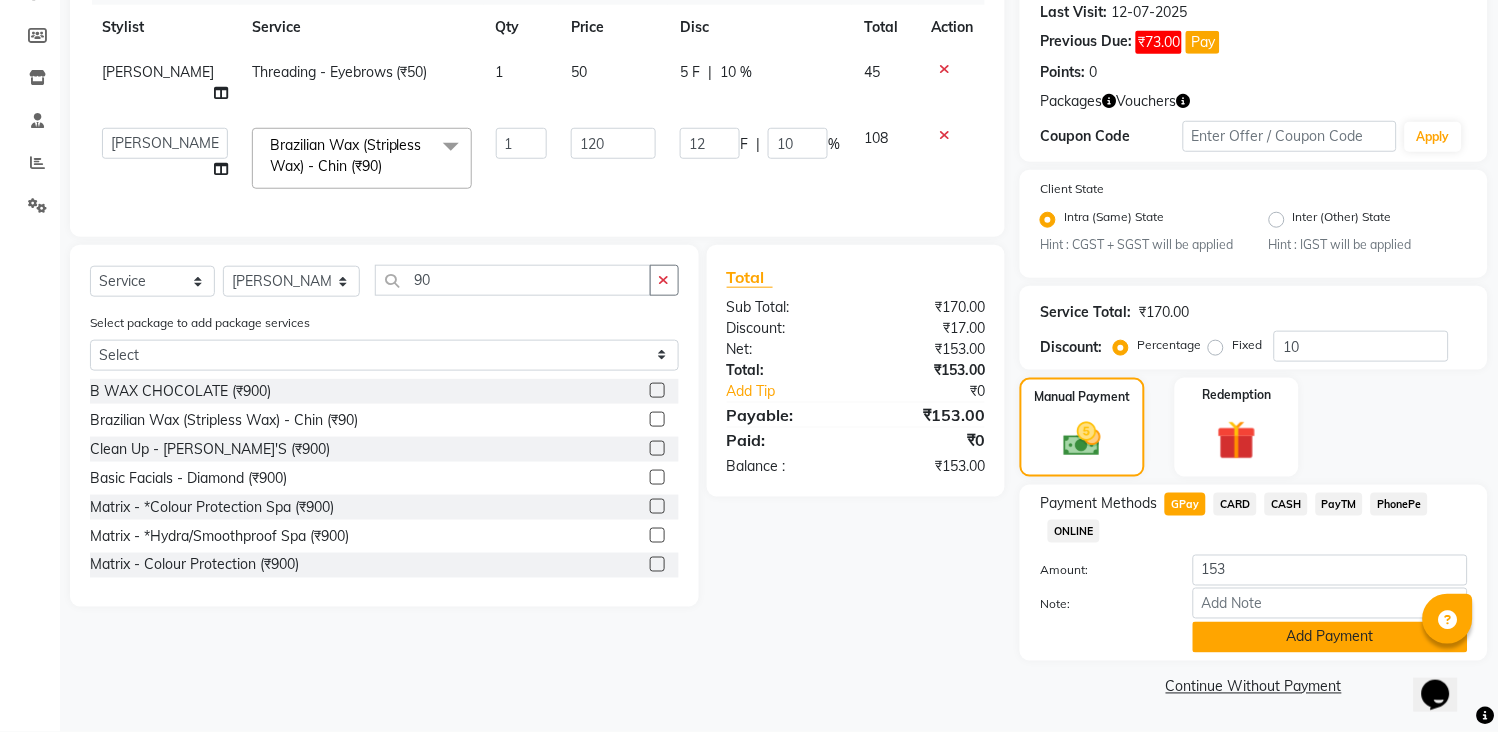 click on "Add Payment" 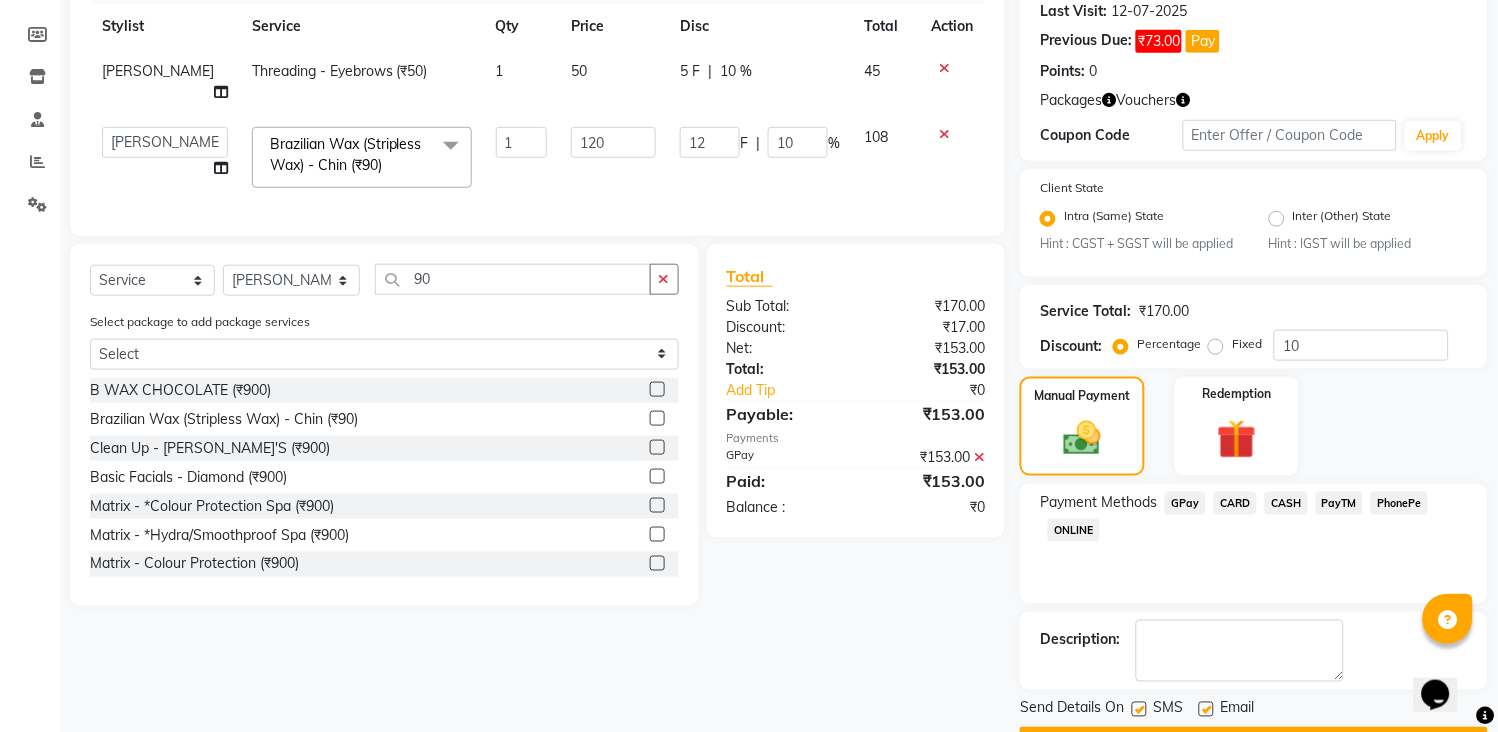 scroll, scrollTop: 336, scrollLeft: 0, axis: vertical 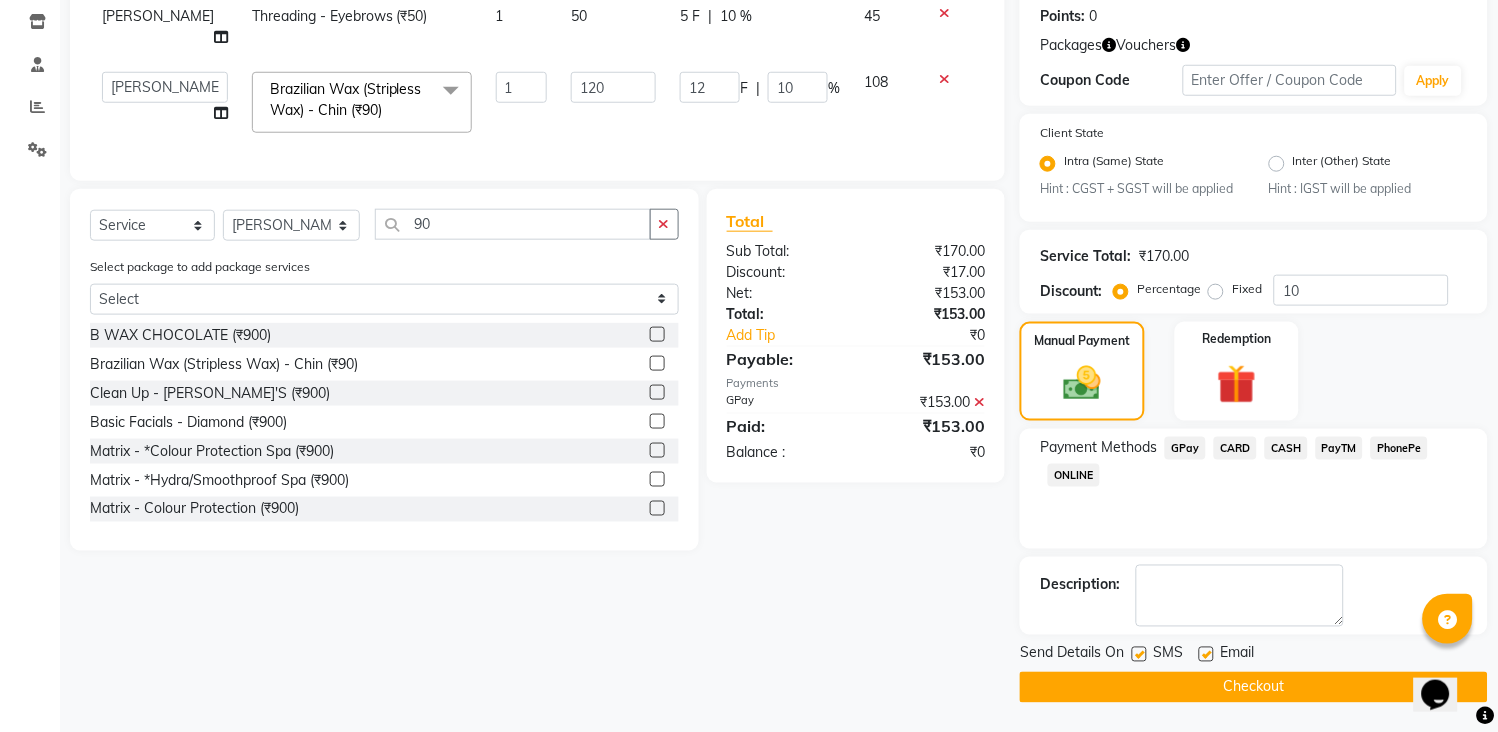click on "Checkout" 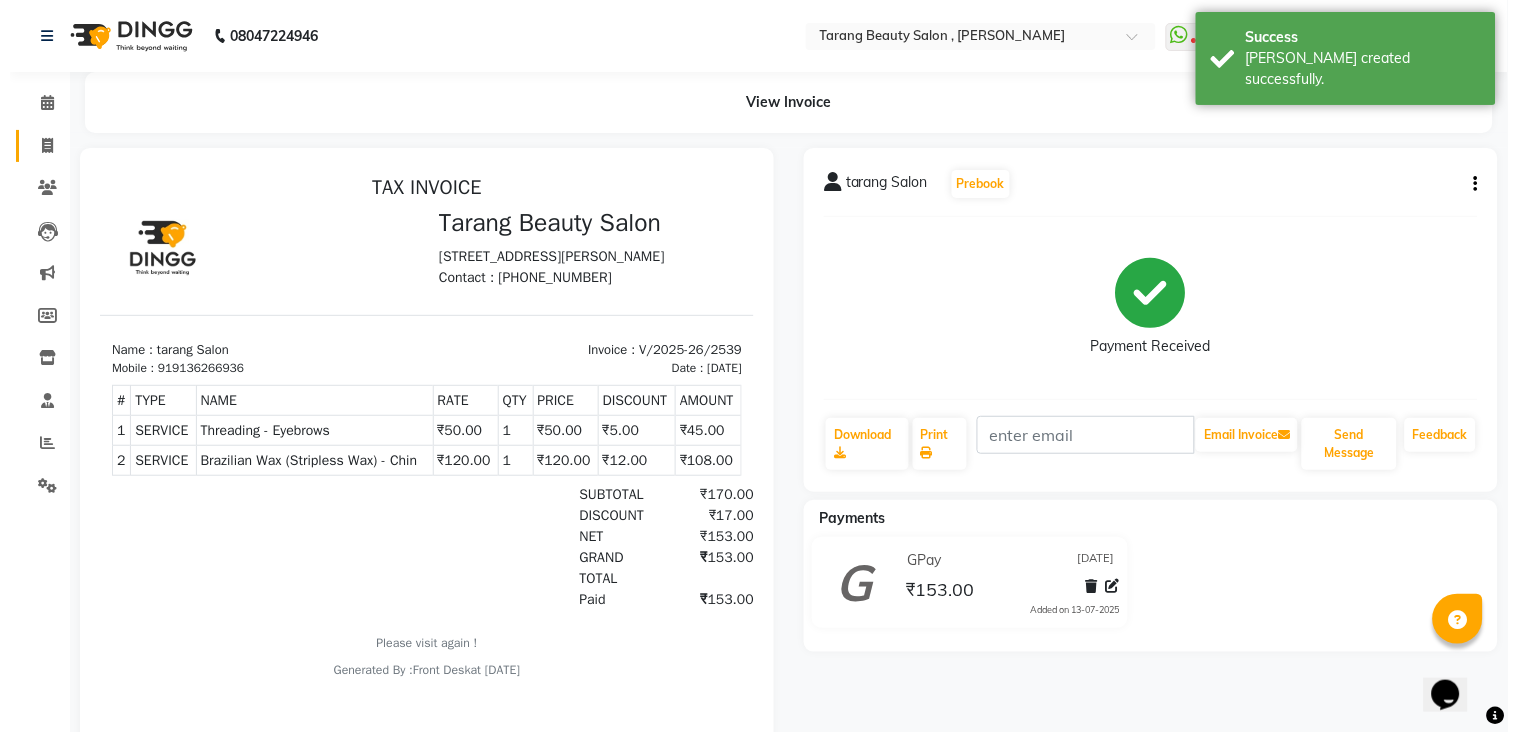 scroll, scrollTop: 0, scrollLeft: 0, axis: both 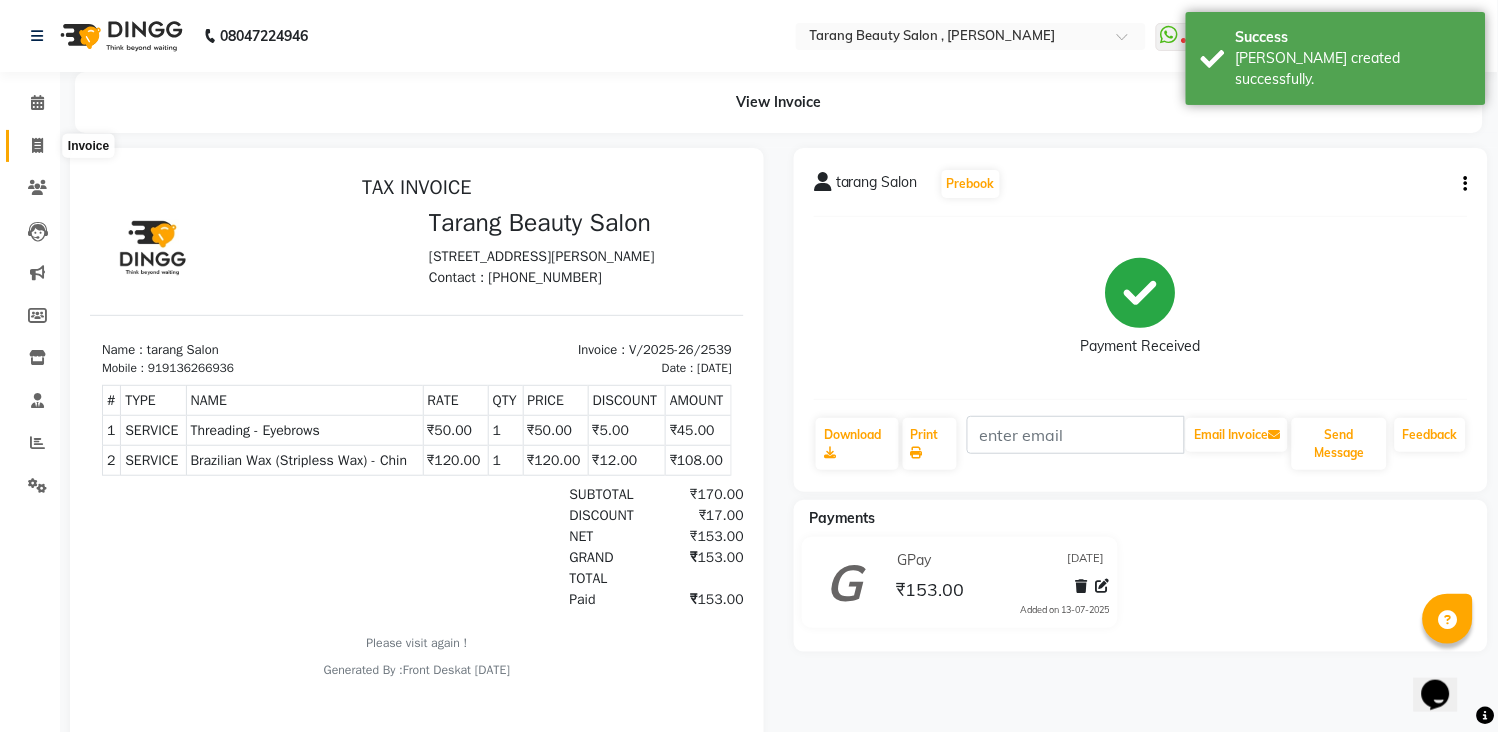 click 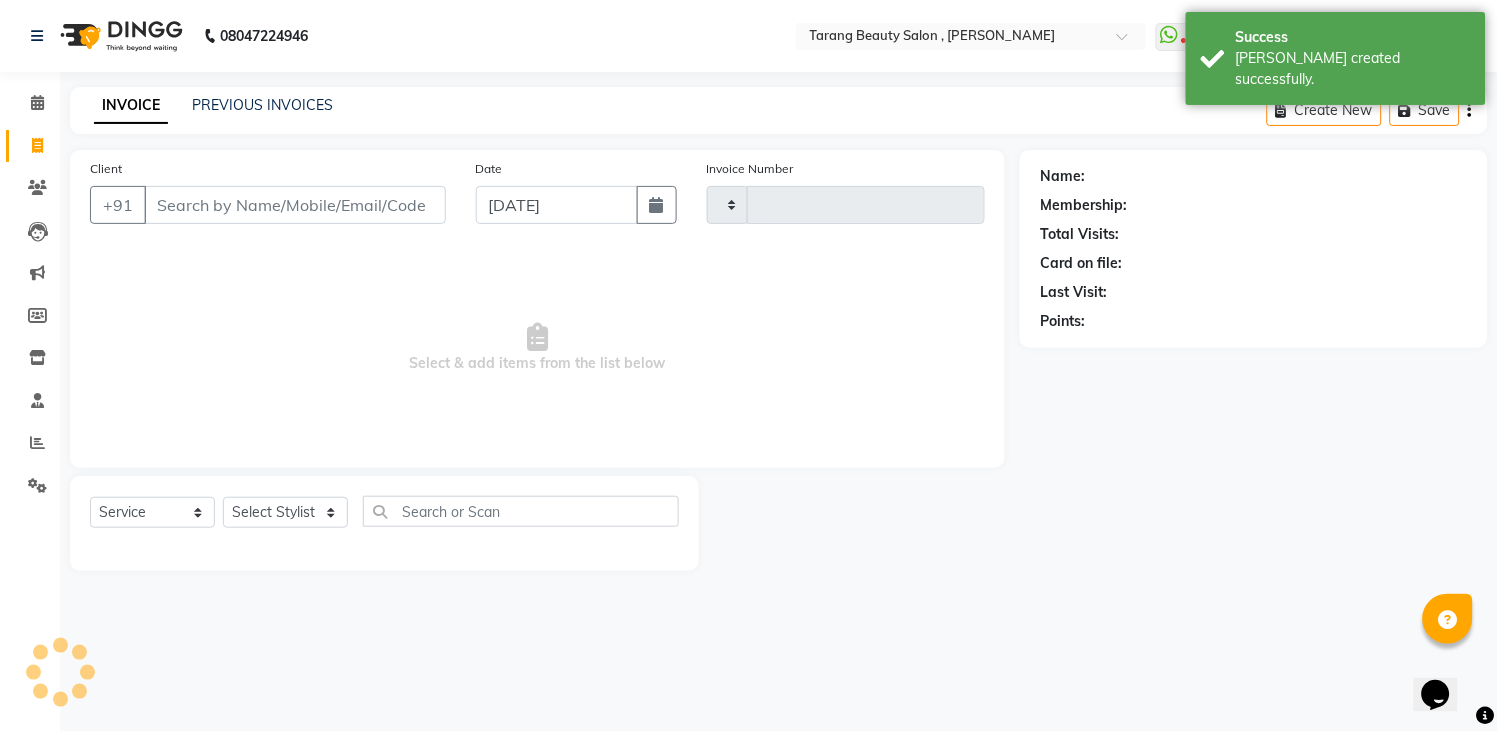 type on "2540" 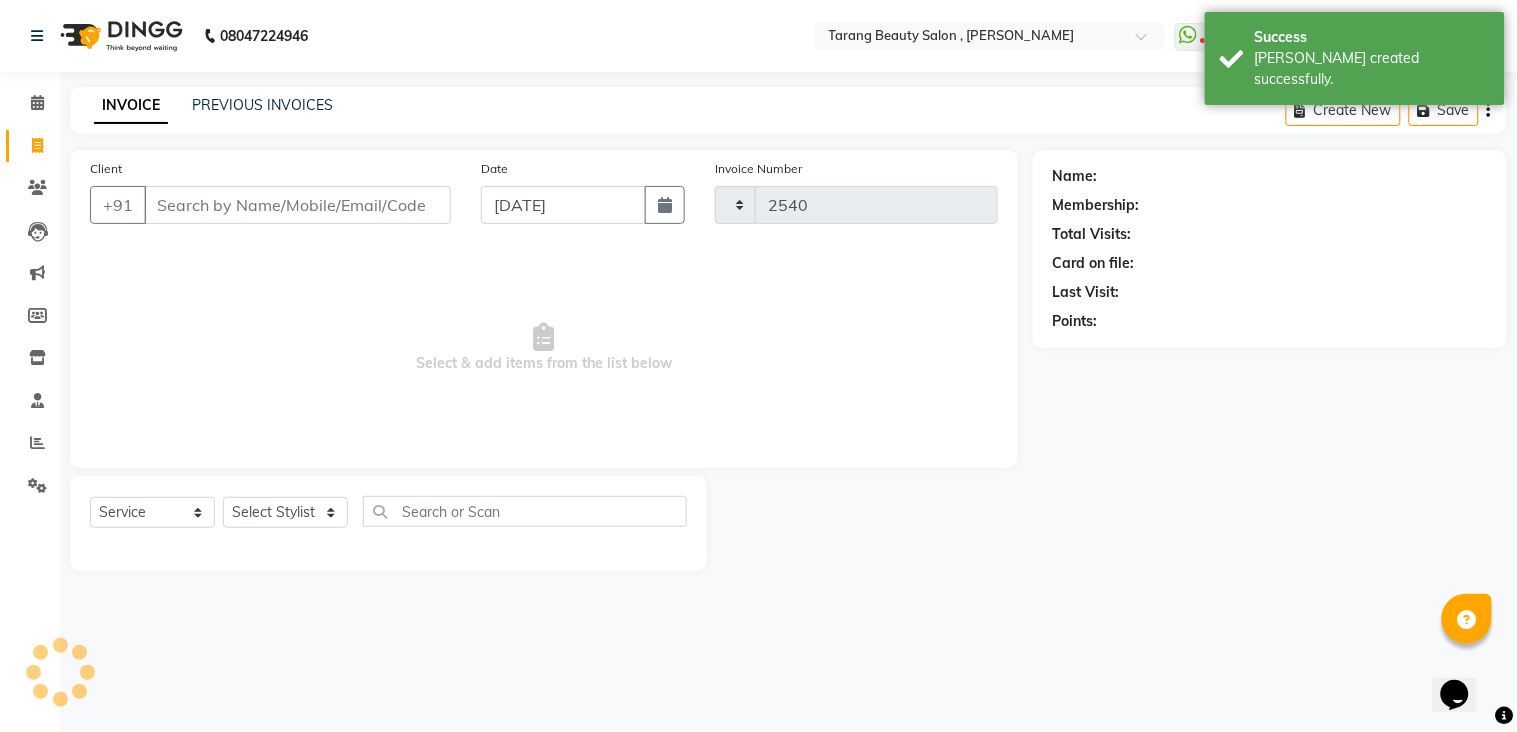 select on "5133" 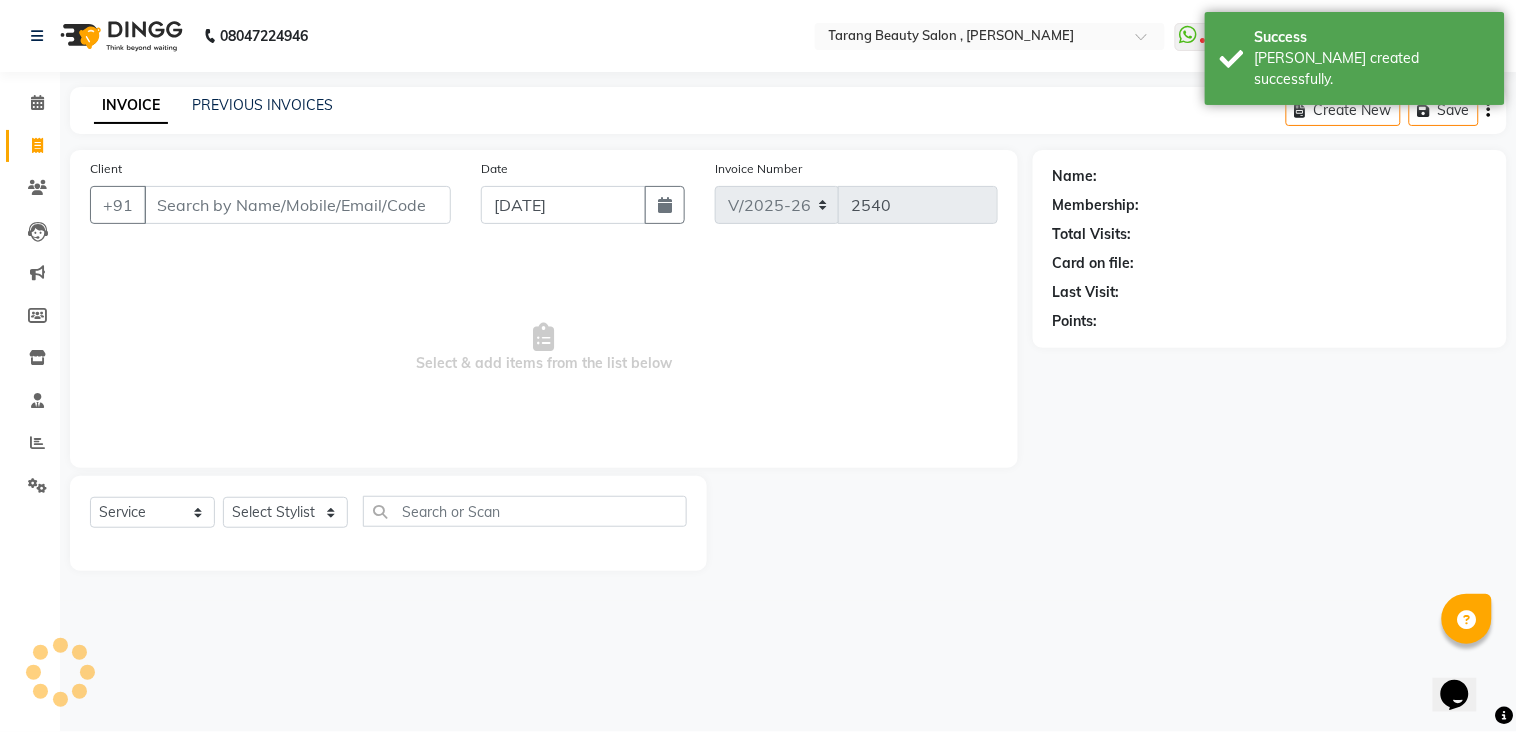 click on "Client" at bounding box center (297, 205) 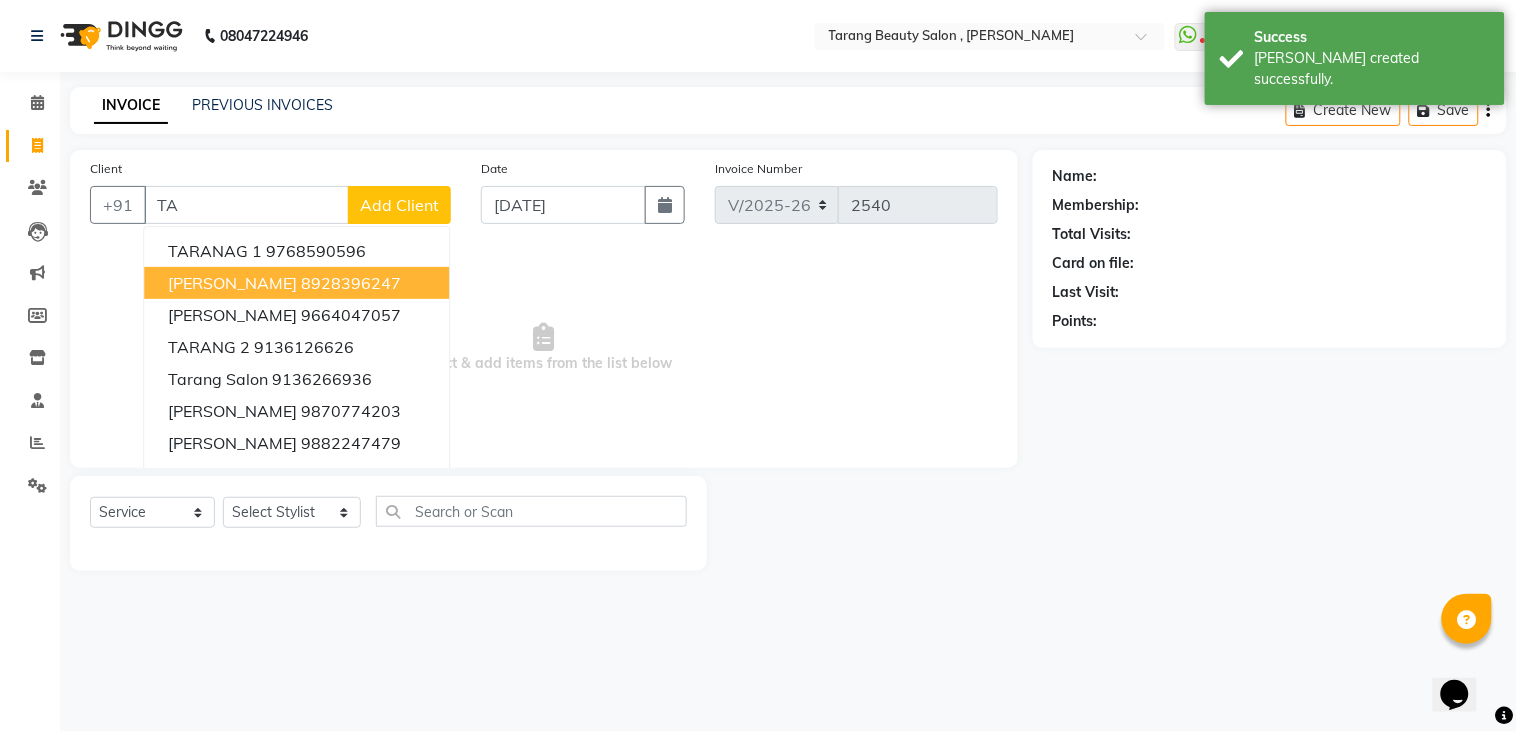 type on "T" 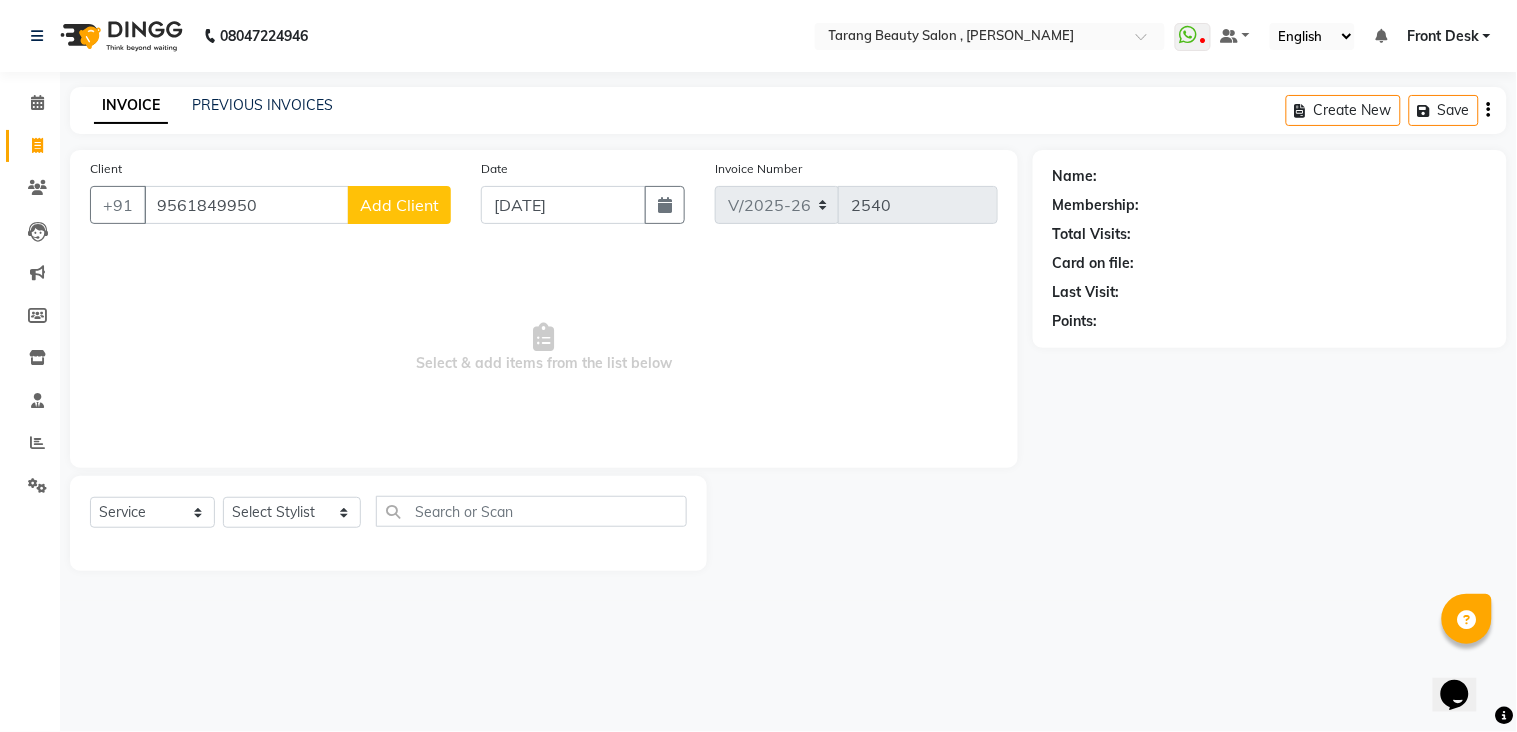 type on "9561849950" 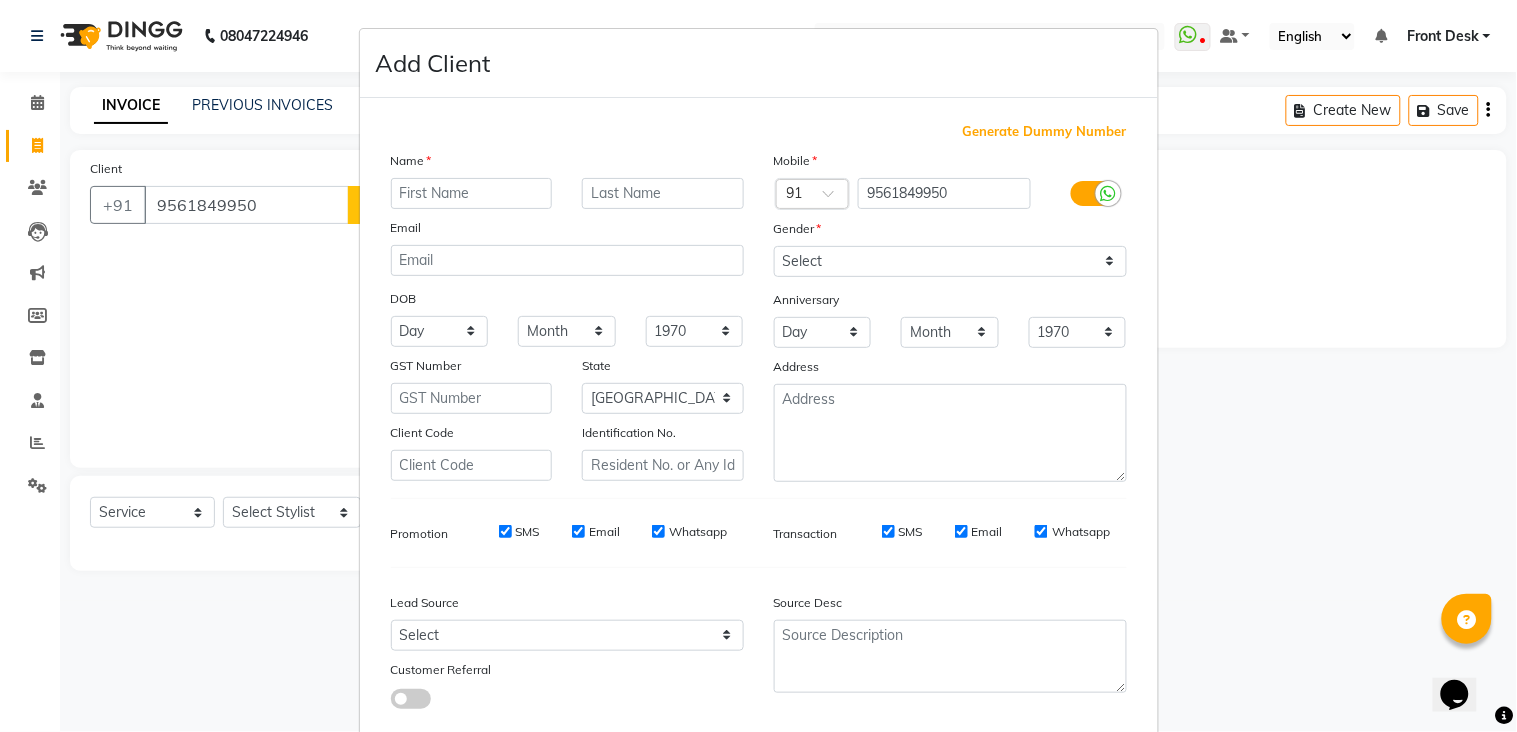 click at bounding box center (472, 193) 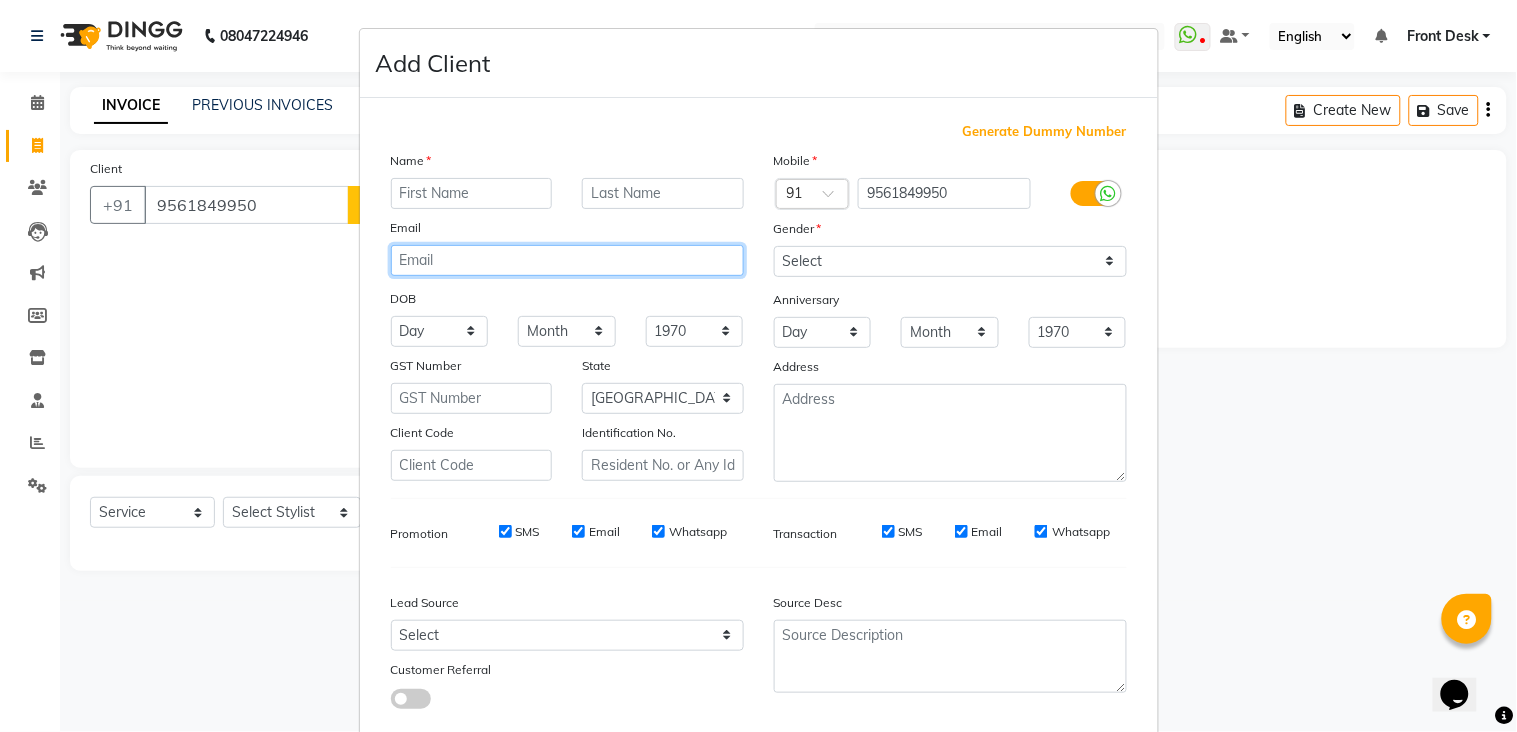 click at bounding box center (567, 260) 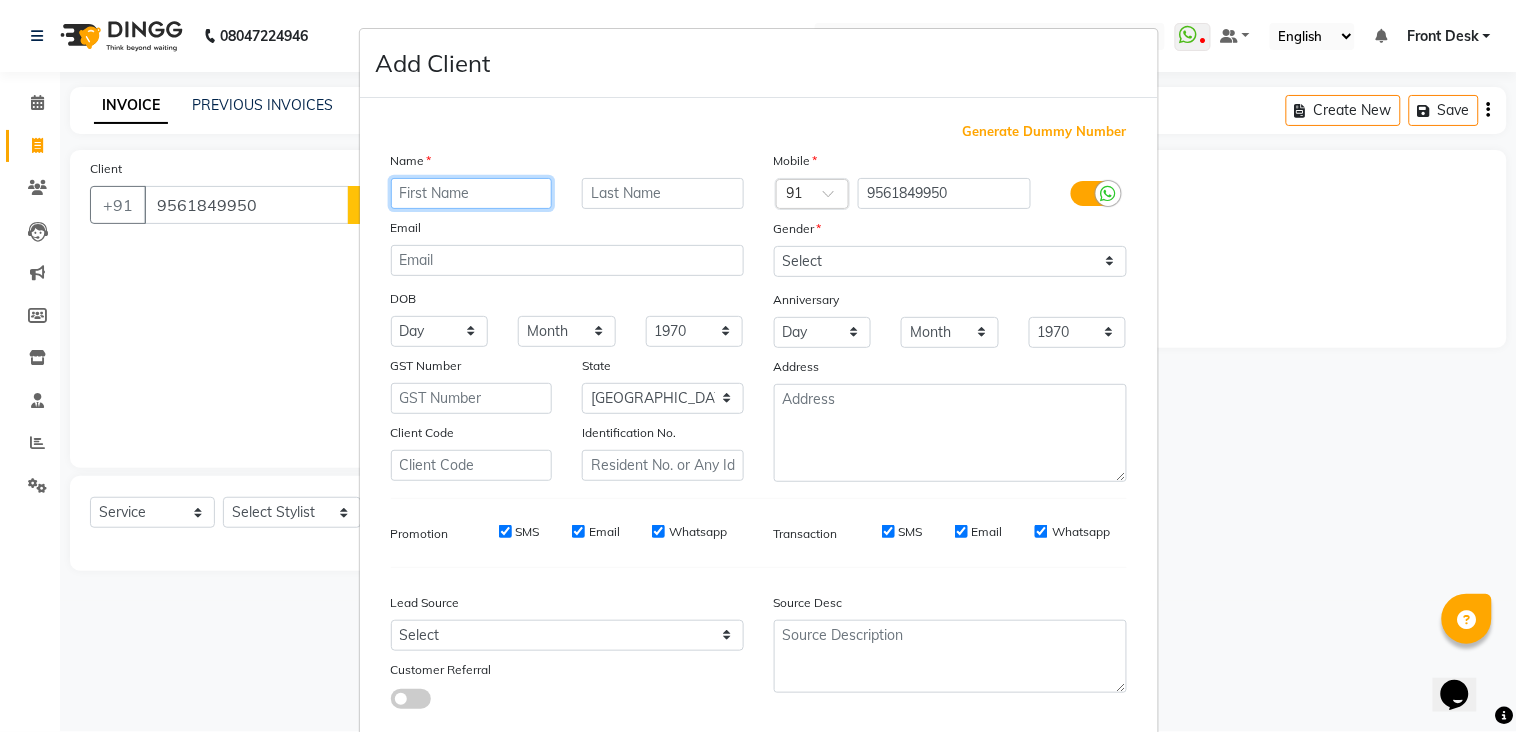 click at bounding box center [472, 193] 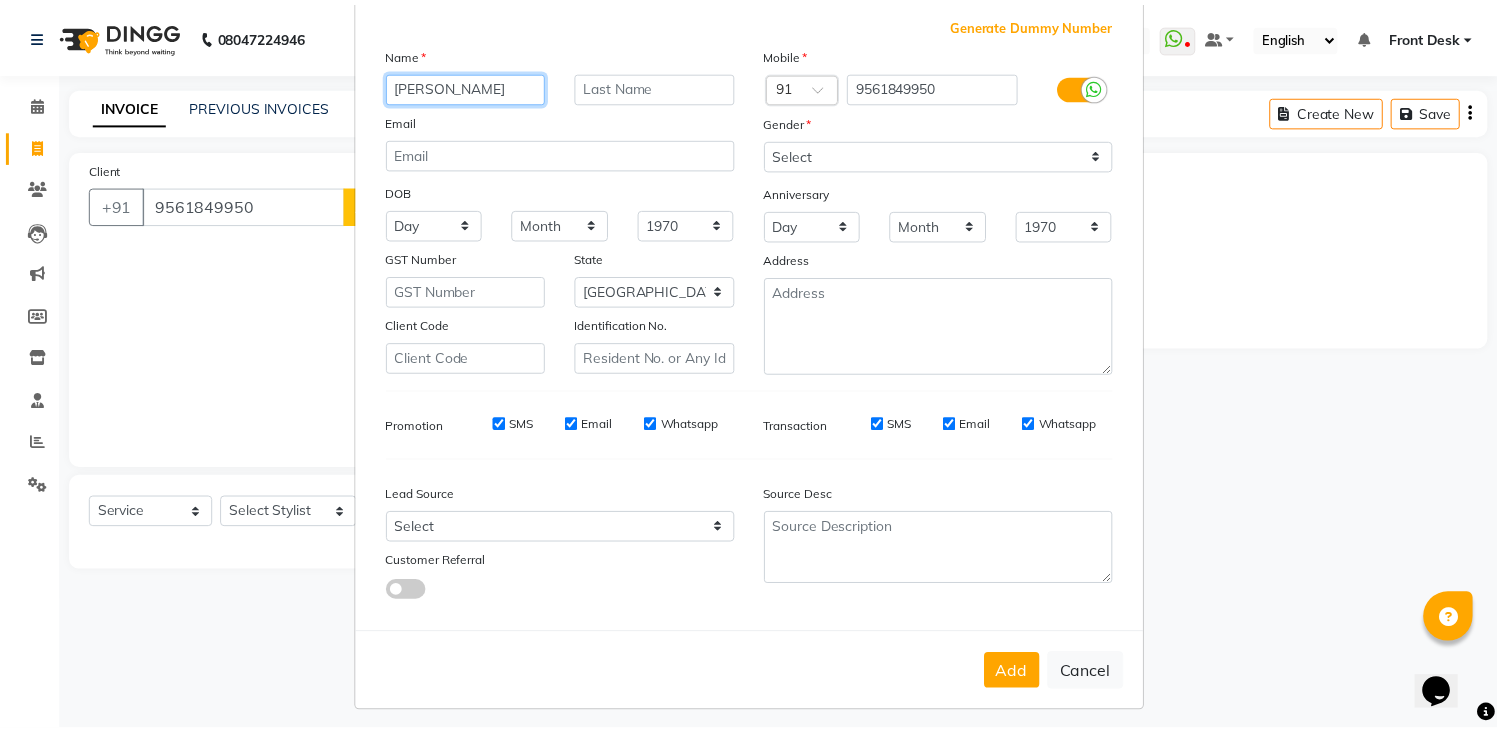 scroll, scrollTop: 106, scrollLeft: 0, axis: vertical 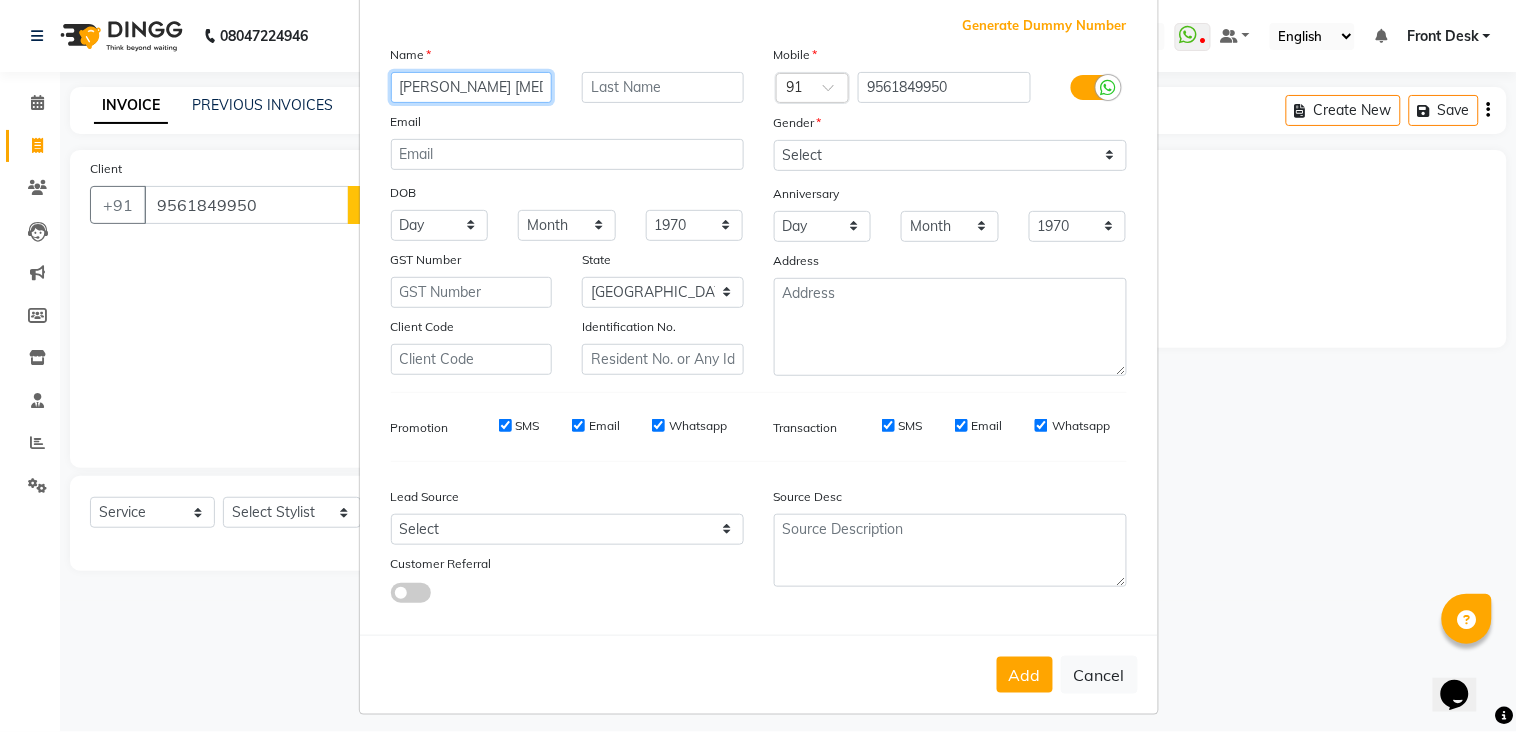 type on "[PERSON_NAME] [MEDICAL_DATA]" 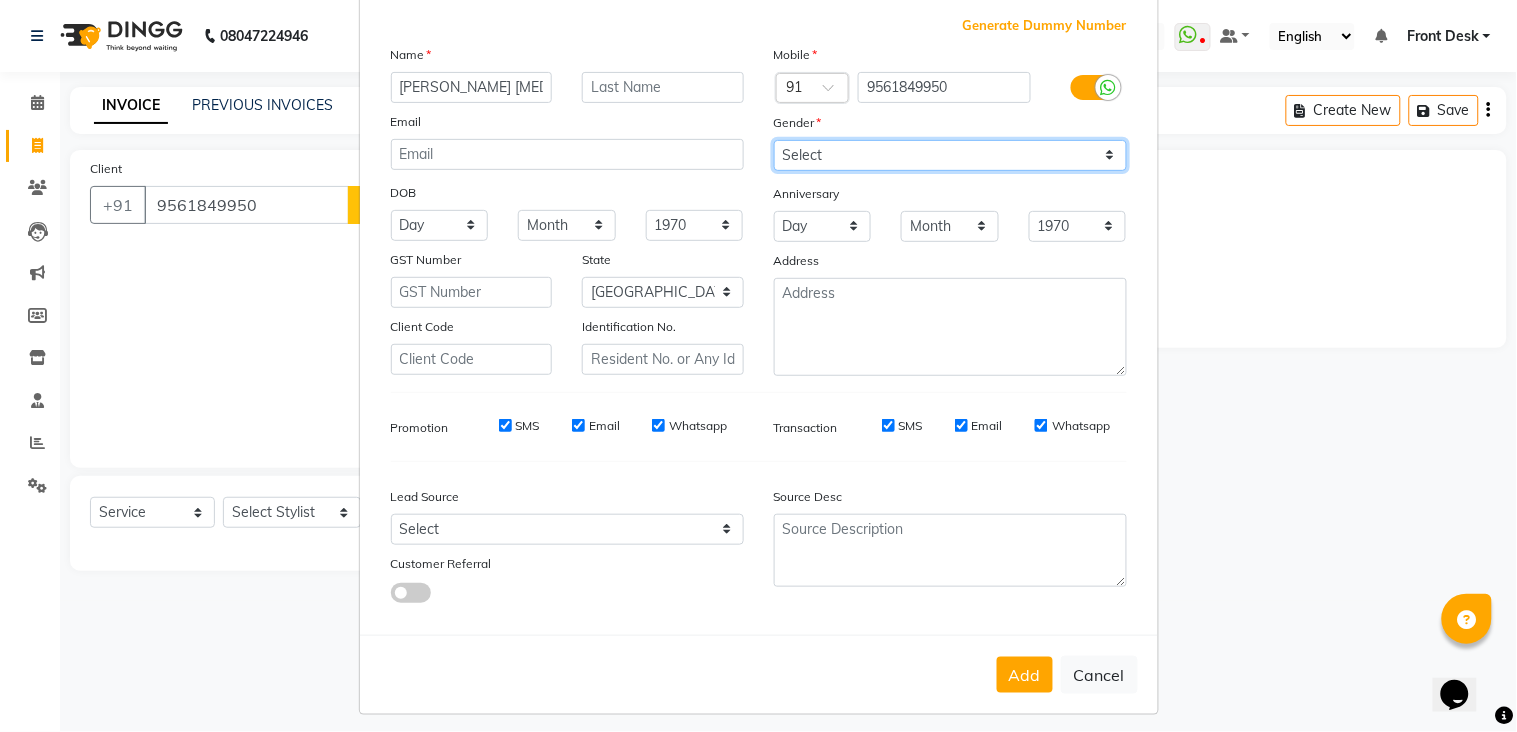 click on "Select [DEMOGRAPHIC_DATA] [DEMOGRAPHIC_DATA] Other Prefer Not To Say" at bounding box center [950, 155] 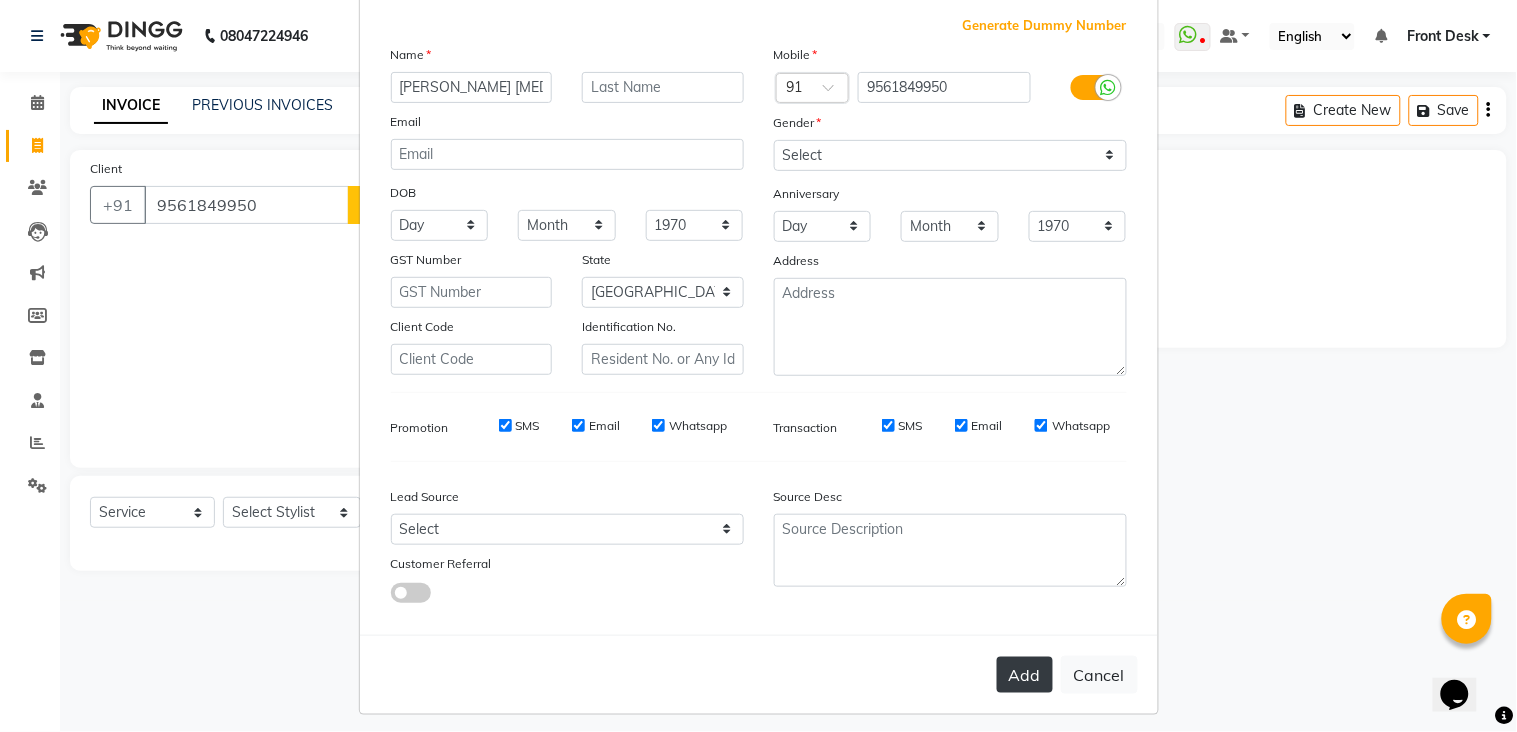 click on "Add" at bounding box center [1025, 675] 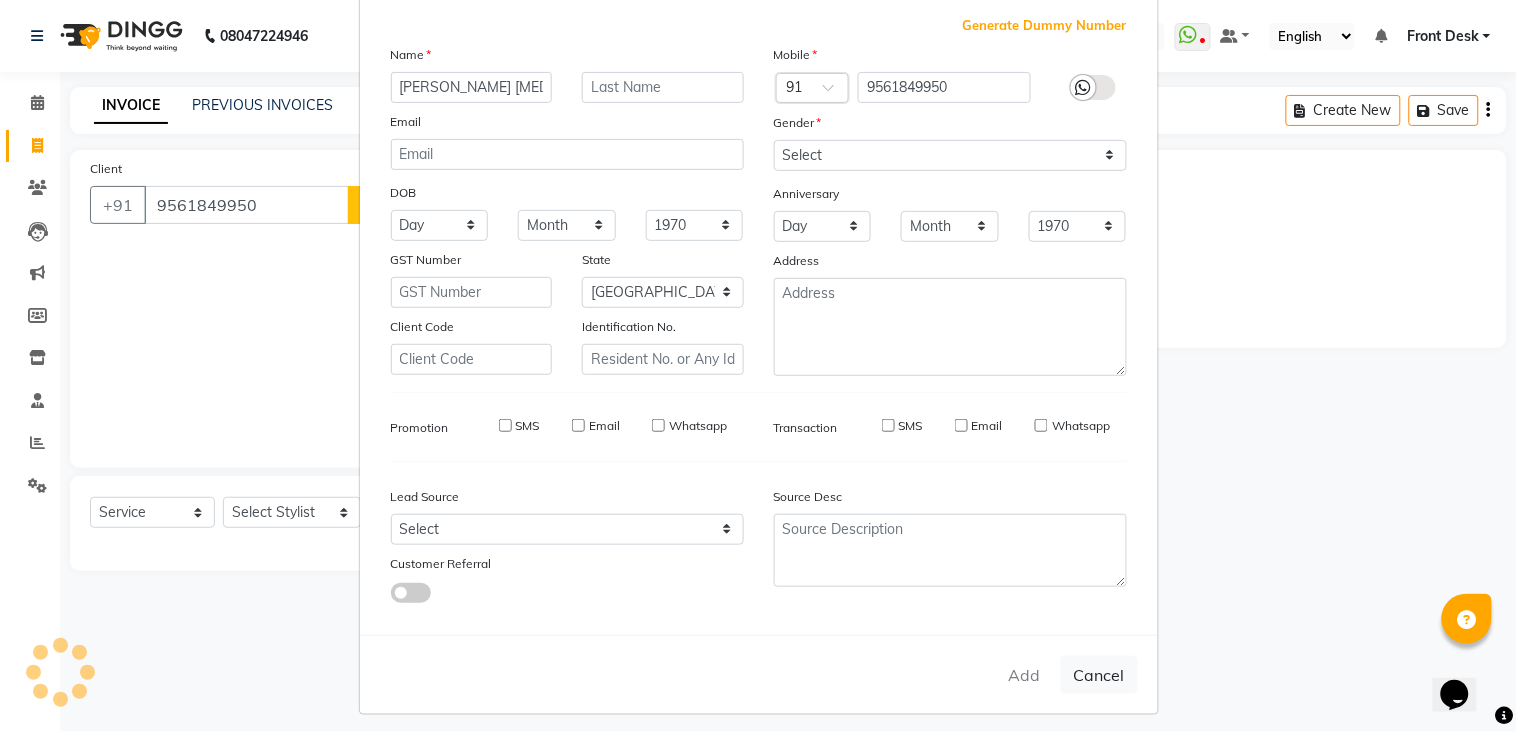 type 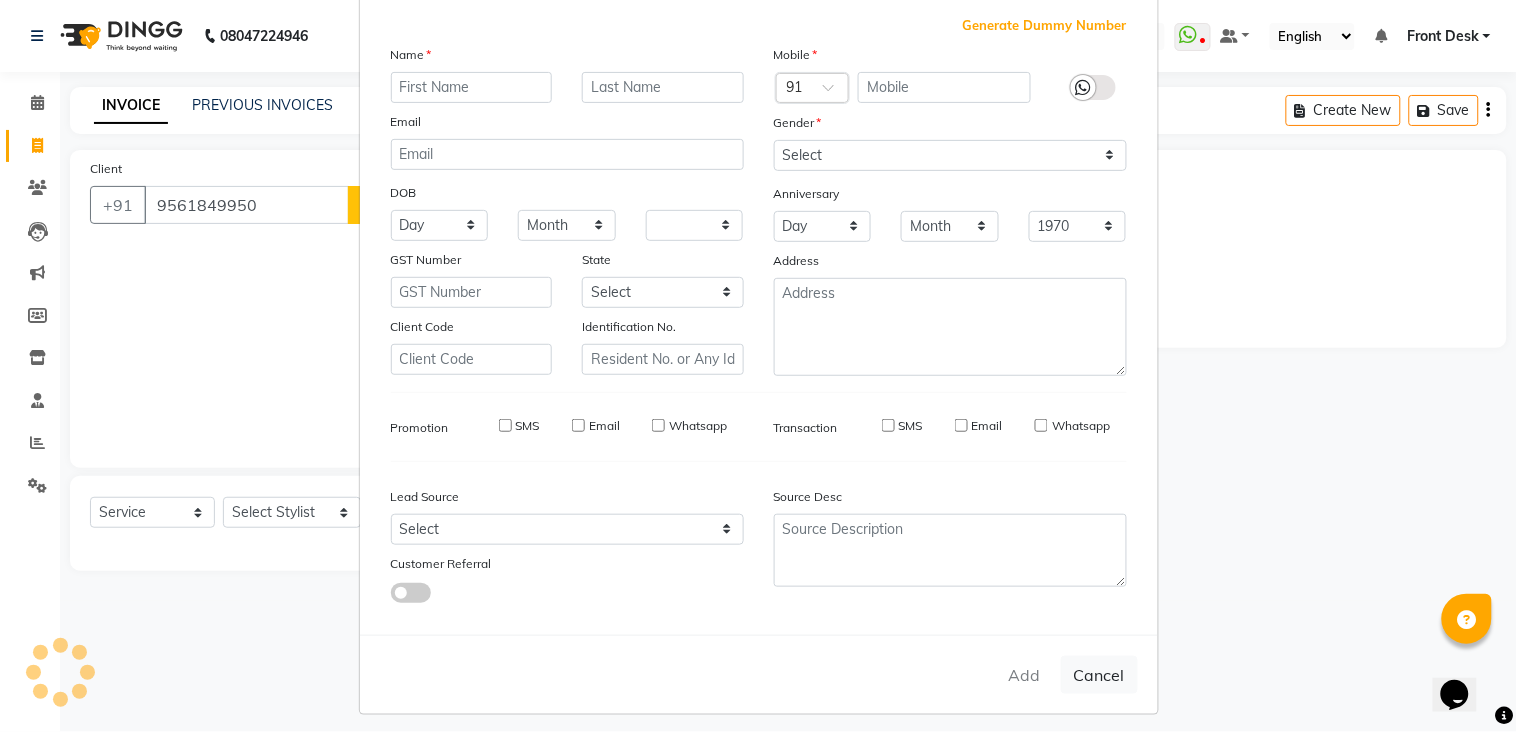 select 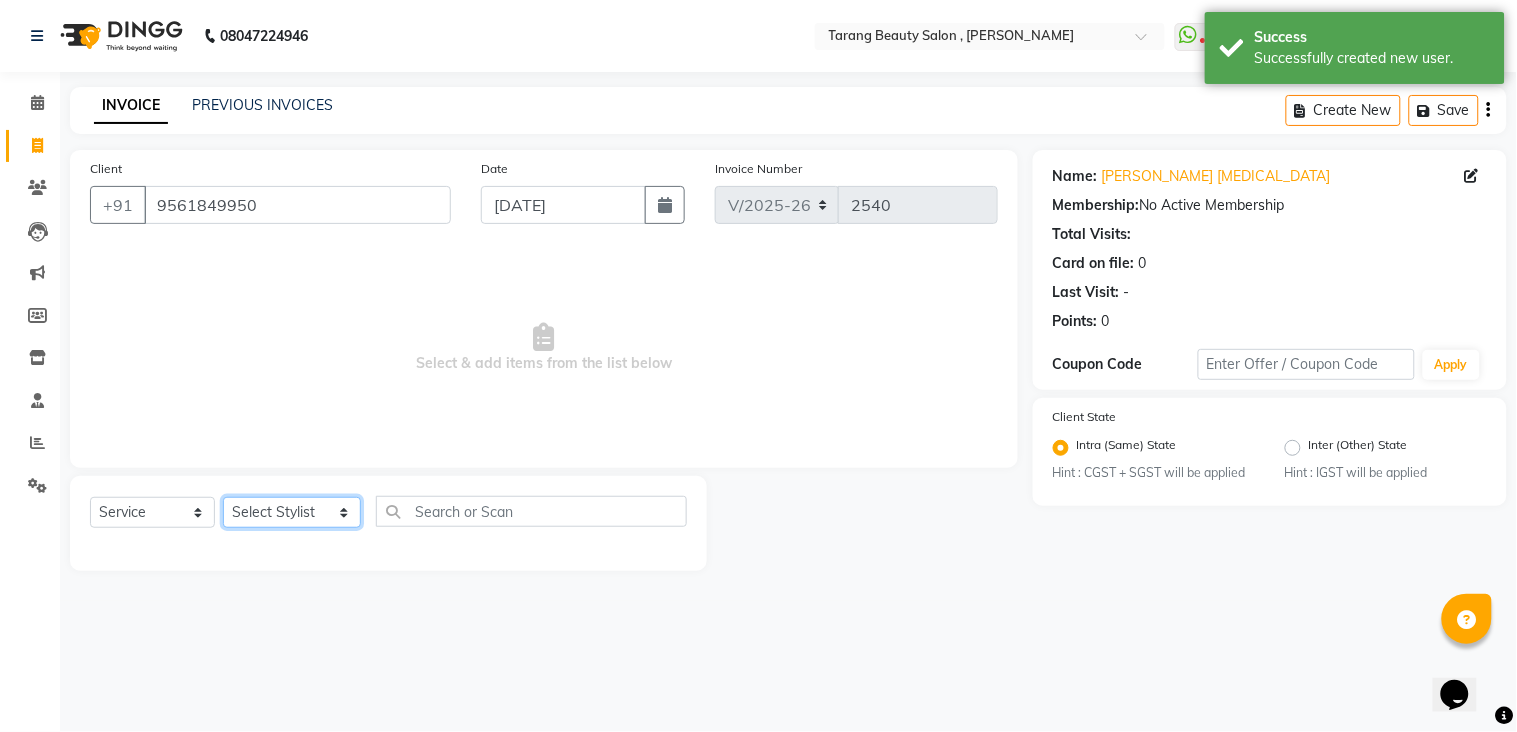 click on "Select Stylist [PERSON_NAME] [PERSON_NAME] [PERSON_NAME] KHAMDARE [PERSON_NAME] [PERSON_NAME] Front Desk GAYATRI [PERSON_NAME]  [PERSON_NAME] kavita NEHA Pooja [PERSON_NAME]  [PERSON_NAME] KUAVAHA [PERSON_NAME] sadhana [PERSON_NAME] [PERSON_NAME] [PERSON_NAME] [PERSON_NAME] [PERSON_NAME] [PERSON_NAME] [PERSON_NAME]" 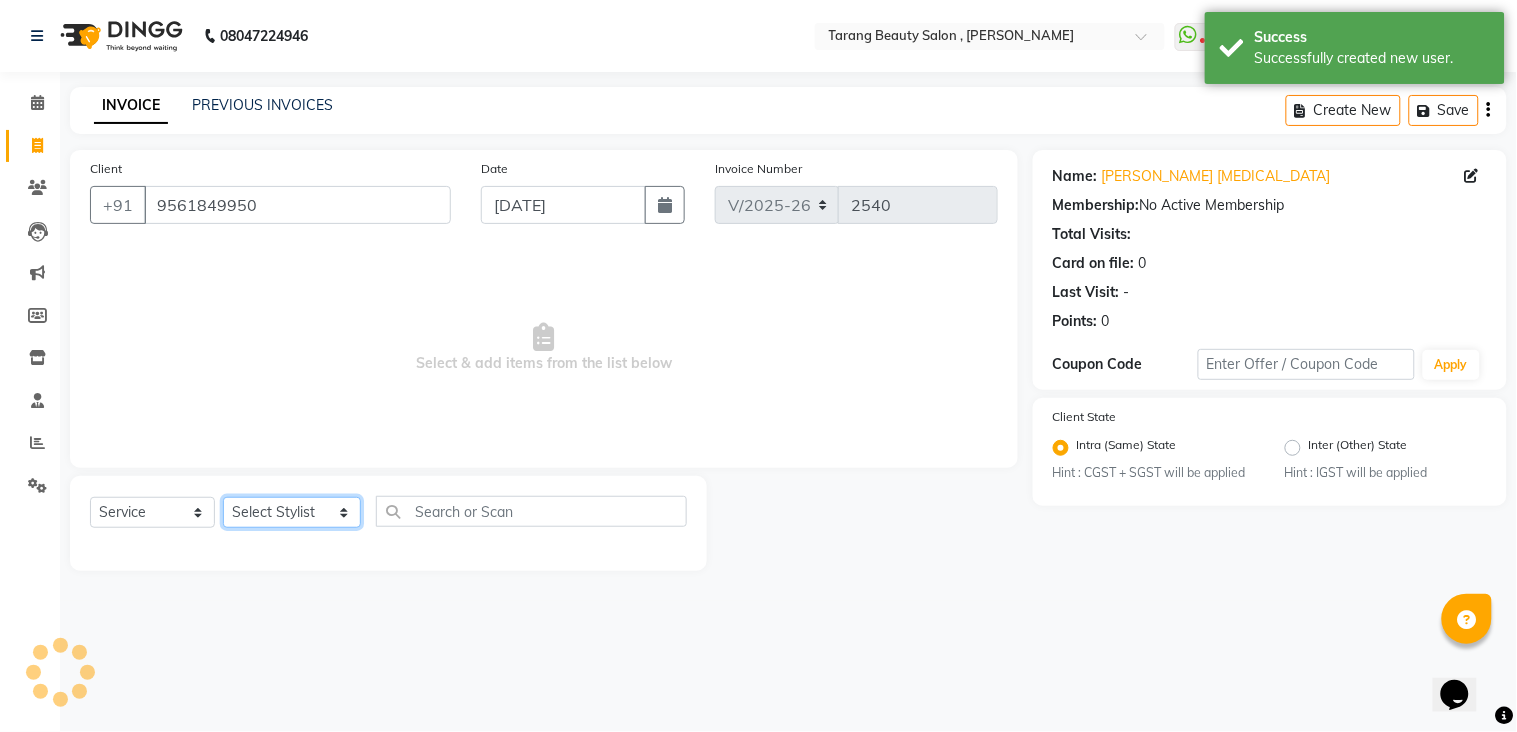 select on "47114" 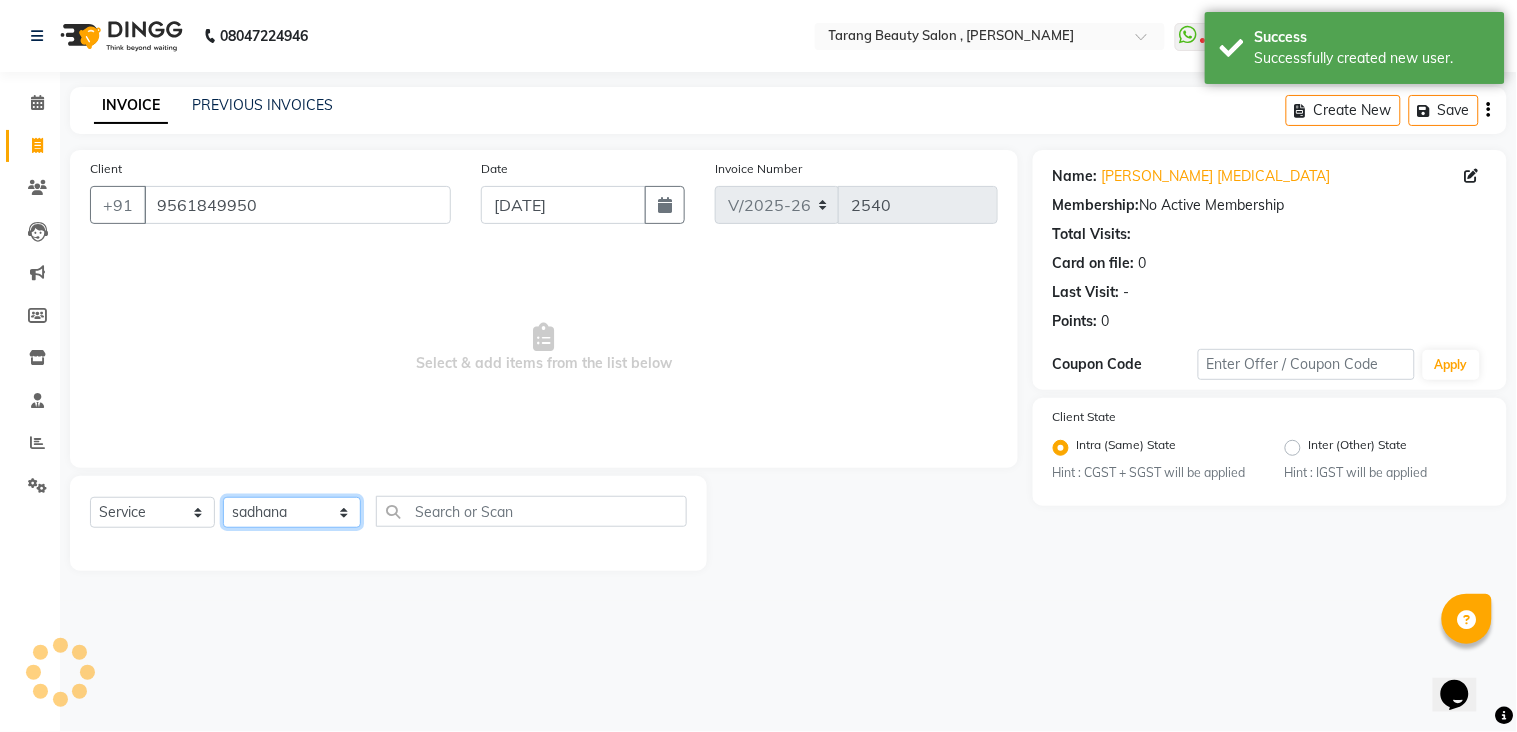 click on "Select Stylist [PERSON_NAME] [PERSON_NAME] [PERSON_NAME] KHAMDARE [PERSON_NAME] [PERSON_NAME] Front Desk GAYATRI [PERSON_NAME]  [PERSON_NAME] kavita NEHA Pooja [PERSON_NAME]  [PERSON_NAME] KUAVAHA [PERSON_NAME] sadhana [PERSON_NAME] [PERSON_NAME] [PERSON_NAME] [PERSON_NAME] [PERSON_NAME] [PERSON_NAME] [PERSON_NAME]" 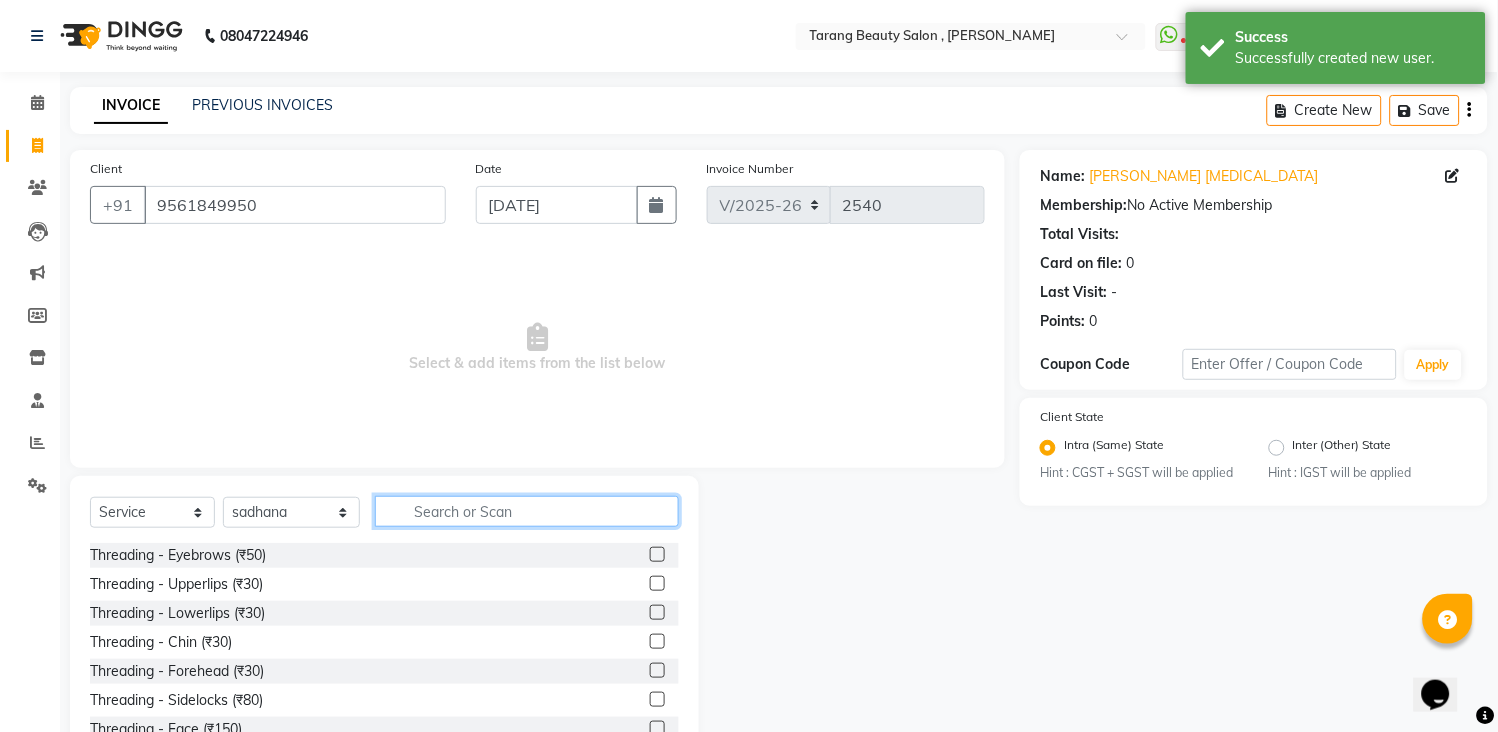 click 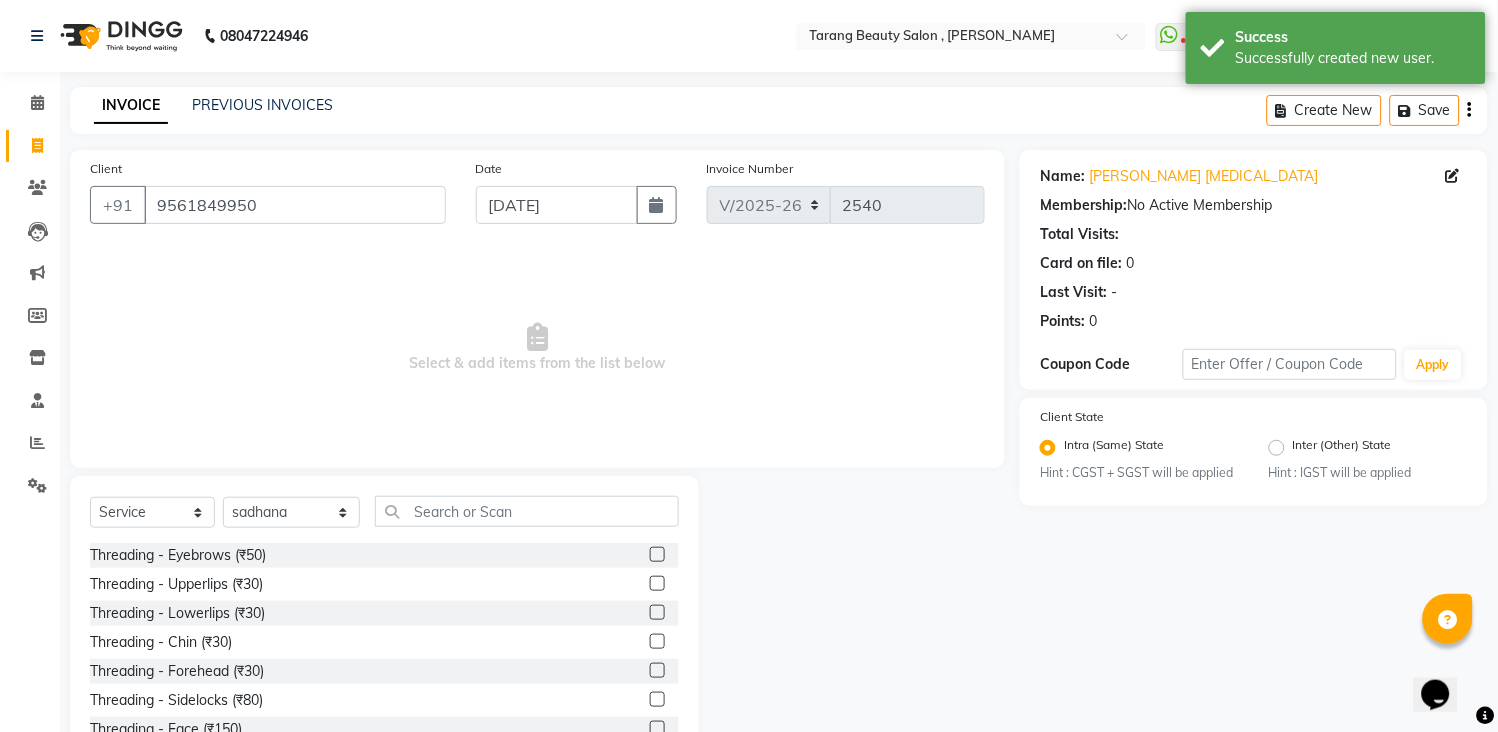 click 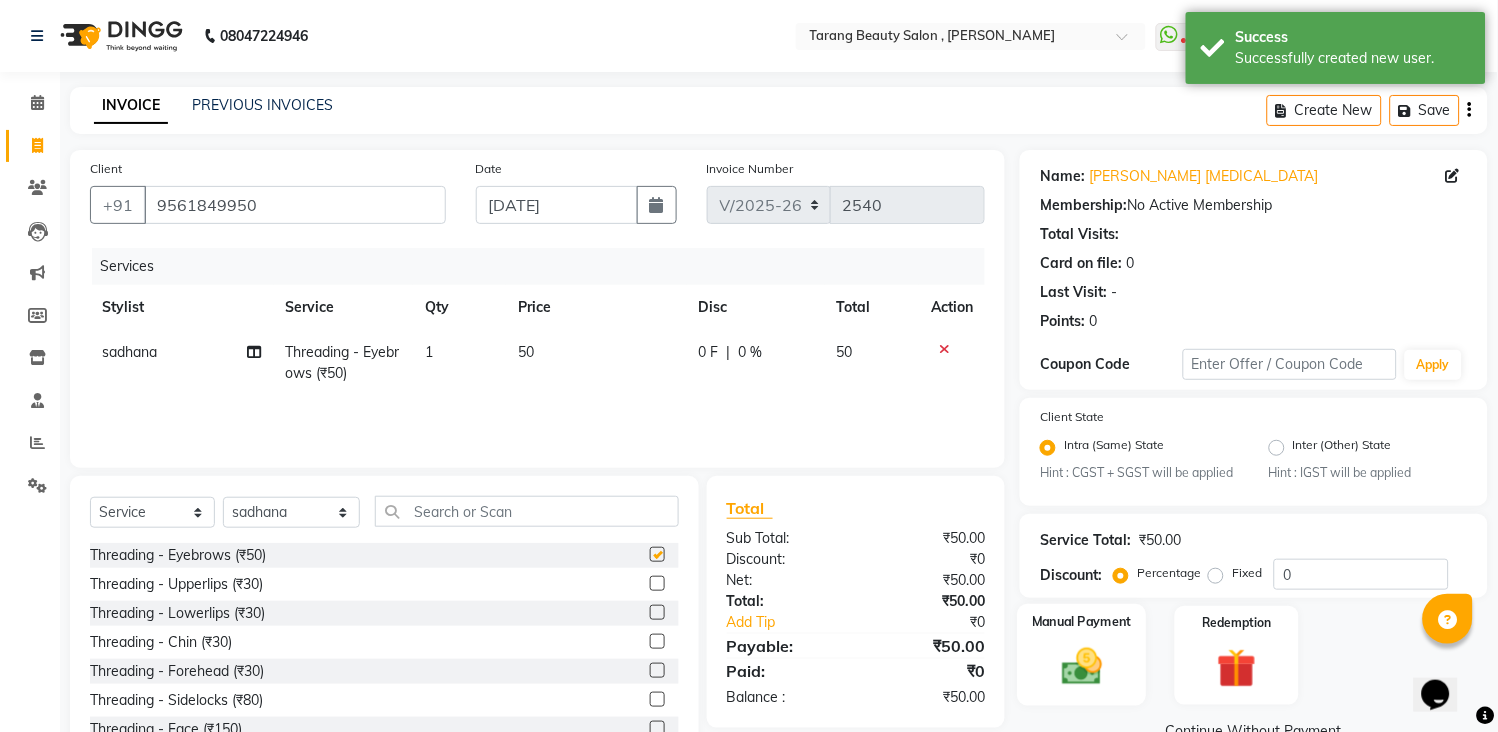 checkbox on "false" 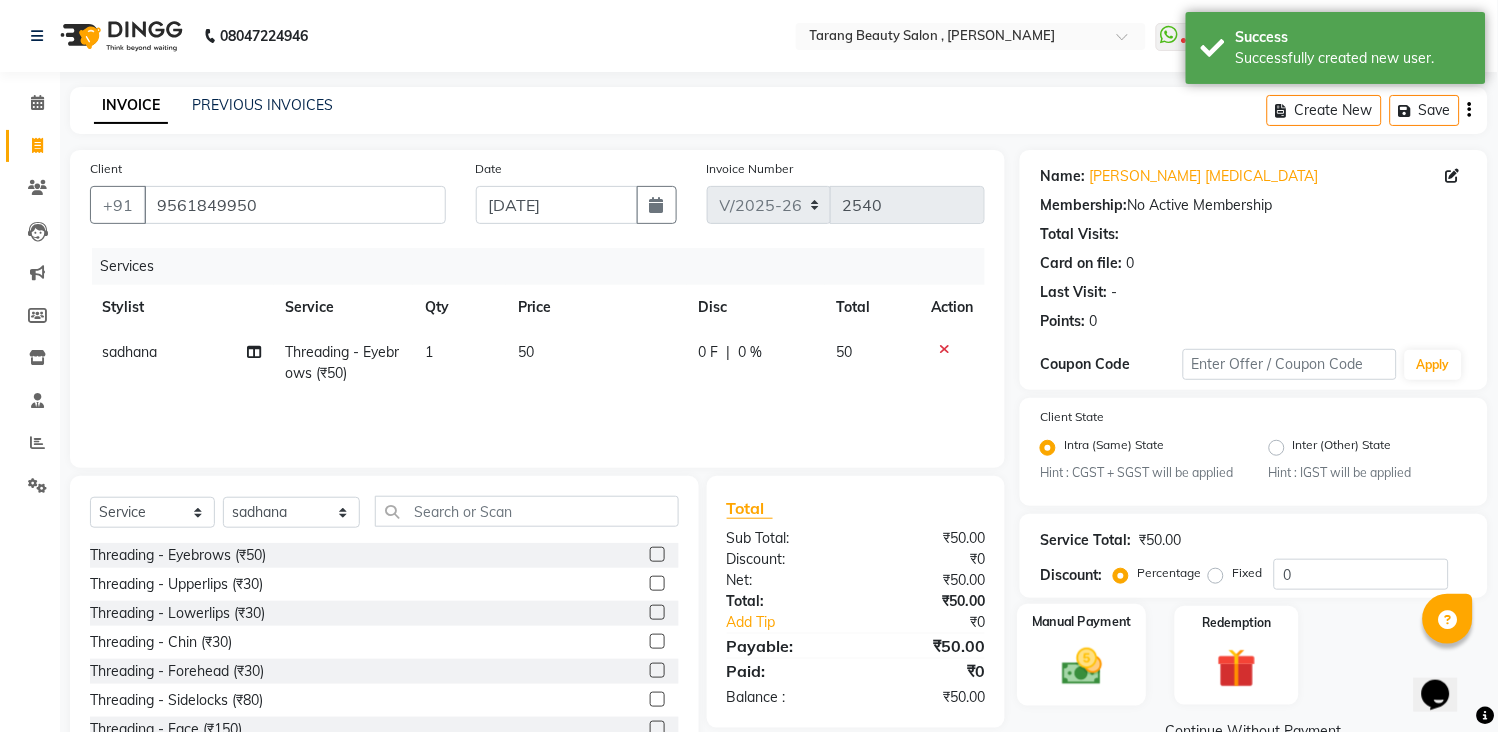 click 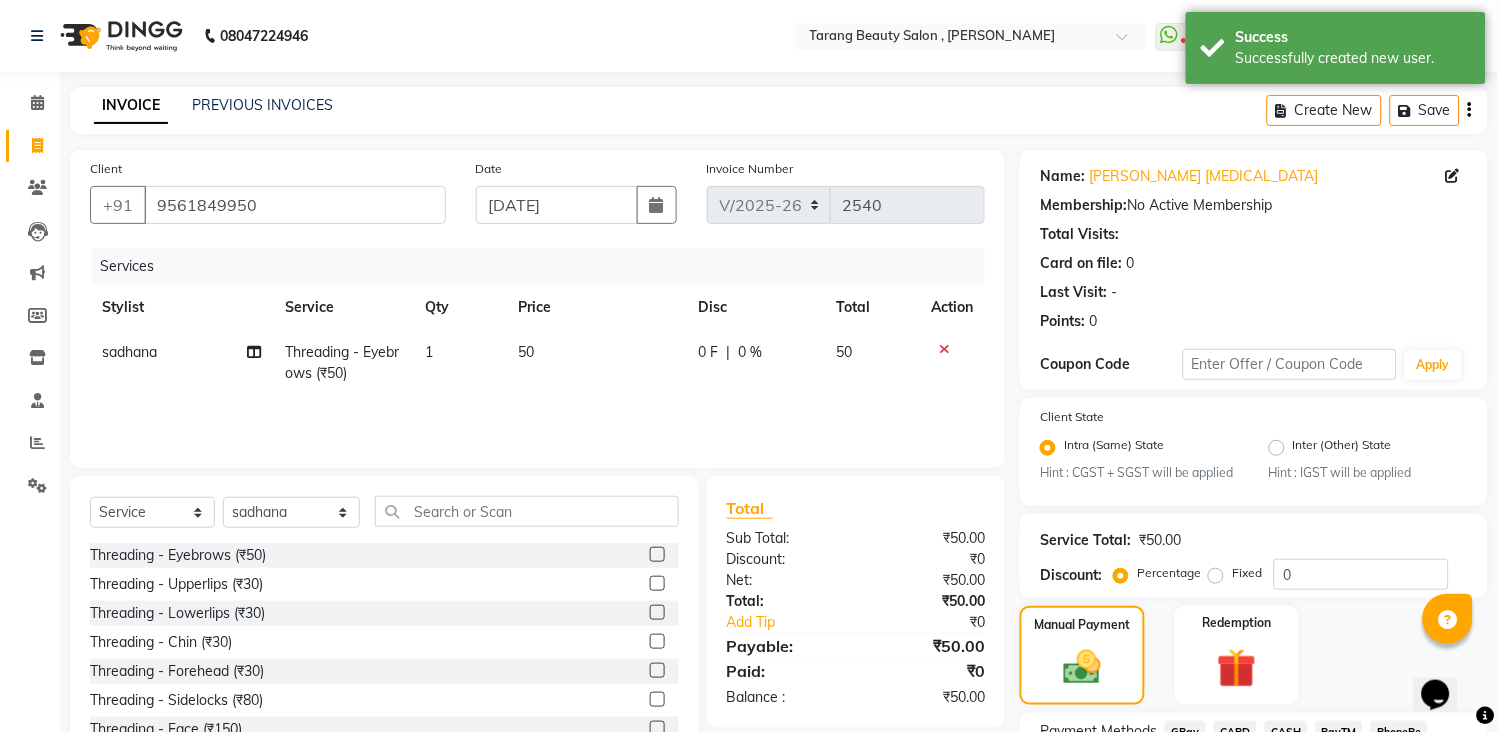 scroll, scrollTop: 171, scrollLeft: 0, axis: vertical 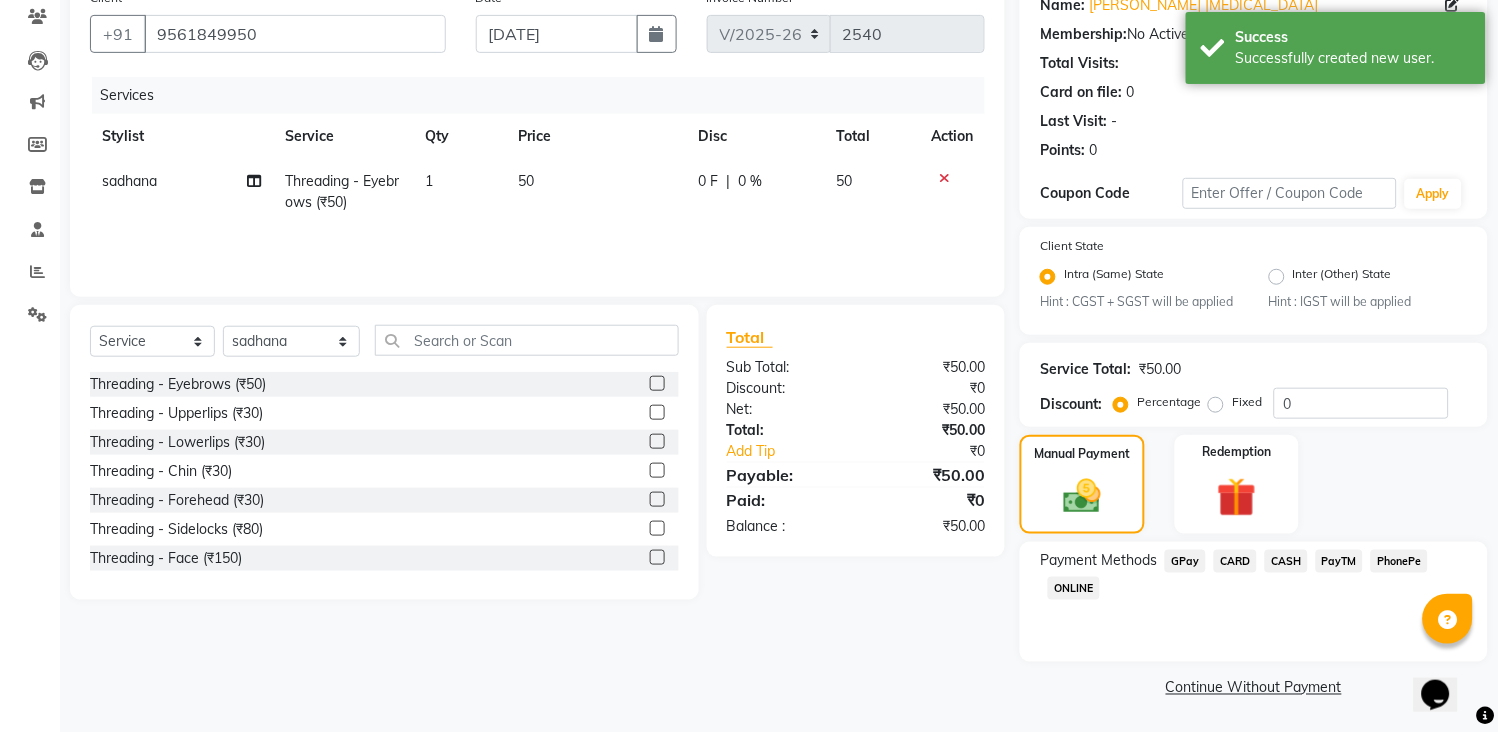 click on "GPay" 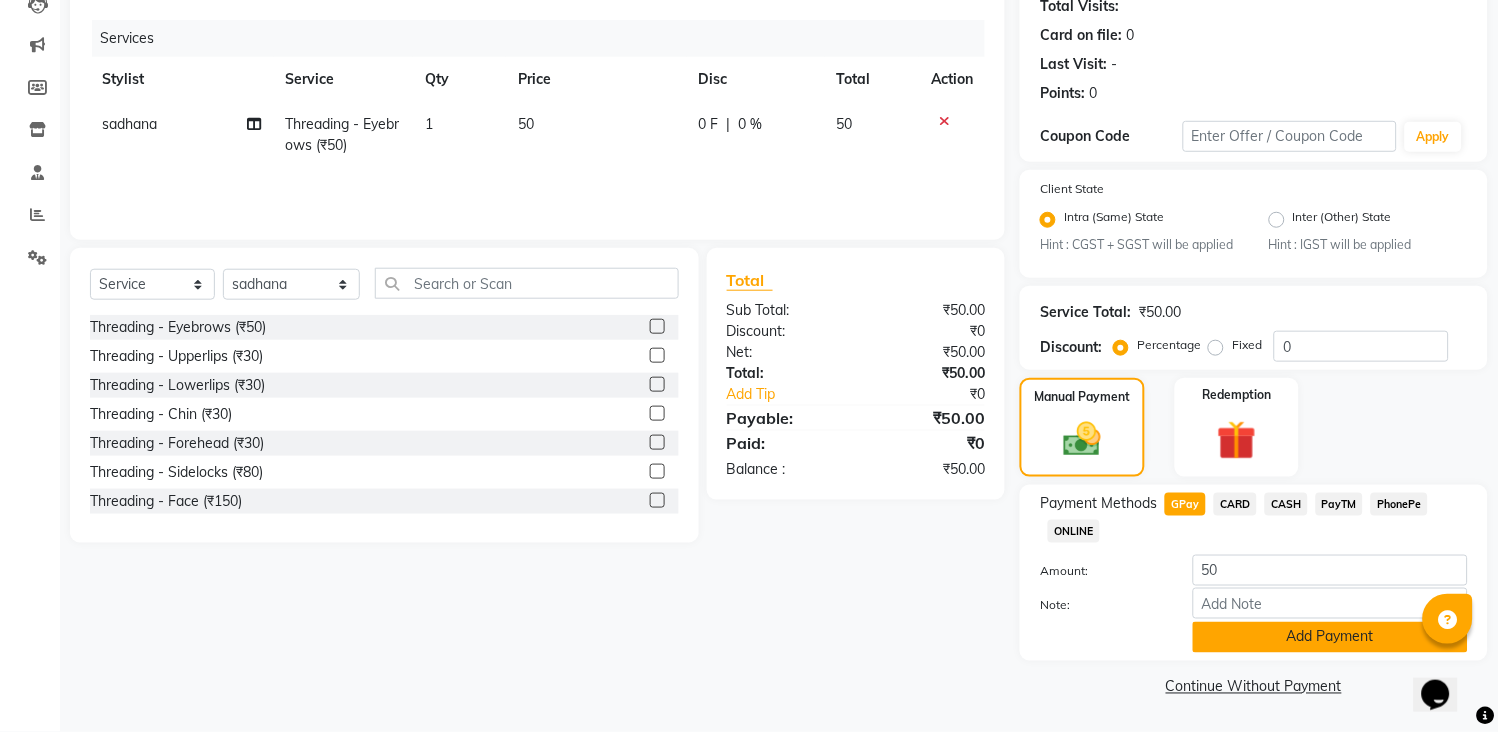 click on "Add Payment" 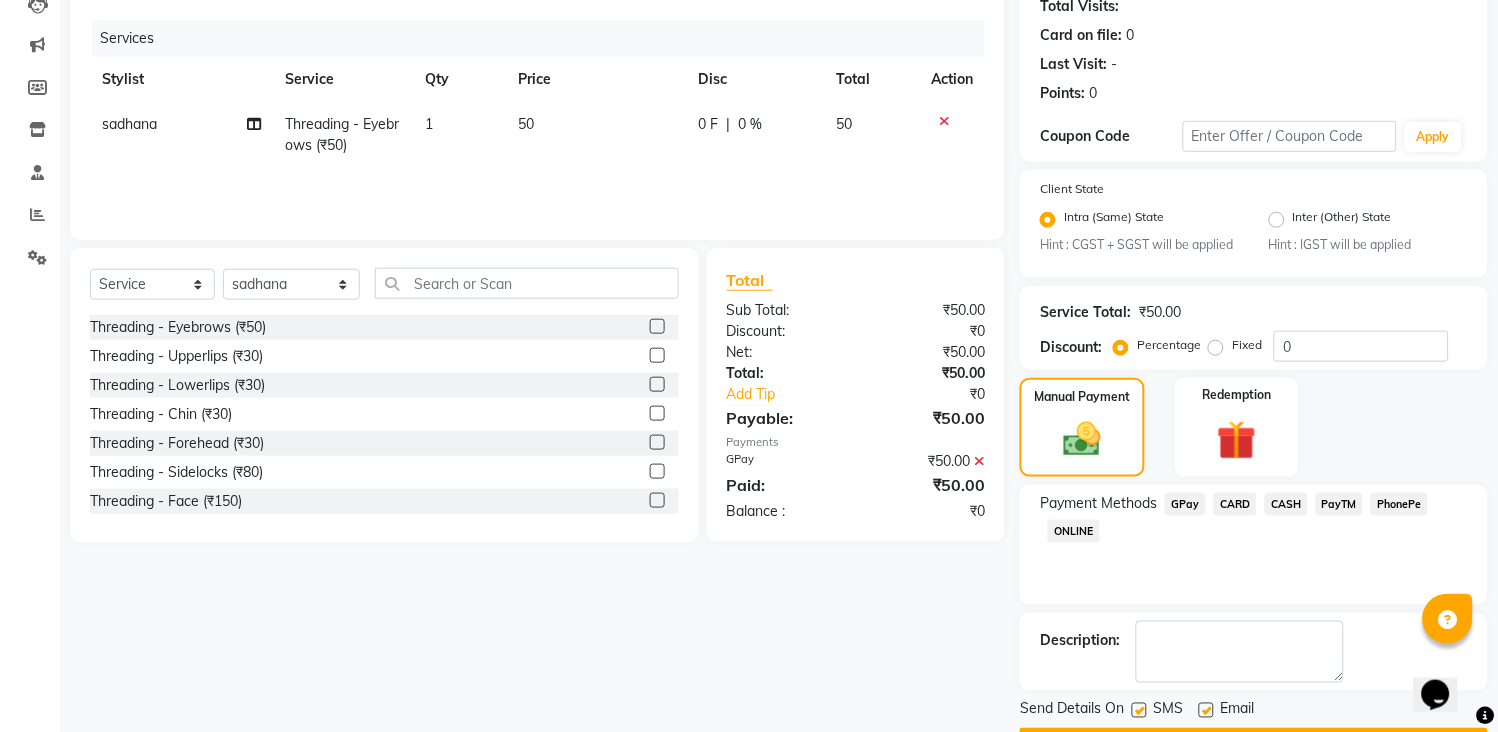 scroll, scrollTop: 284, scrollLeft: 0, axis: vertical 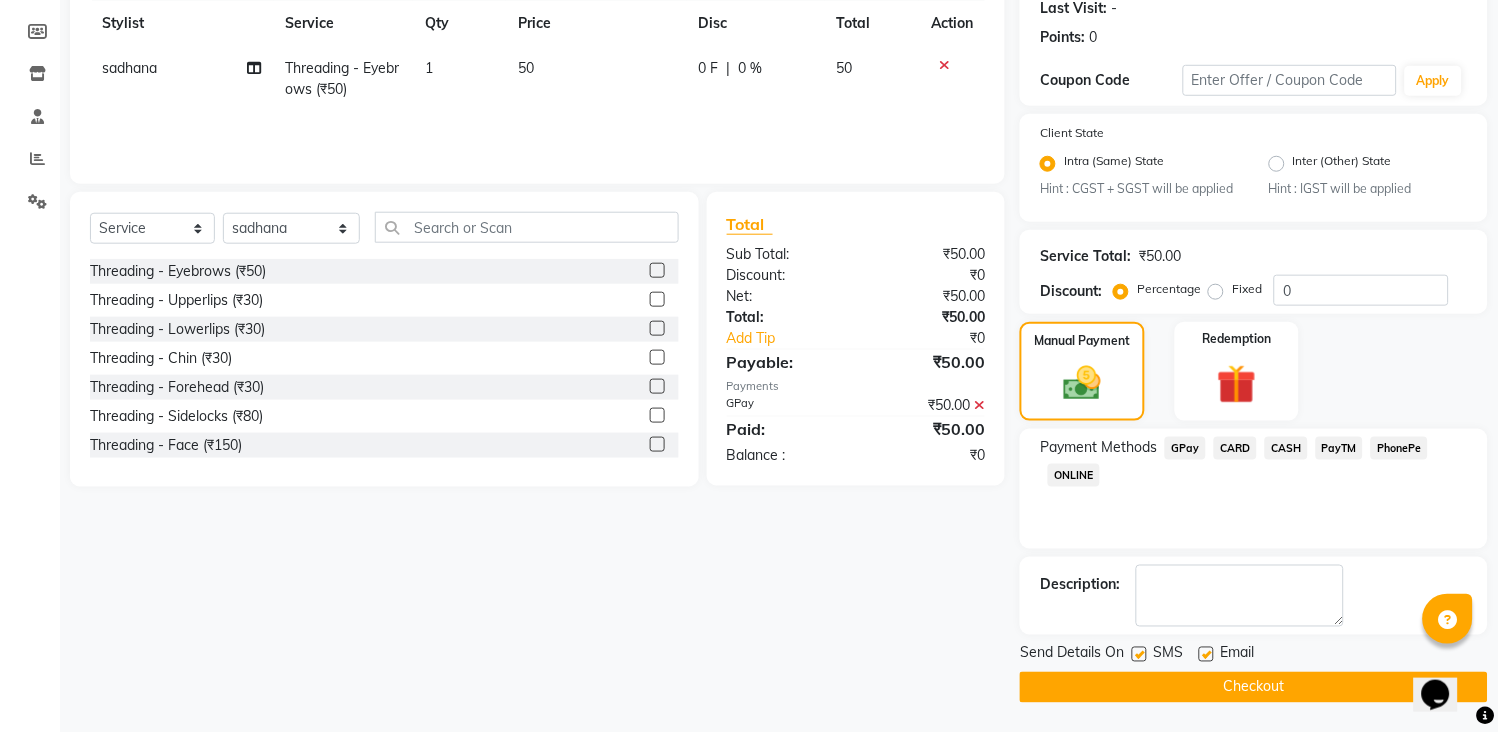 click on "Checkout" 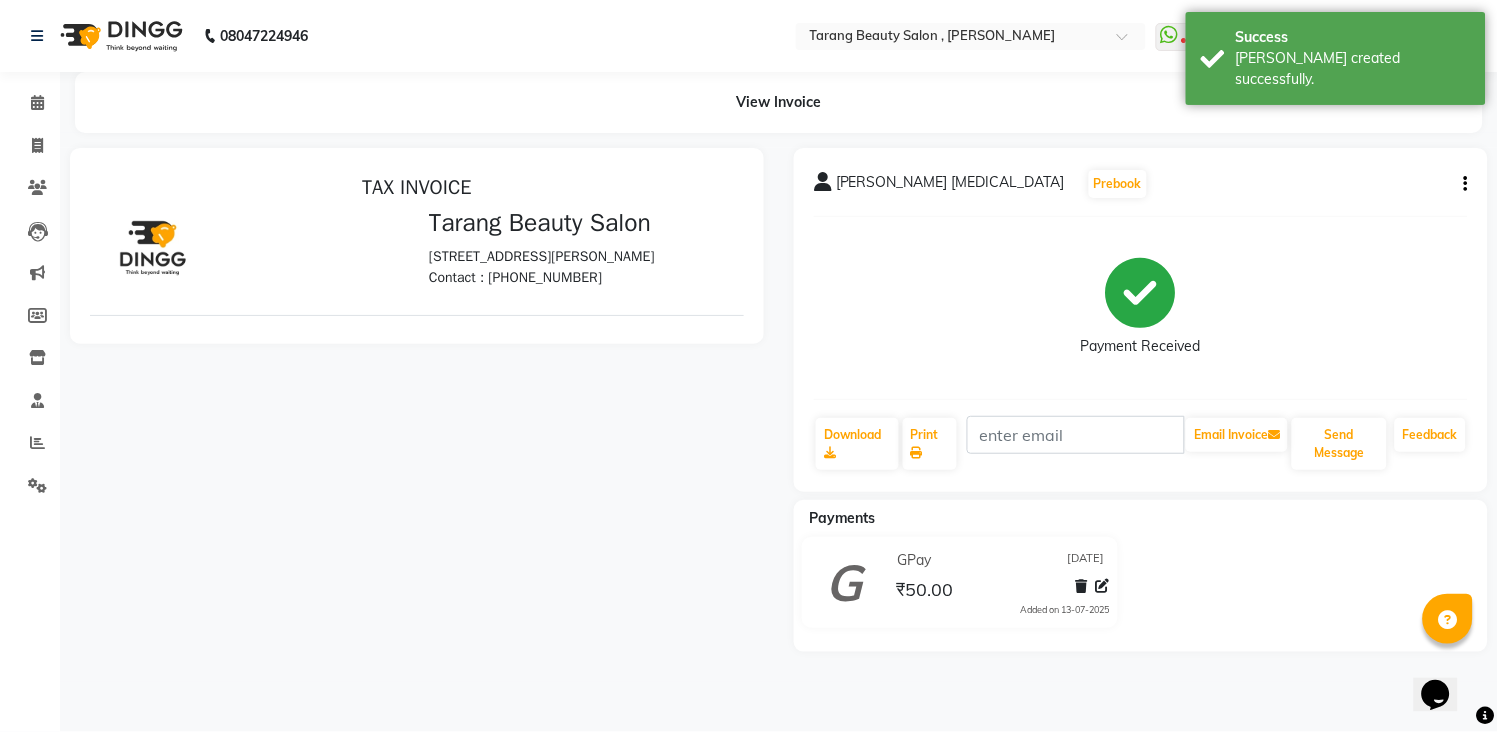 scroll, scrollTop: 0, scrollLeft: 0, axis: both 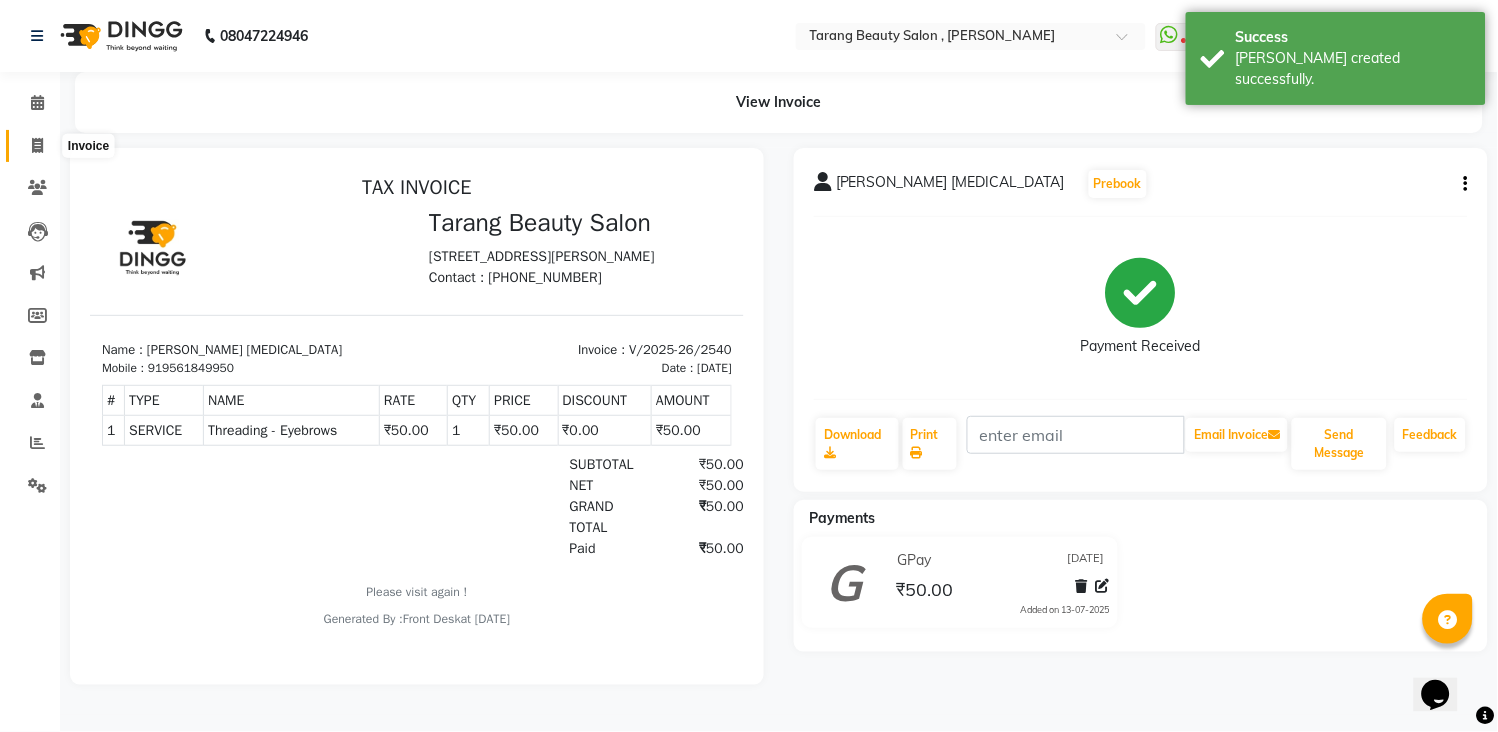 click 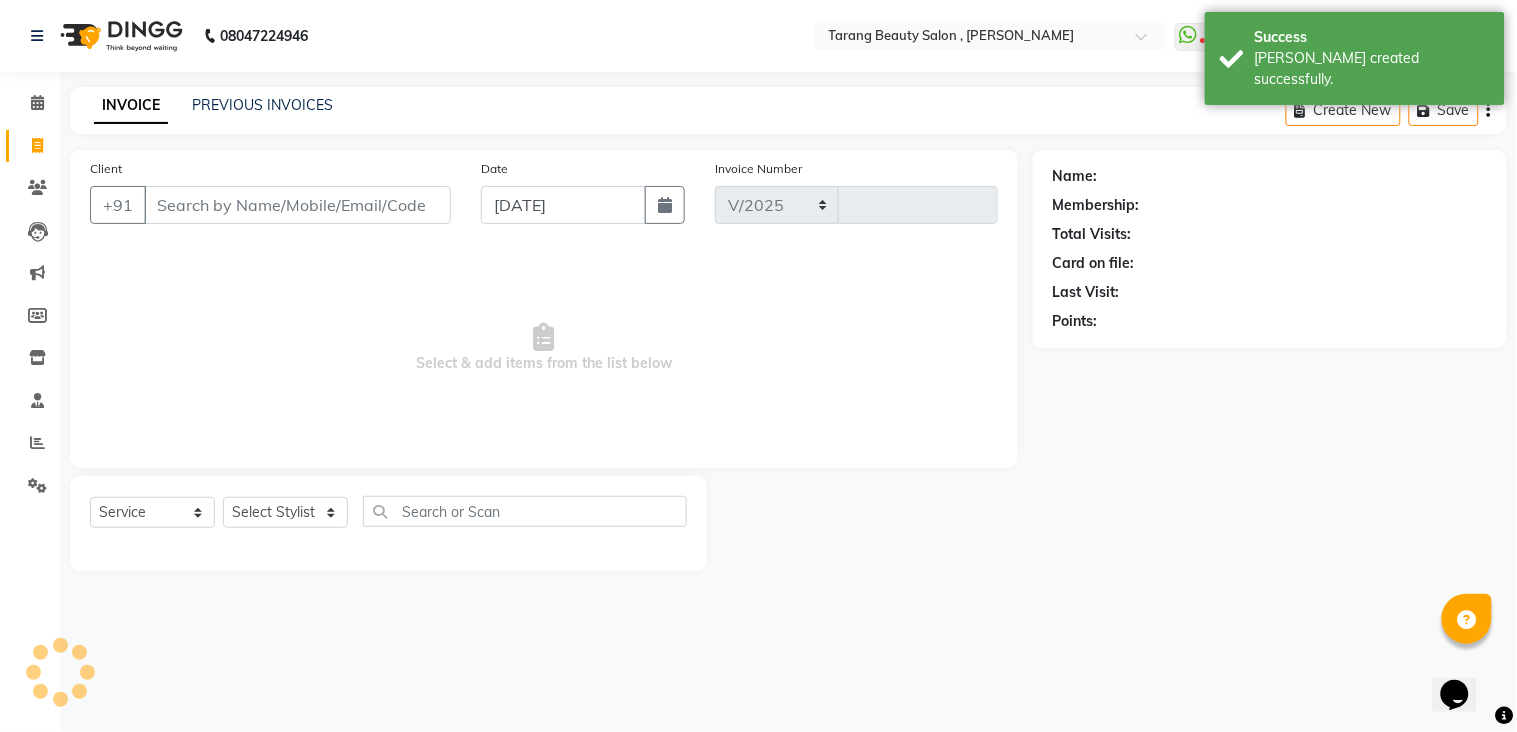 select on "5133" 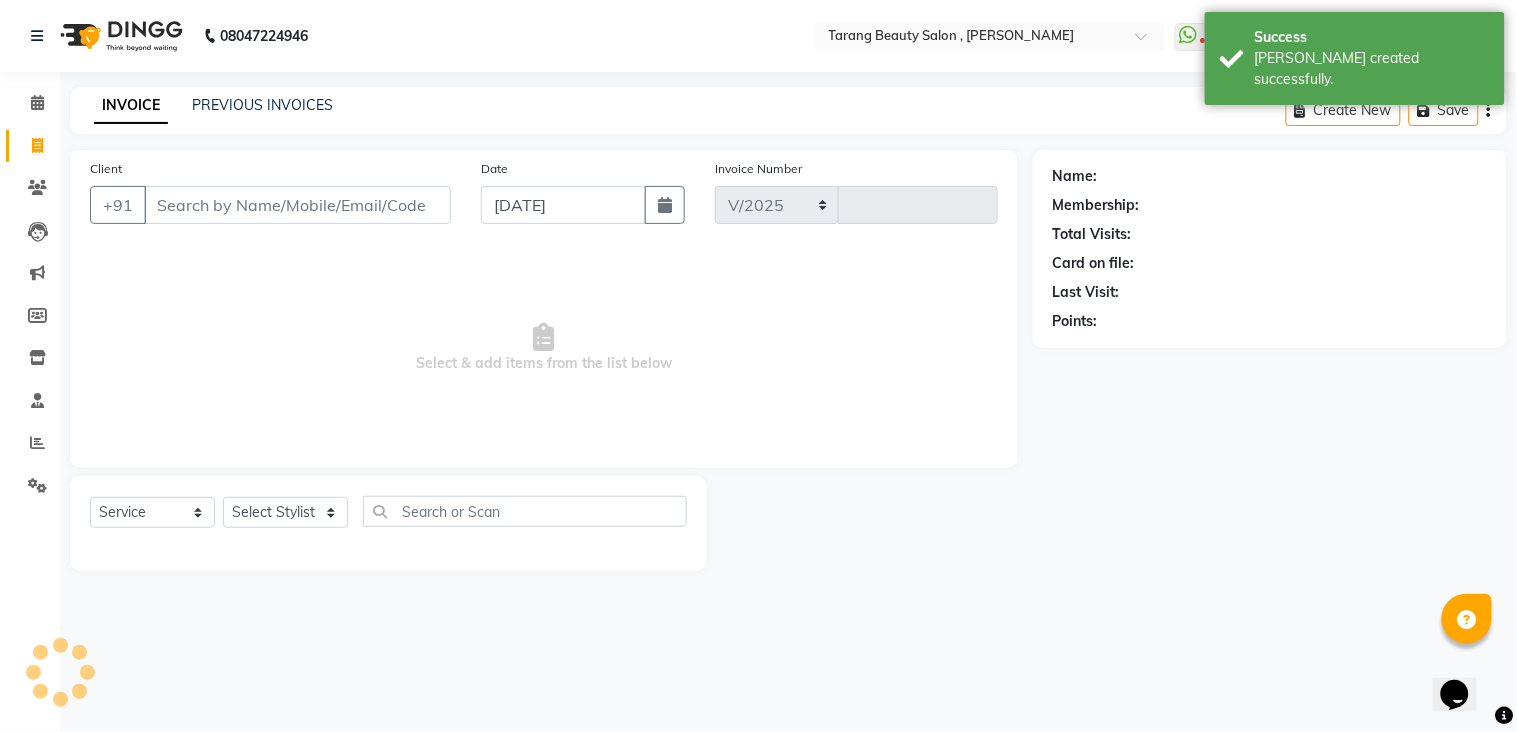 type on "2541" 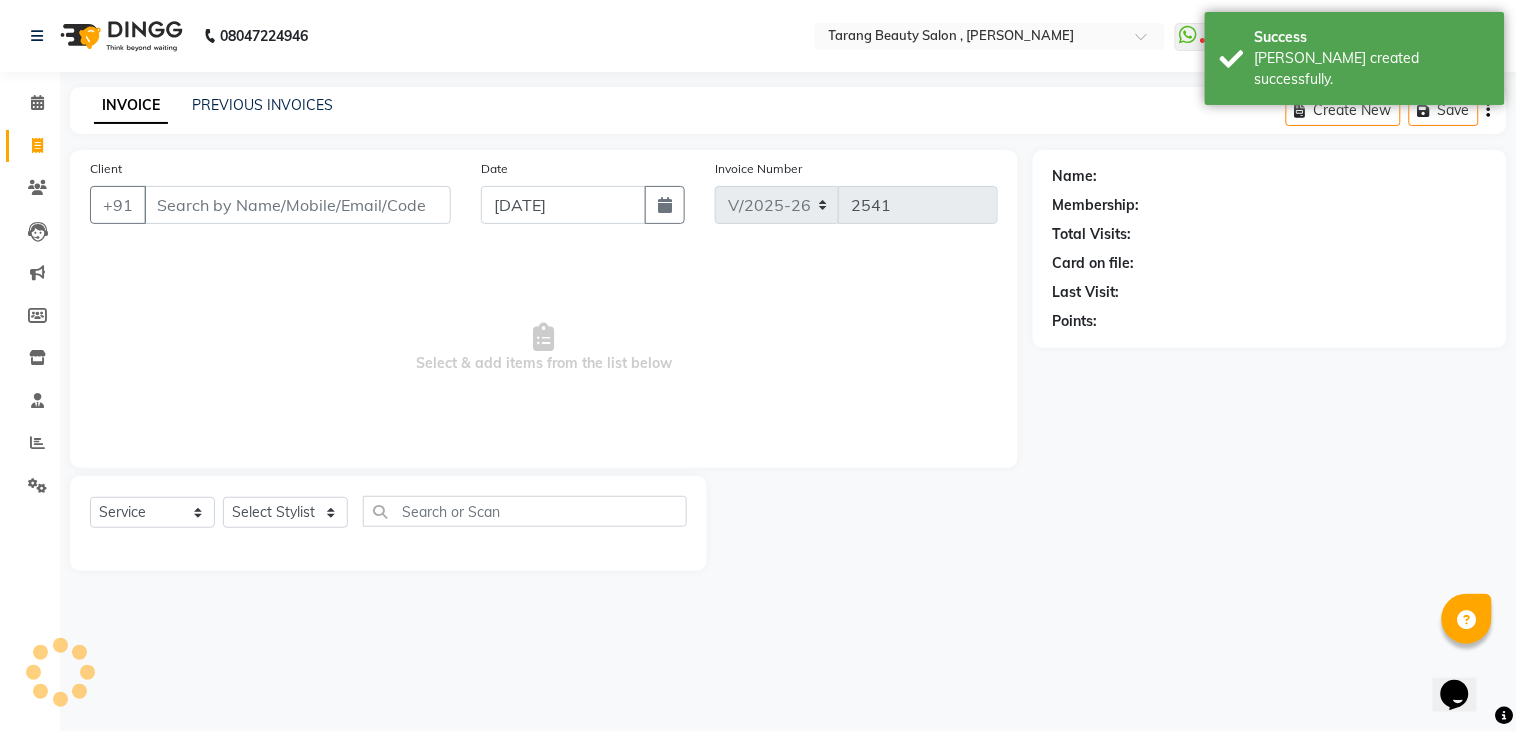 click on "Client" at bounding box center (297, 205) 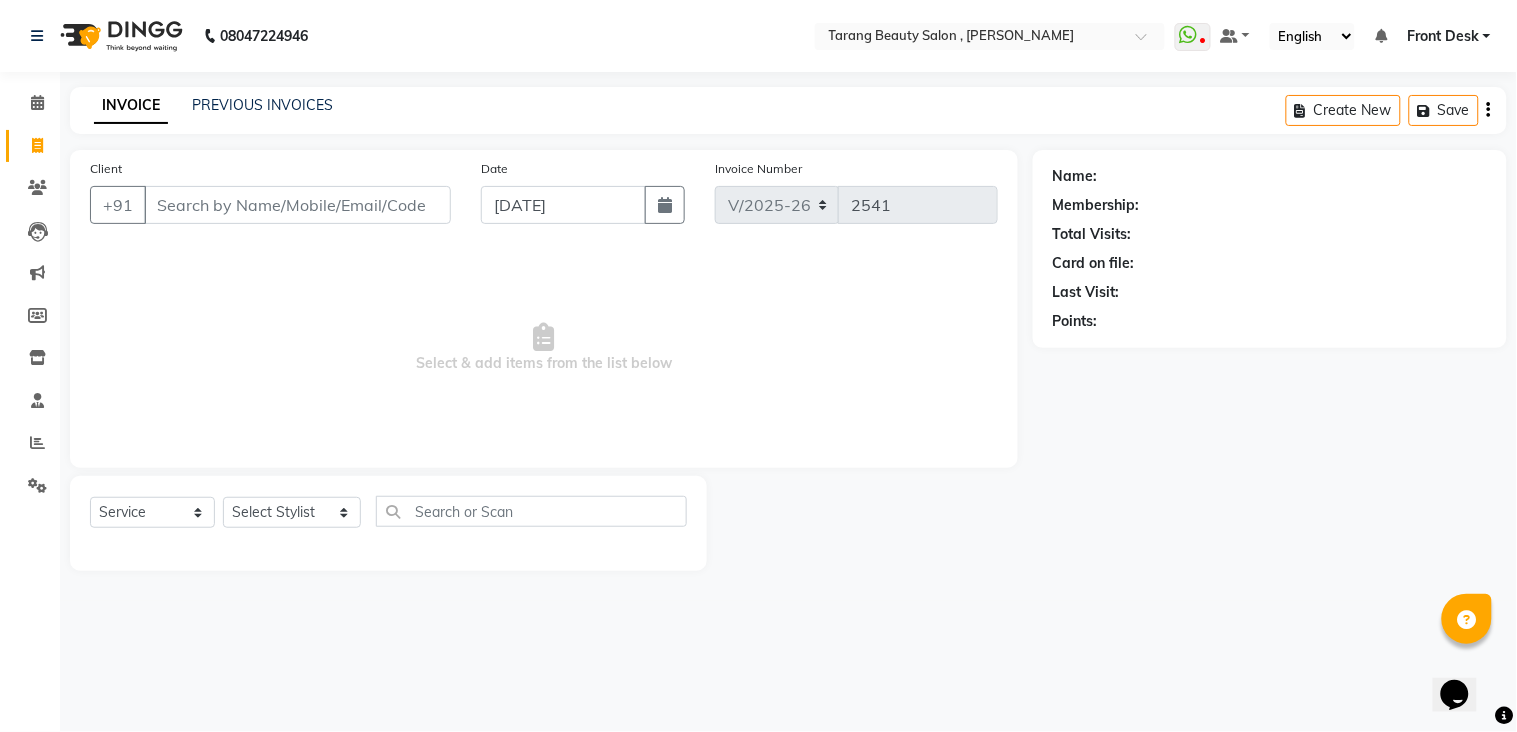 click on "INVOICE PREVIOUS INVOICES" 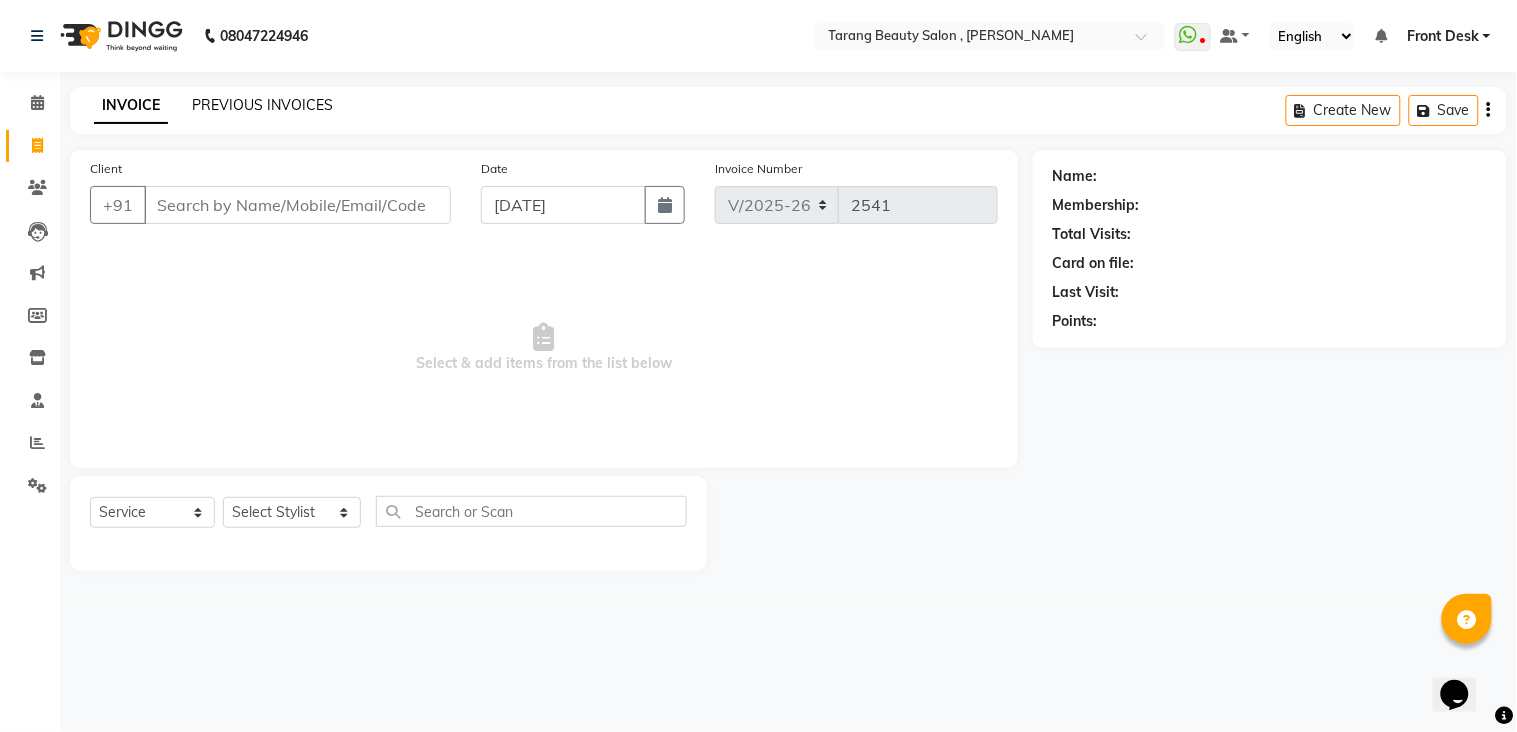 click on "PREVIOUS INVOICES" 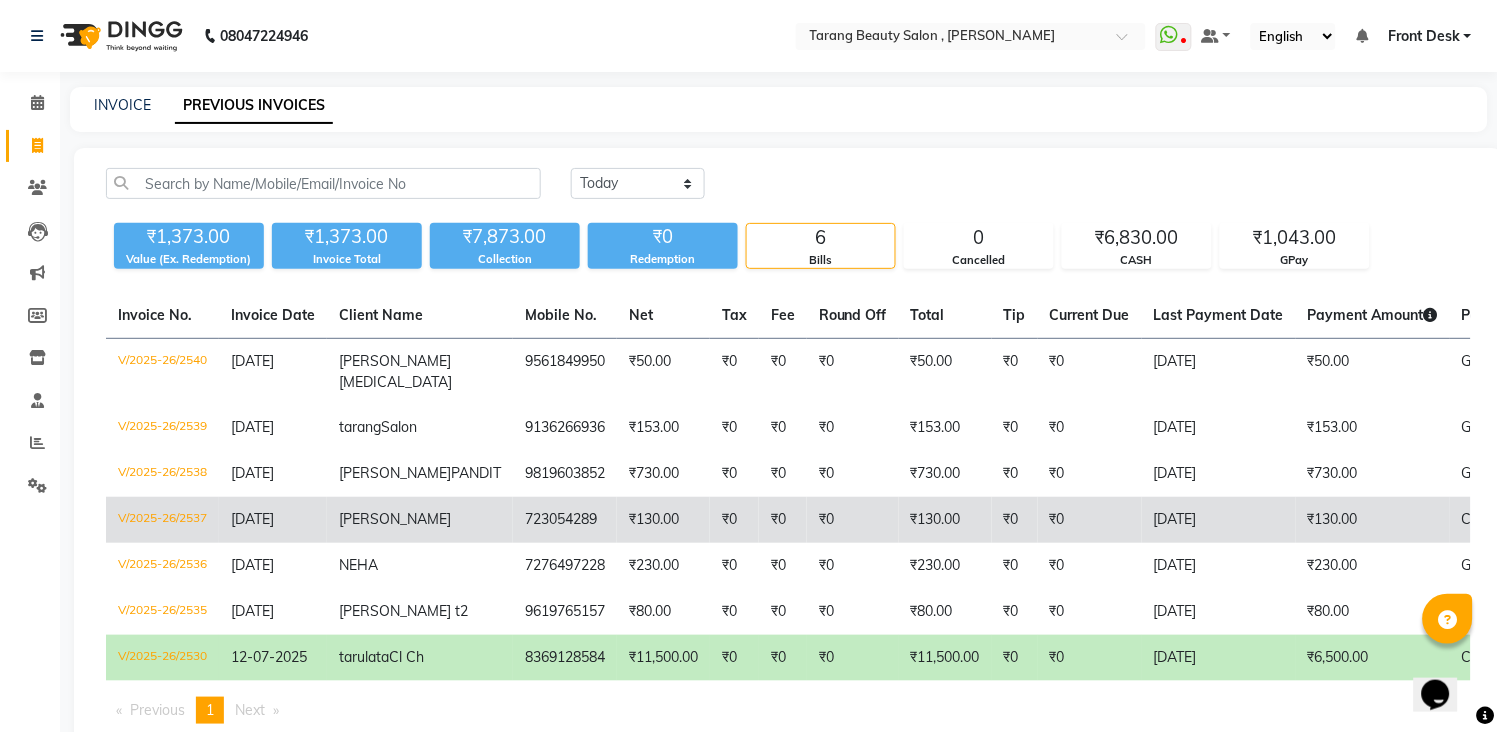 click on "₹130.00" 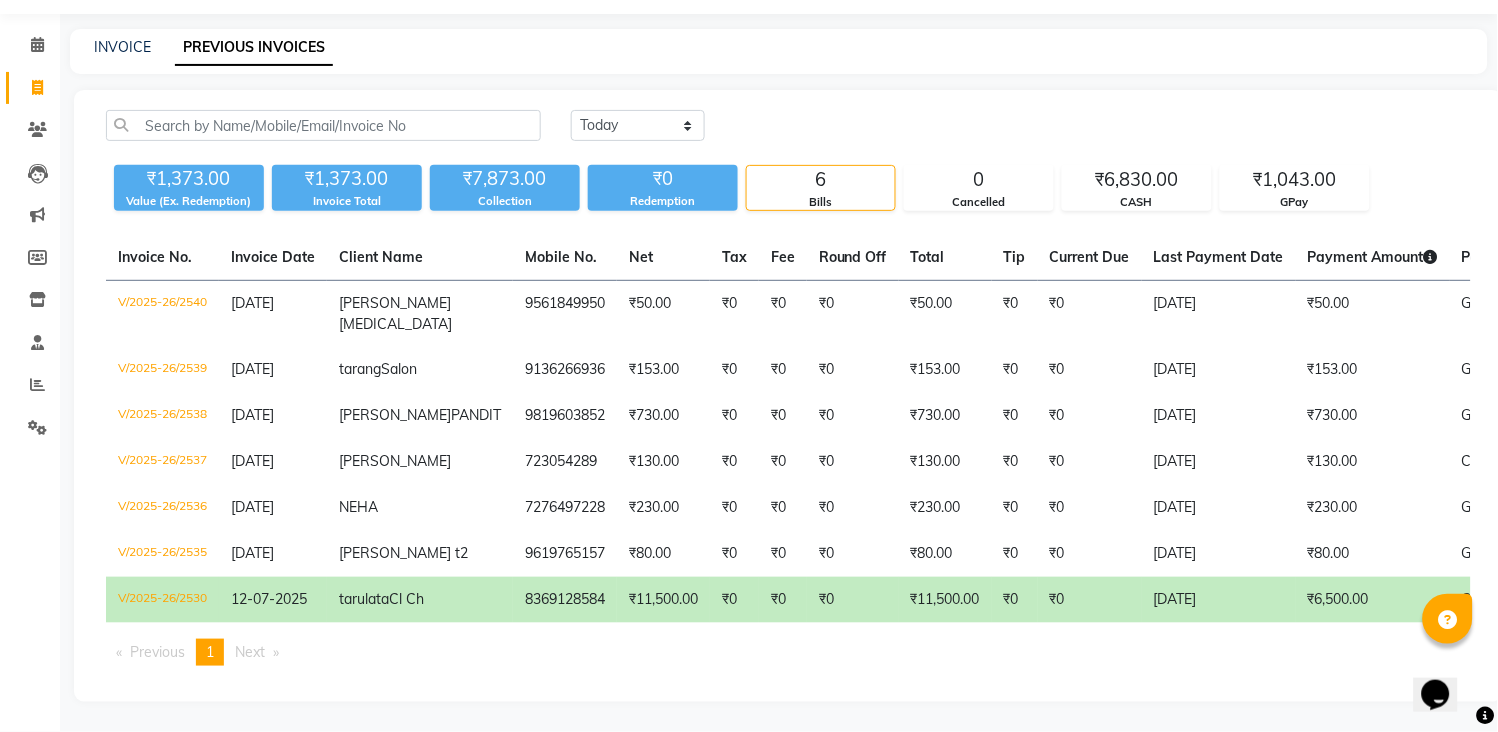 scroll, scrollTop: 115, scrollLeft: 0, axis: vertical 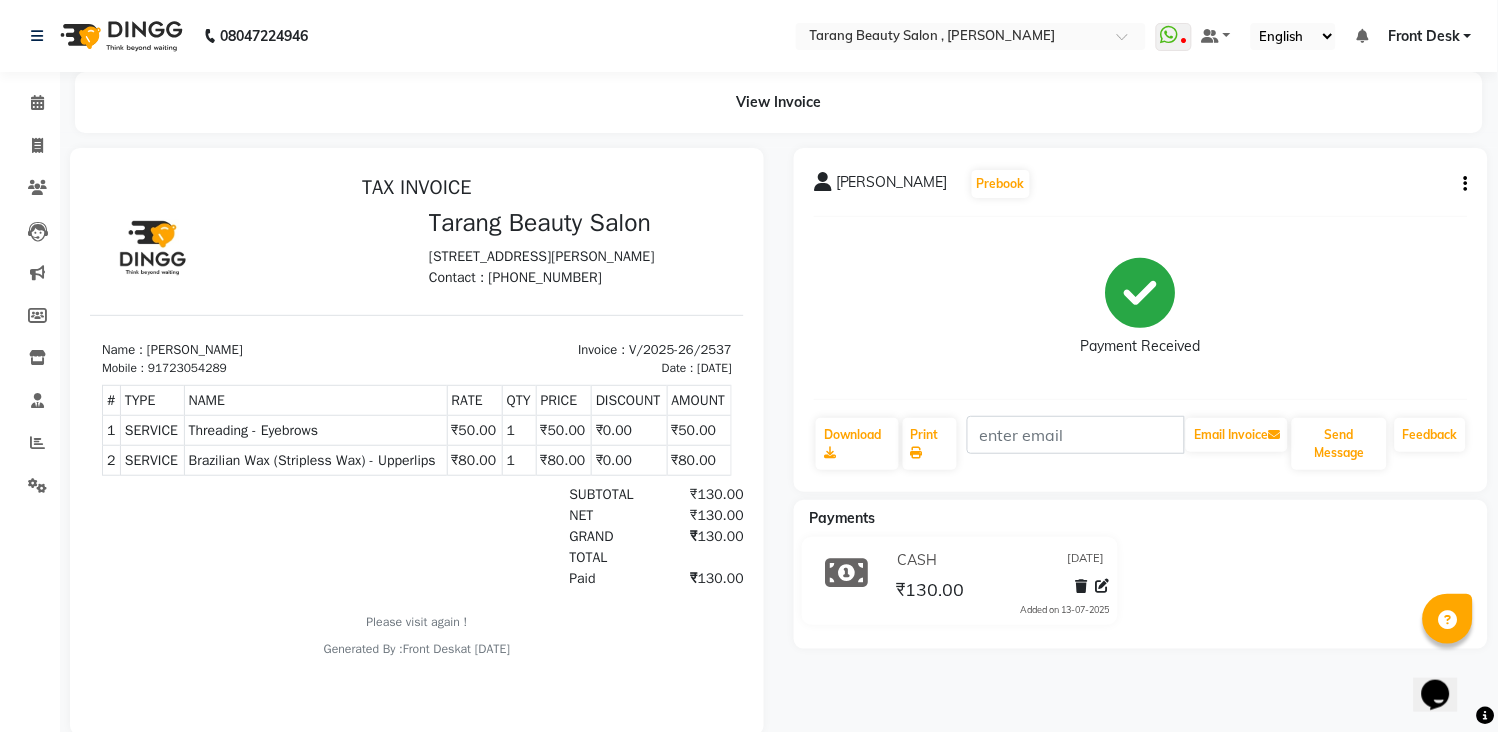 click 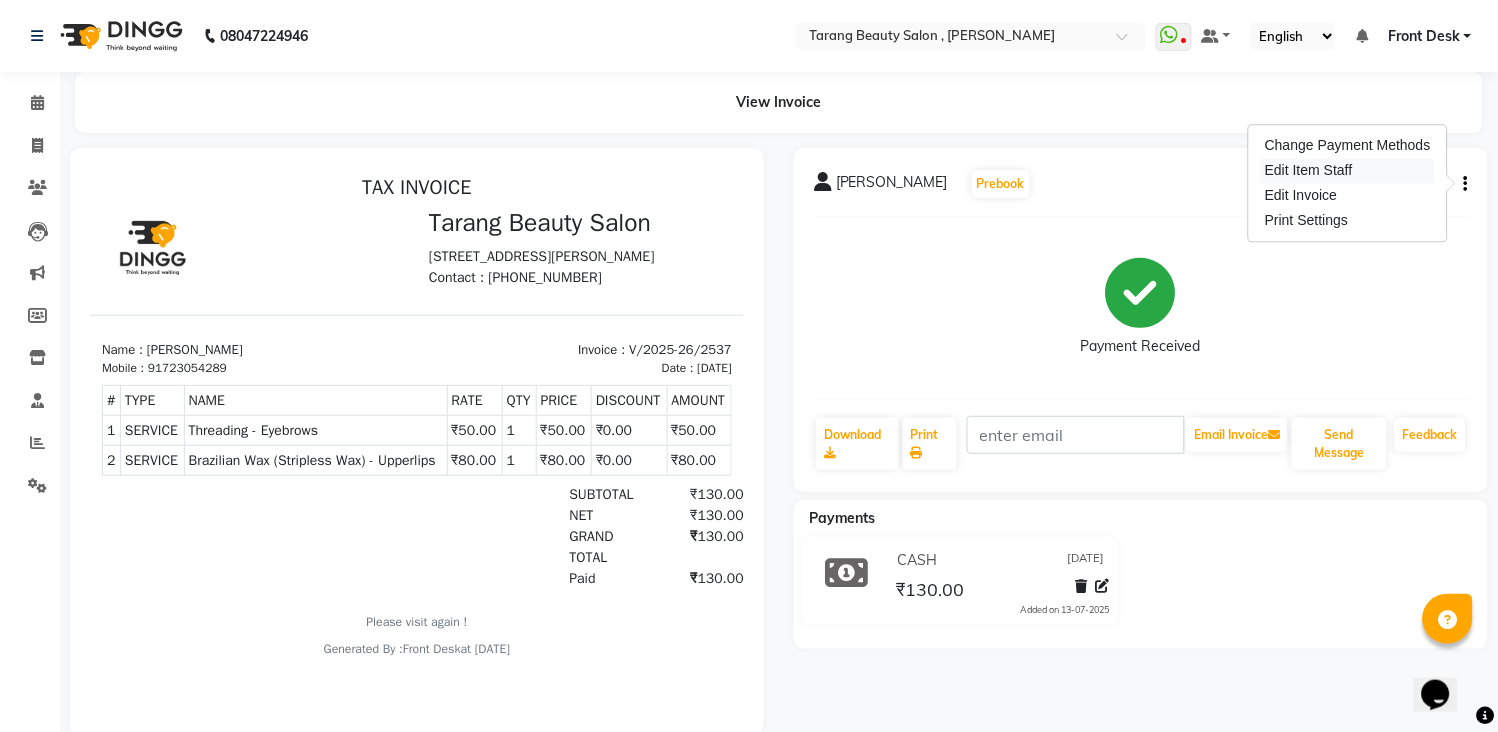 click on "Edit Item Staff" at bounding box center (1348, 170) 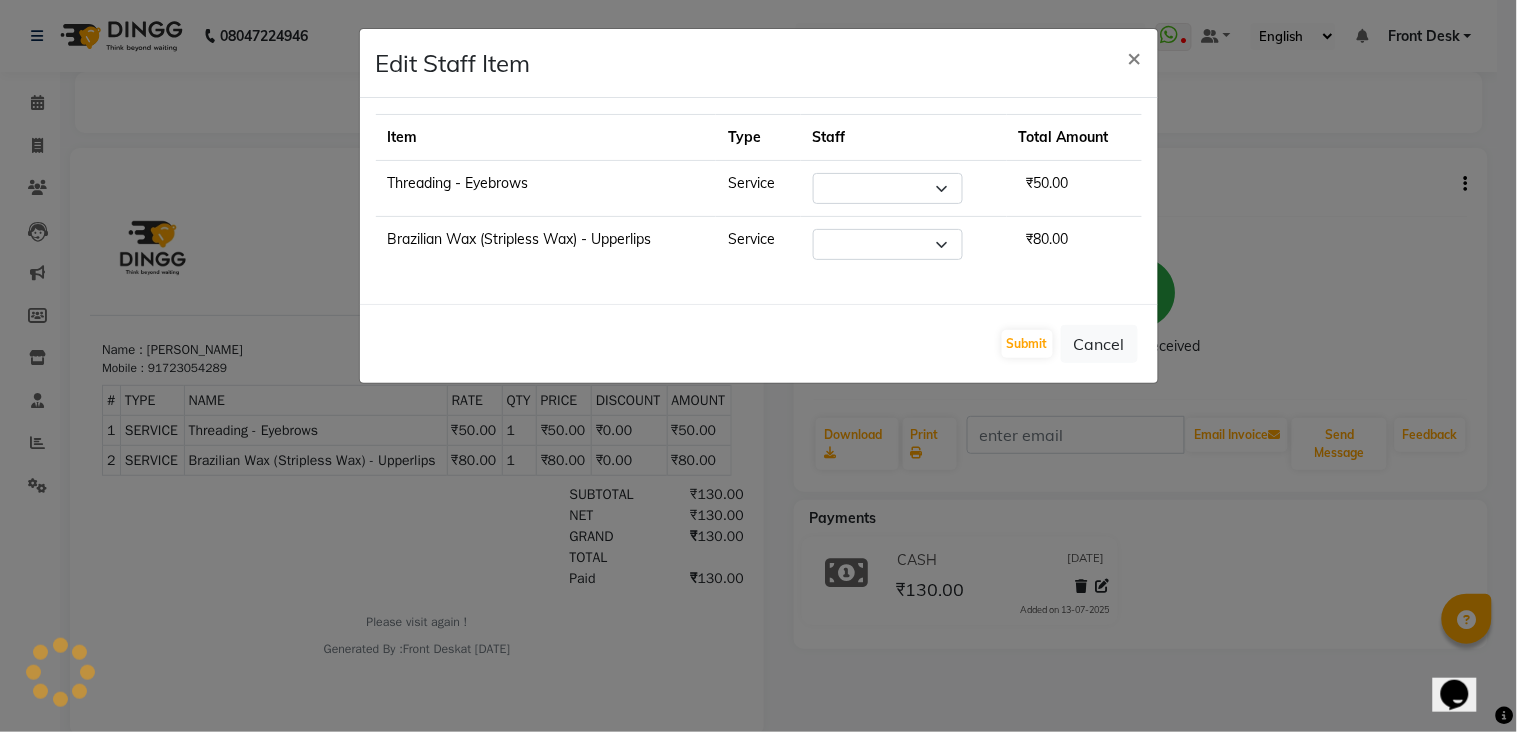 select on "61547" 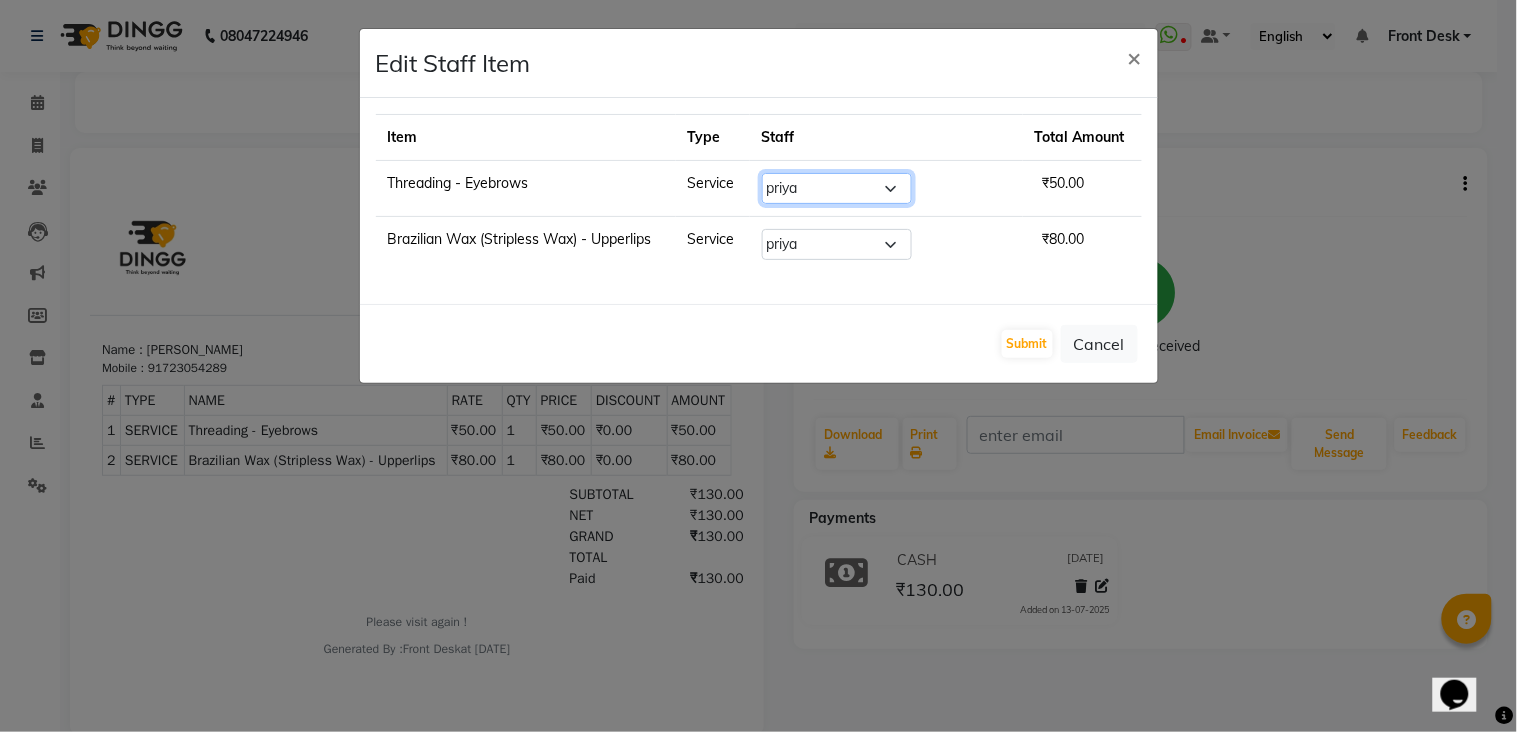 click on "Select  ANITA MANOJ KARRE   ANJALI RAMESH KHAMDARE   BHUMI PAWAR   DEEPALI  KANOJIYA   Front Desk   GAYATRI KENIN   Grishma    indu   kavita   NEHA   Pooja Vishwakarma   priya    RANJU KUAVAHA   Ruchi   sadhana   SNEHAL SHINDE   SONAL   Suchita panchal   SUNITA KAURI   surekha bhalerao   Varsha   Zoya" 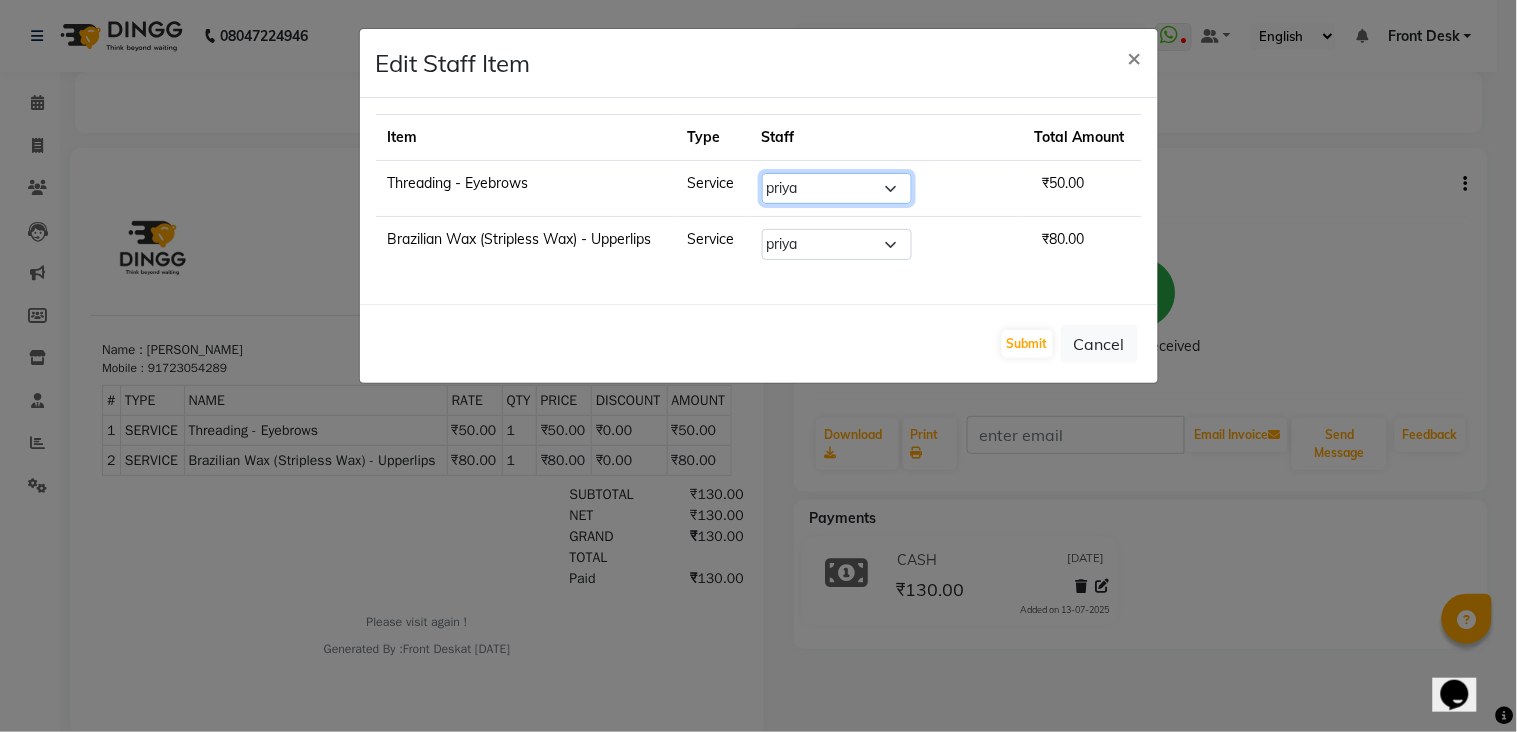 select on "45699" 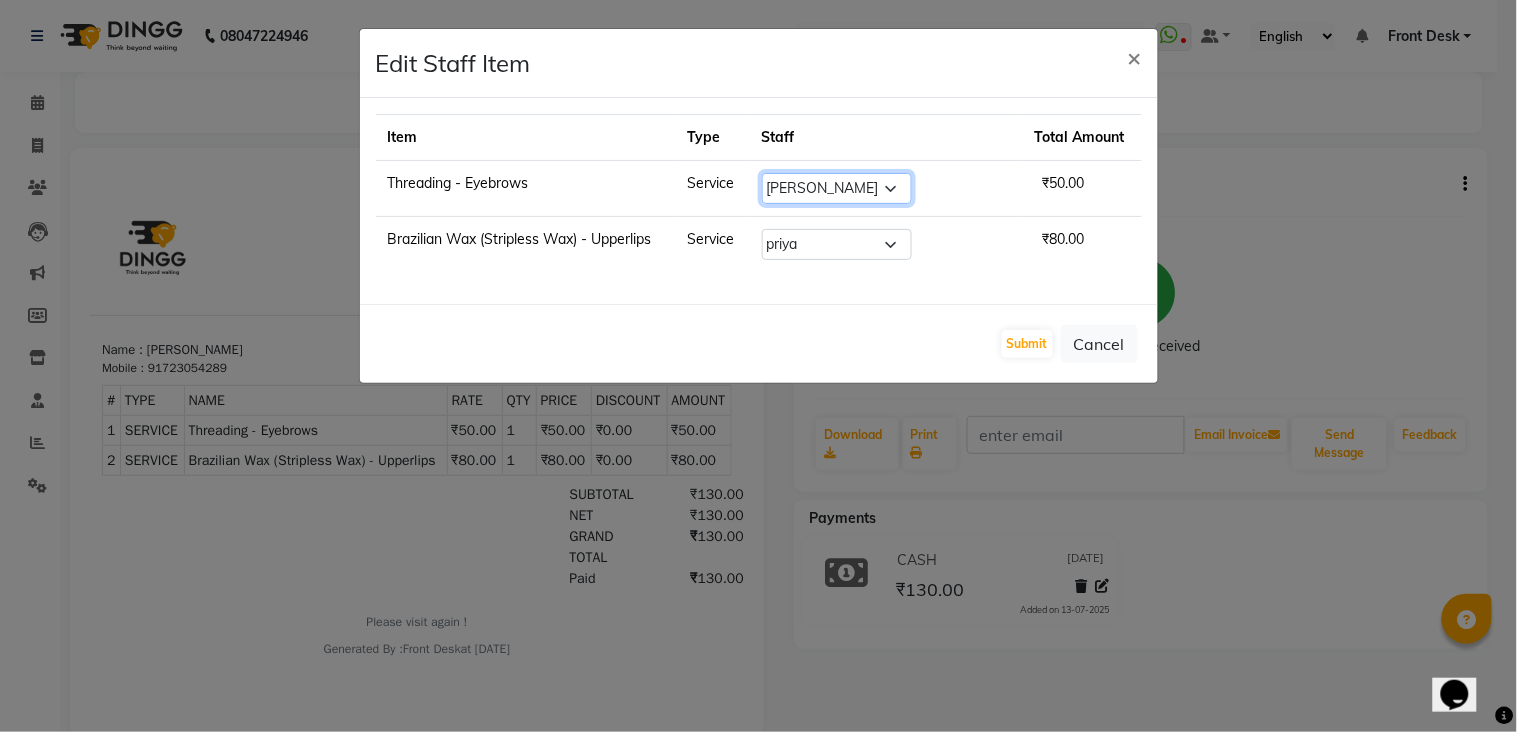 click on "Select  ANITA MANOJ KARRE   ANJALI RAMESH KHAMDARE   BHUMI PAWAR   DEEPALI  KANOJIYA   Front Desk   GAYATRI KENIN   Grishma    indu   kavita   NEHA   Pooja Vishwakarma   priya    RANJU KUAVAHA   Ruchi   sadhana   SNEHAL SHINDE   SONAL   Suchita panchal   SUNITA KAURI   surekha bhalerao   Varsha   Zoya" 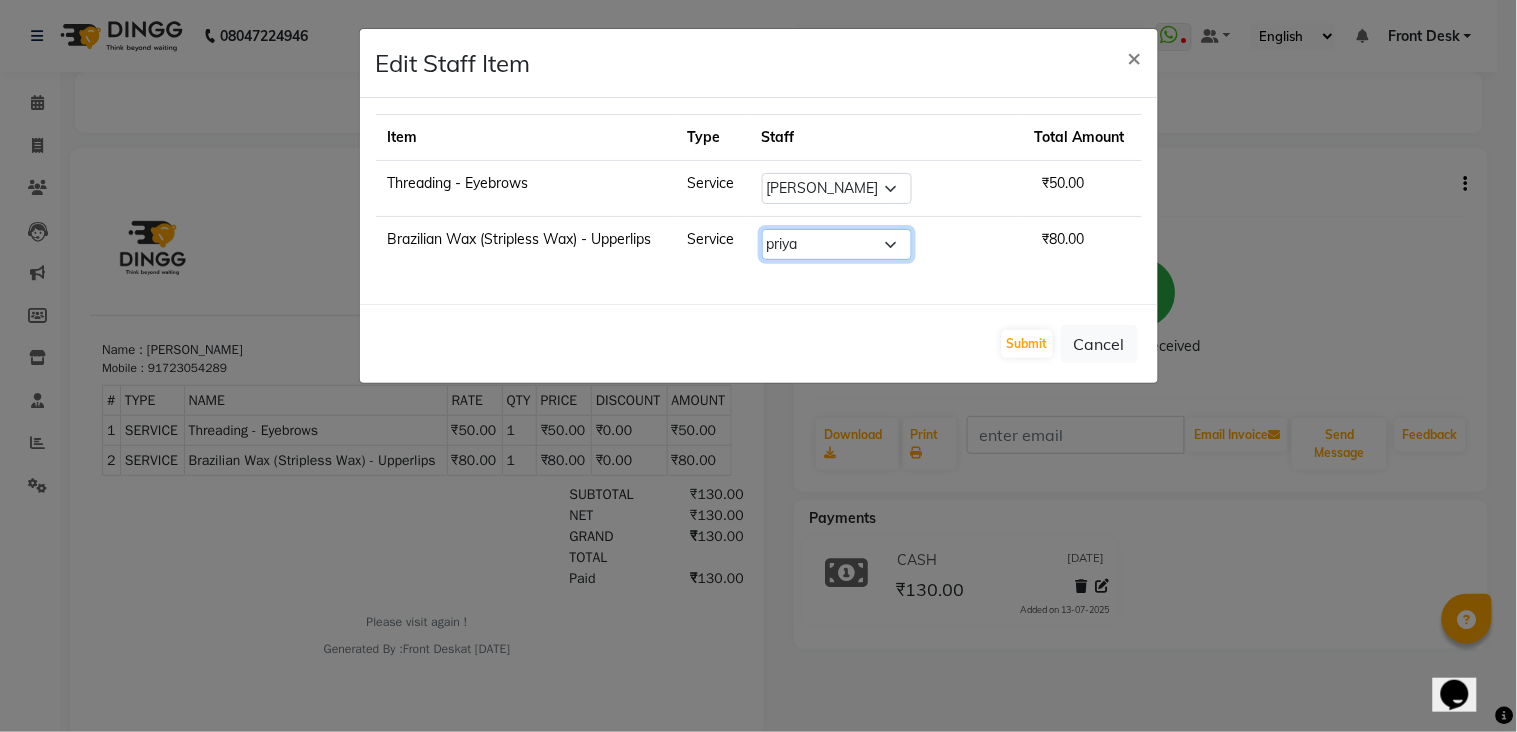 click on "Select  ANITA MANOJ KARRE   ANJALI RAMESH KHAMDARE   BHUMI PAWAR   DEEPALI  KANOJIYA   Front Desk   GAYATRI KENIN   Grishma    indu   kavita   NEHA   Pooja Vishwakarma   priya    RANJU KUAVAHA   Ruchi   sadhana   SNEHAL SHINDE   SONAL   Suchita panchal   SUNITA KAURI   surekha bhalerao   Varsha   Zoya" 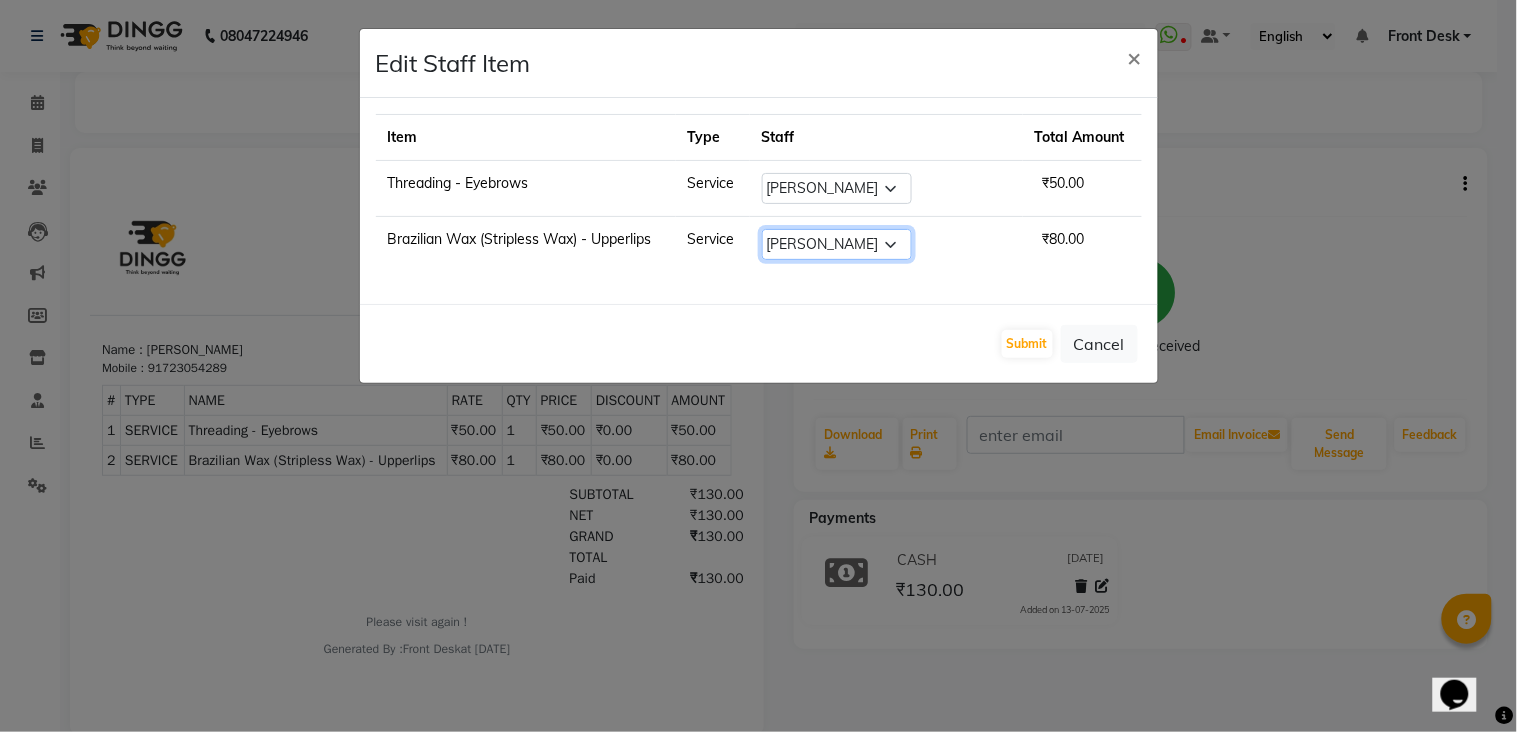 click on "Select  ANITA MANOJ KARRE   ANJALI RAMESH KHAMDARE   BHUMI PAWAR   DEEPALI  KANOJIYA   Front Desk   GAYATRI KENIN   Grishma    indu   kavita   NEHA   Pooja Vishwakarma   priya    RANJU KUAVAHA   Ruchi   sadhana   SNEHAL SHINDE   SONAL   Suchita panchal   SUNITA KAURI   surekha bhalerao   Varsha   Zoya" 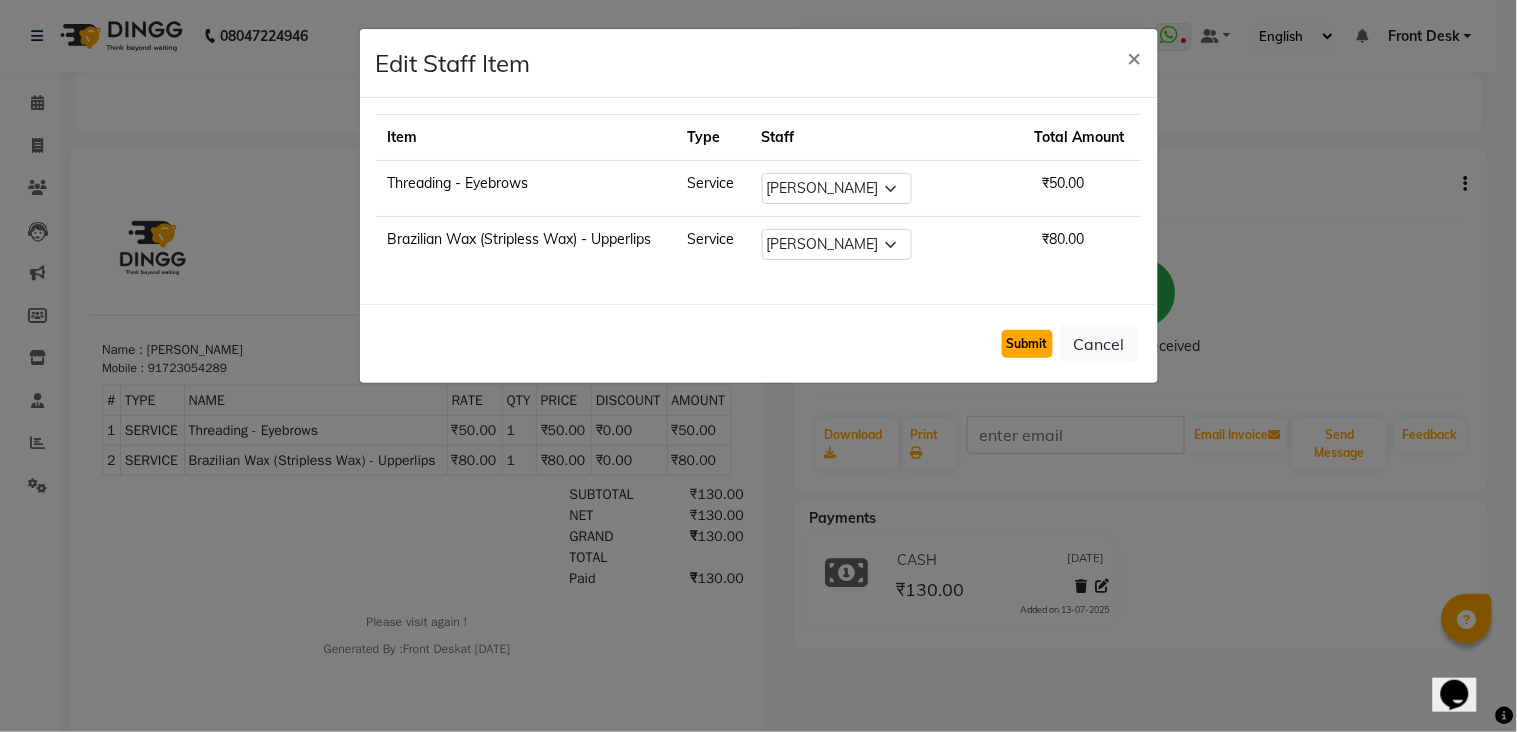 click on "Submit" 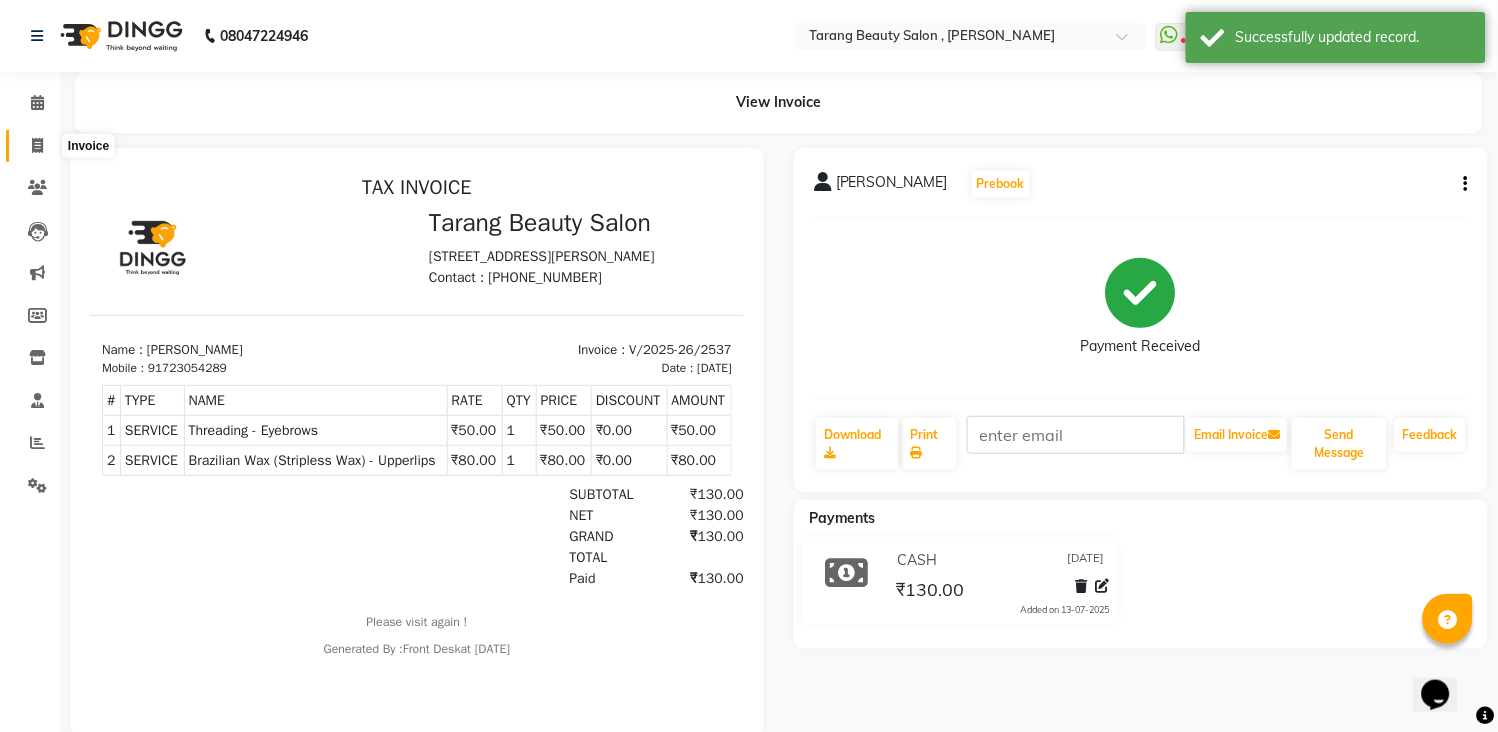 click 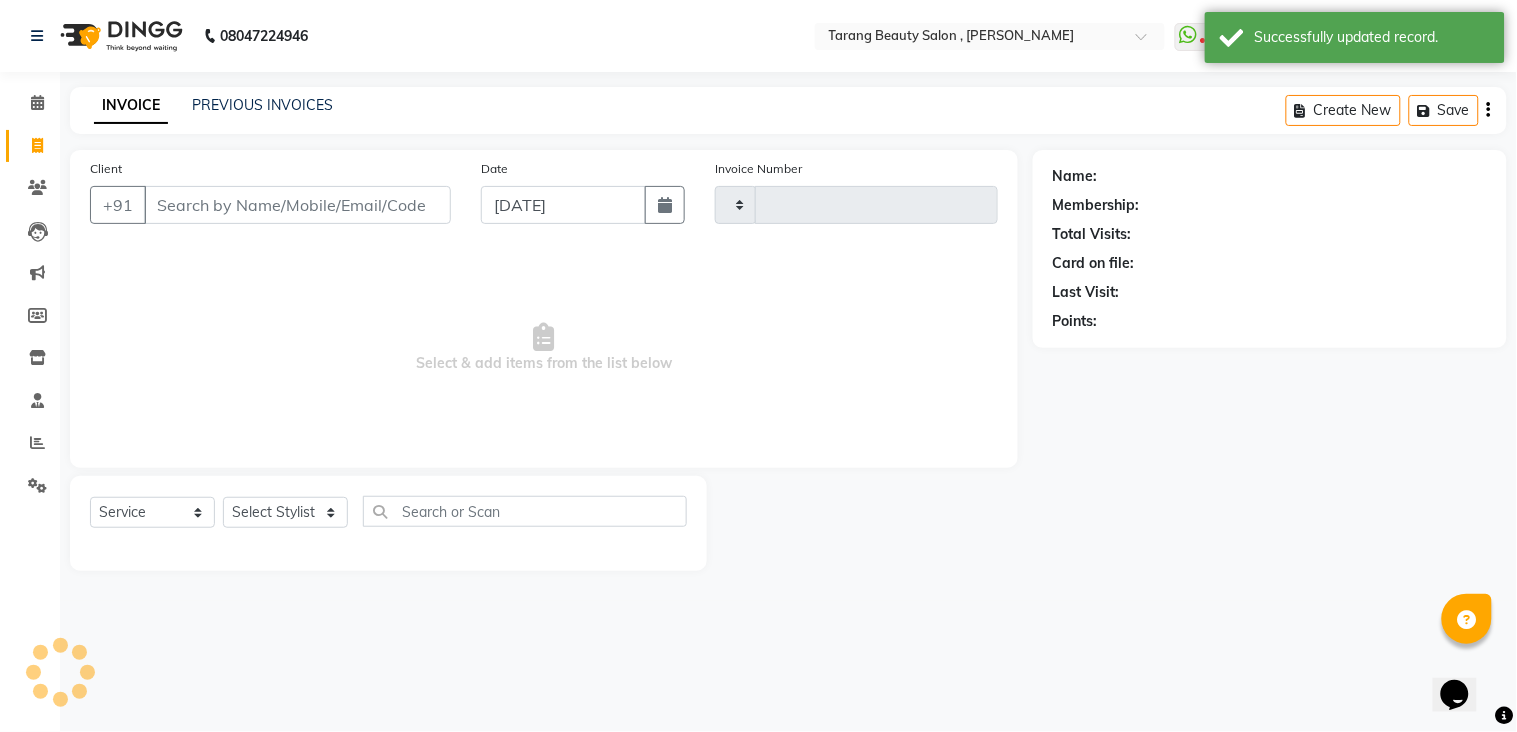 type on "2541" 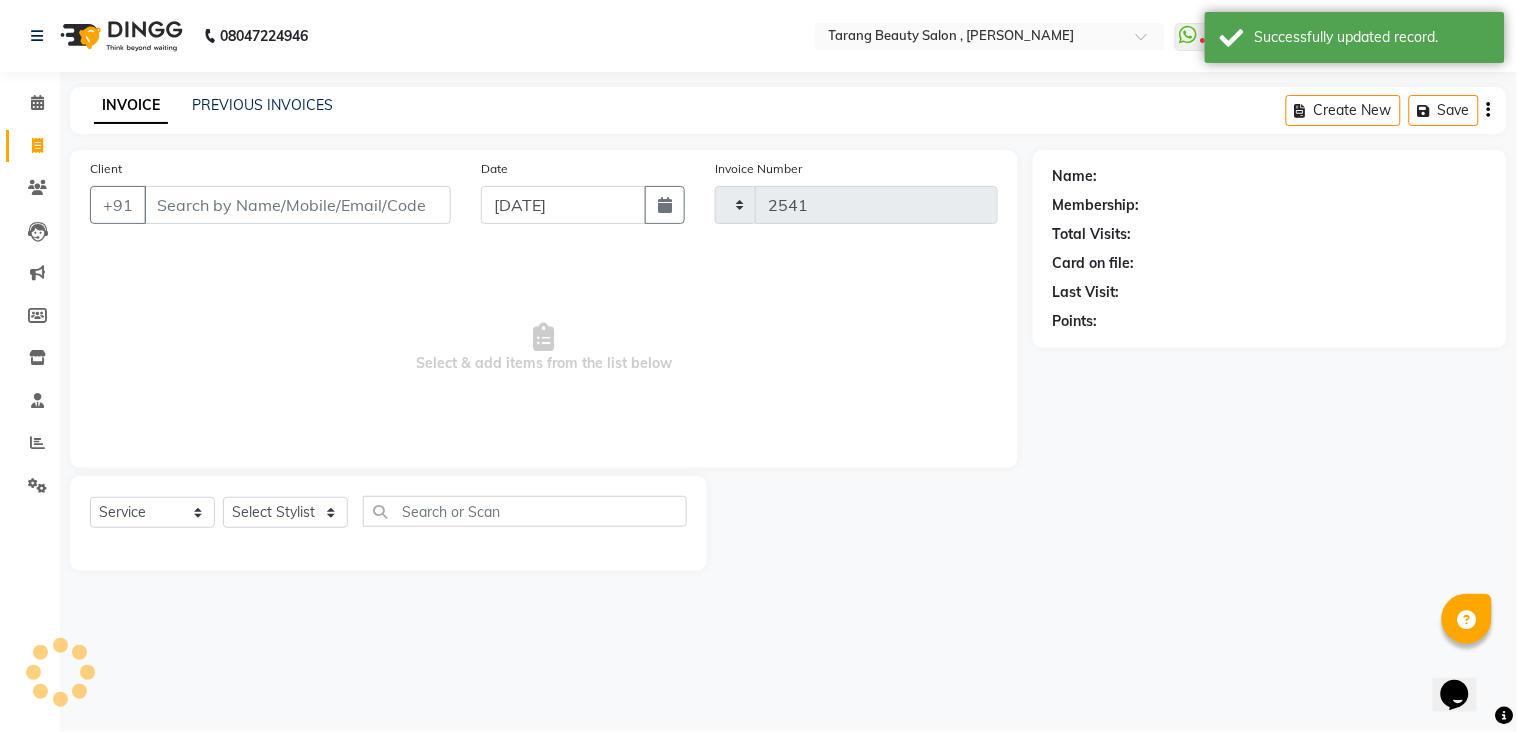 select on "5133" 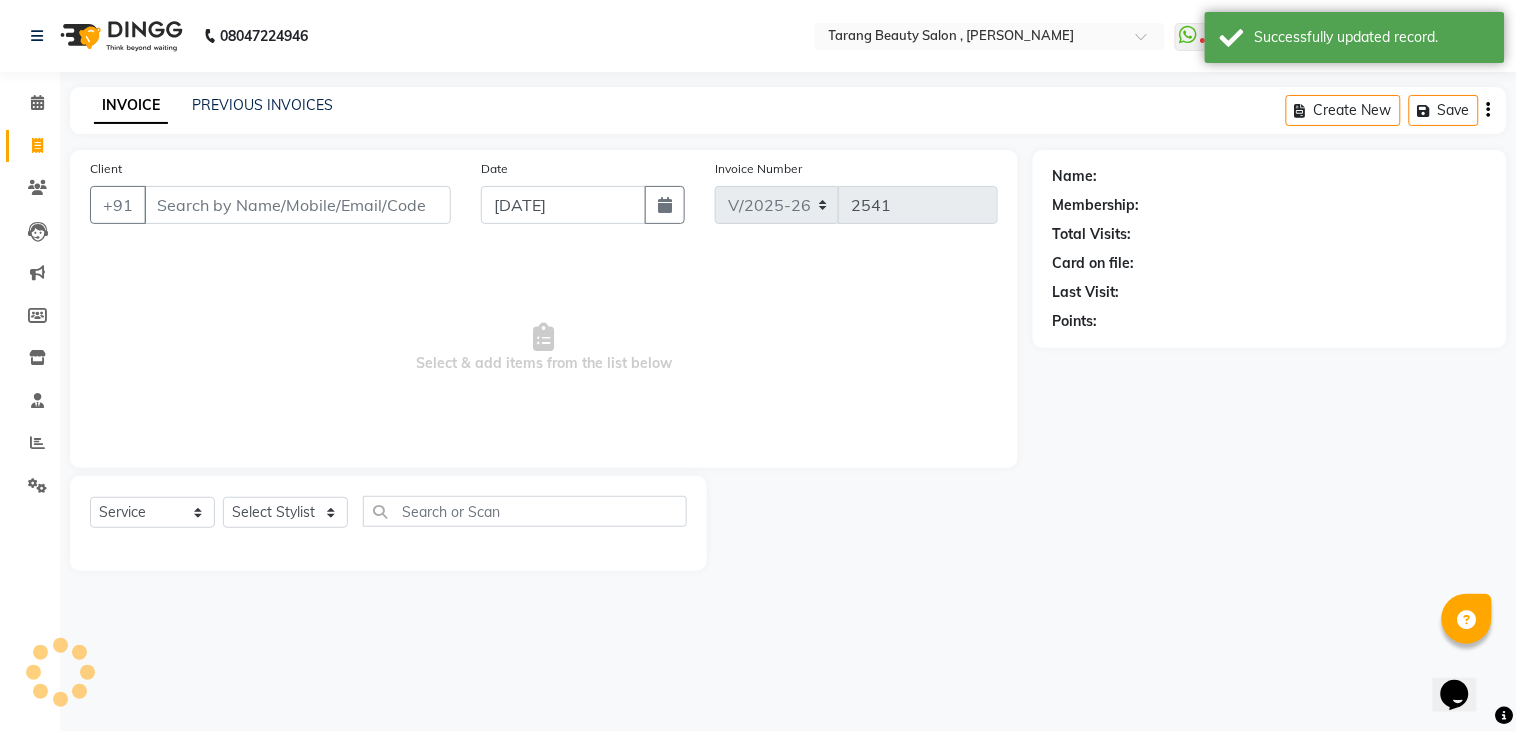 click on "Client" at bounding box center (297, 205) 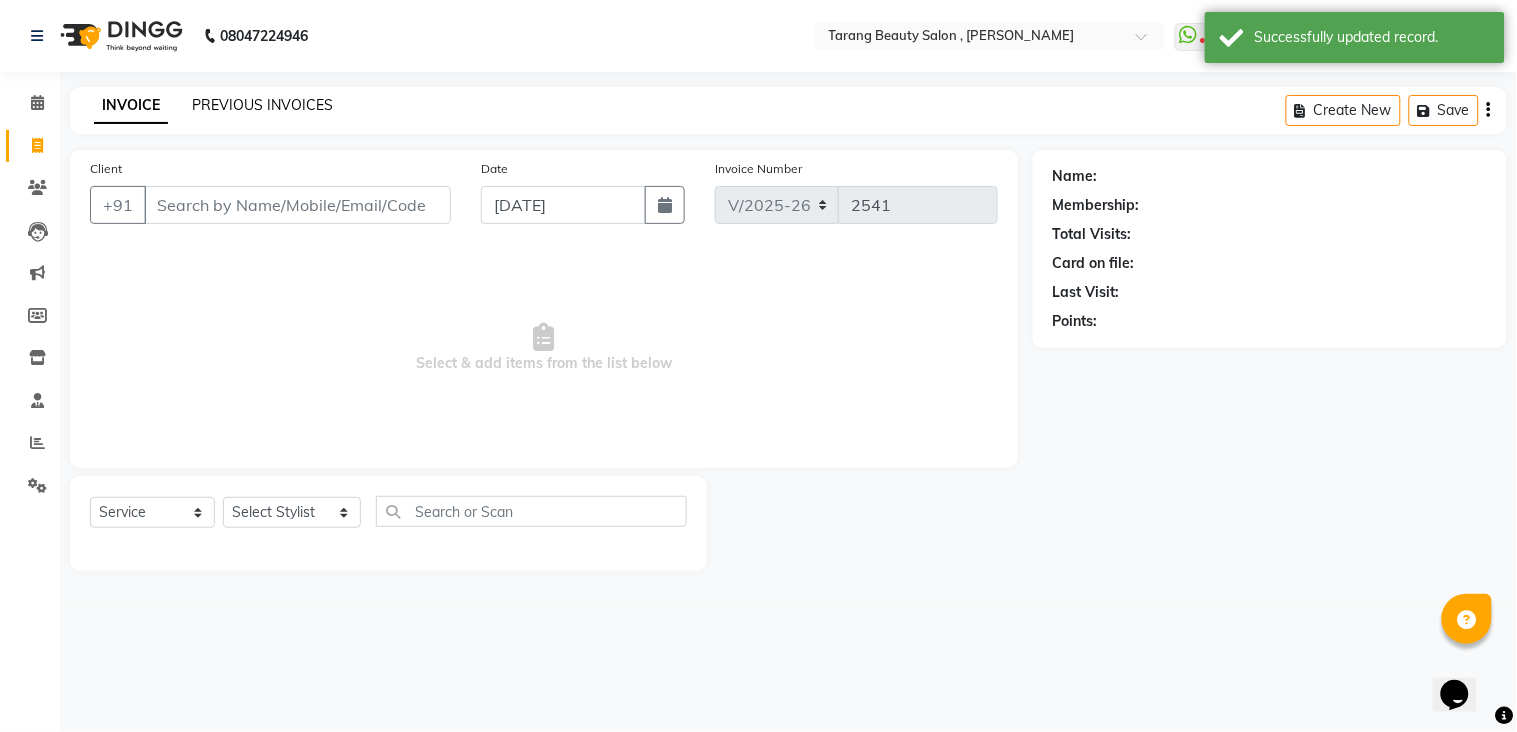 click on "PREVIOUS INVOICES" 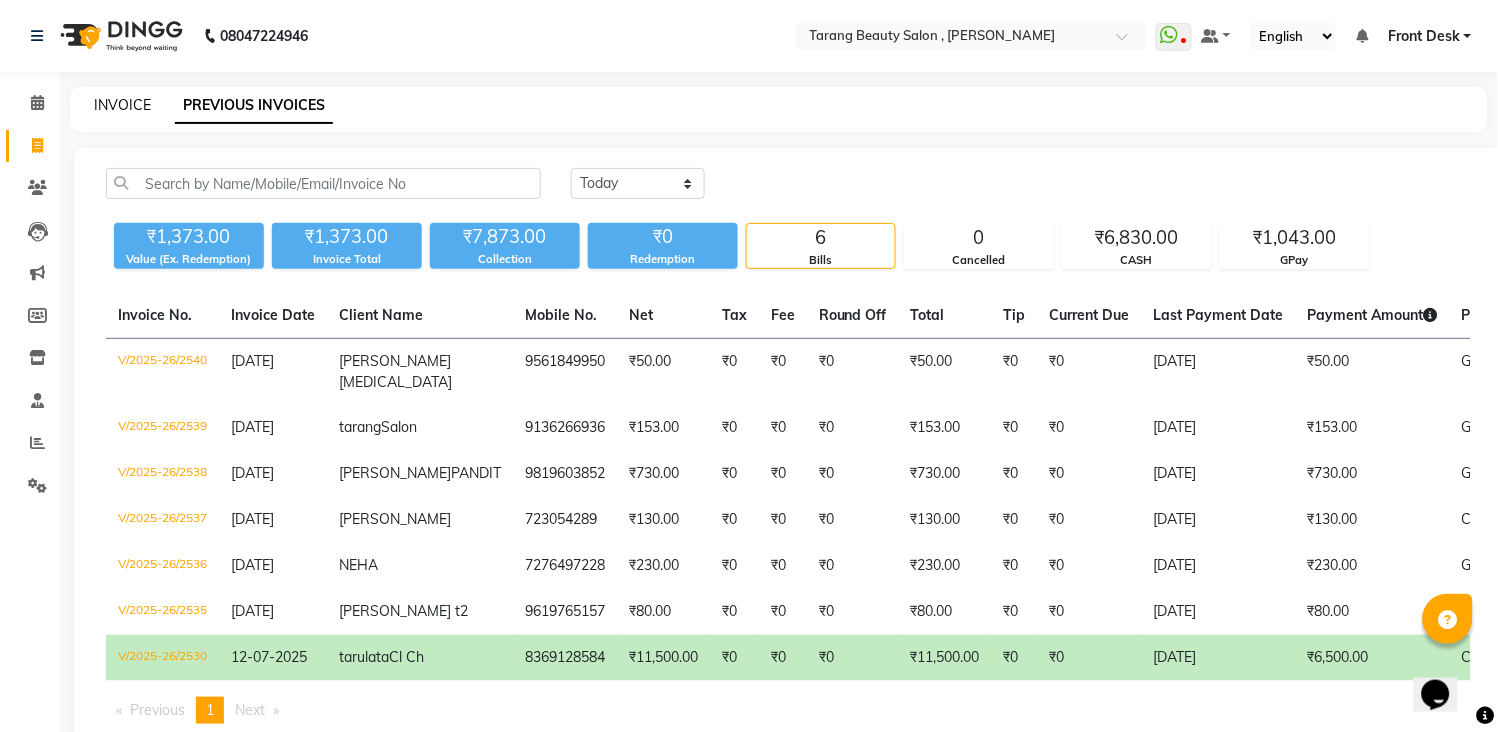 click on "INVOICE" 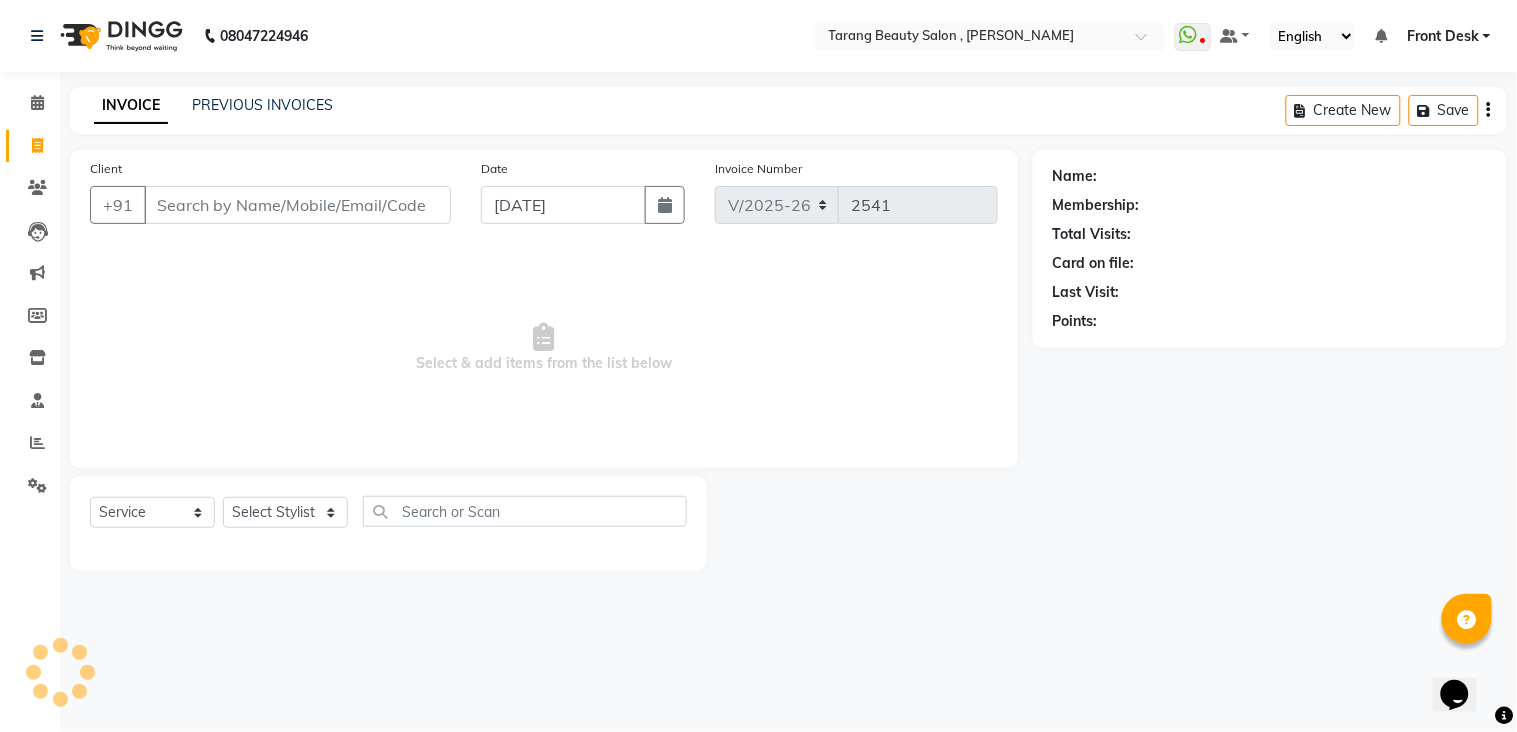 click on "Client" at bounding box center [297, 205] 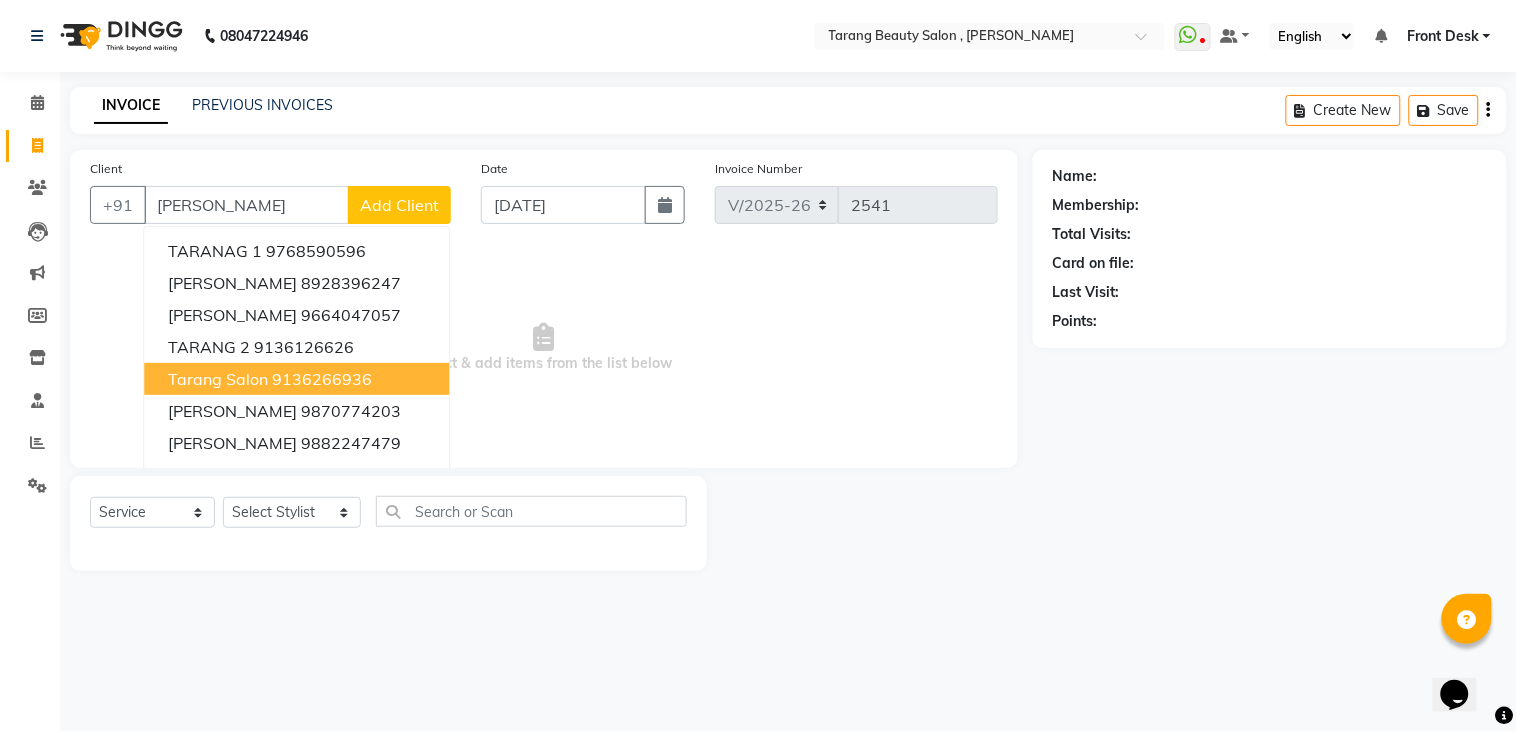 click on "tarang Salon" at bounding box center [218, 379] 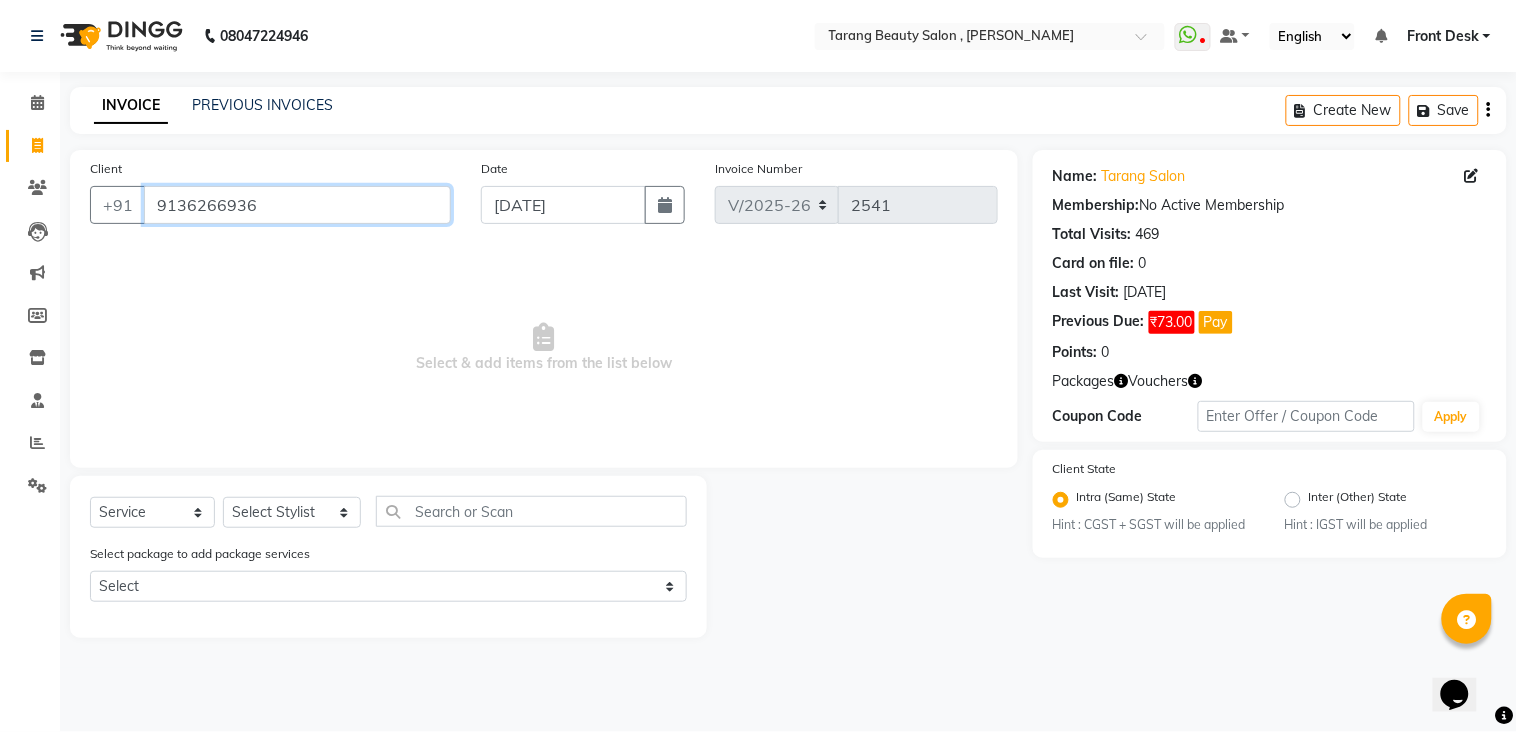 click on "9136266936" at bounding box center (297, 205) 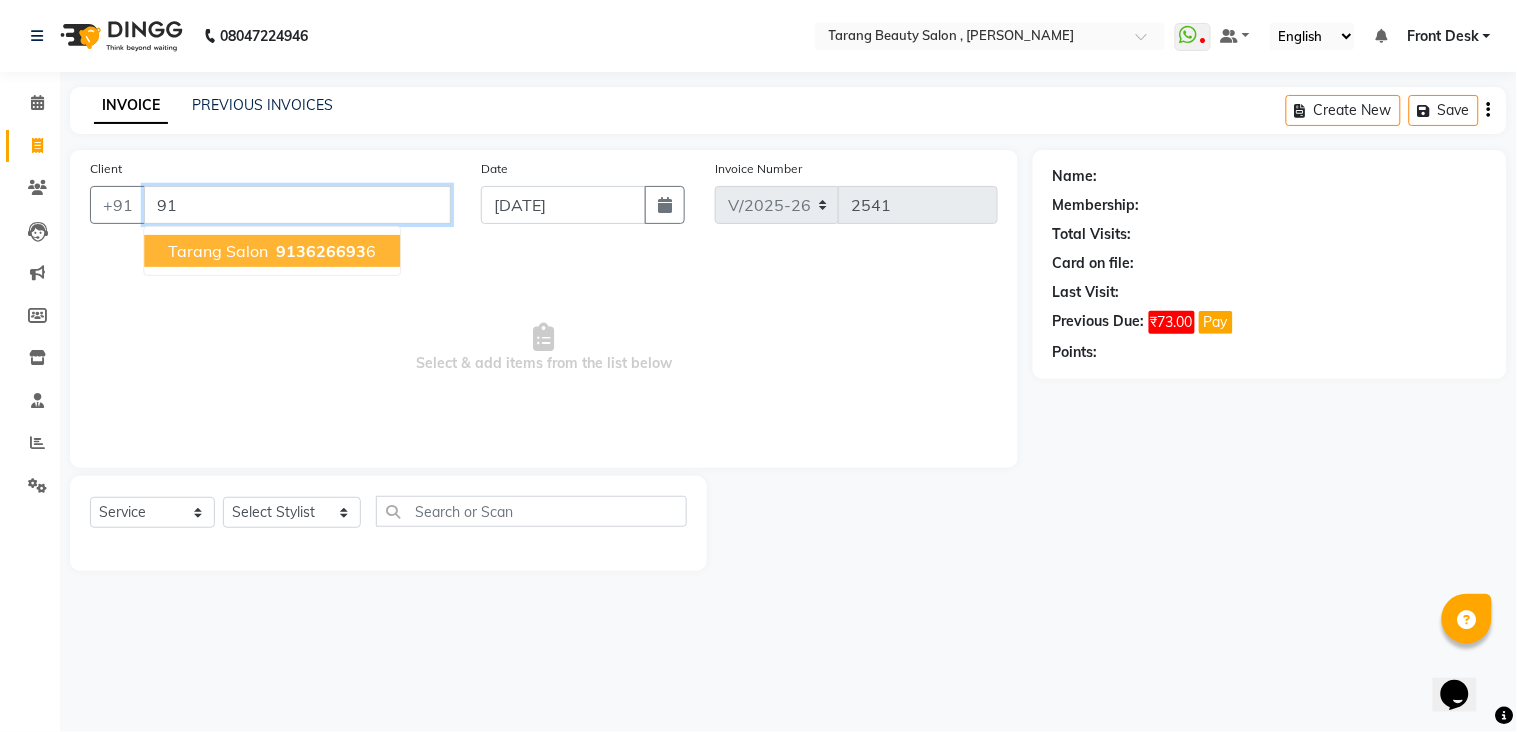 type on "9" 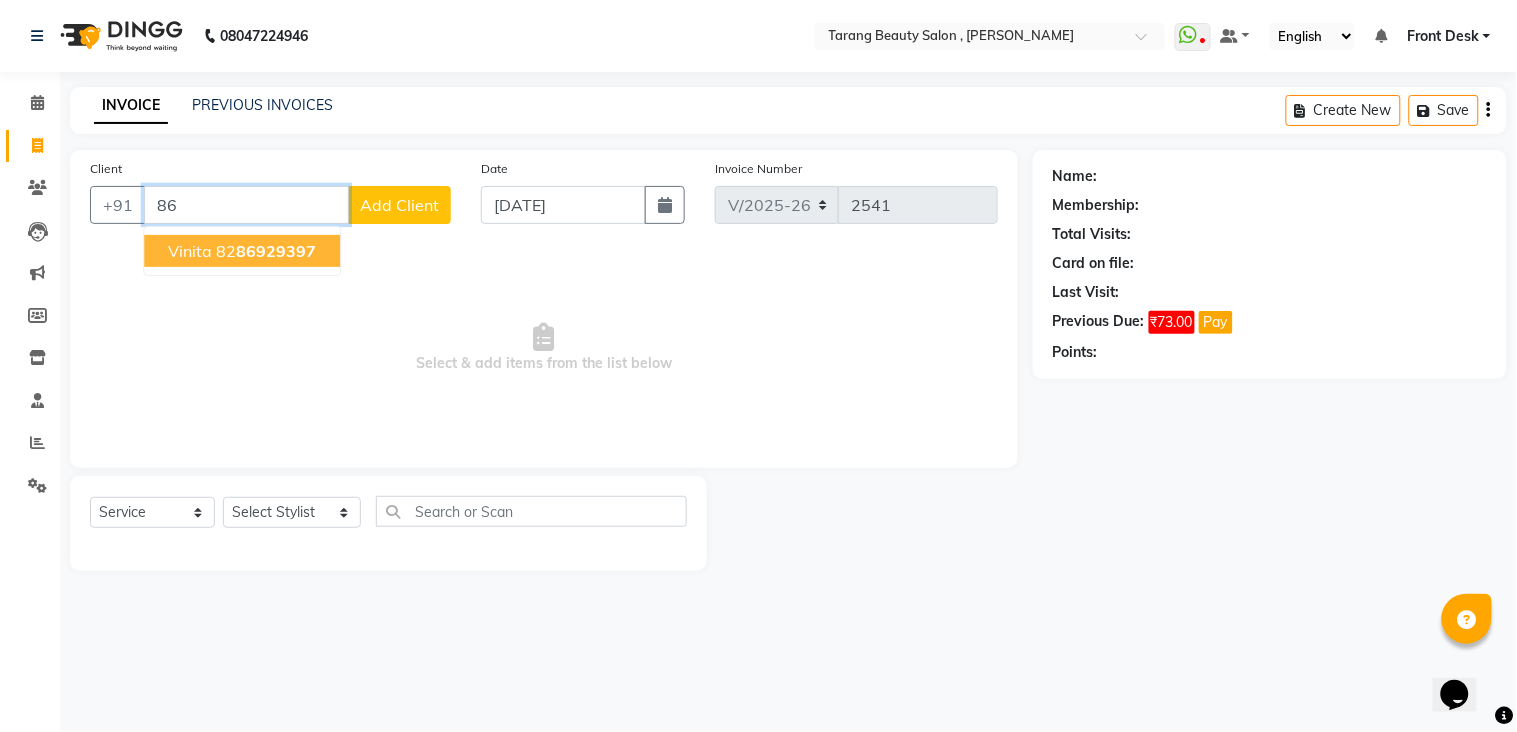 type on "8" 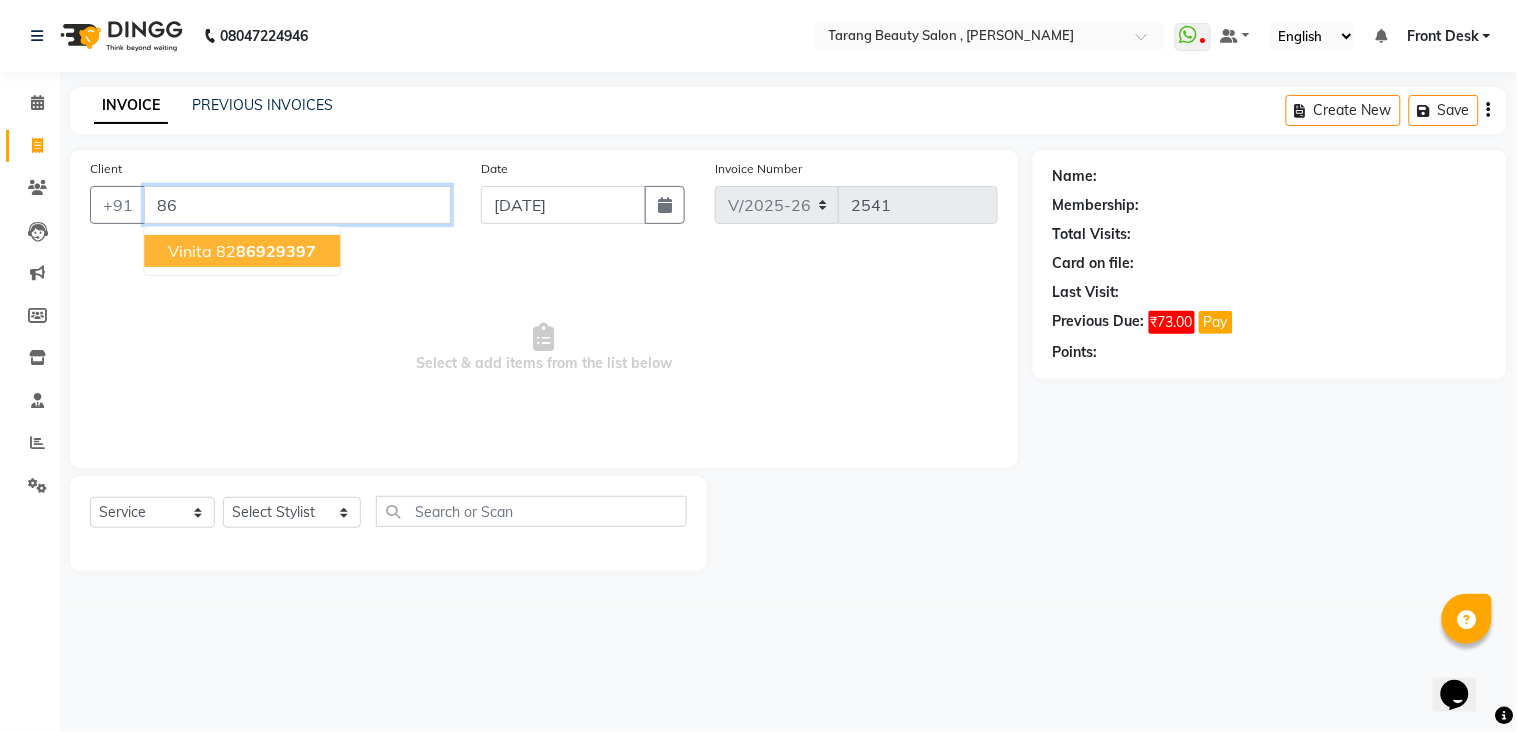 type on "8" 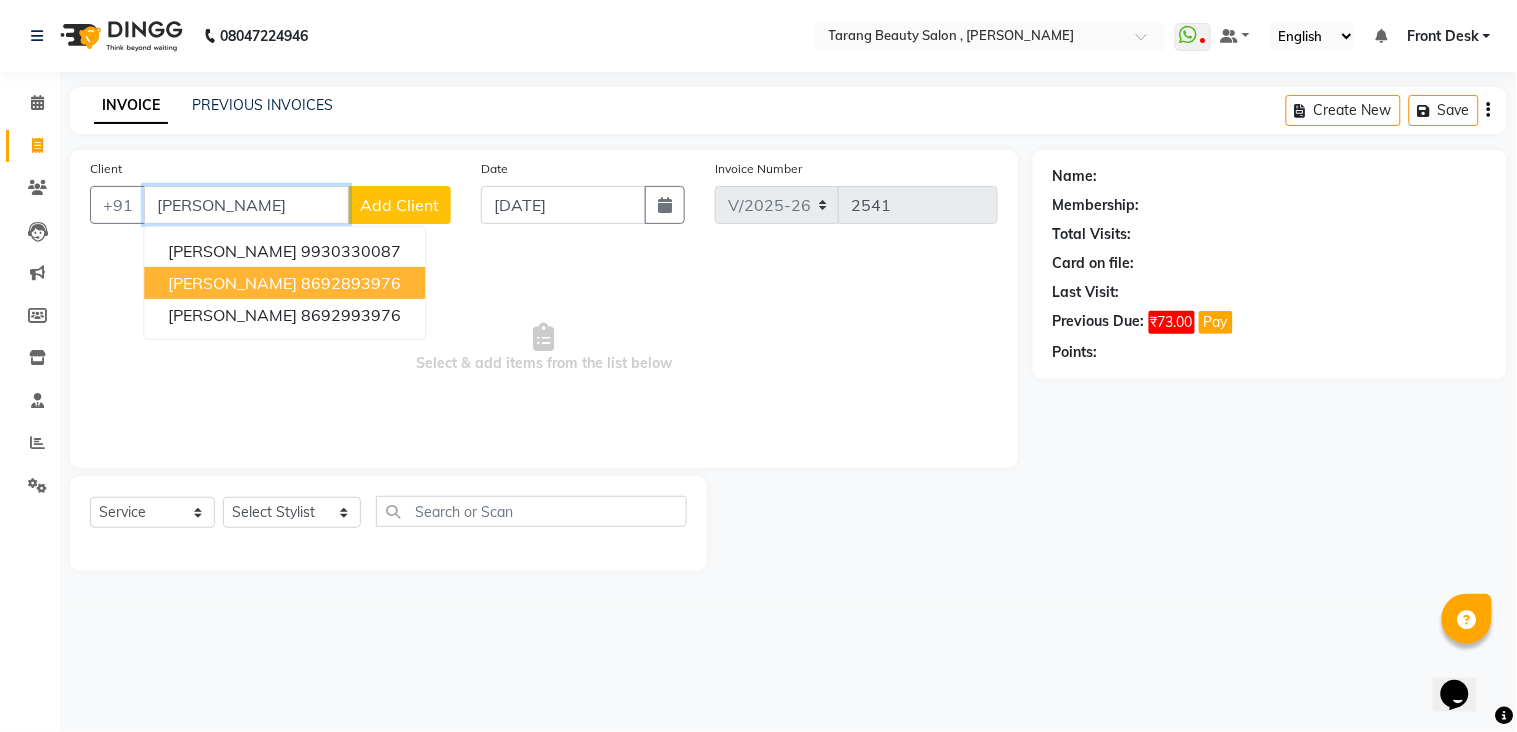 click on "8692893976" at bounding box center (351, 283) 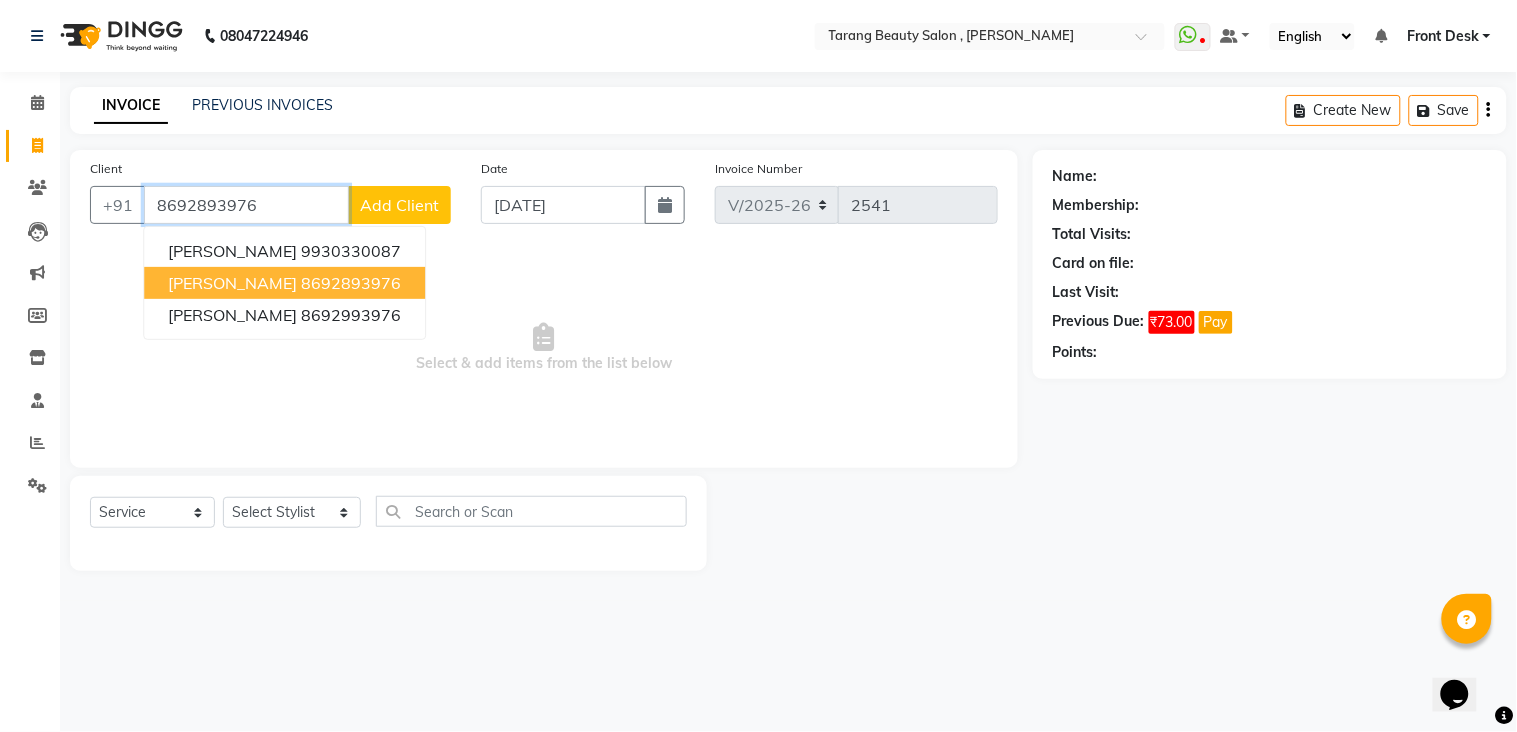 type on "8692893976" 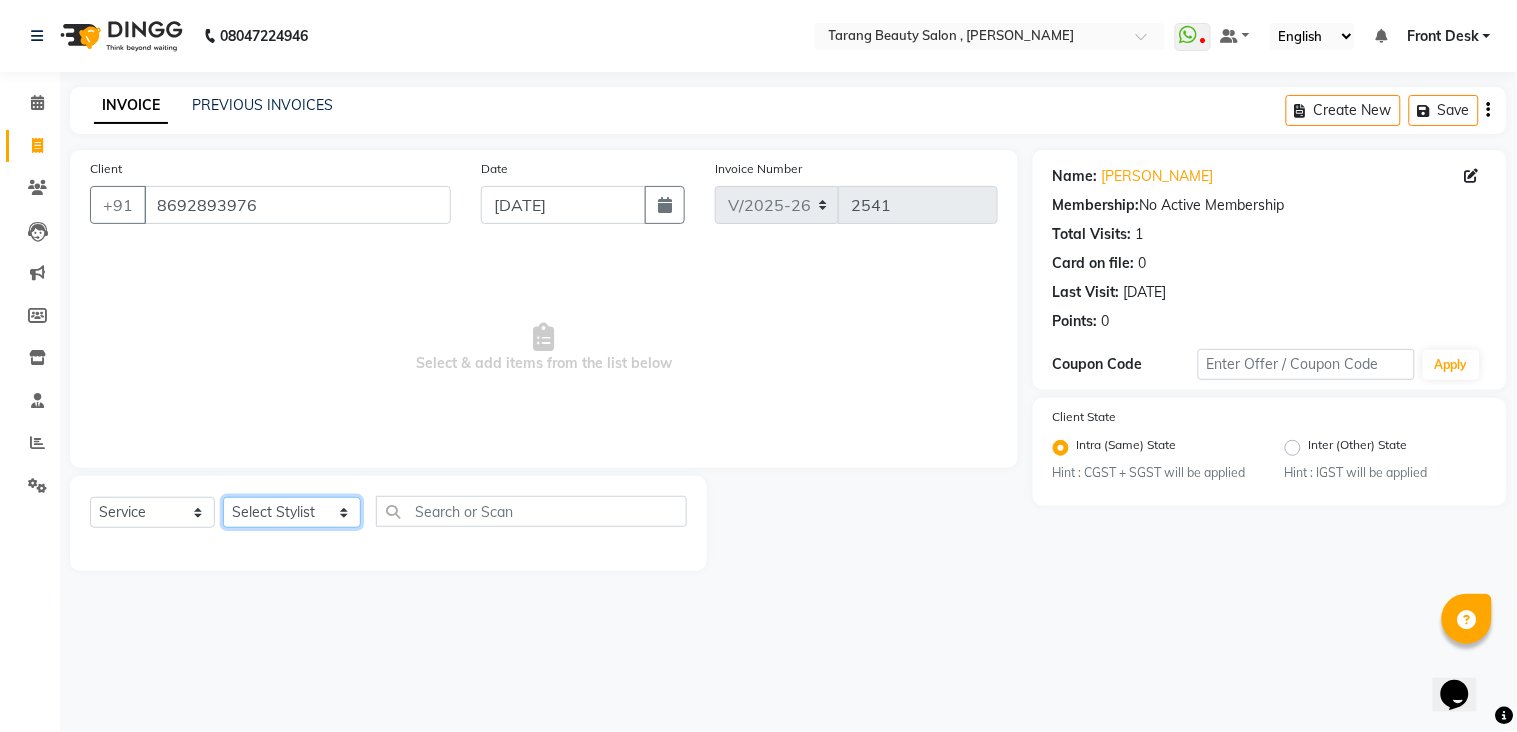 click on "Select Stylist [PERSON_NAME] [PERSON_NAME] [PERSON_NAME] KHAMDARE [PERSON_NAME] [PERSON_NAME] Front Desk GAYATRI [PERSON_NAME]  [PERSON_NAME] kavita NEHA Pooja [PERSON_NAME]  [PERSON_NAME] KUAVAHA [PERSON_NAME] sadhana [PERSON_NAME] [PERSON_NAME] [PERSON_NAME] [PERSON_NAME] [PERSON_NAME] [PERSON_NAME] [PERSON_NAME]" 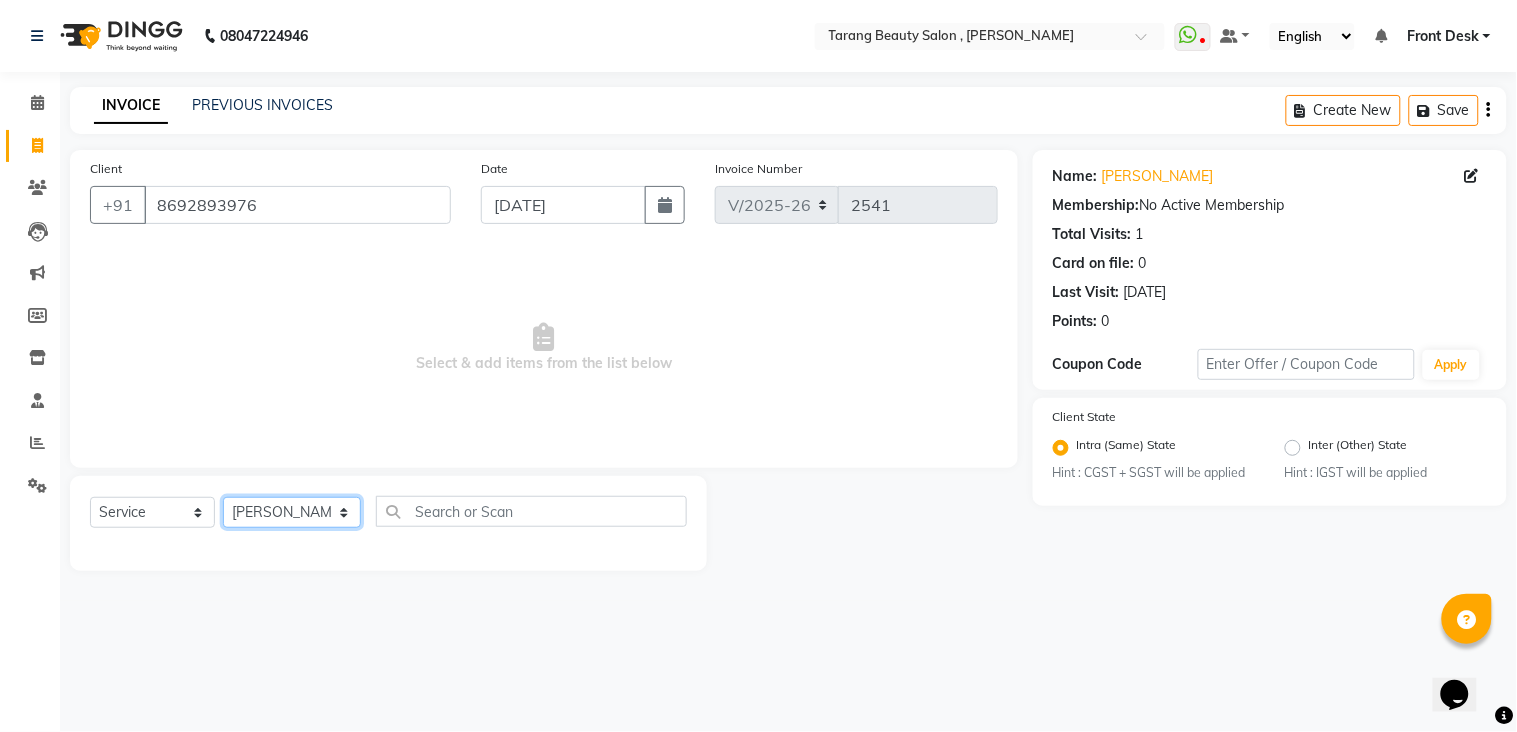 click on "Select Stylist [PERSON_NAME] [PERSON_NAME] [PERSON_NAME] KHAMDARE [PERSON_NAME] [PERSON_NAME] Front Desk GAYATRI [PERSON_NAME]  [PERSON_NAME] kavita NEHA Pooja [PERSON_NAME]  [PERSON_NAME] KUAVAHA [PERSON_NAME] sadhana [PERSON_NAME] [PERSON_NAME] [PERSON_NAME] [PERSON_NAME] [PERSON_NAME] [PERSON_NAME] [PERSON_NAME]" 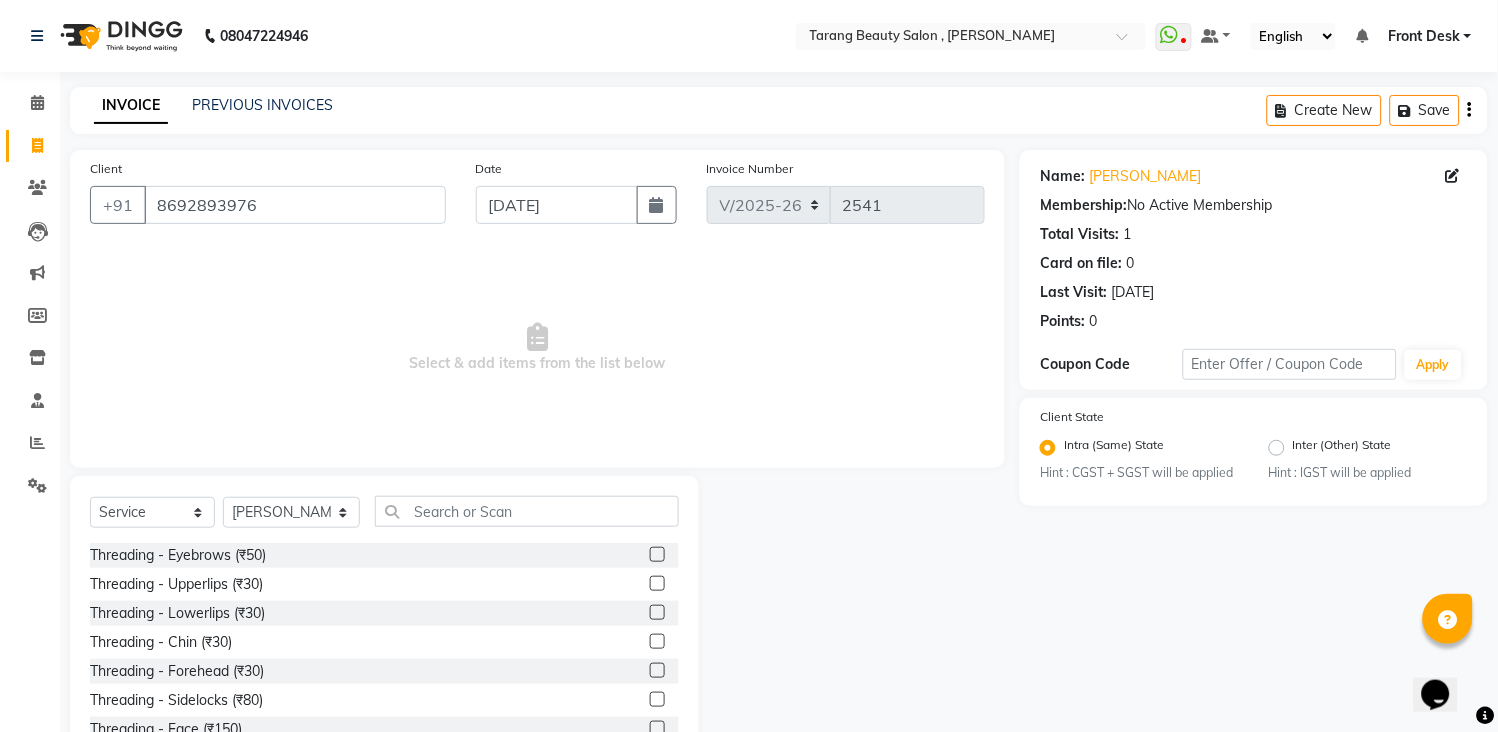 click on "Select  Service  Product  Membership  Package Voucher Prepaid Gift Card  Select Stylist ANITA MANOJ KARRE ANJALI RAMESH KHAMDARE BHUMI PAWAR DEEPALI  KANOJIYA Front Desk GAYATRI KENIN Grishma  indu kavita NEHA Pooja Vishwakarma priya  RANJU KUAVAHA Ruchi sadhana SNEHAL SHINDE SONAL Suchita panchal SUNITA KAURI surekha bhalerao Varsha Zoya Threading - Eyebrows (₹50)  Threading - Upperlips (₹30)  Threading - Lowerlips (₹30)  Threading - Chin (₹30)  Threading - Forehead (₹30)  Threading - Sidelocks (₹80)  Threading - Face (₹150)  TINSEL PER STNAD (₹99)  SCHWARZKOPF HAIR FALL TREATMENT (₹1500)  SCHWARZKOPF DANDRUF TRATMENT (₹1500)  OXY D-TAN CLEANUP (₹700)  ALGE MASK (₹550)  FACE D-TAN (₹99)  HAIR WASH (₹199)  HAIR WASH WITH HAIR CUT (₹499)  ALOVERA WAX FH -FL (₹450)  B WAX NORMAL (₹700)  B WAX CHOCOLATE (₹900)  DTAN FACIL FH HL  (₹1300)   O3 MELADERM BASIC FACIAL (₹3500)  O3 MELADERM ADVANCE FACIAL (₹4500)  O3 MRLADERM TREATMENT (₹5500)  O3 FOOT FACIAL (₹2000)" 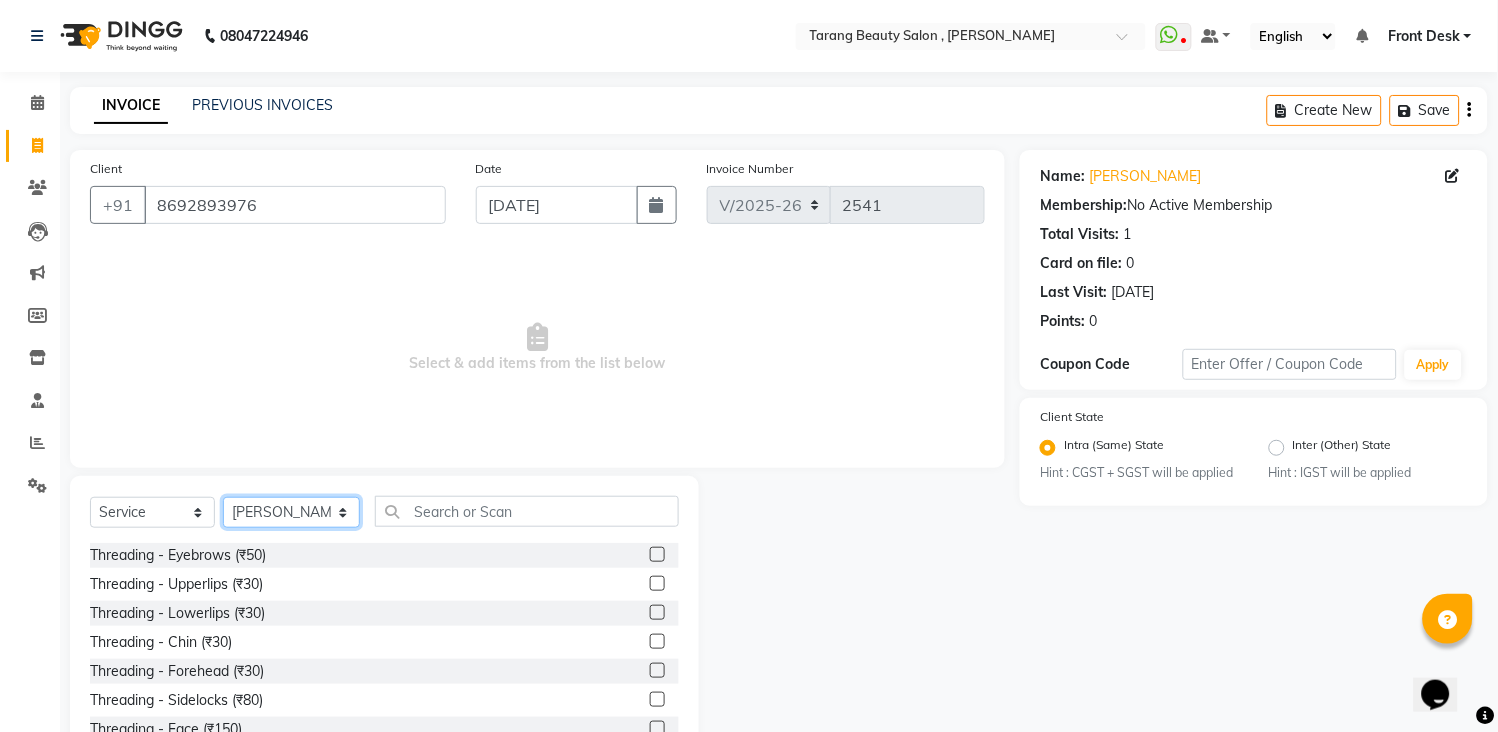 click on "Select Stylist [PERSON_NAME] [PERSON_NAME] [PERSON_NAME] KHAMDARE [PERSON_NAME] [PERSON_NAME] Front Desk GAYATRI [PERSON_NAME]  [PERSON_NAME] kavita NEHA Pooja [PERSON_NAME]  [PERSON_NAME] KUAVAHA [PERSON_NAME] sadhana [PERSON_NAME] [PERSON_NAME] [PERSON_NAME] [PERSON_NAME] [PERSON_NAME] [PERSON_NAME] [PERSON_NAME]" 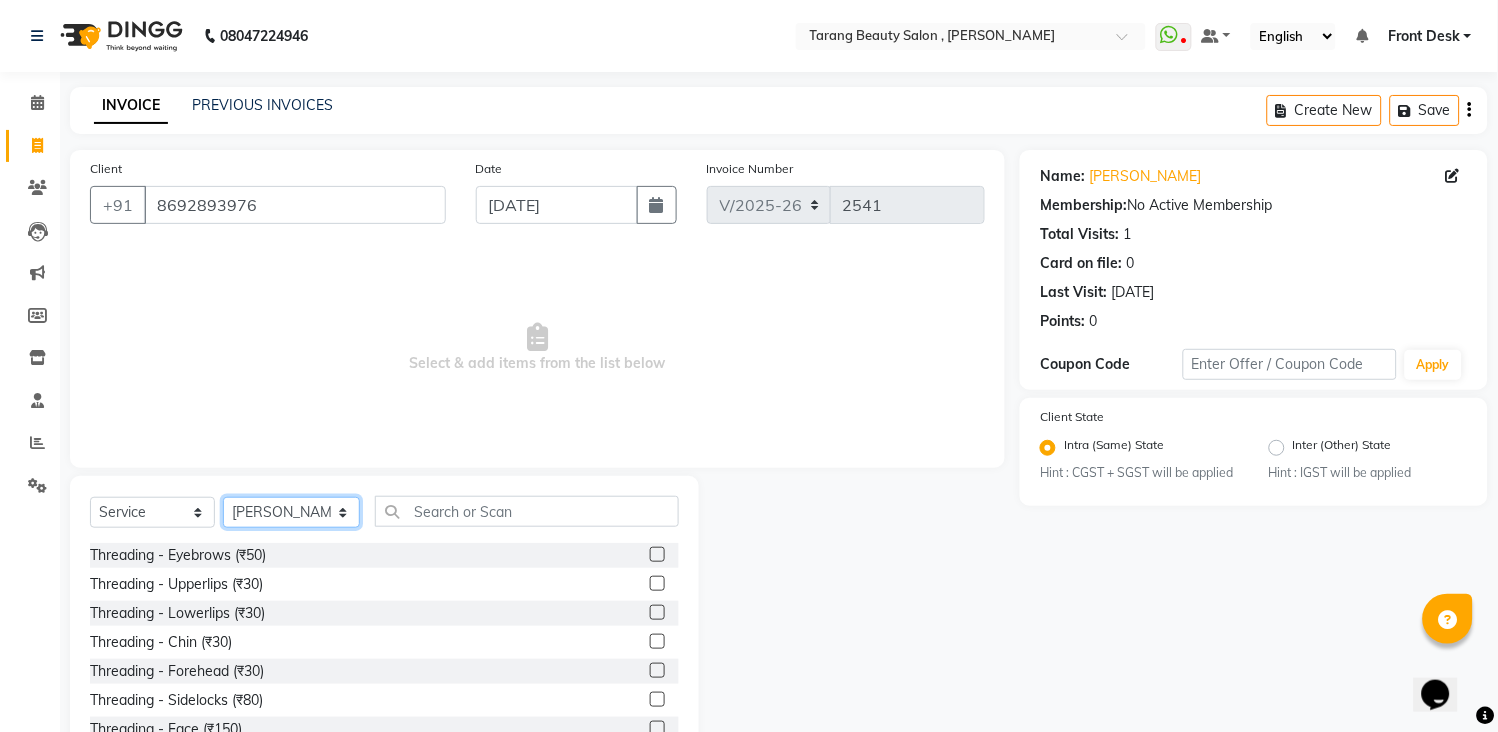 select on "47114" 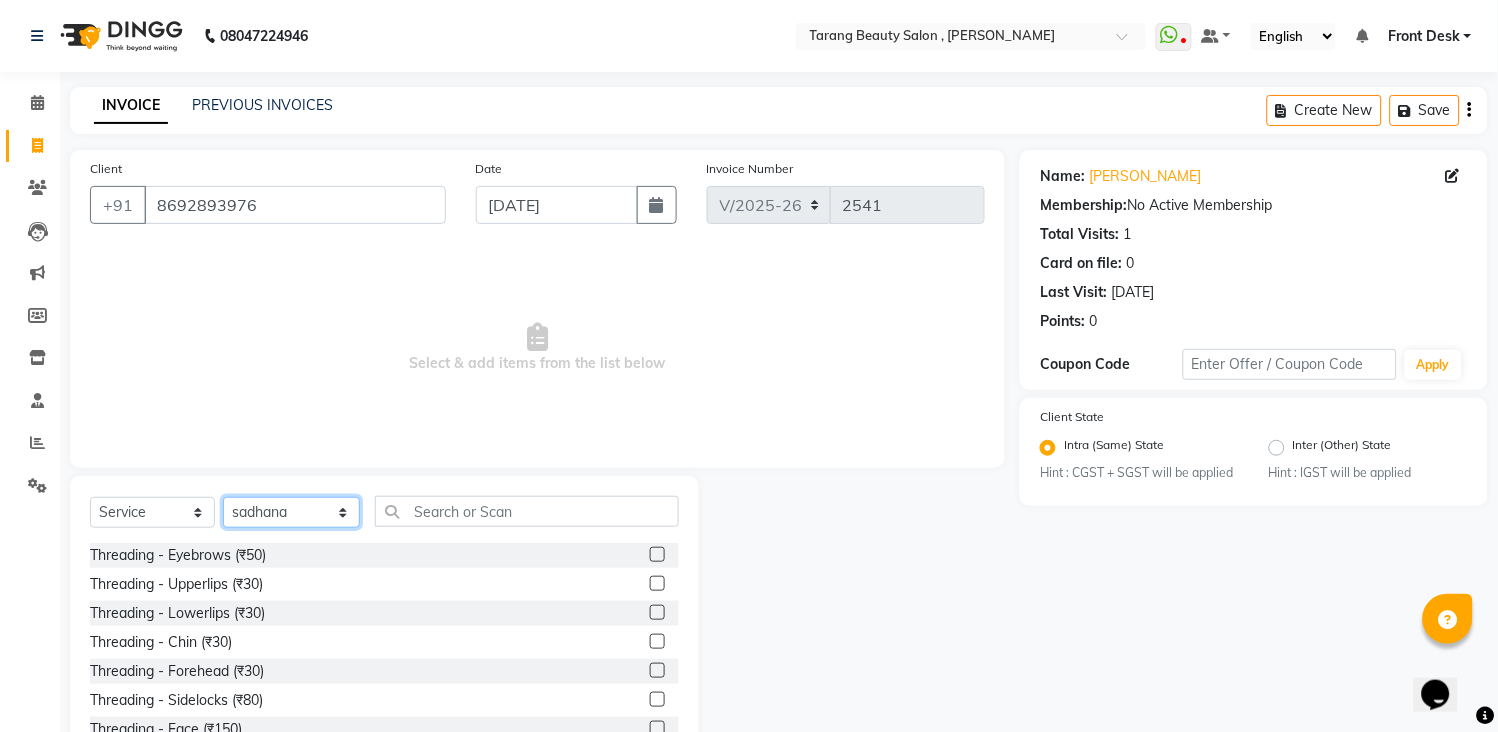 click on "Select Stylist [PERSON_NAME] [PERSON_NAME] [PERSON_NAME] KHAMDARE [PERSON_NAME] [PERSON_NAME] Front Desk GAYATRI [PERSON_NAME]  [PERSON_NAME] kavita NEHA Pooja [PERSON_NAME]  [PERSON_NAME] KUAVAHA [PERSON_NAME] sadhana [PERSON_NAME] [PERSON_NAME] [PERSON_NAME] [PERSON_NAME] [PERSON_NAME] [PERSON_NAME] [PERSON_NAME]" 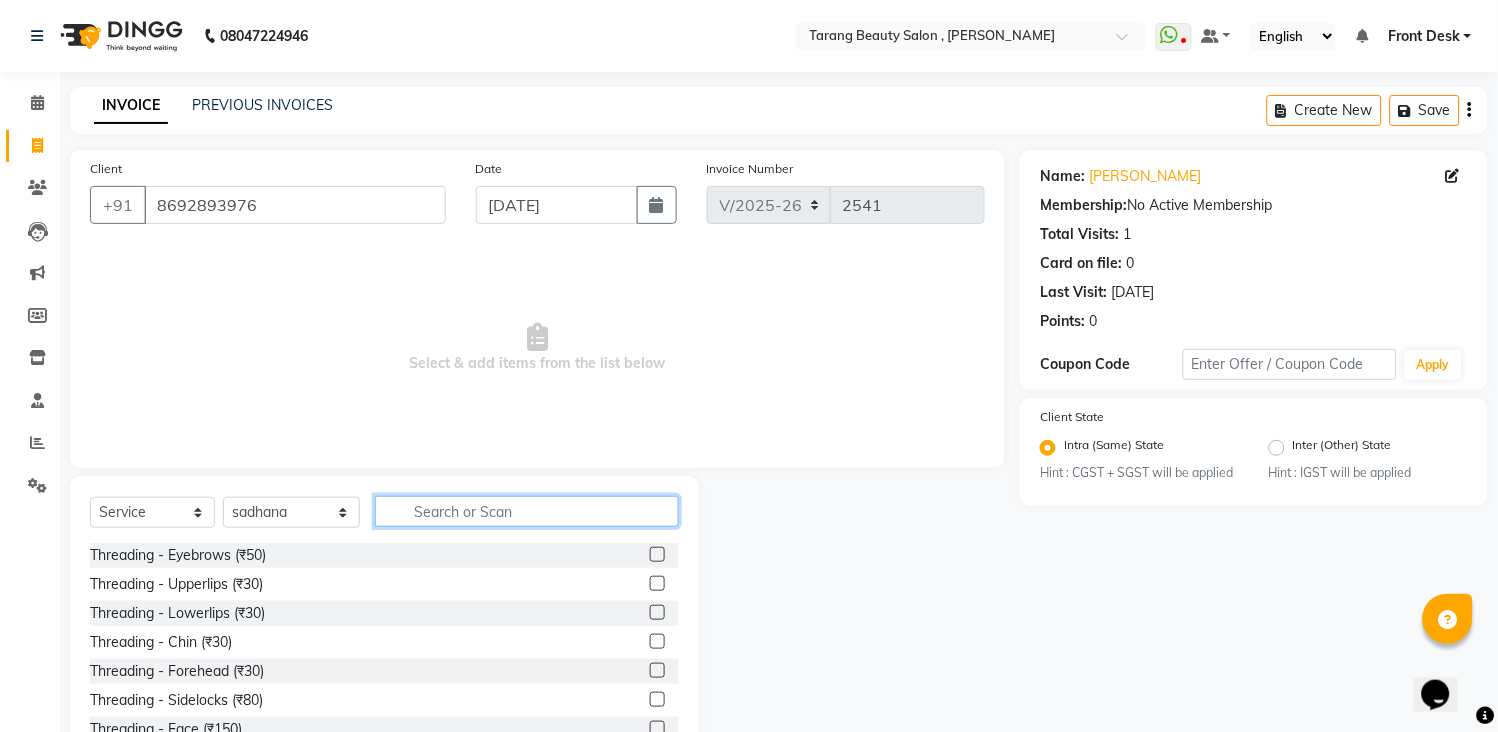 click 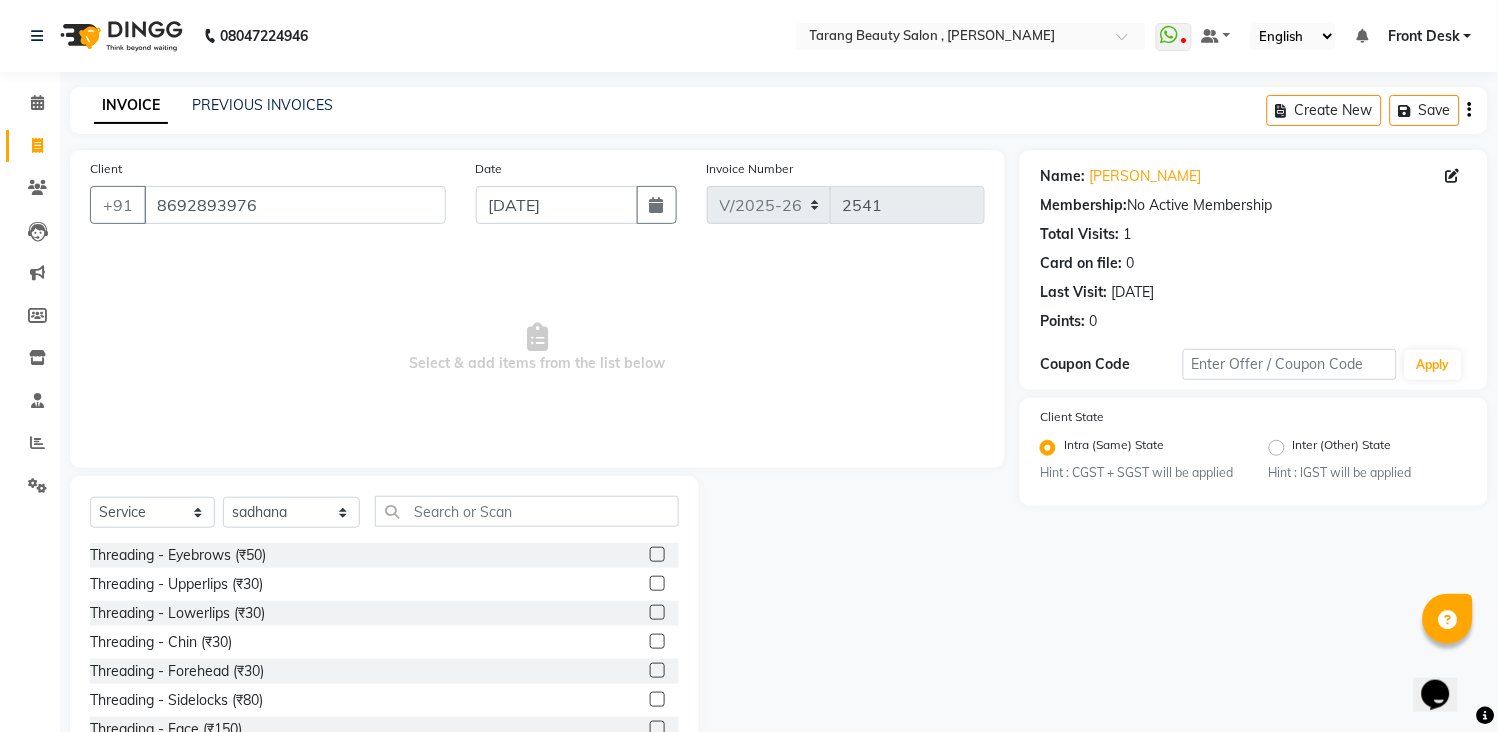 click 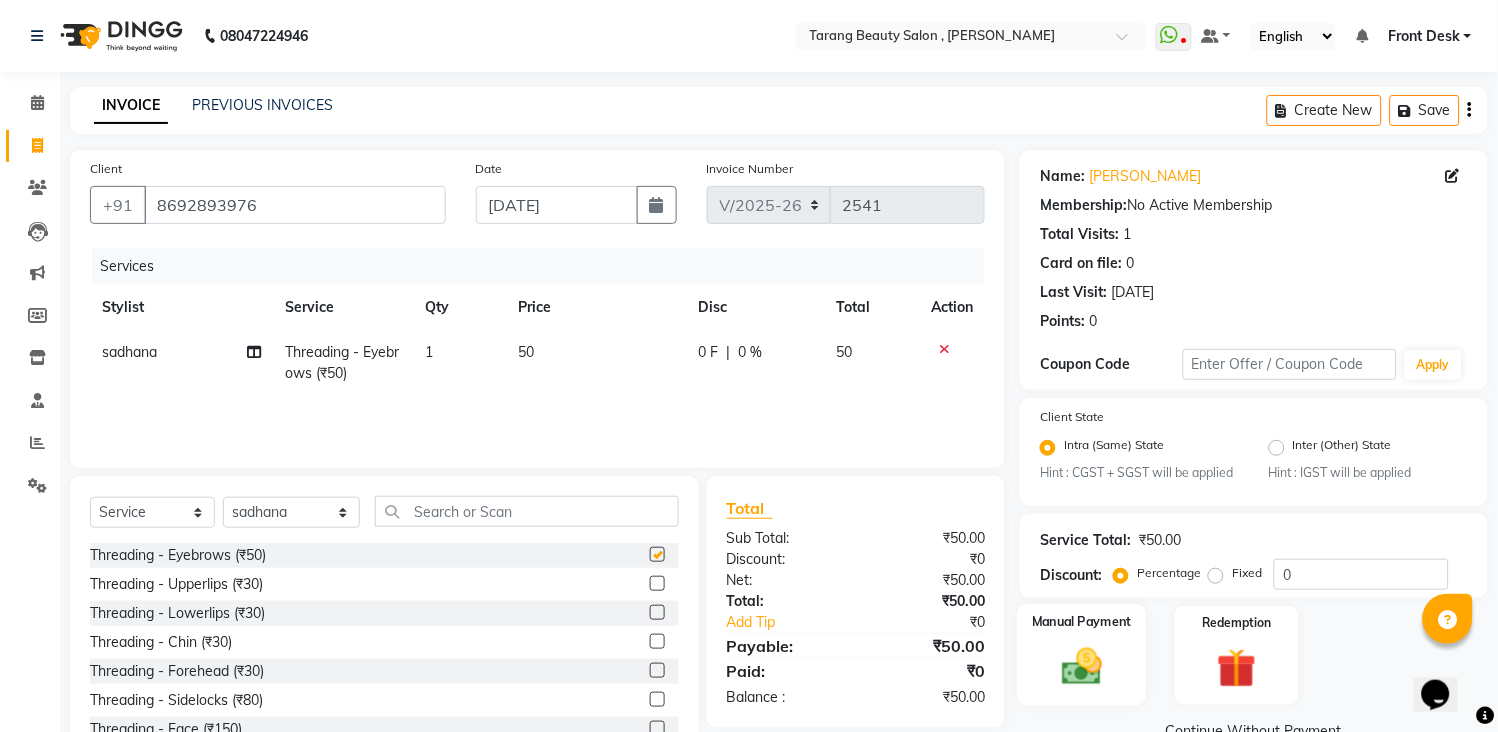 checkbox on "false" 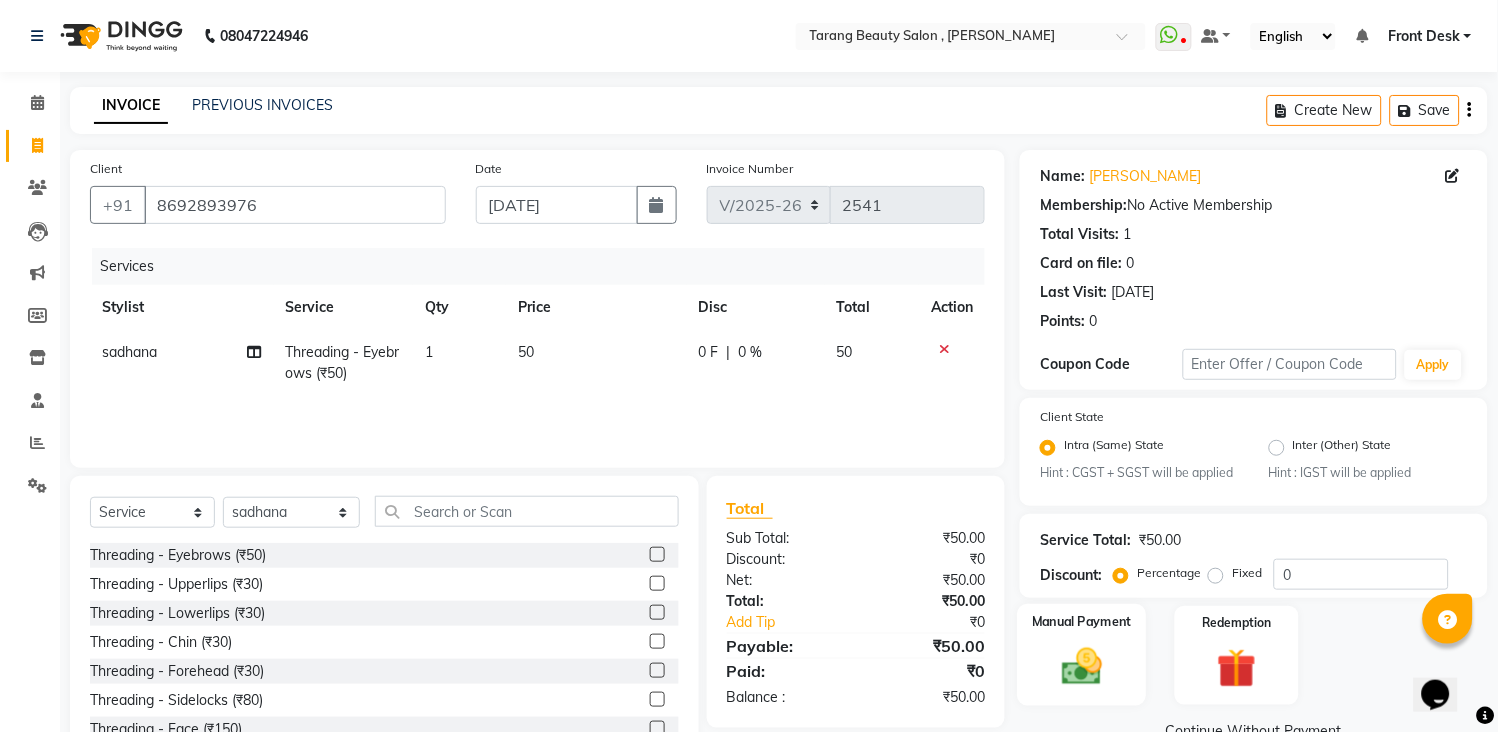 click 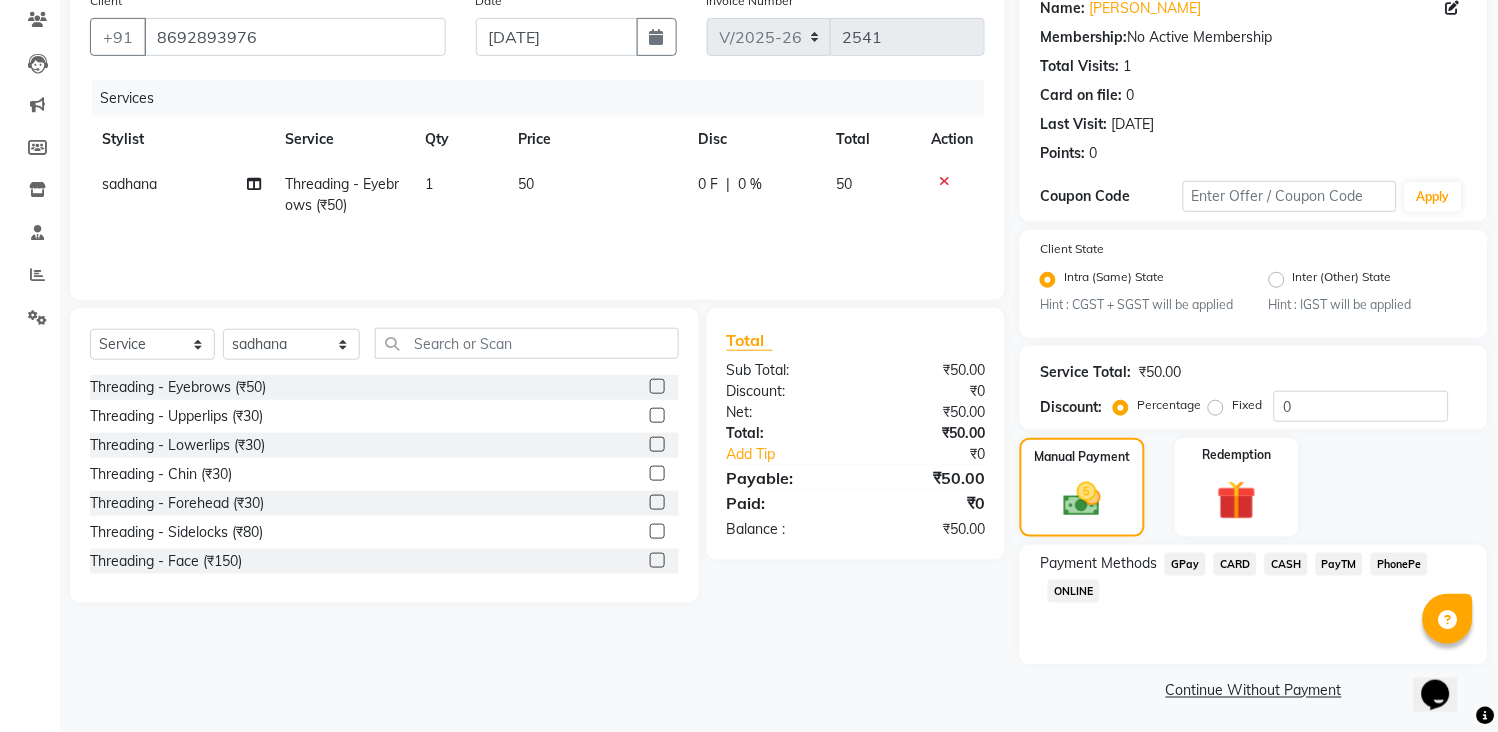 scroll, scrollTop: 171, scrollLeft: 0, axis: vertical 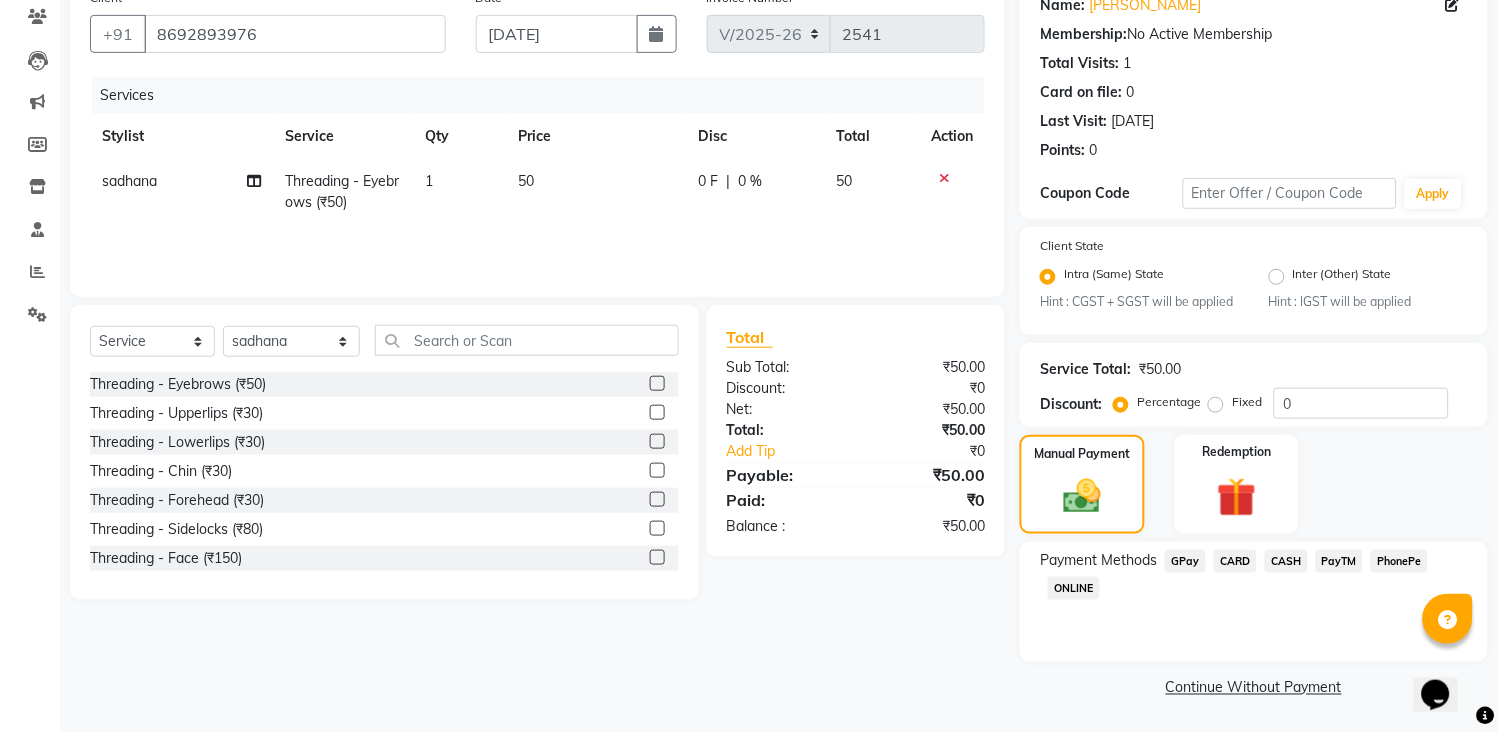 click on "GPay" 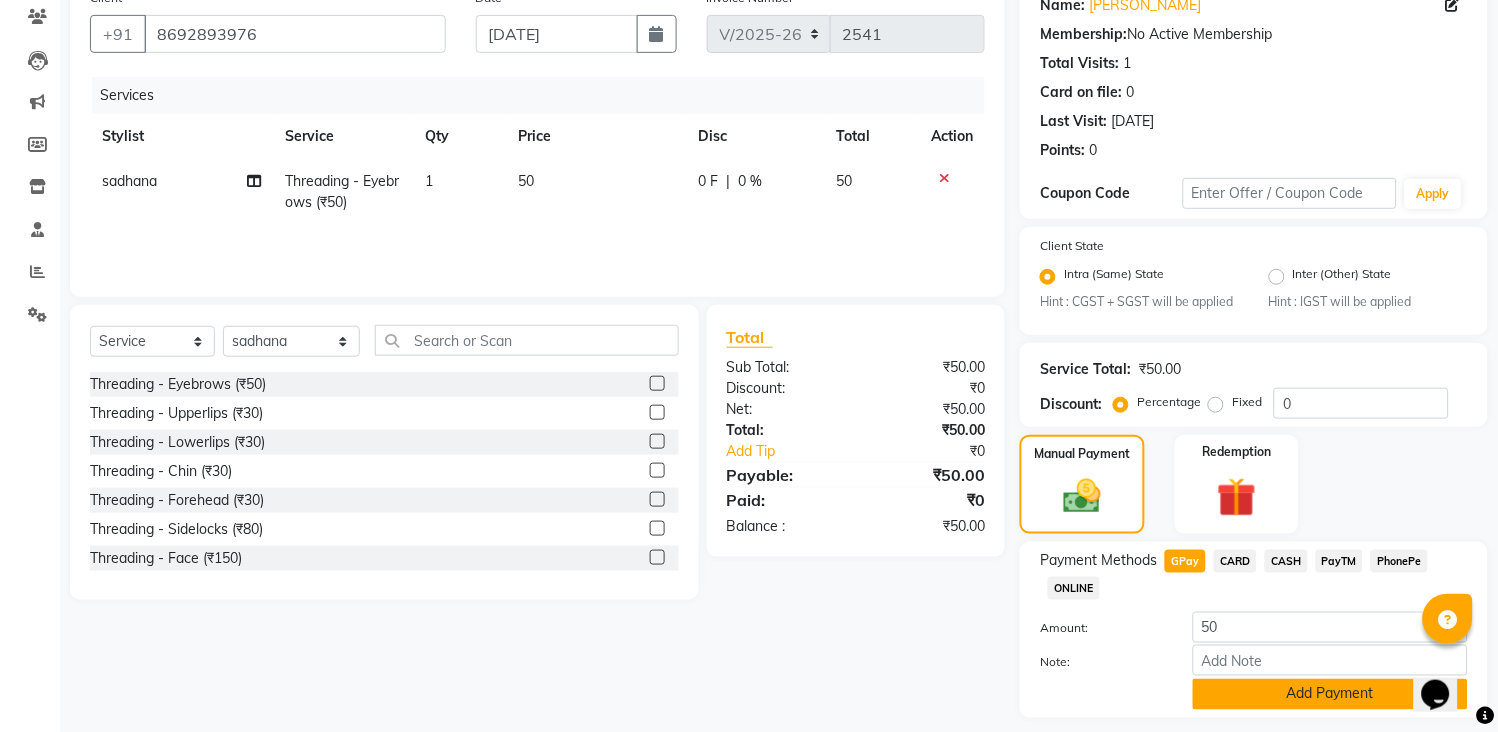click on "Add Payment" 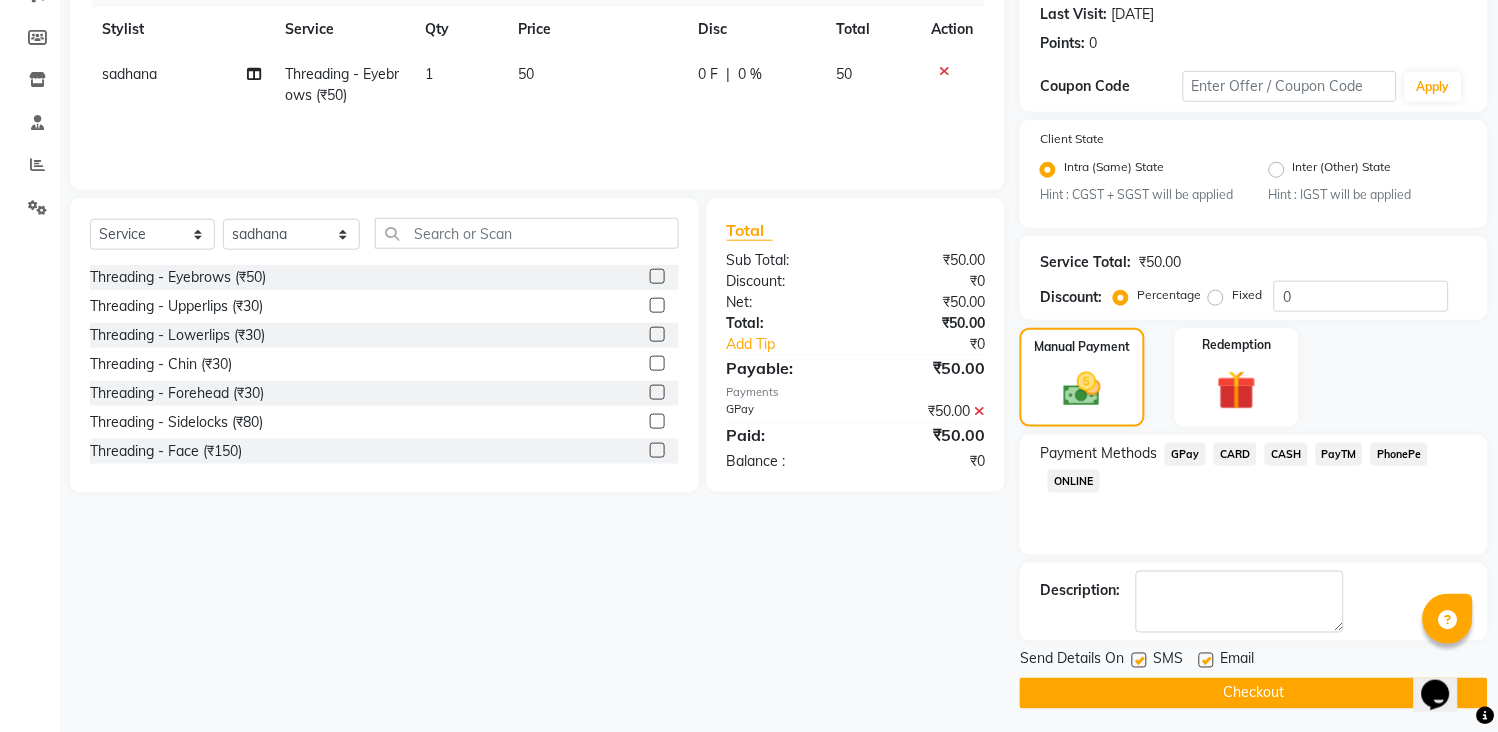 scroll, scrollTop: 284, scrollLeft: 0, axis: vertical 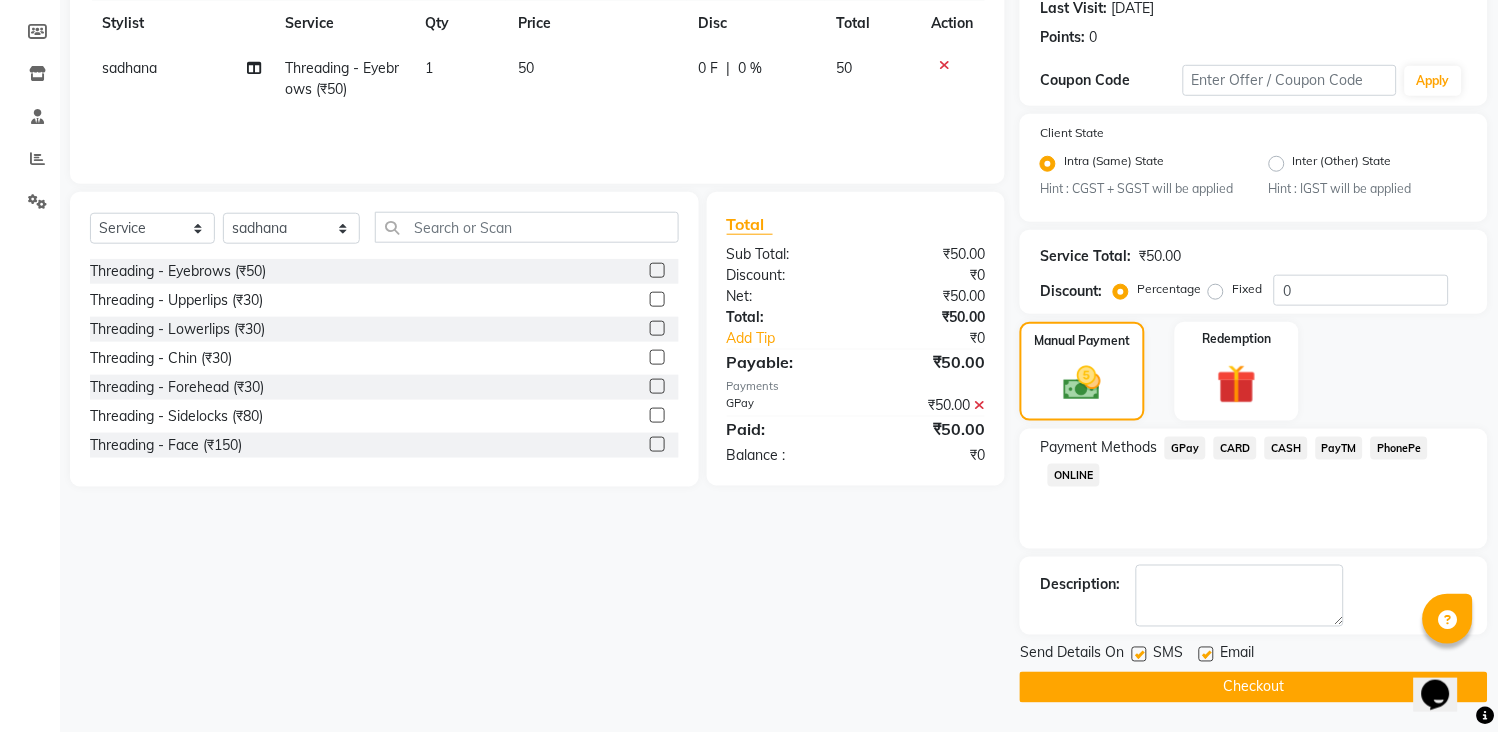 click on "Checkout" 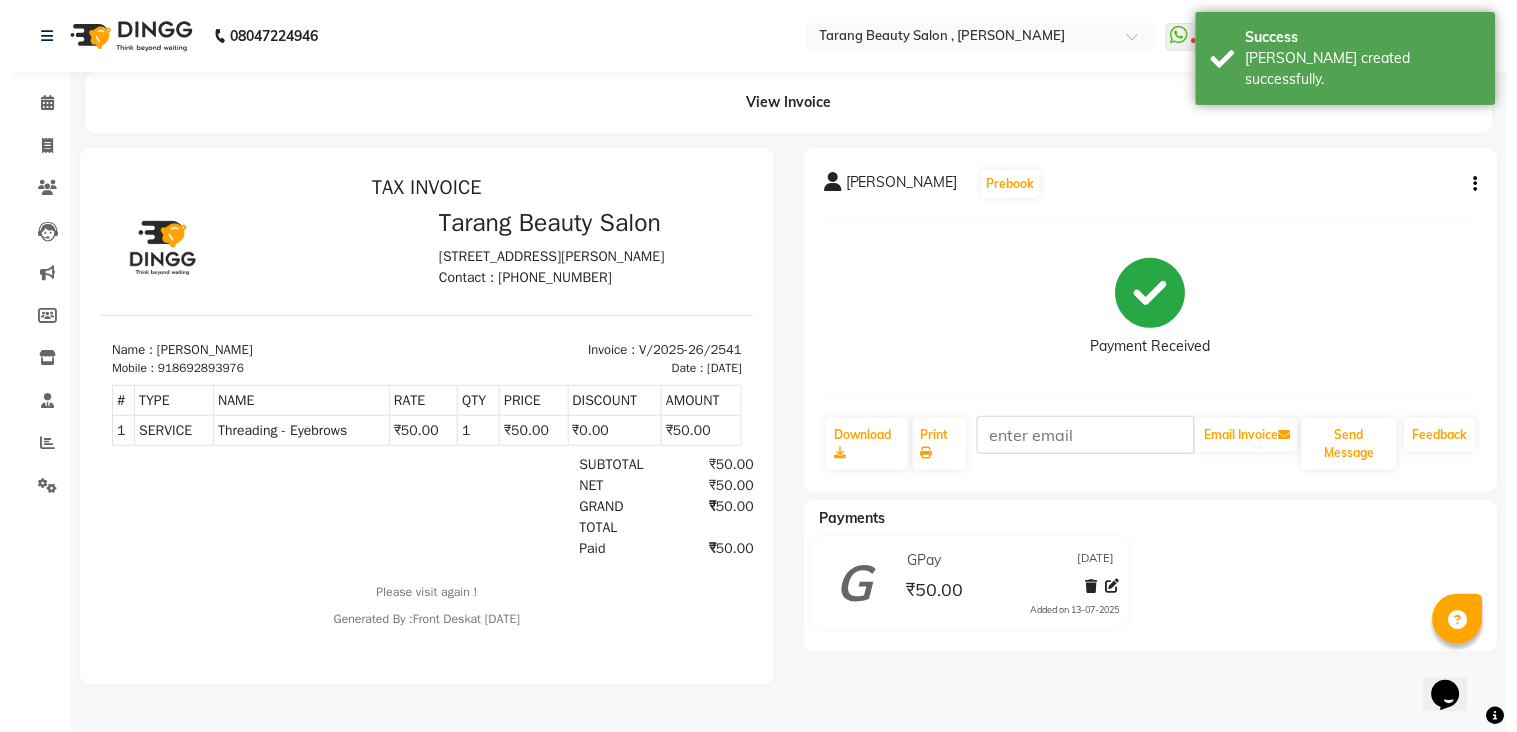 scroll, scrollTop: 0, scrollLeft: 0, axis: both 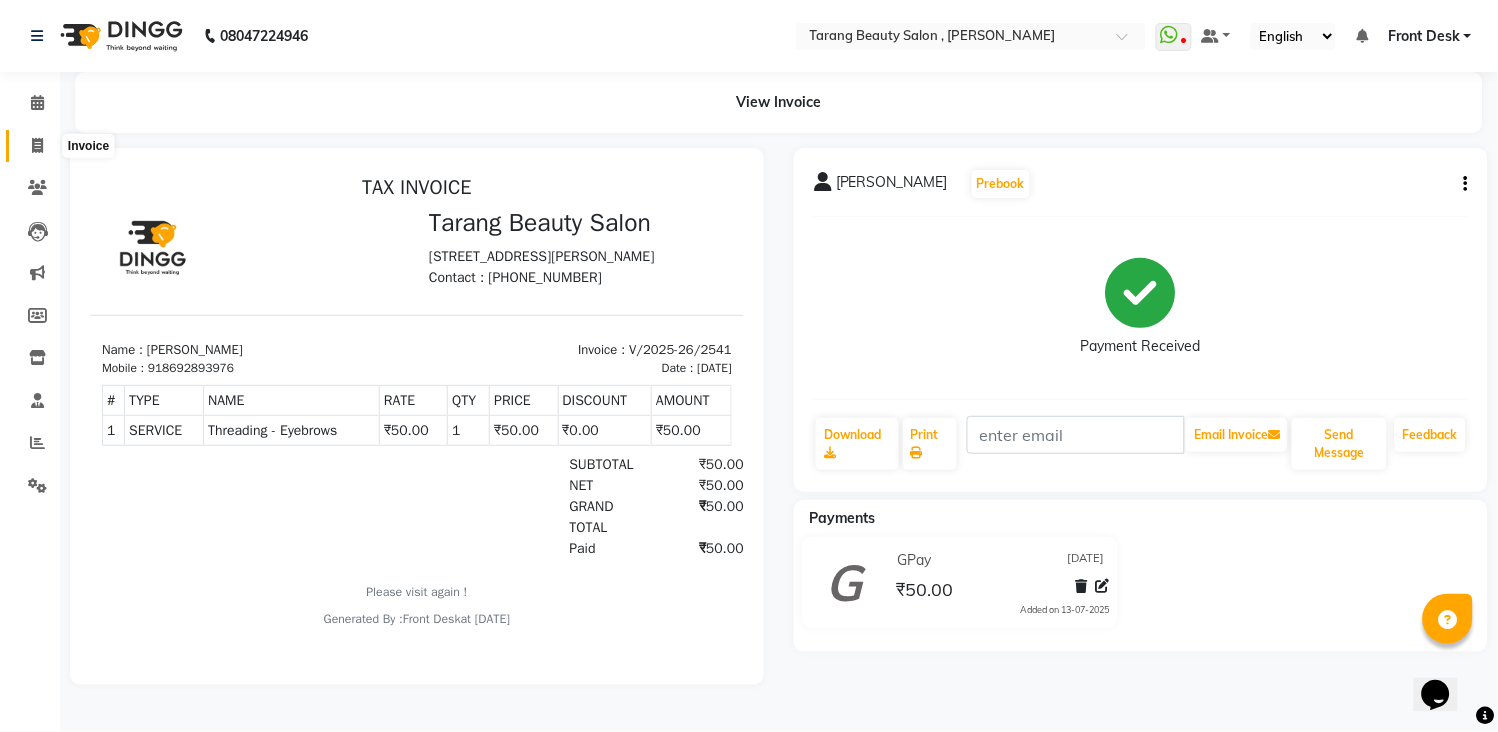 click 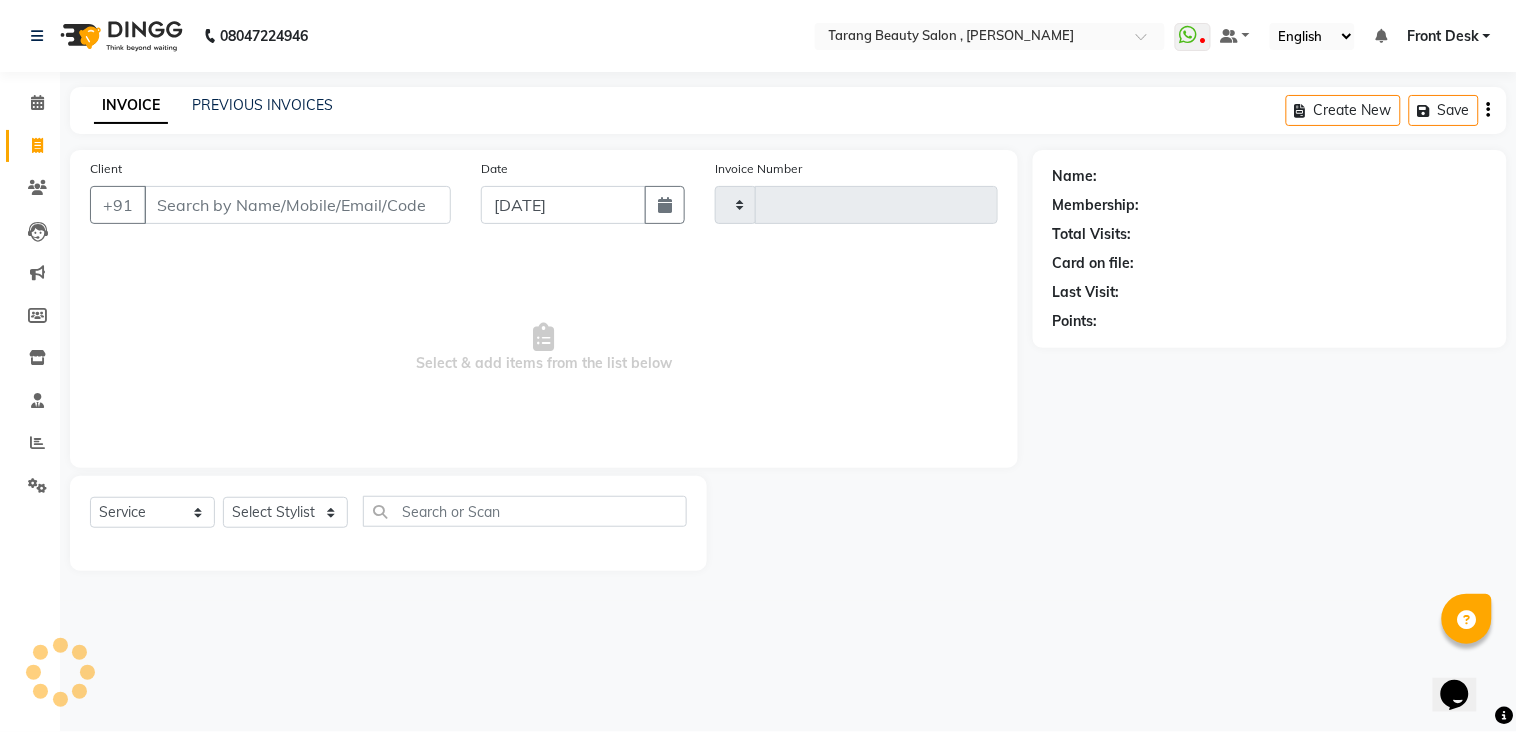 type on "2542" 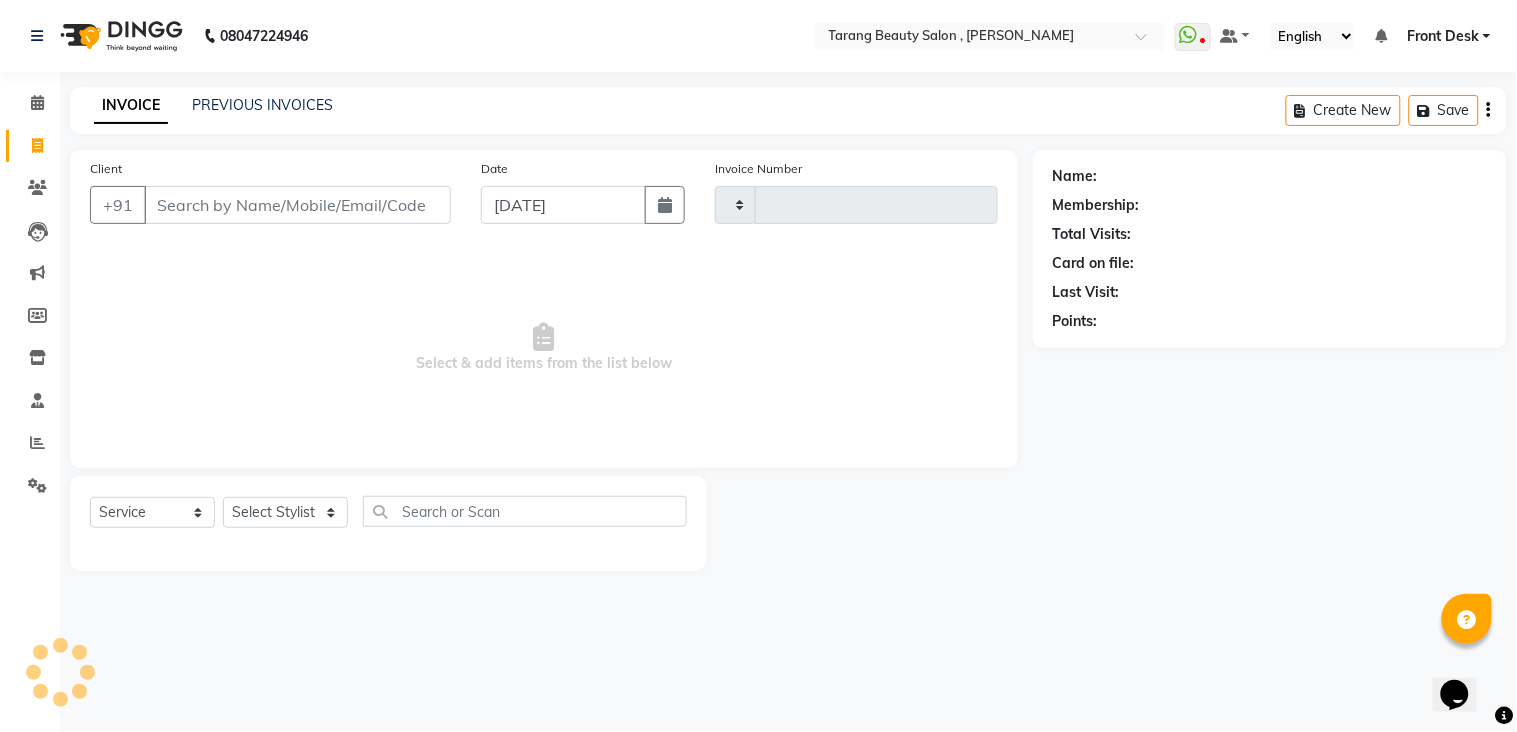 select on "5133" 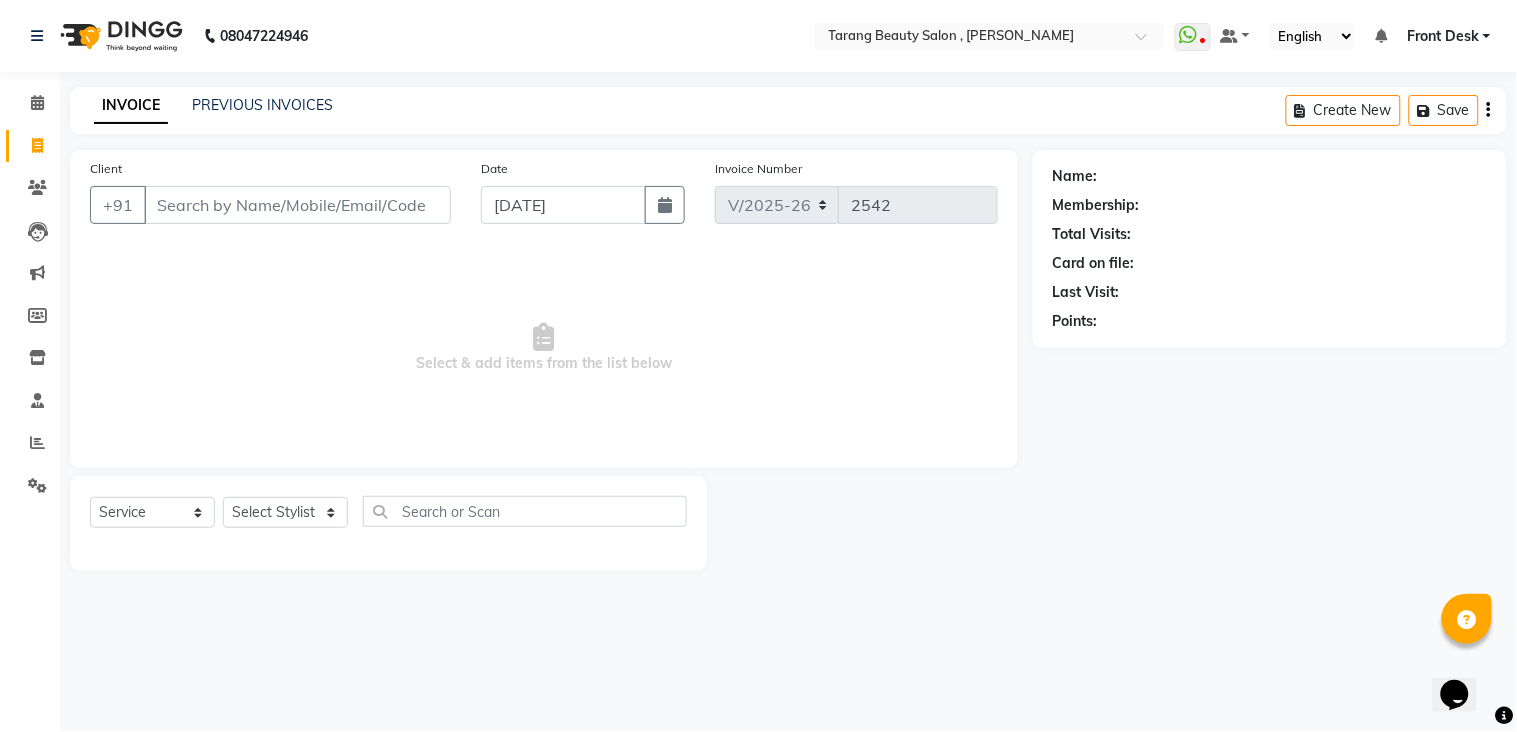 click on "Client" at bounding box center [297, 205] 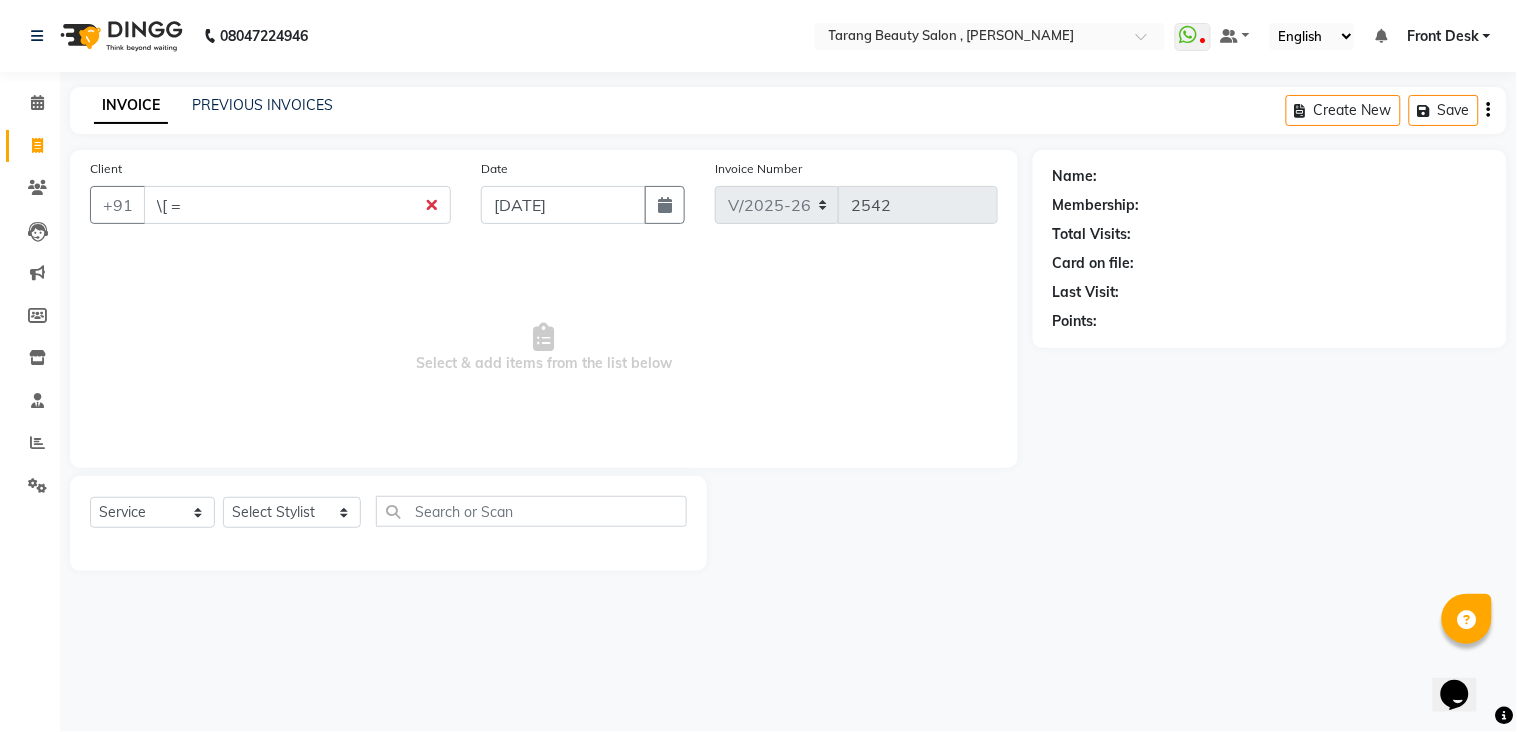 type on "\[ =" 